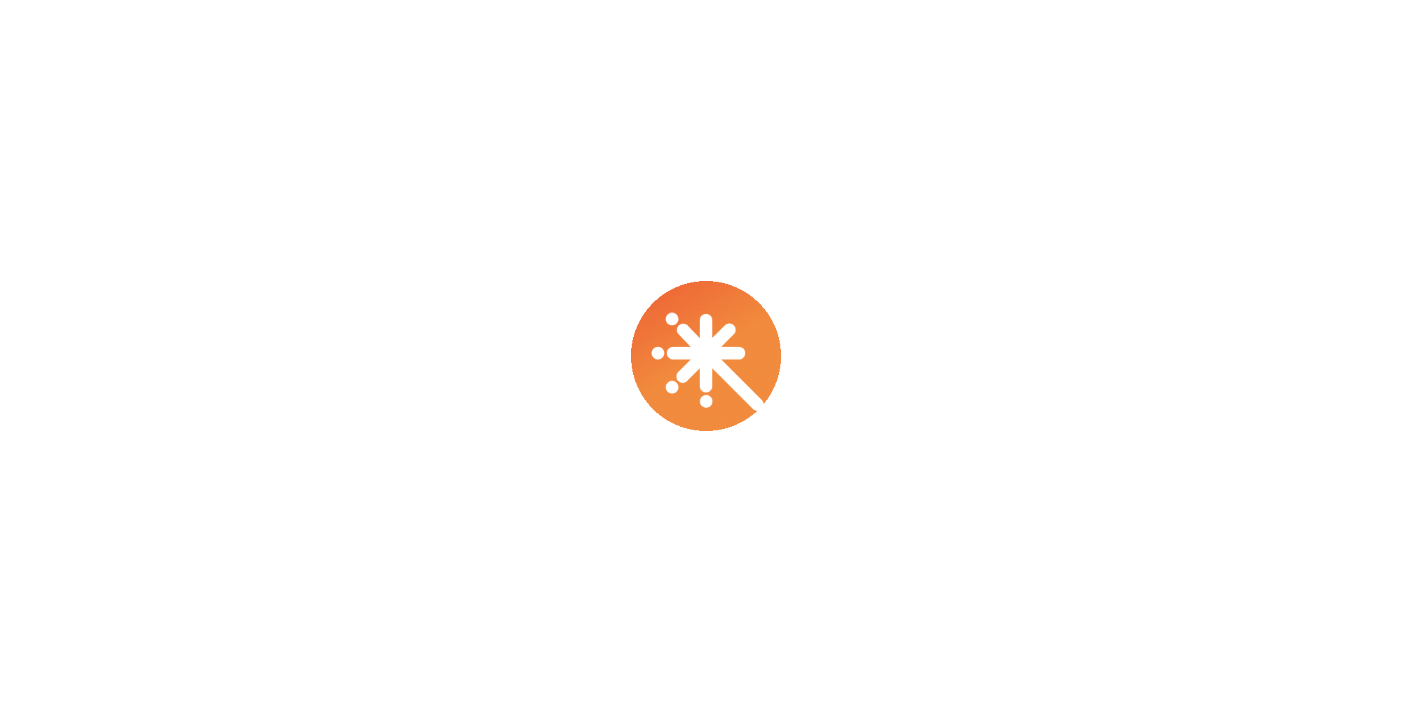 scroll, scrollTop: 0, scrollLeft: 0, axis: both 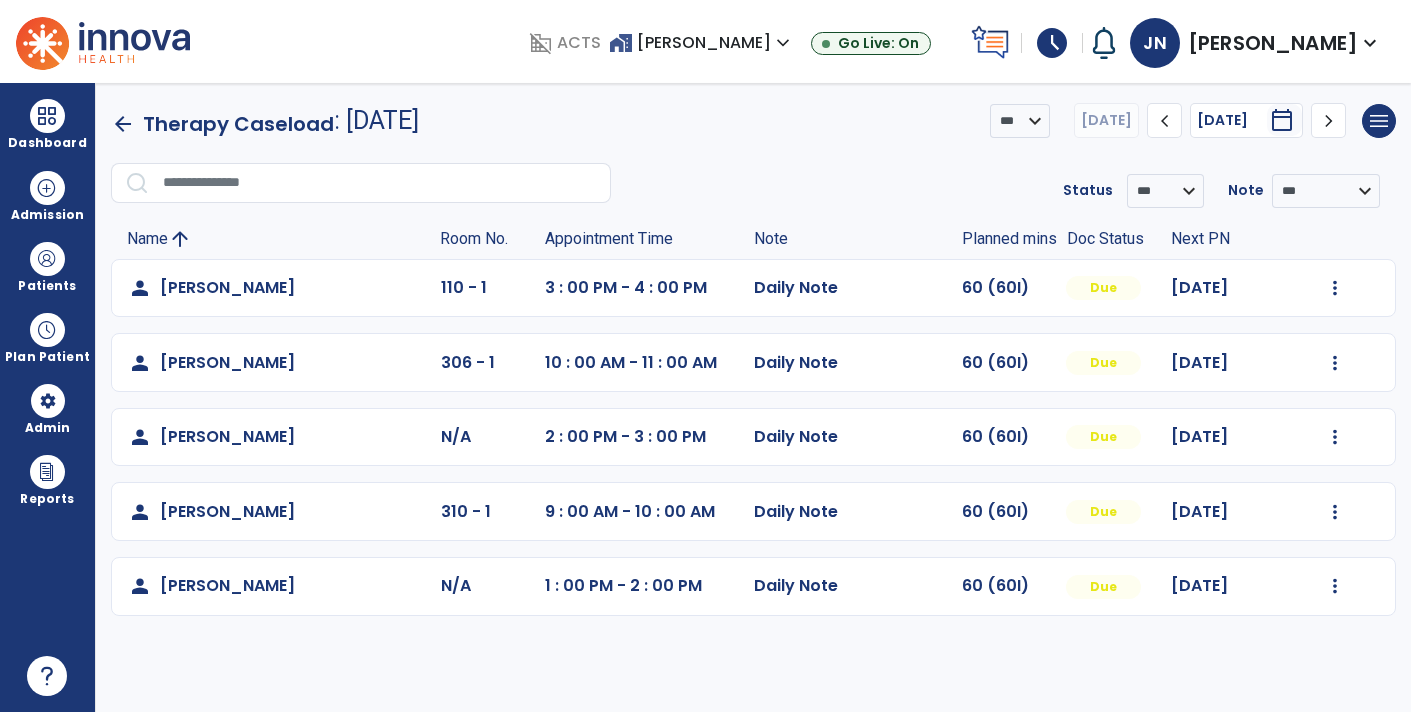 click on "schedule" at bounding box center (1052, 43) 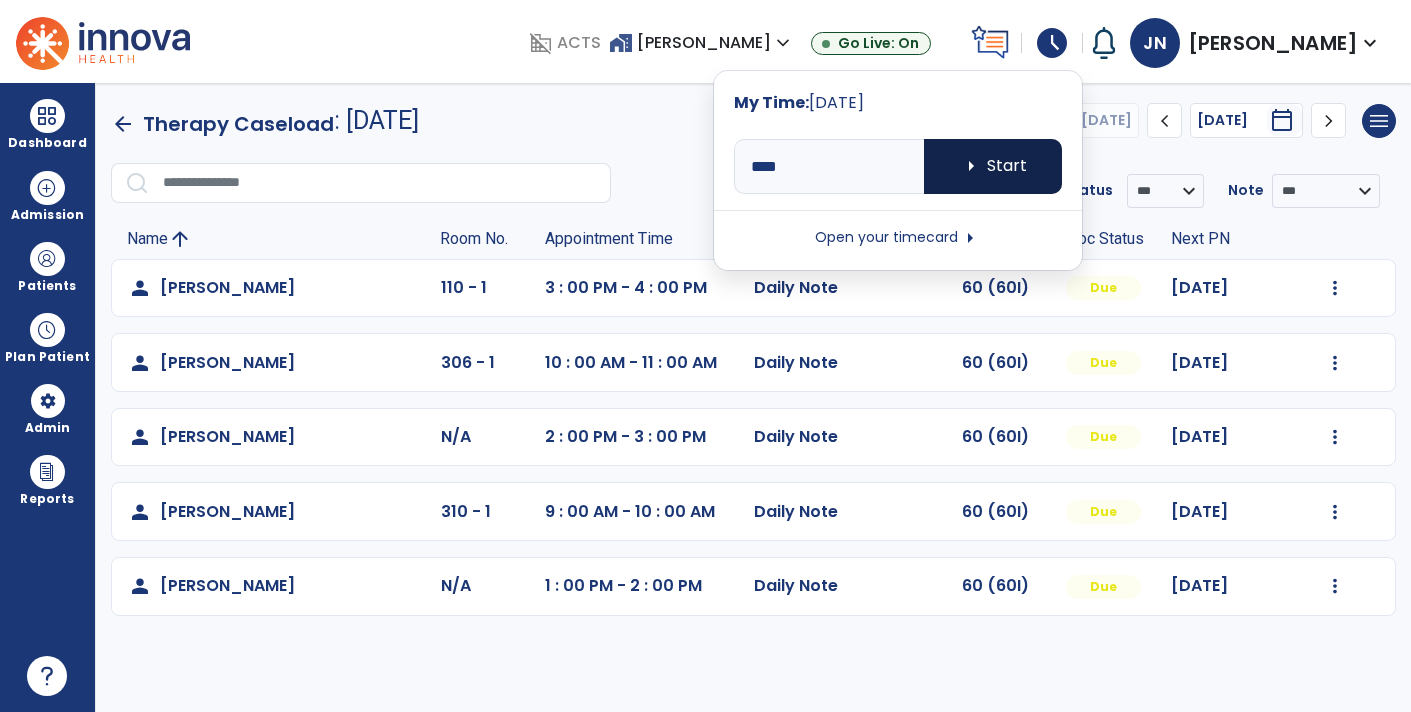 click on "arrow_right  Start" at bounding box center (993, 166) 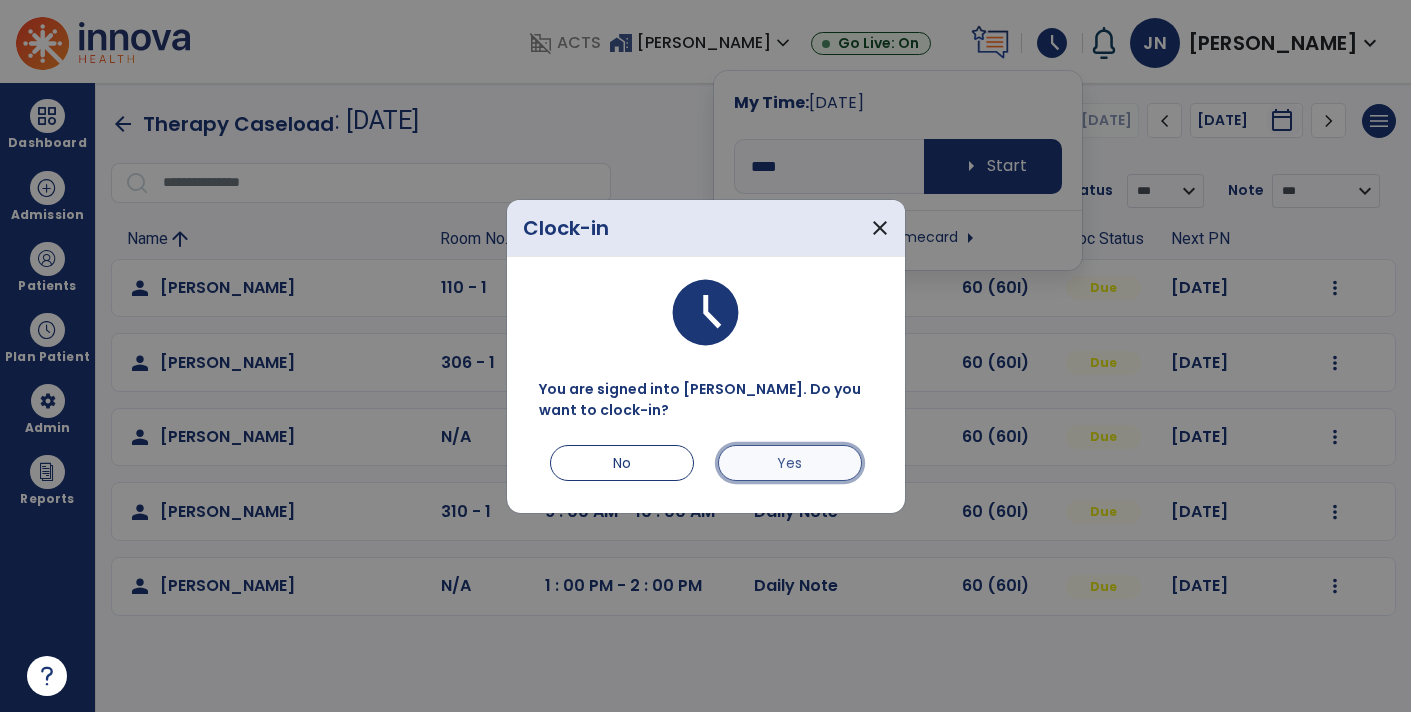 click on "Yes" at bounding box center [790, 463] 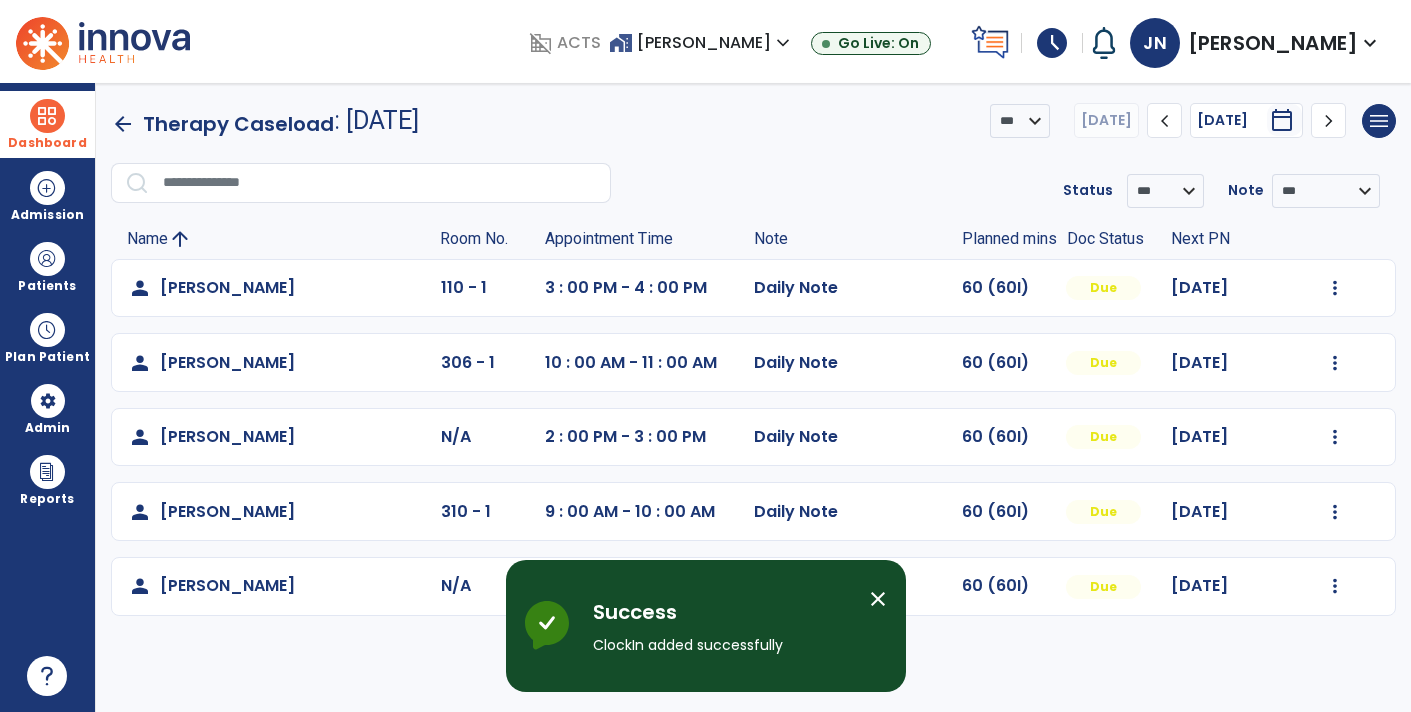 click at bounding box center [47, 116] 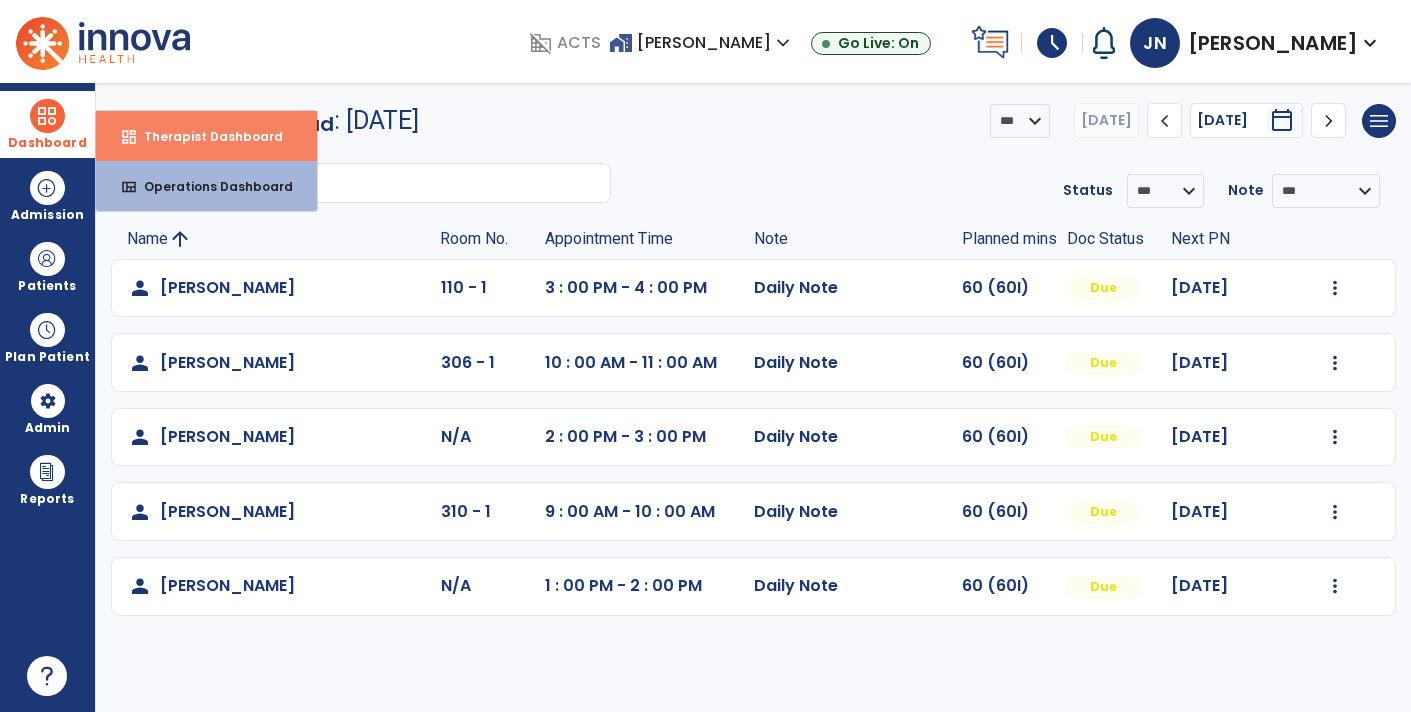 click on "Therapist Dashboard" at bounding box center (205, 136) 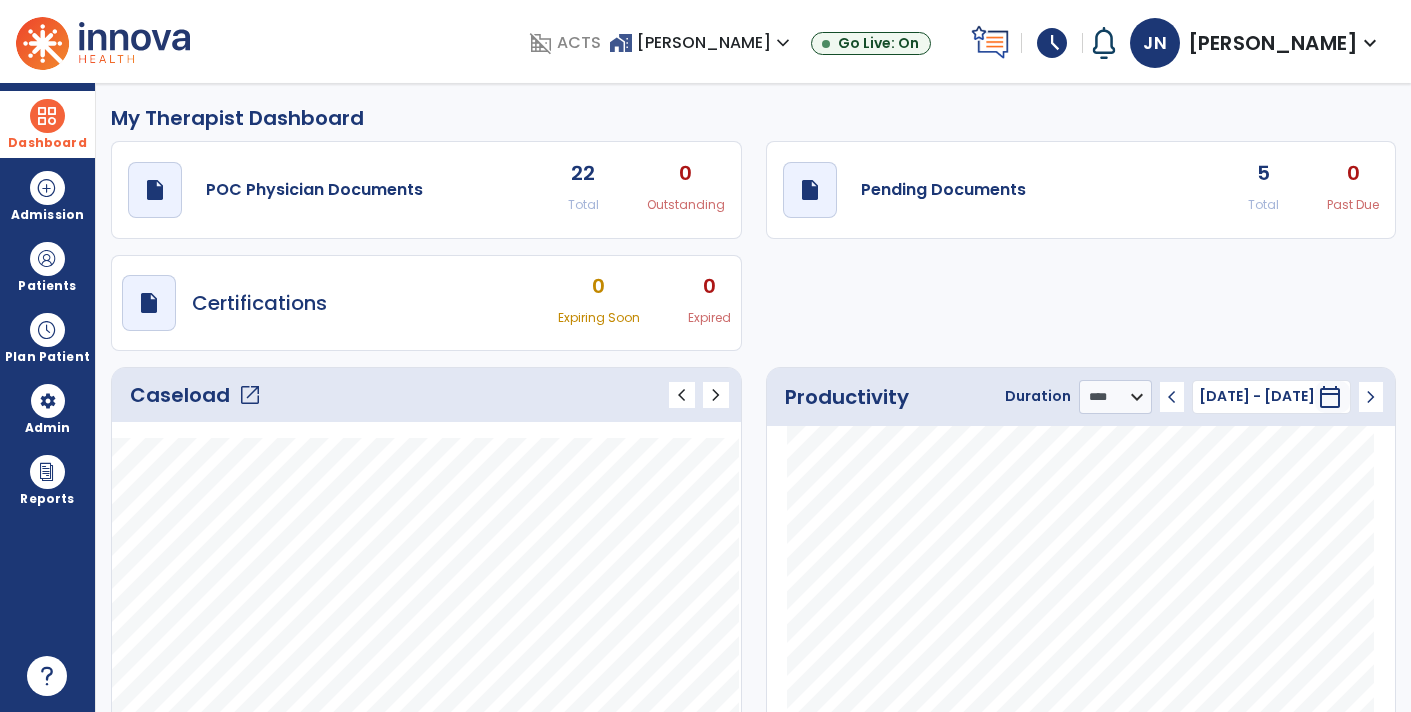 click on "open_in_new" 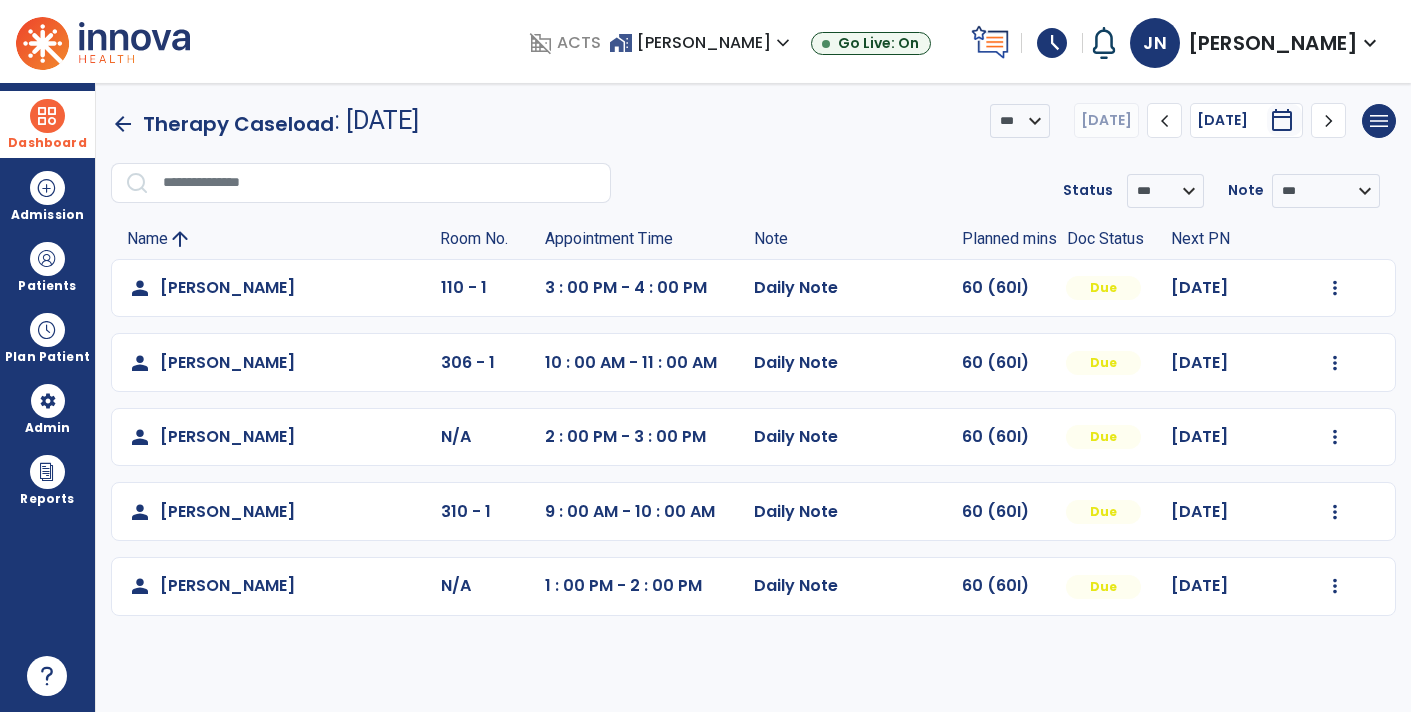 click at bounding box center (47, 116) 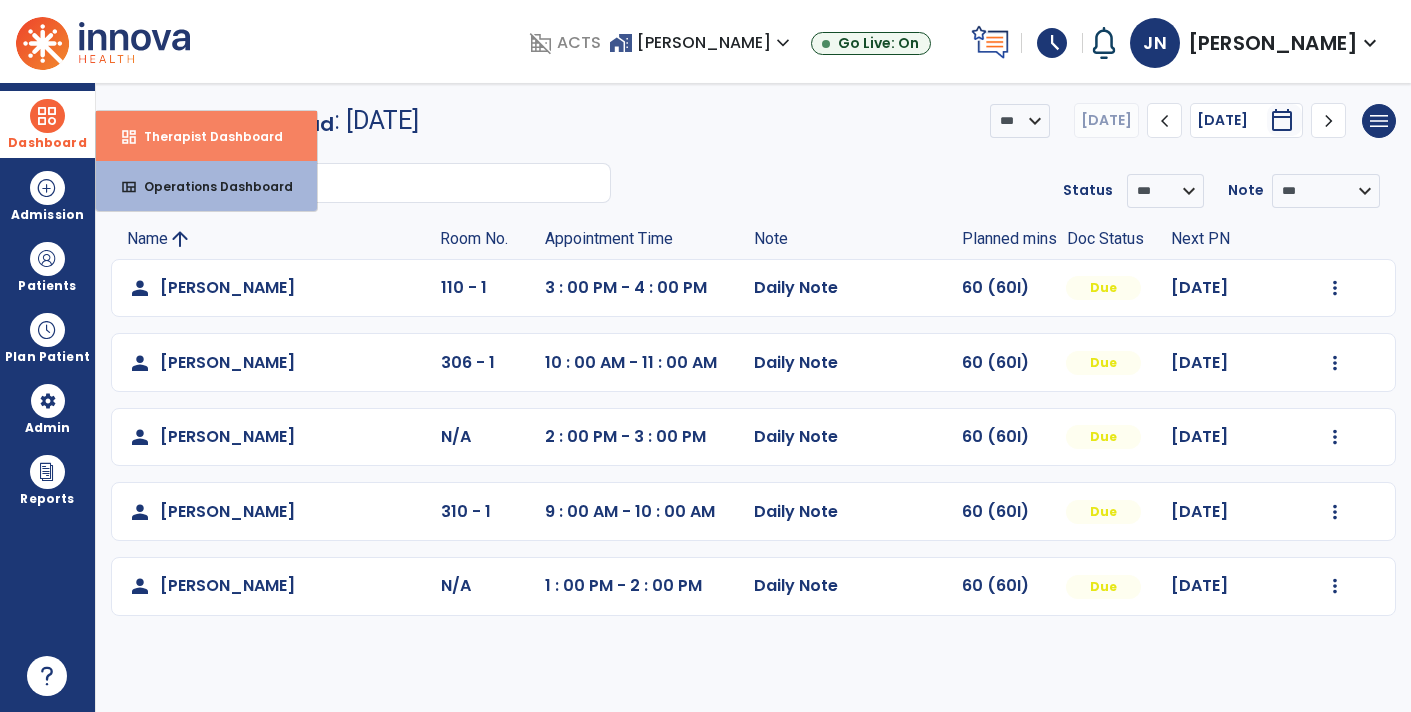click on "Therapist Dashboard" at bounding box center (205, 136) 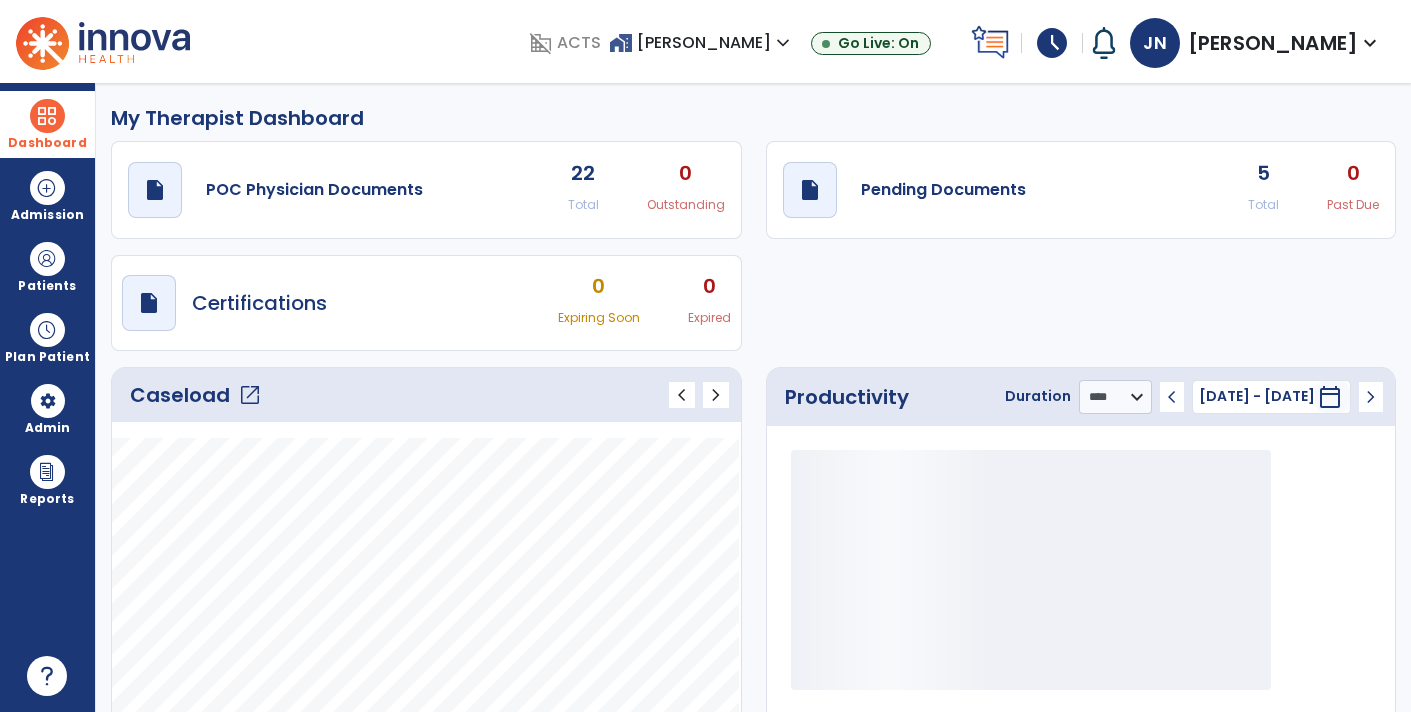 click on "calendar_today" at bounding box center [1330, 397] 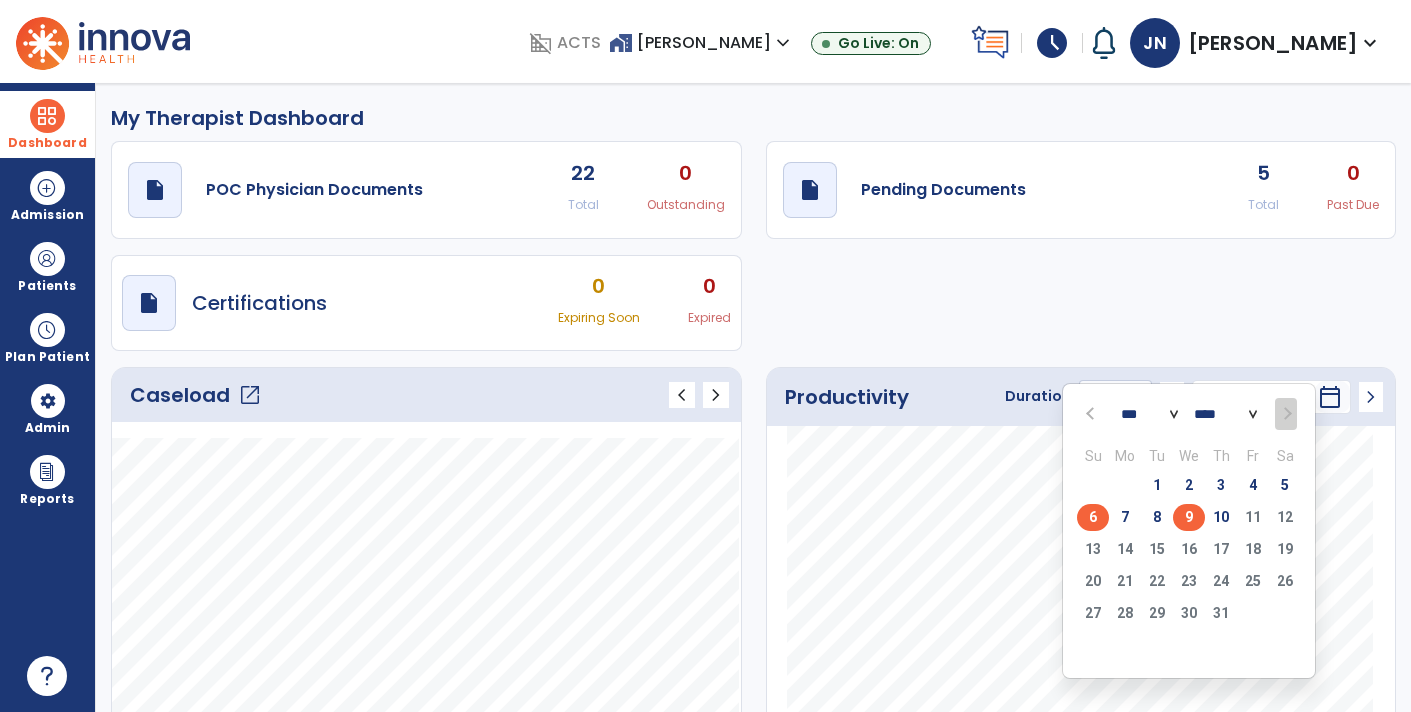 click on "9" at bounding box center (1189, 517) 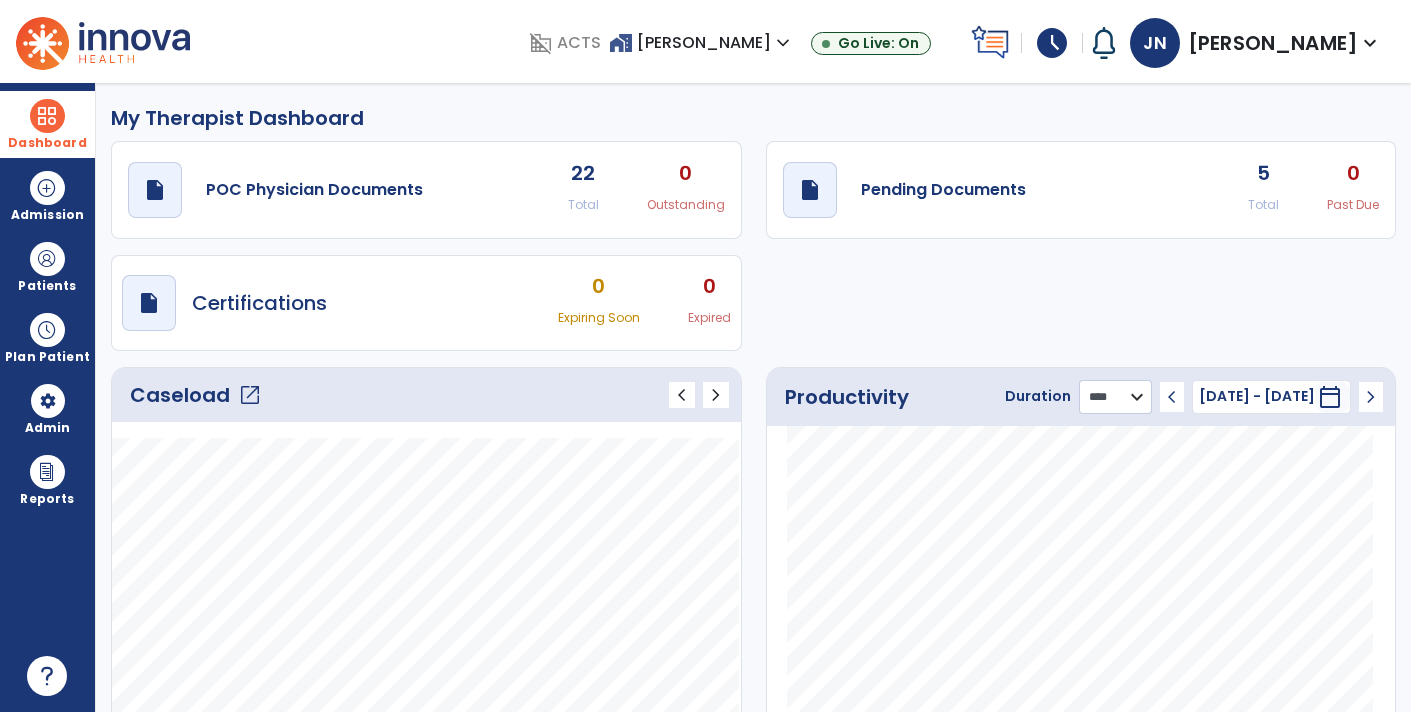 click on "******** **** ***" 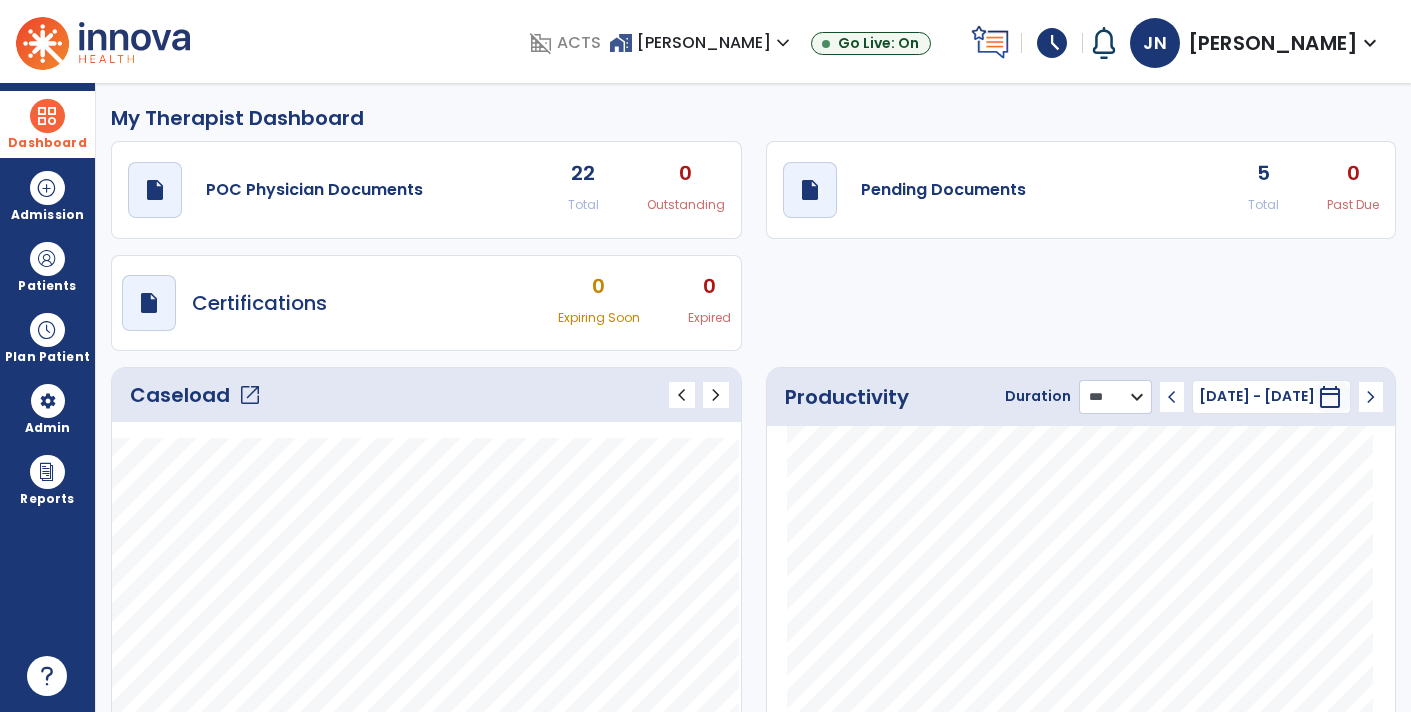 click on "******** **** ***" 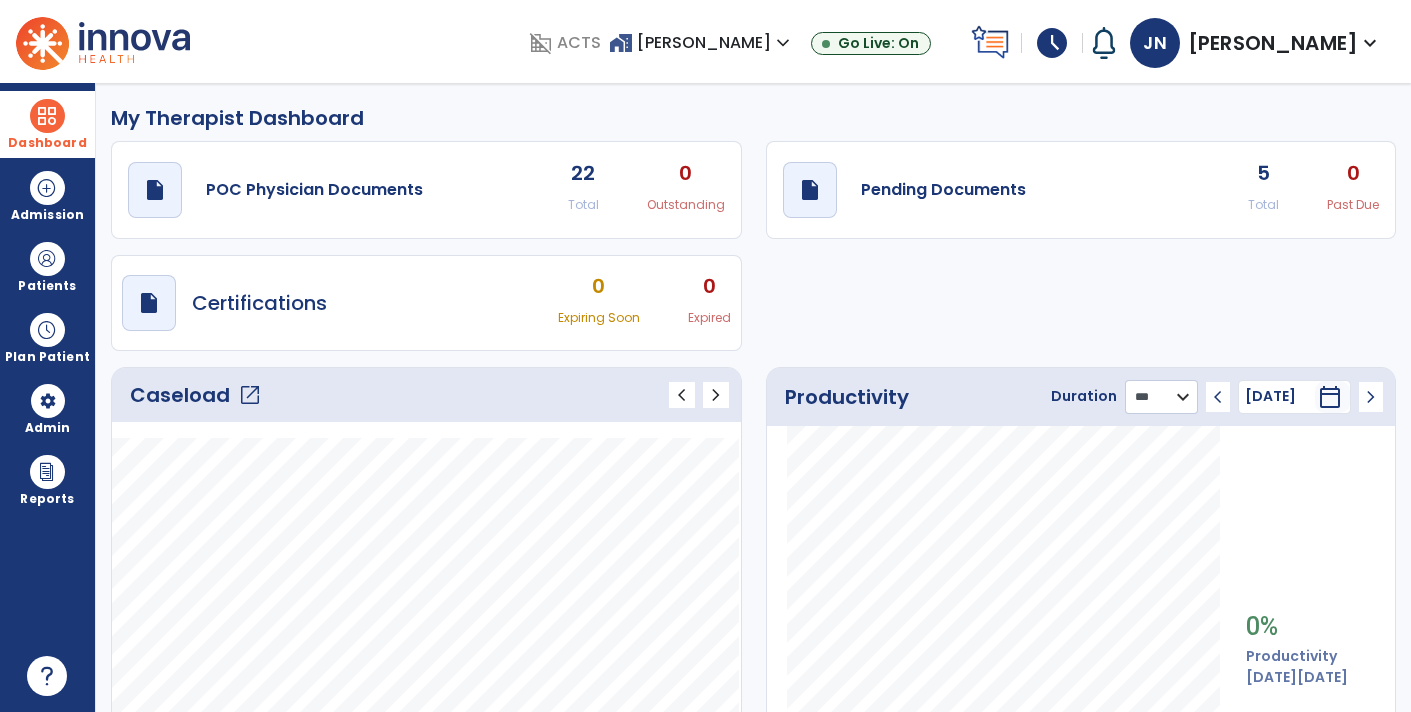 click on "******** **** ***" 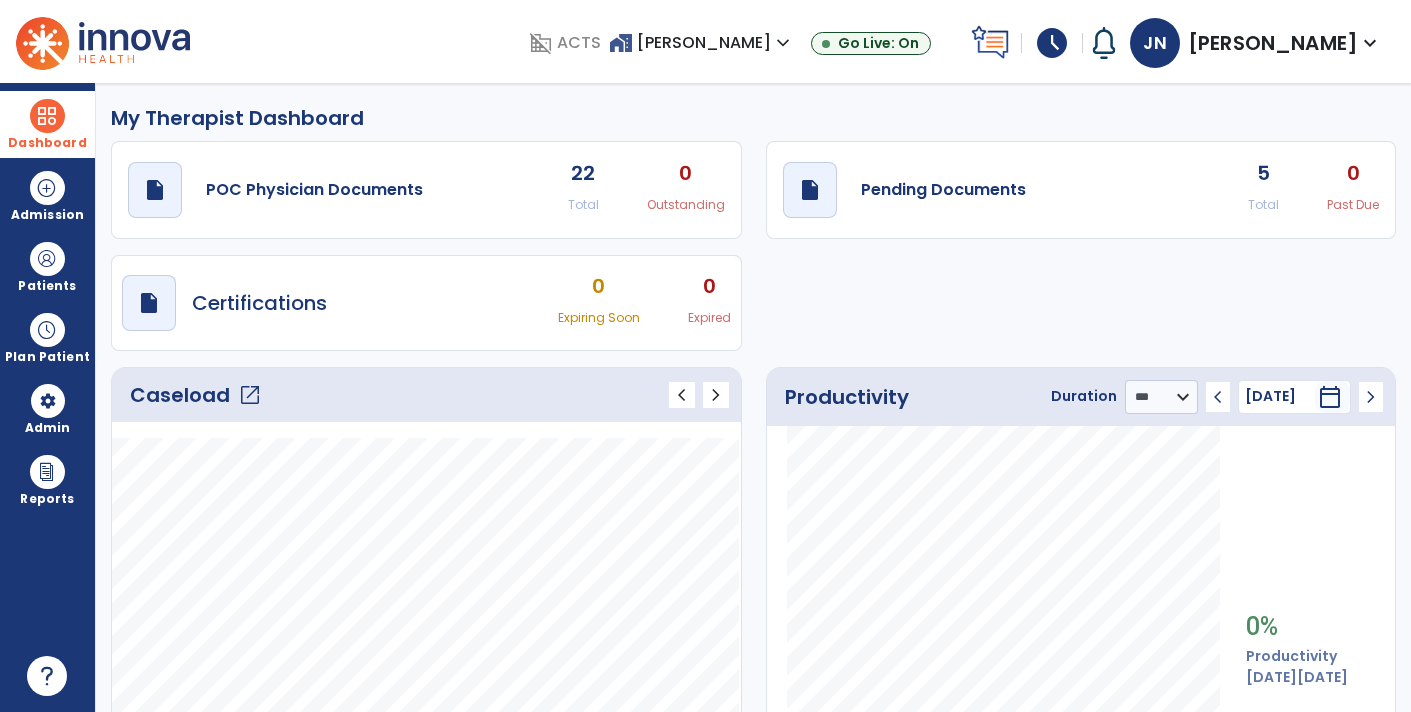 click on "calendar_today" at bounding box center [1330, 397] 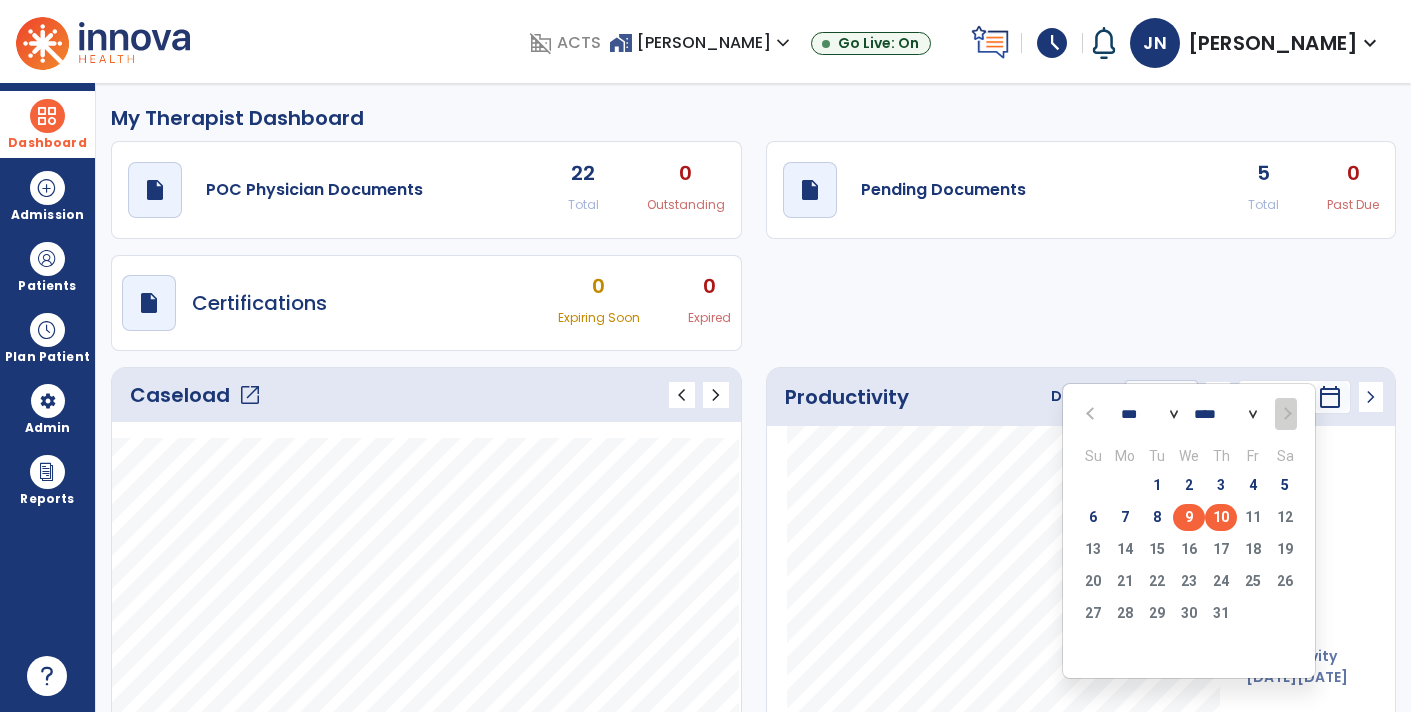 click on "9" at bounding box center [1189, 517] 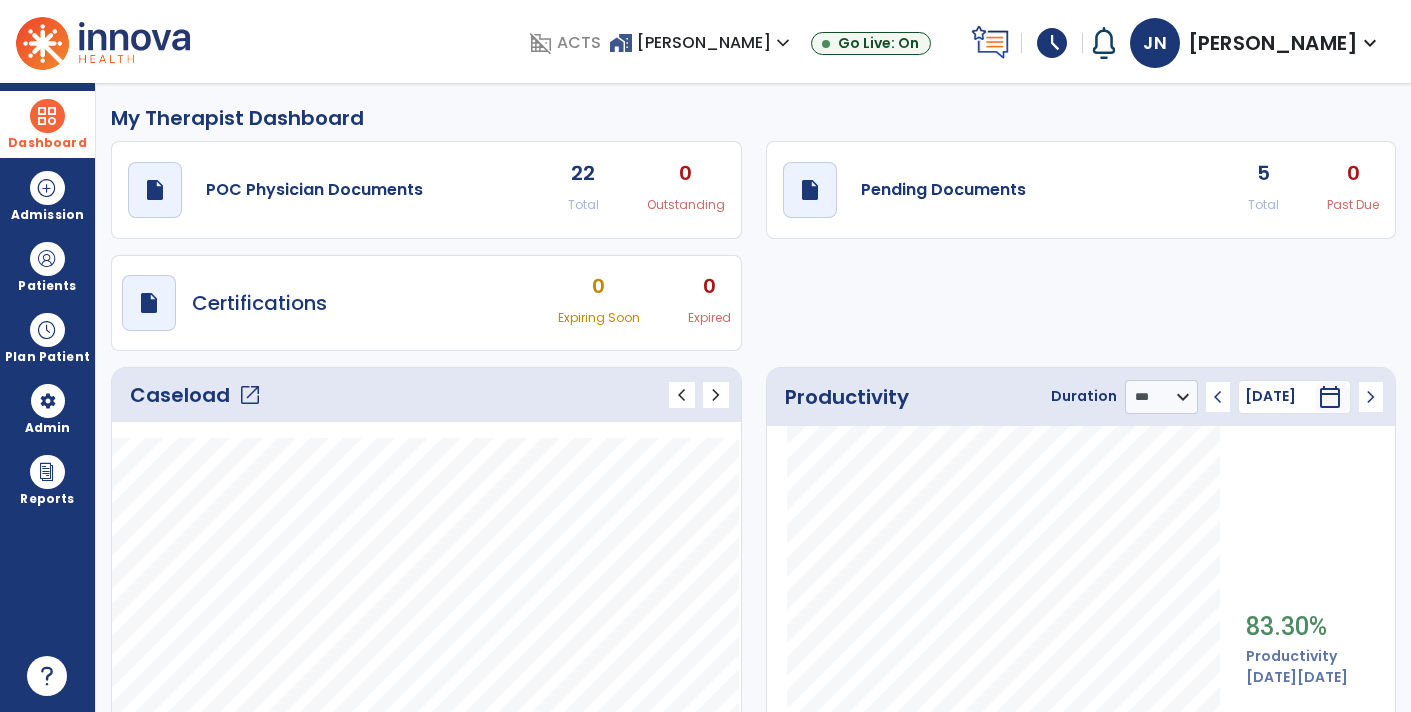 click on "Caseload   open_in_new" 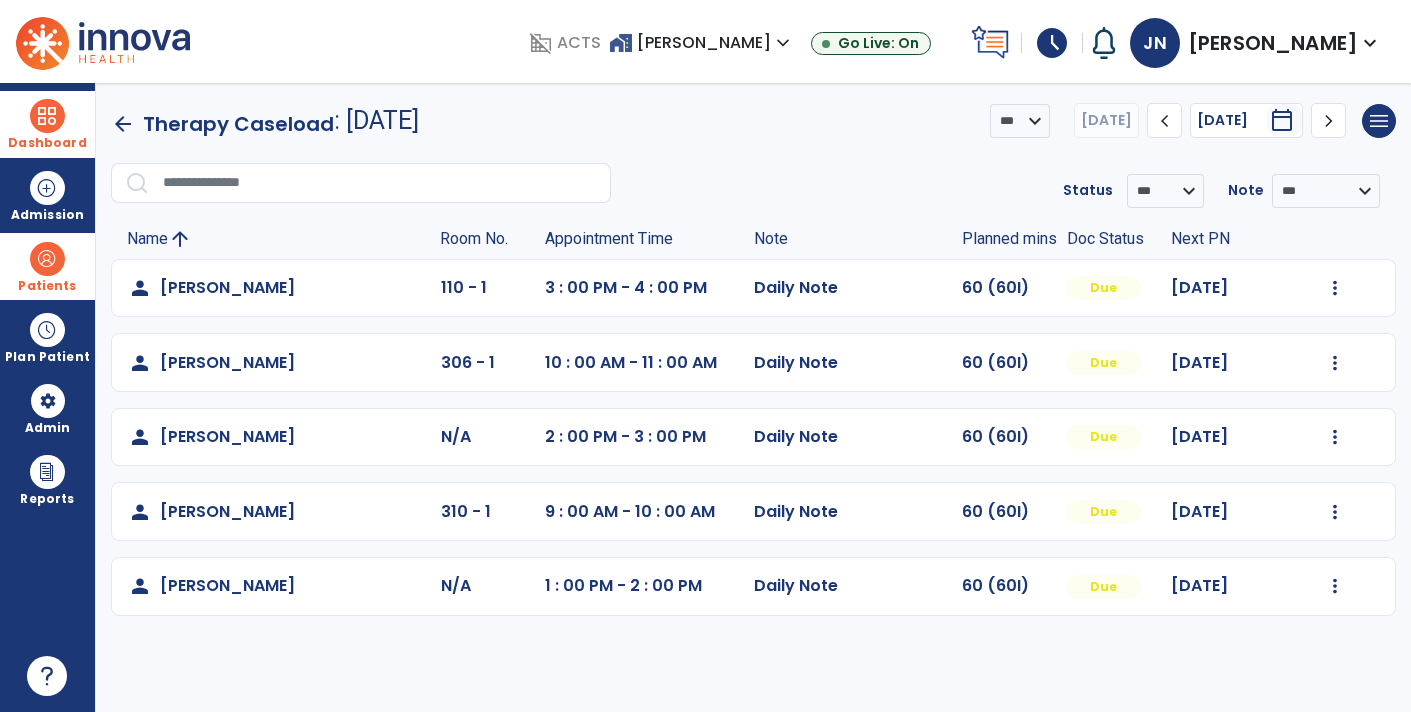 click on "Patients" at bounding box center (47, 286) 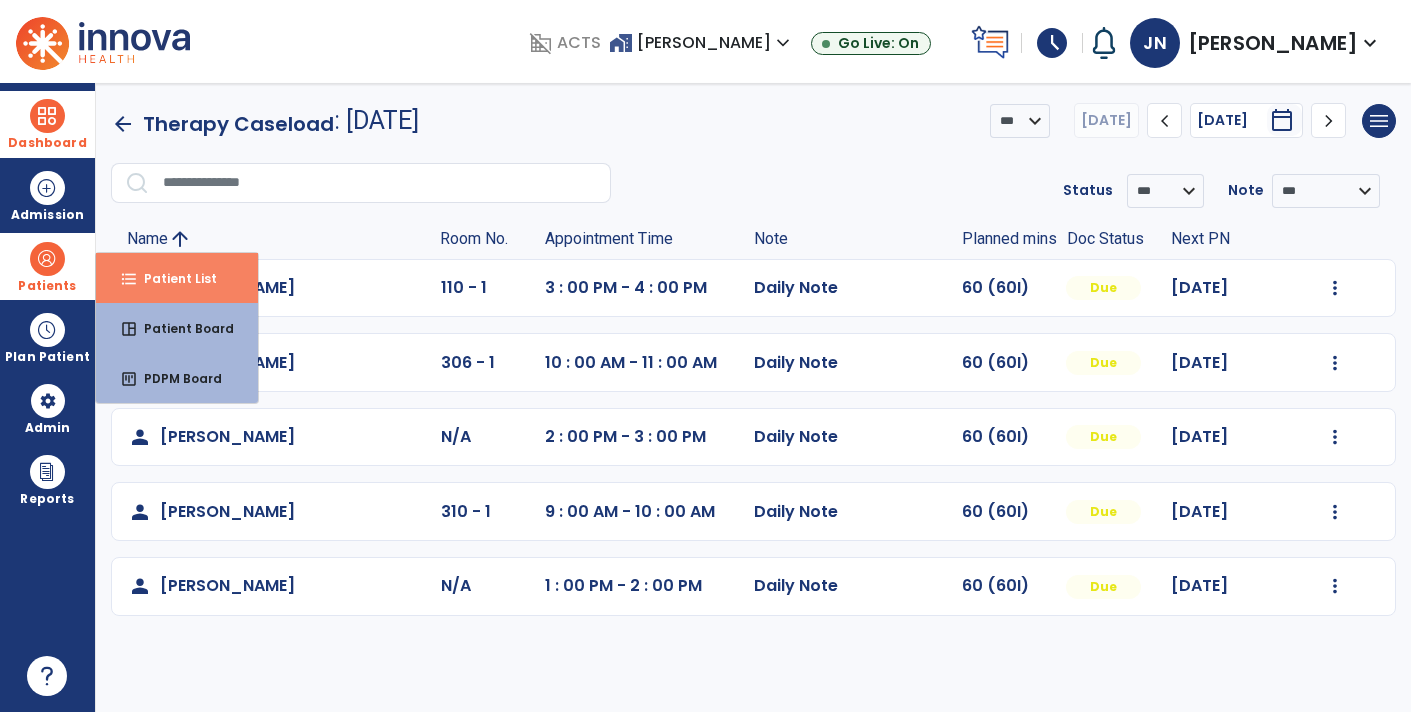 click on "Patient List" at bounding box center (172, 278) 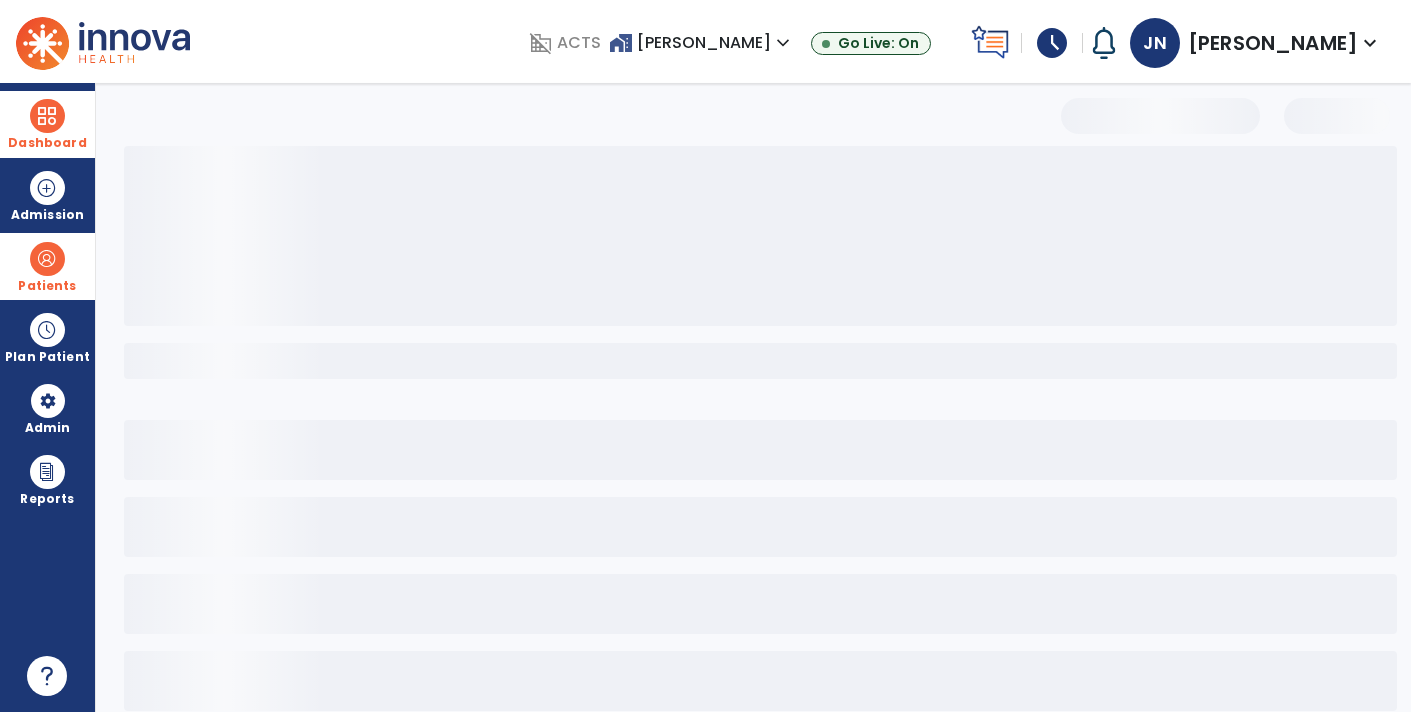 select on "***" 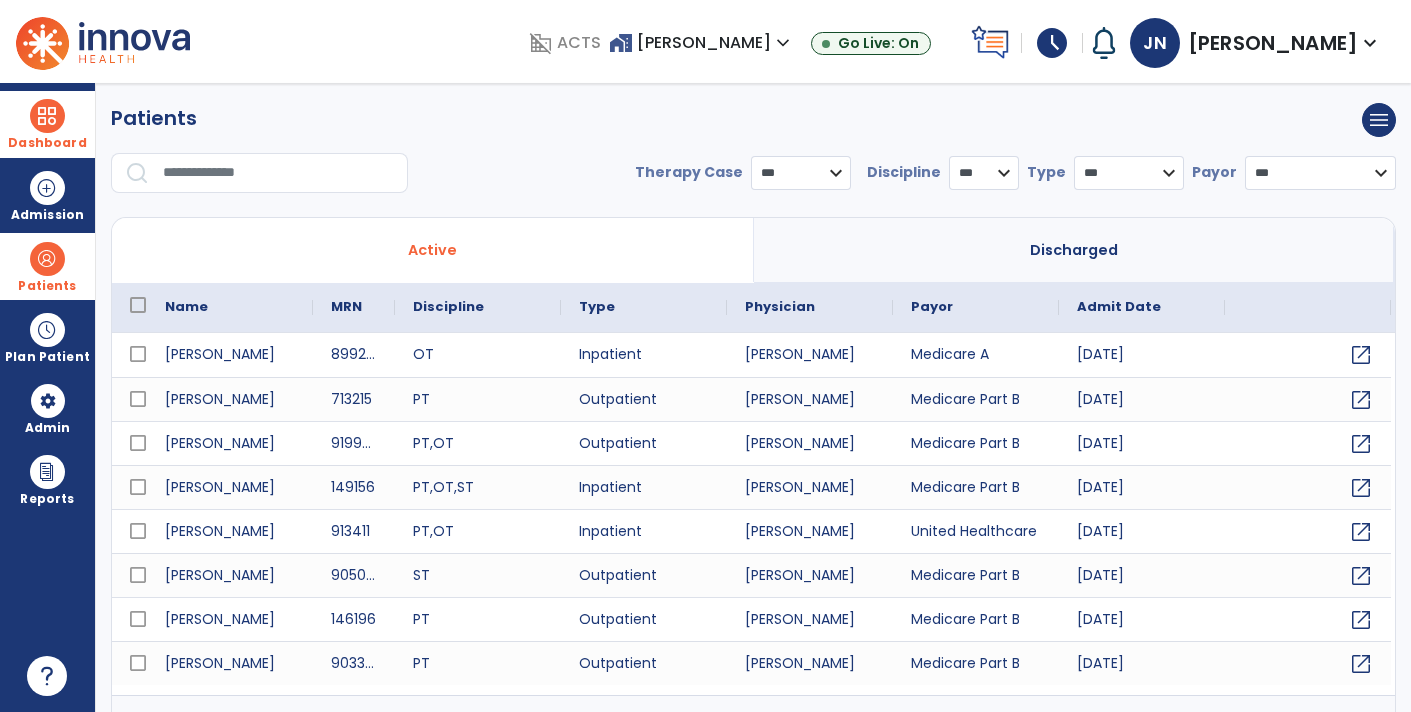 click at bounding box center (278, 173) 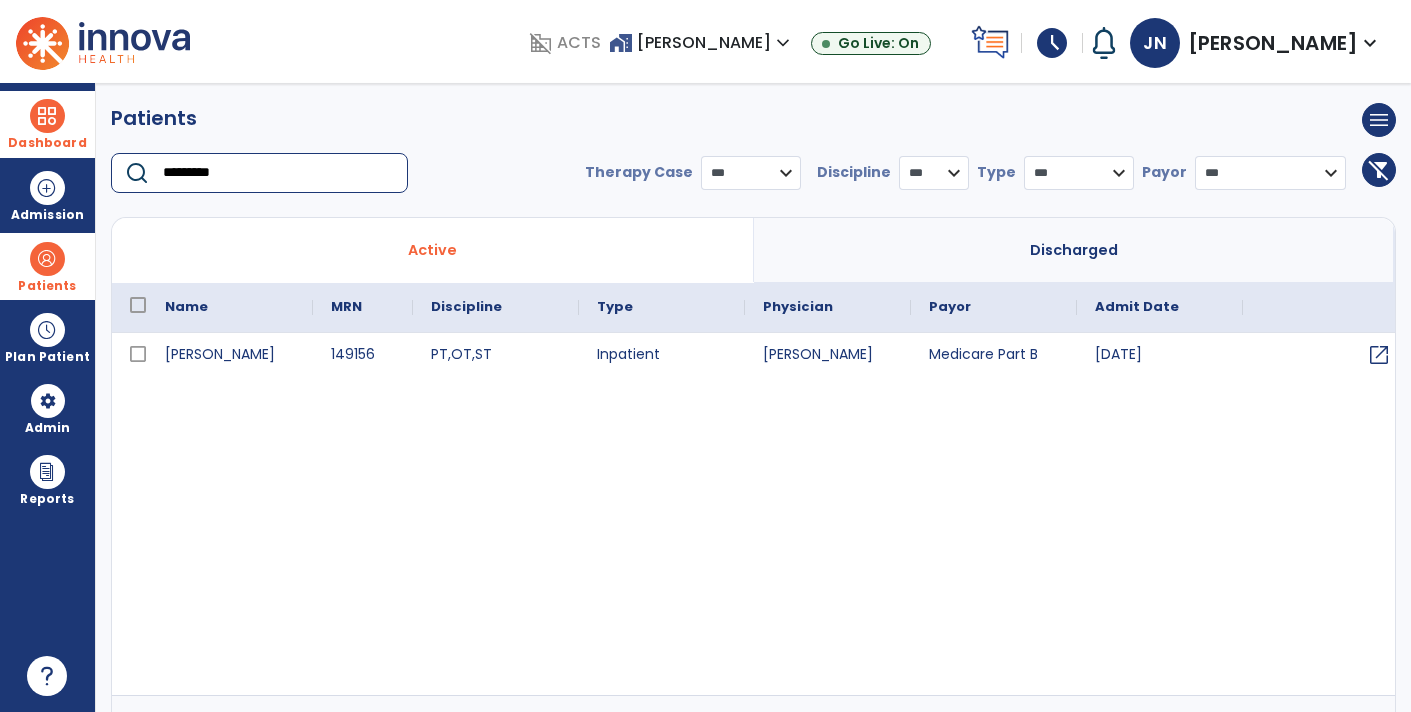 type on "*********" 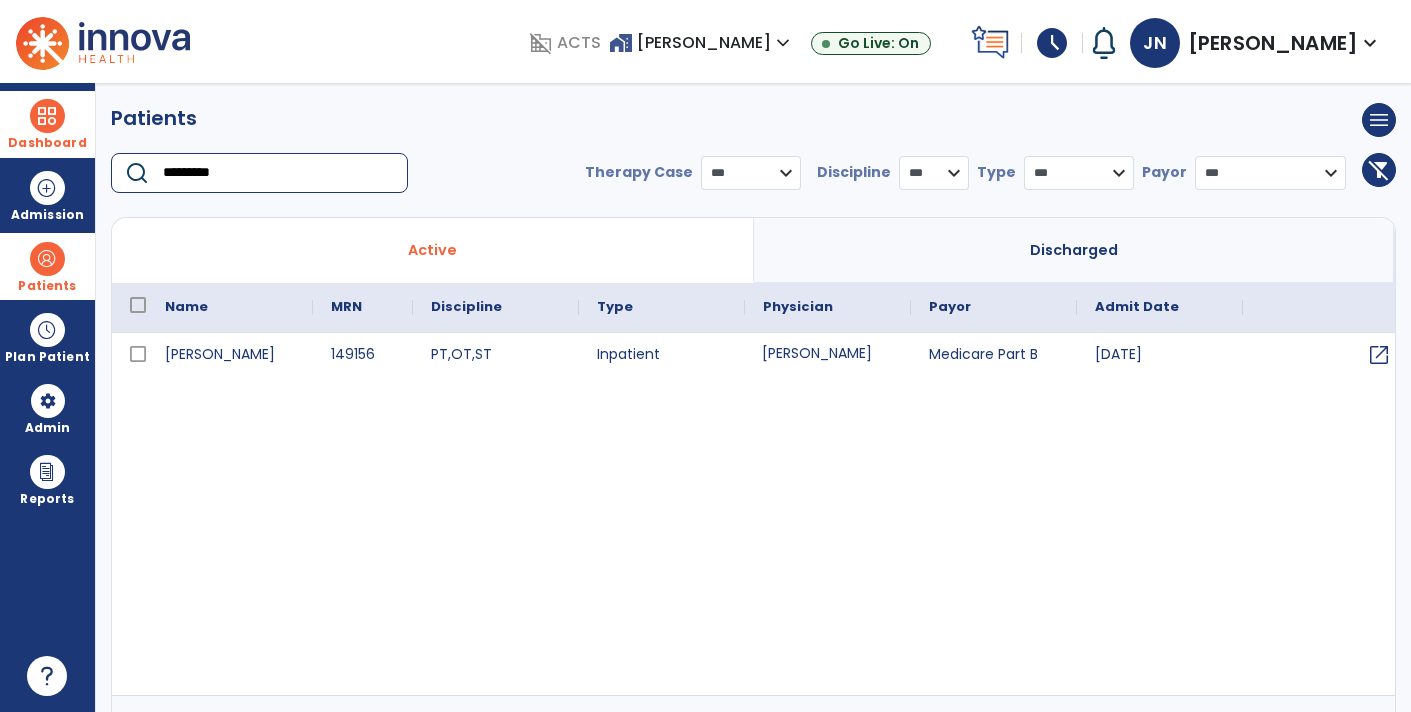 click on "[PERSON_NAME]" at bounding box center (828, 355) 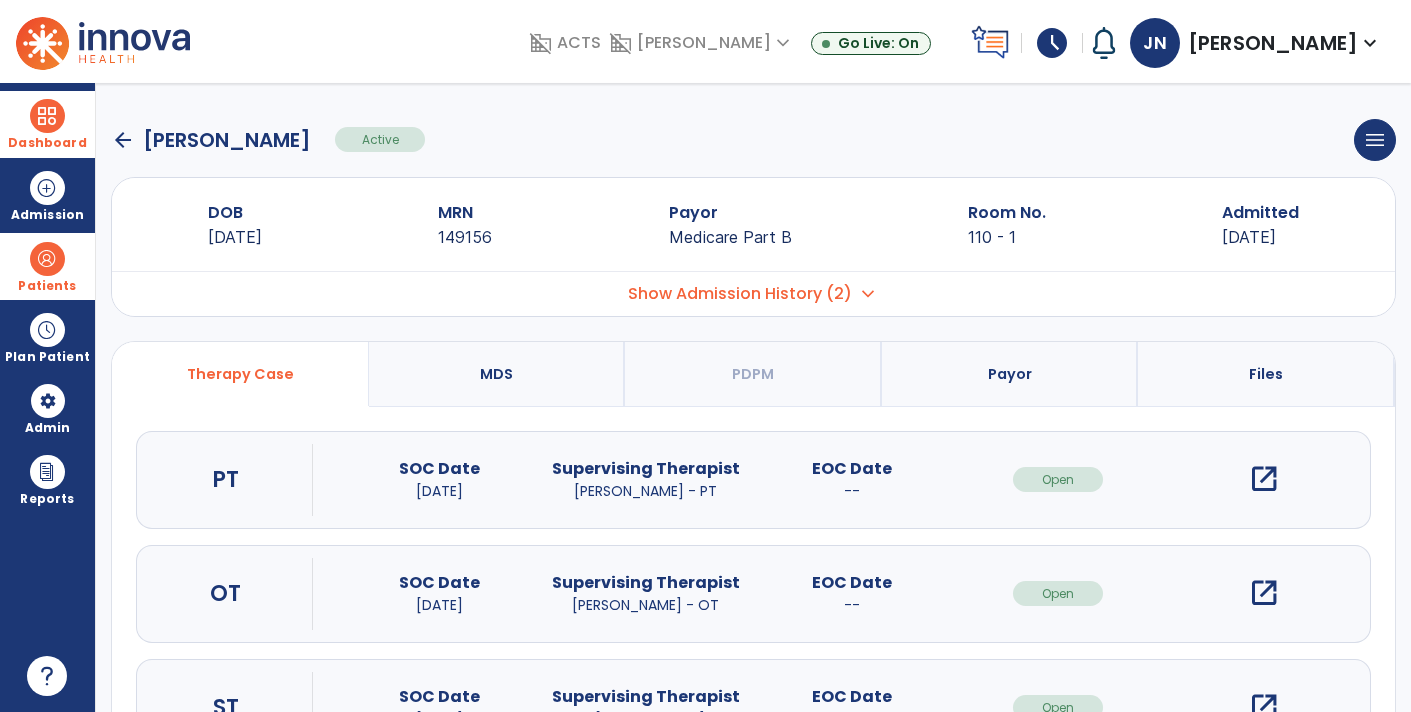 click on "open_in_new" at bounding box center [1264, 479] 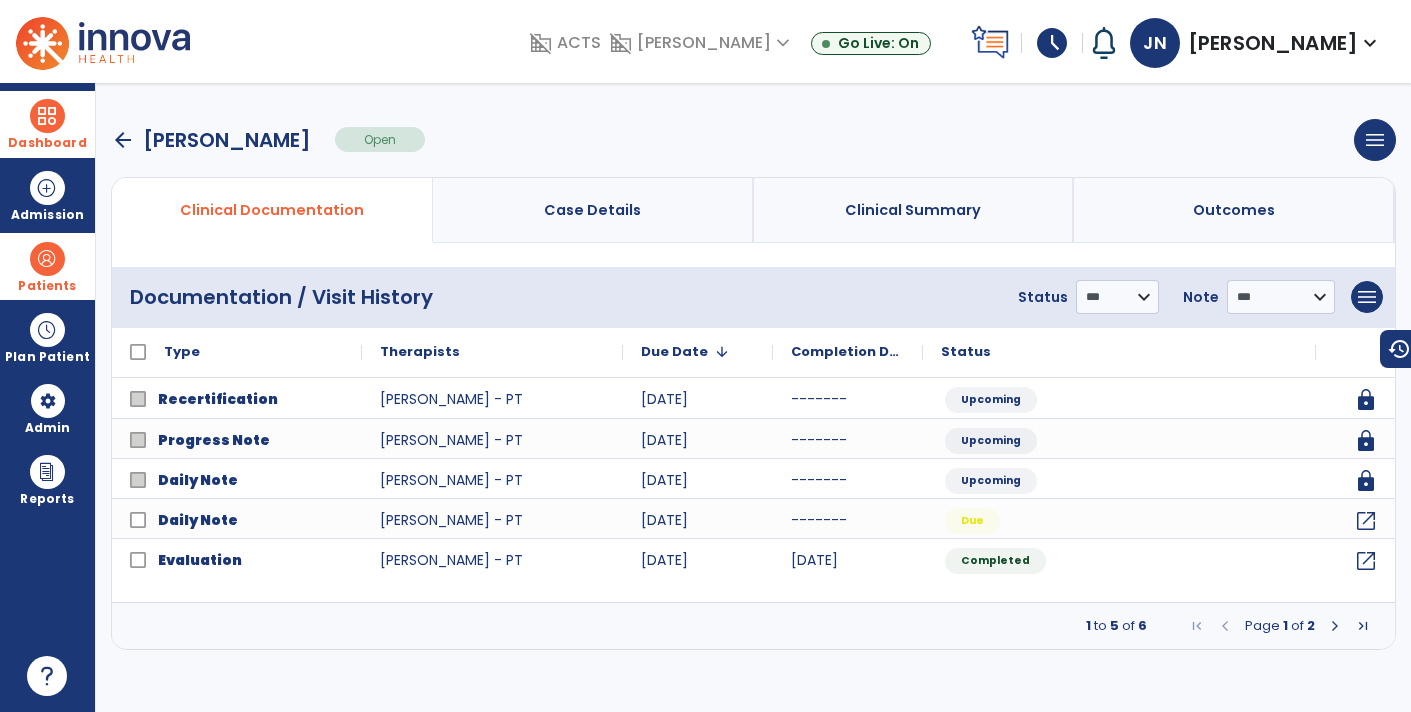 click at bounding box center (1335, 626) 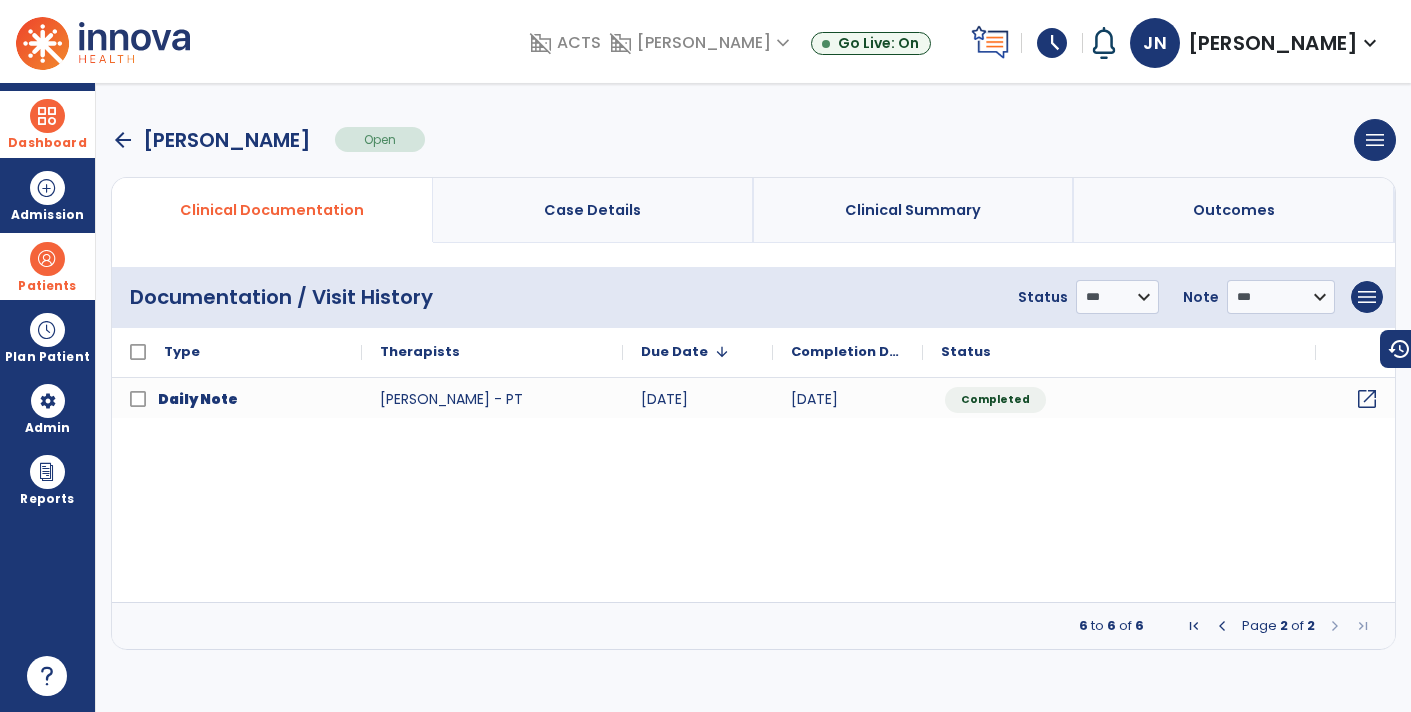 click on "open_in_new" 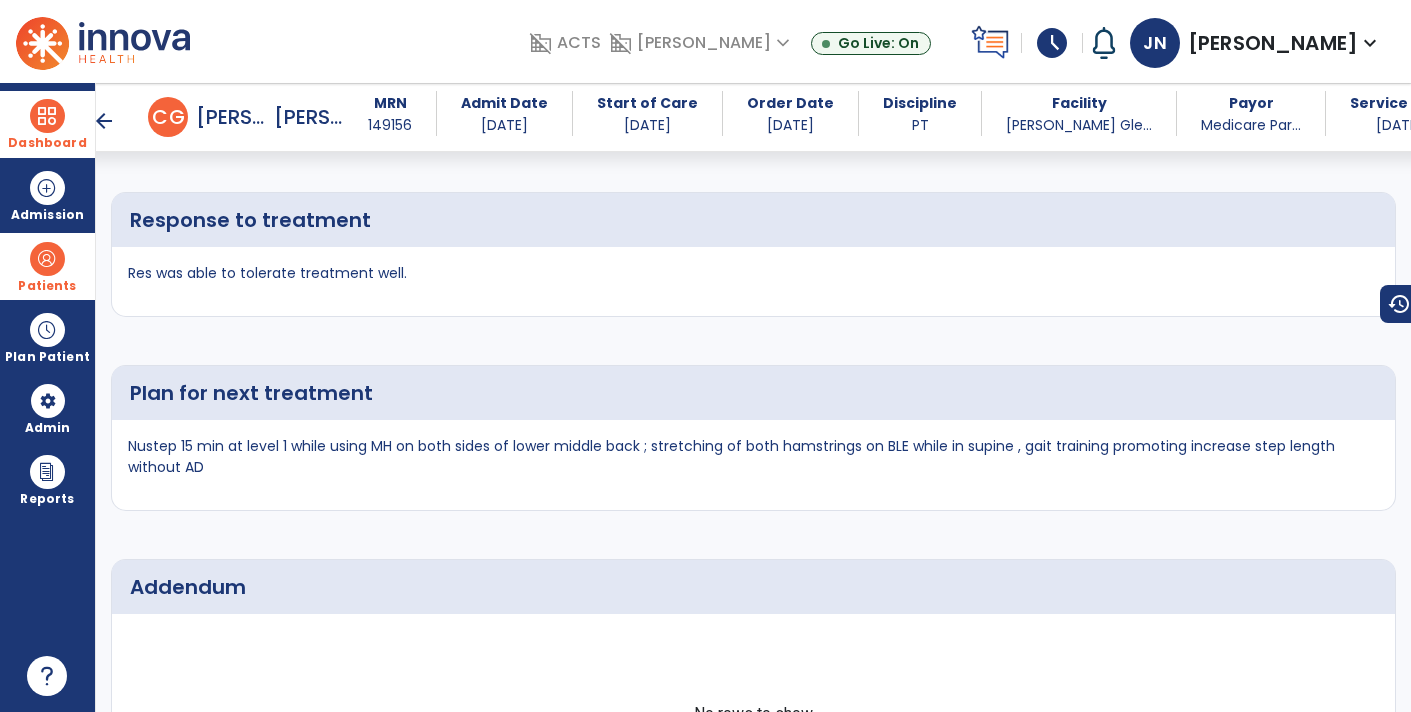 scroll, scrollTop: 4122, scrollLeft: 0, axis: vertical 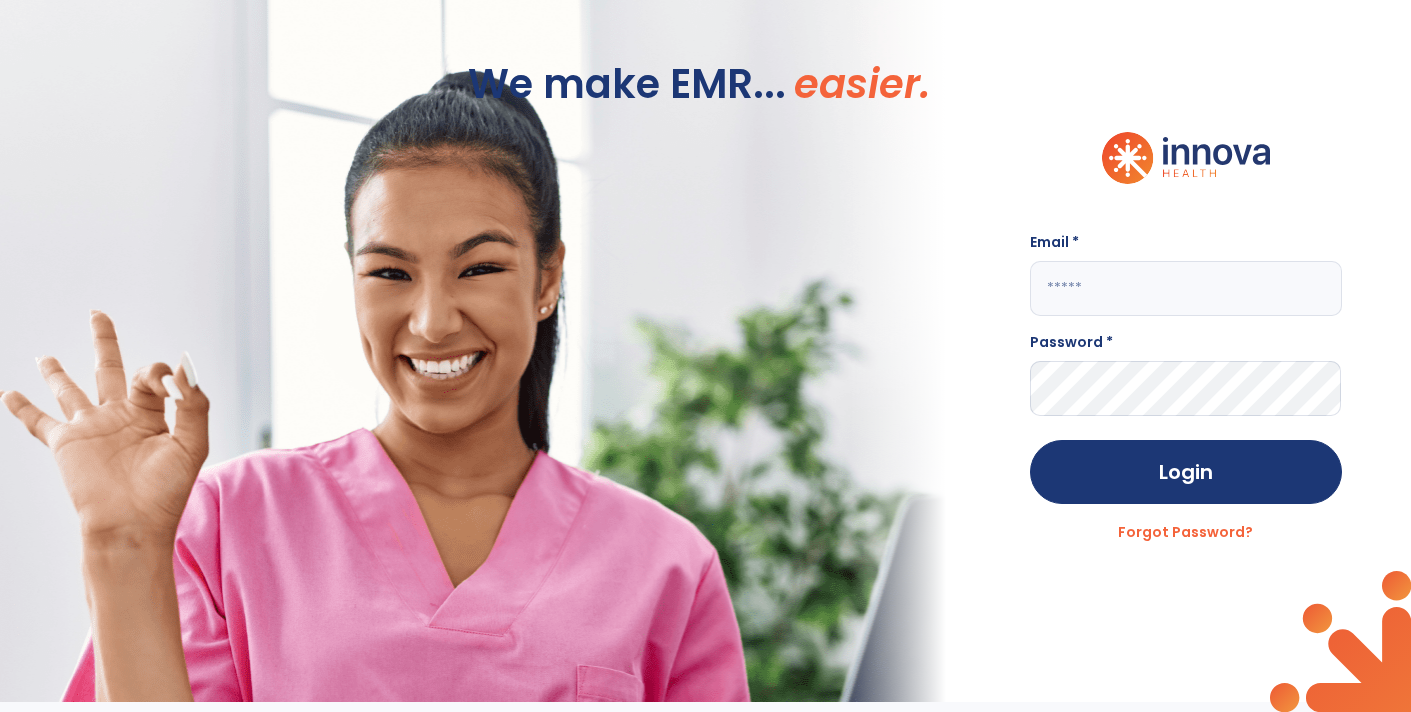 click 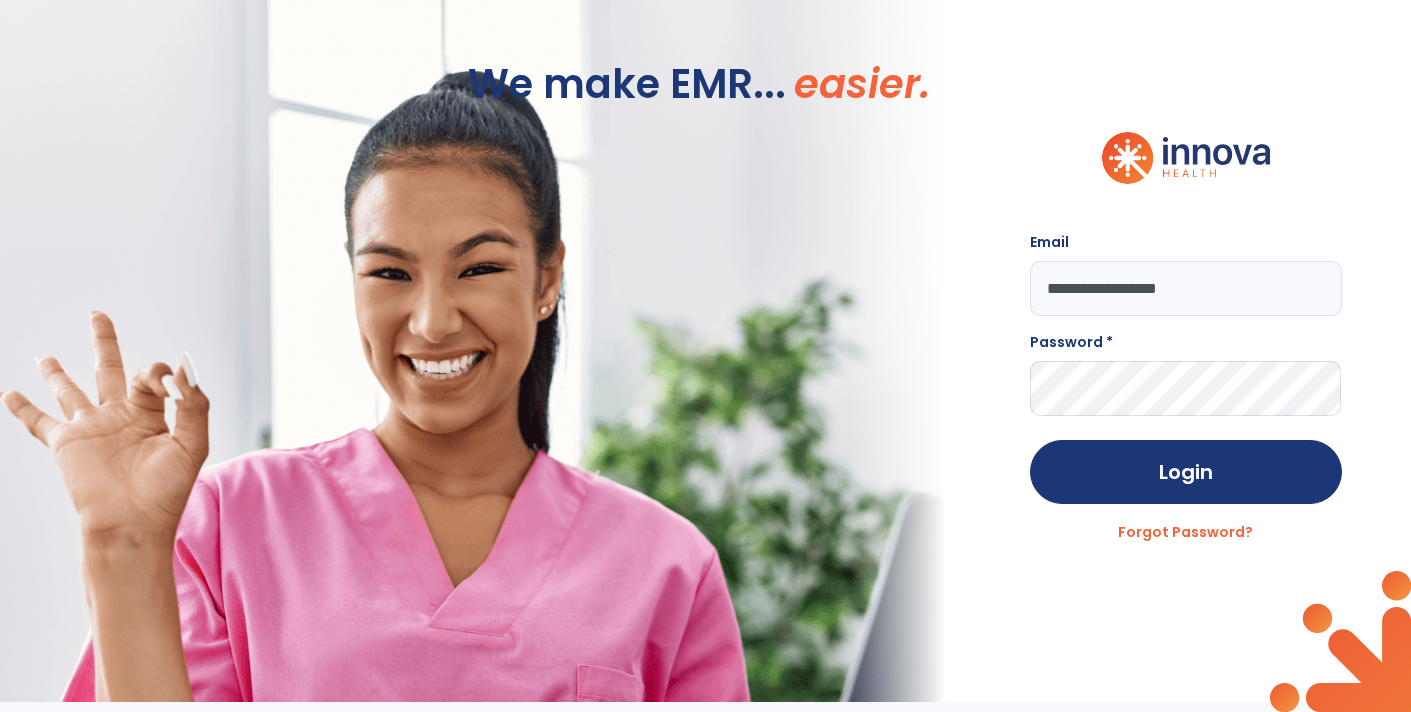 type on "**********" 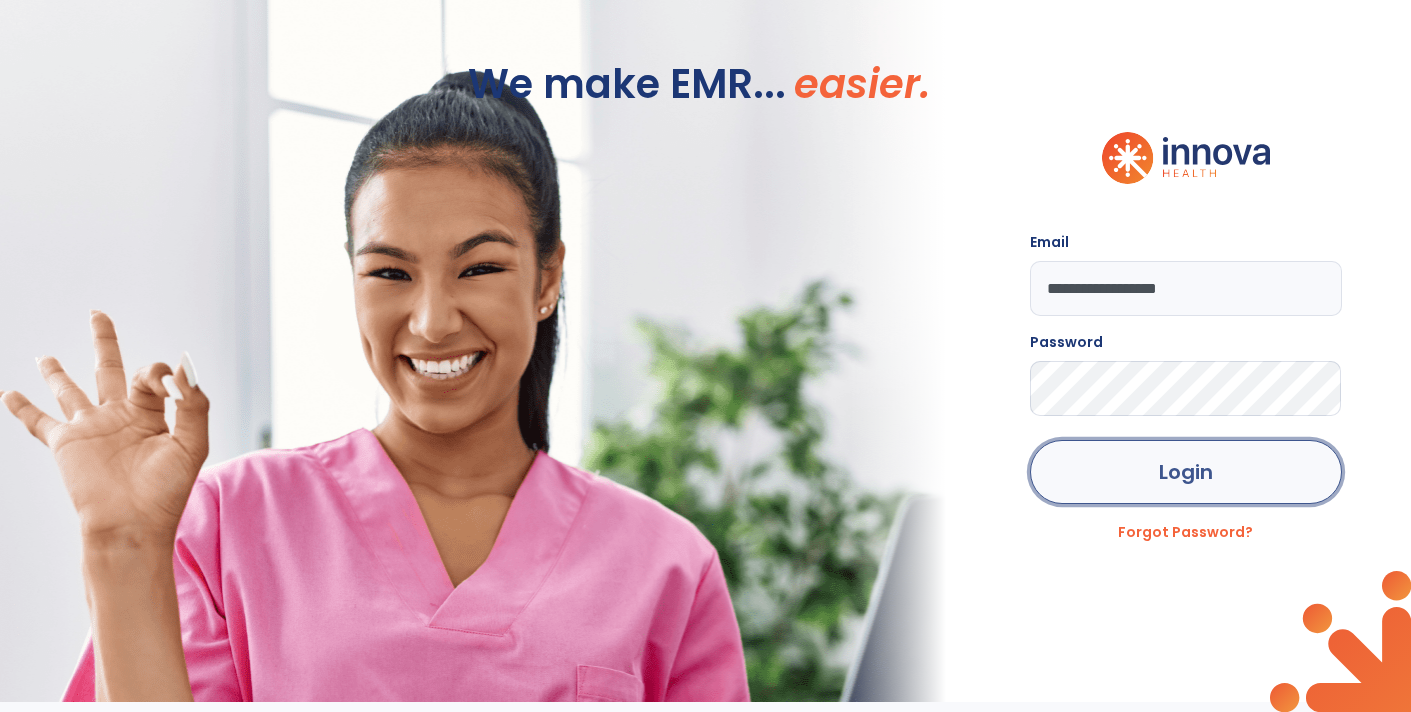 click on "Login" 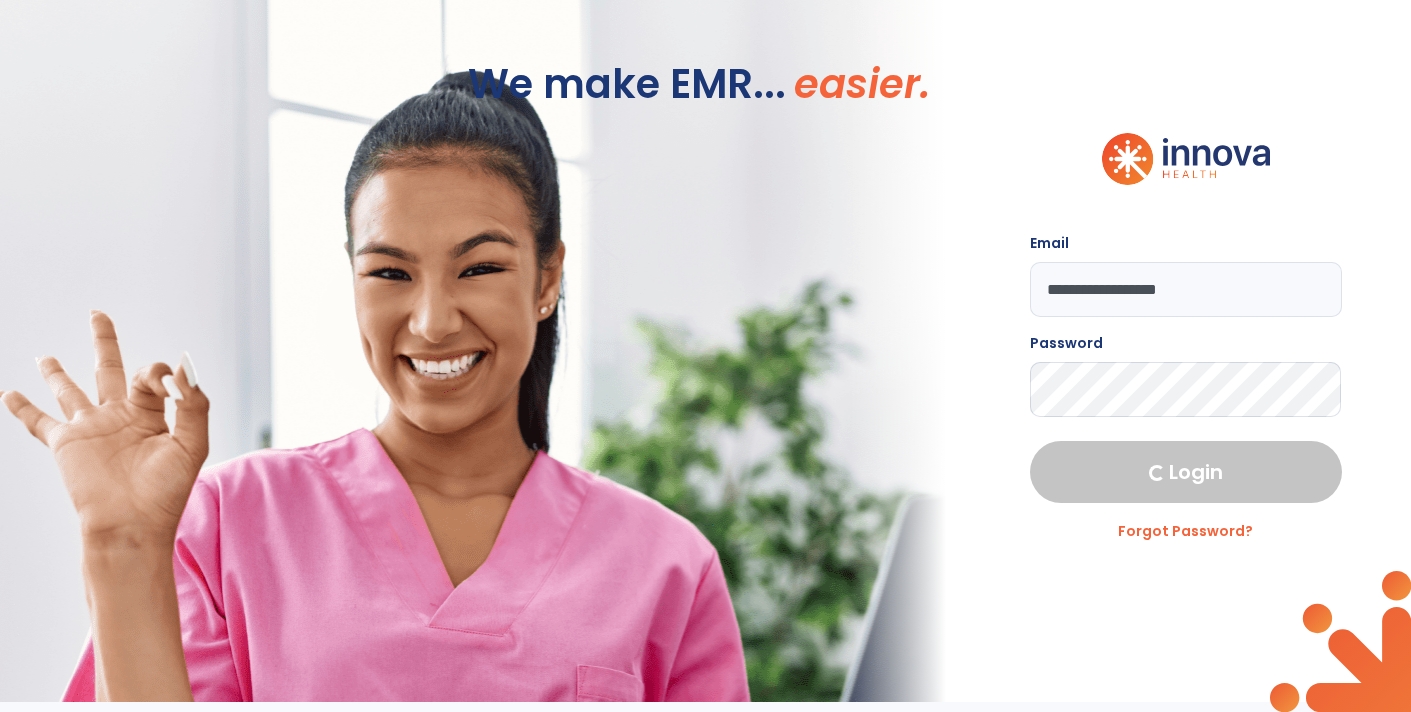 select on "****" 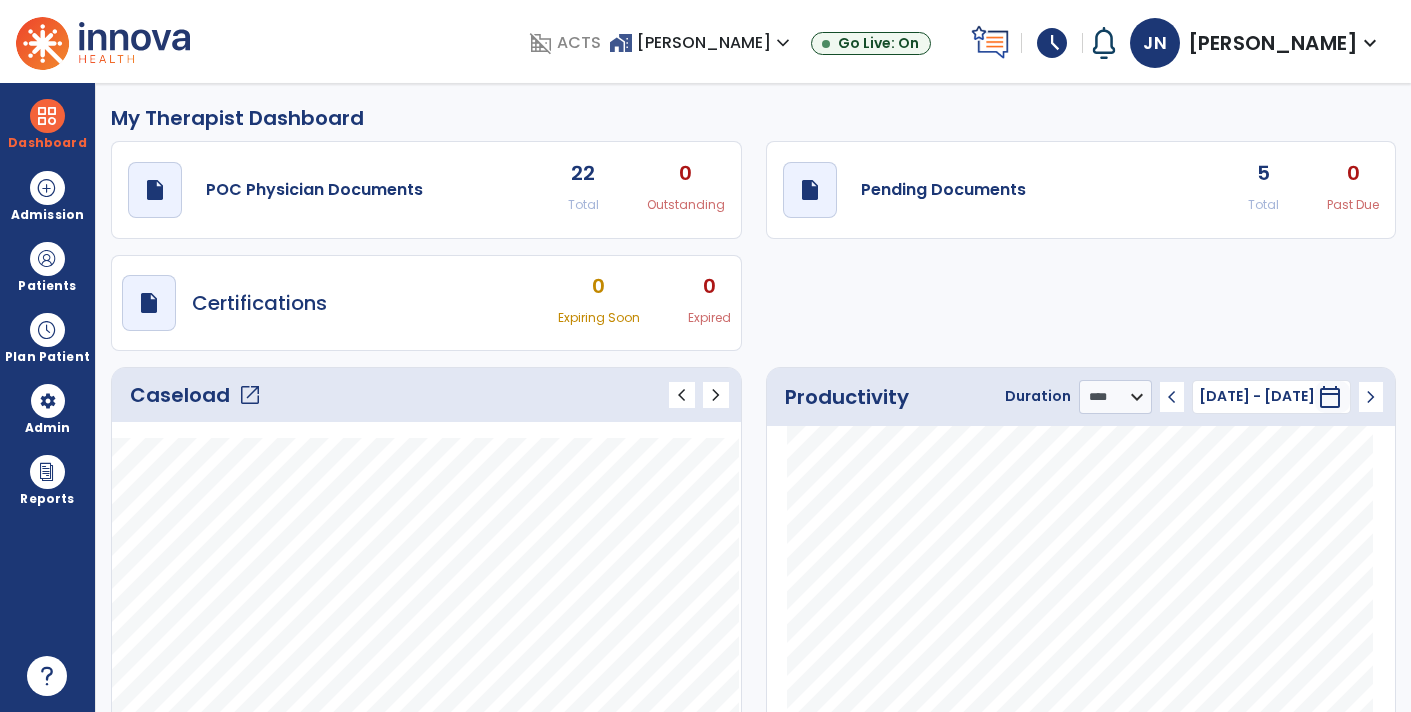 click on "open_in_new" 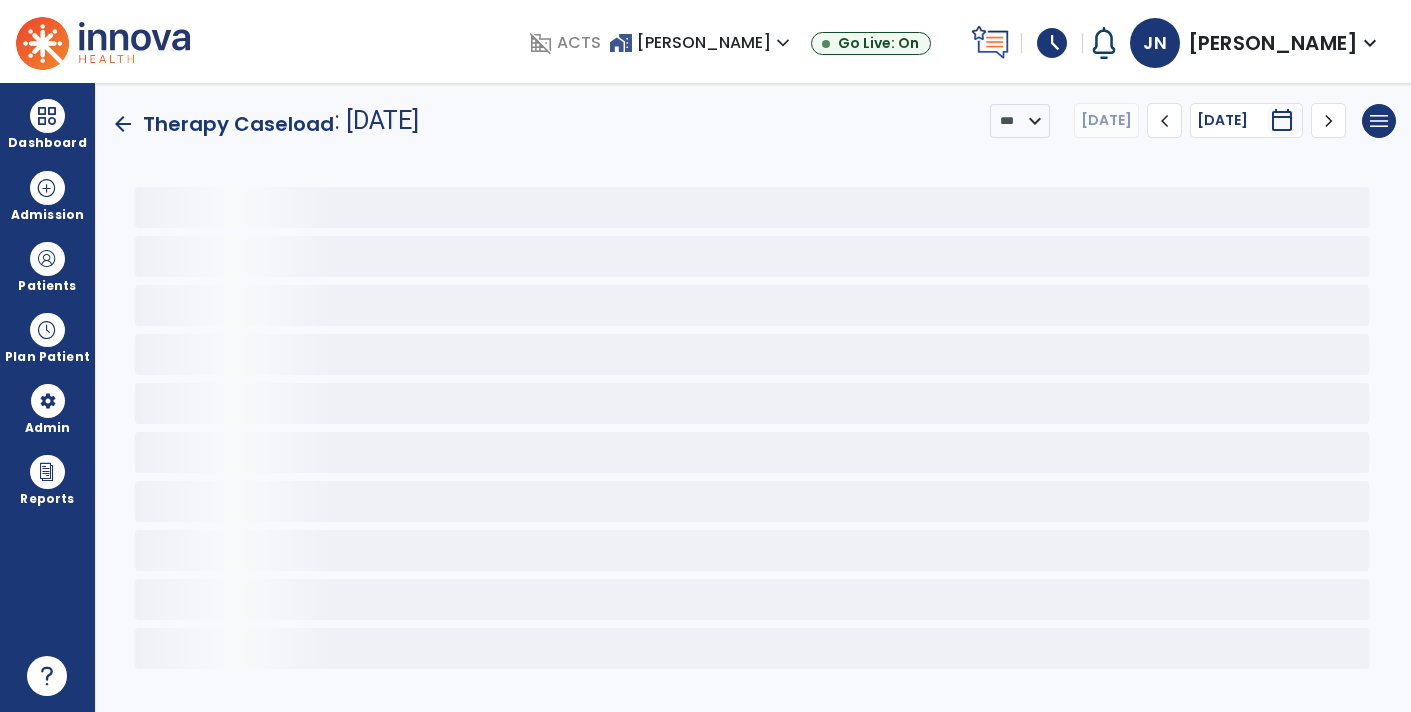 scroll, scrollTop: 0, scrollLeft: 0, axis: both 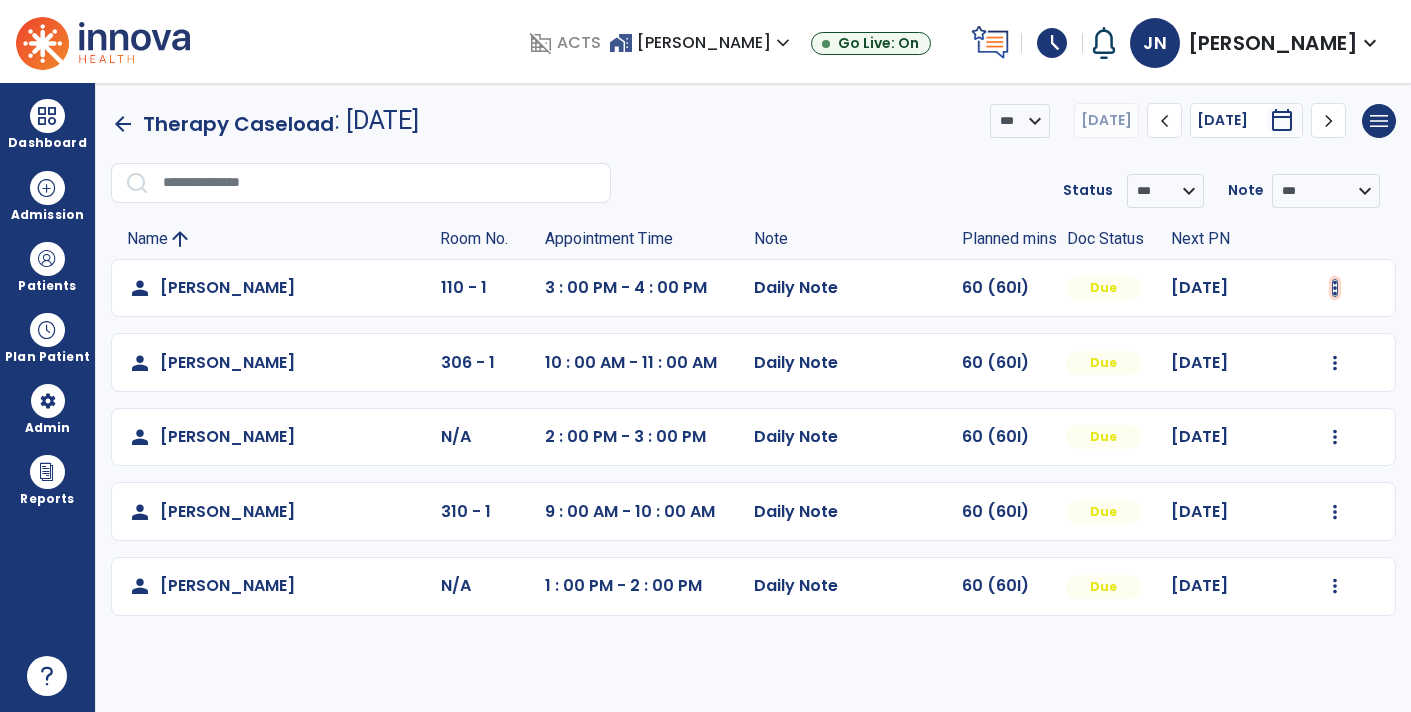 click at bounding box center (1335, 288) 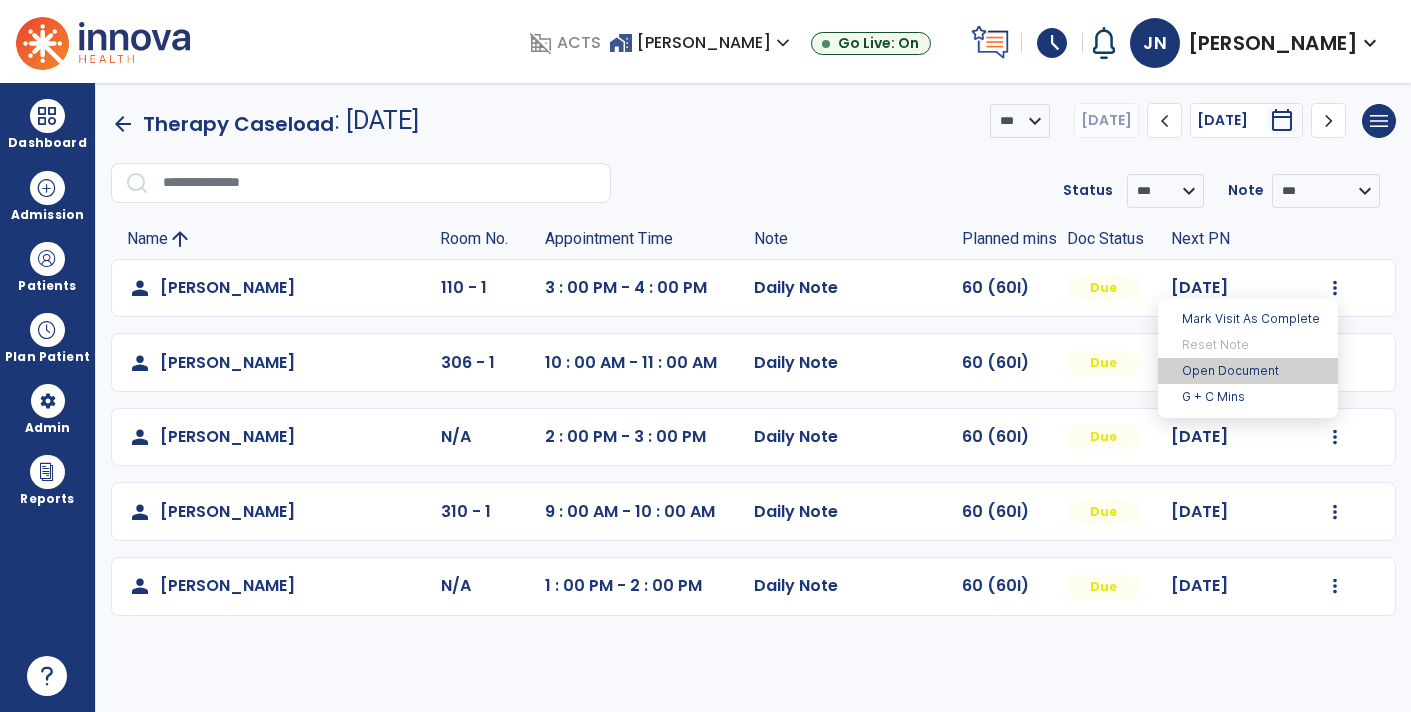 click on "Open Document" at bounding box center (1248, 371) 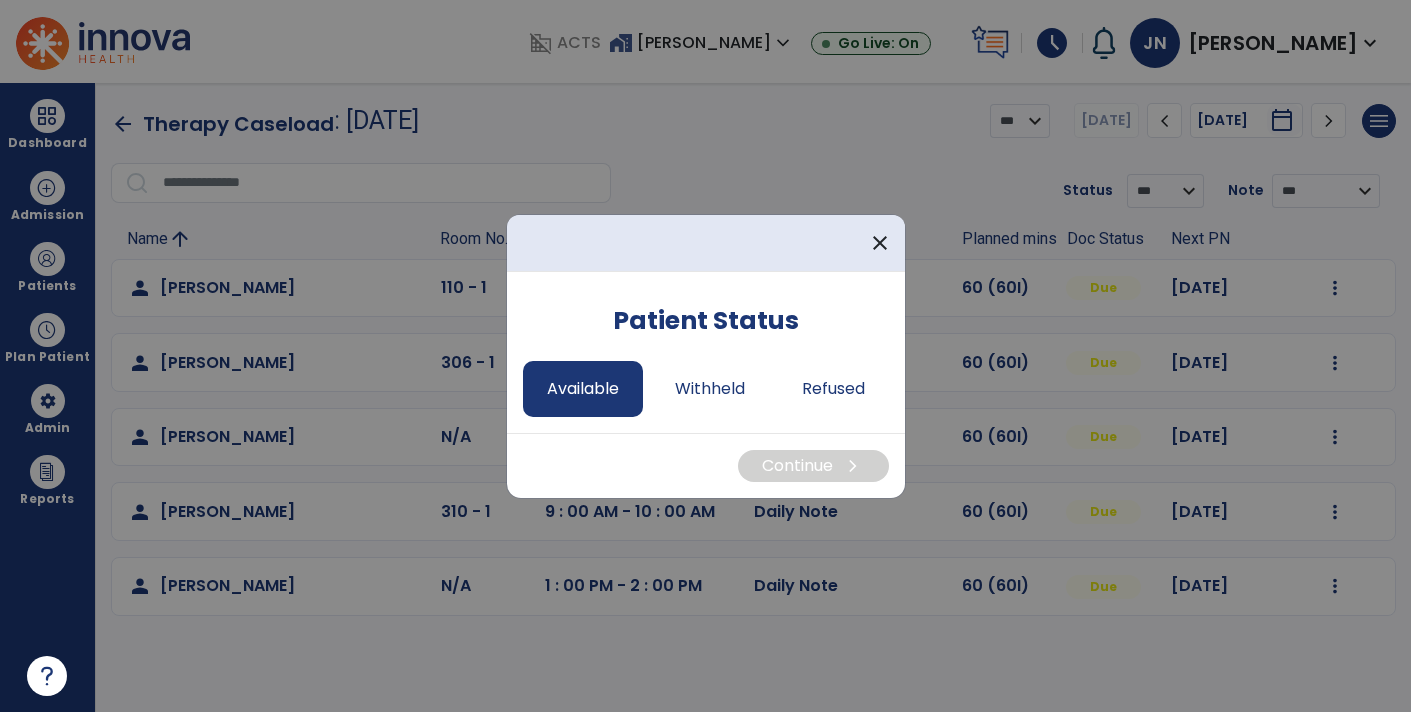 click on "Available" at bounding box center [583, 389] 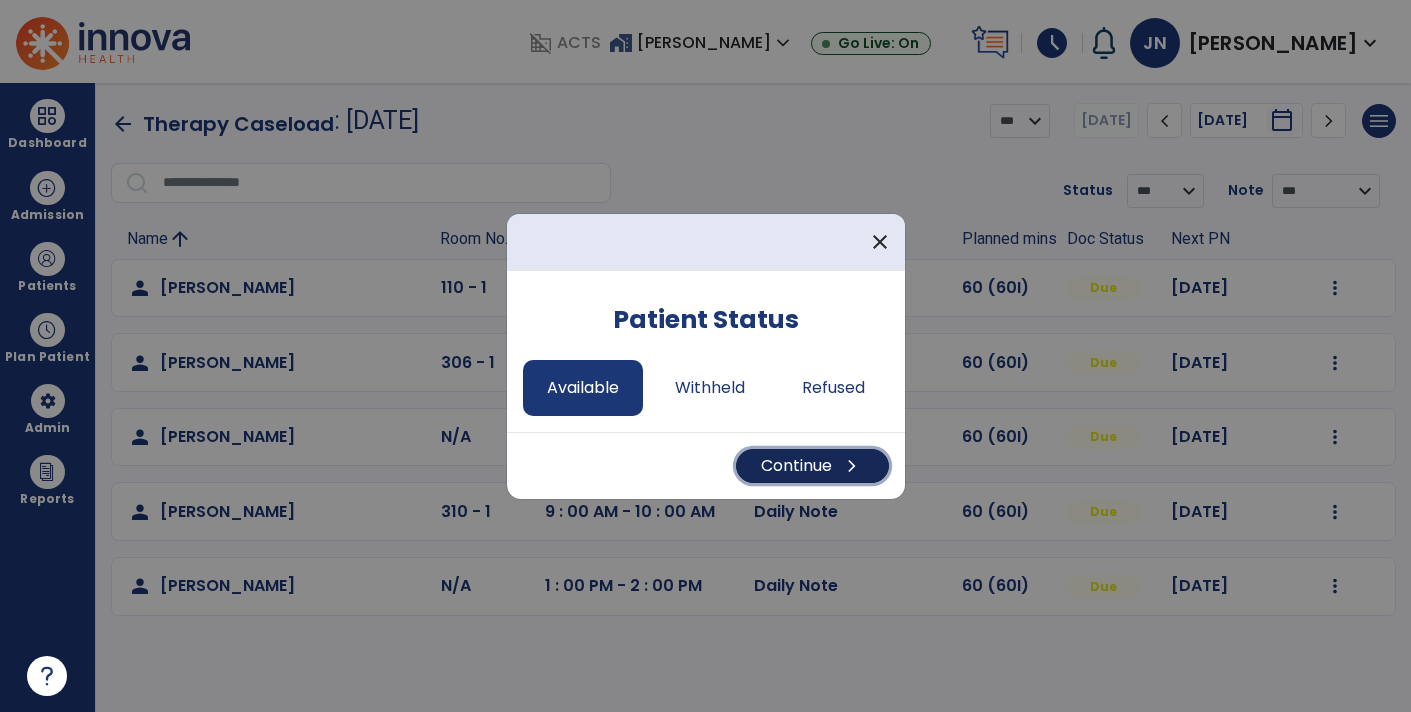click on "Continue   chevron_right" at bounding box center [812, 466] 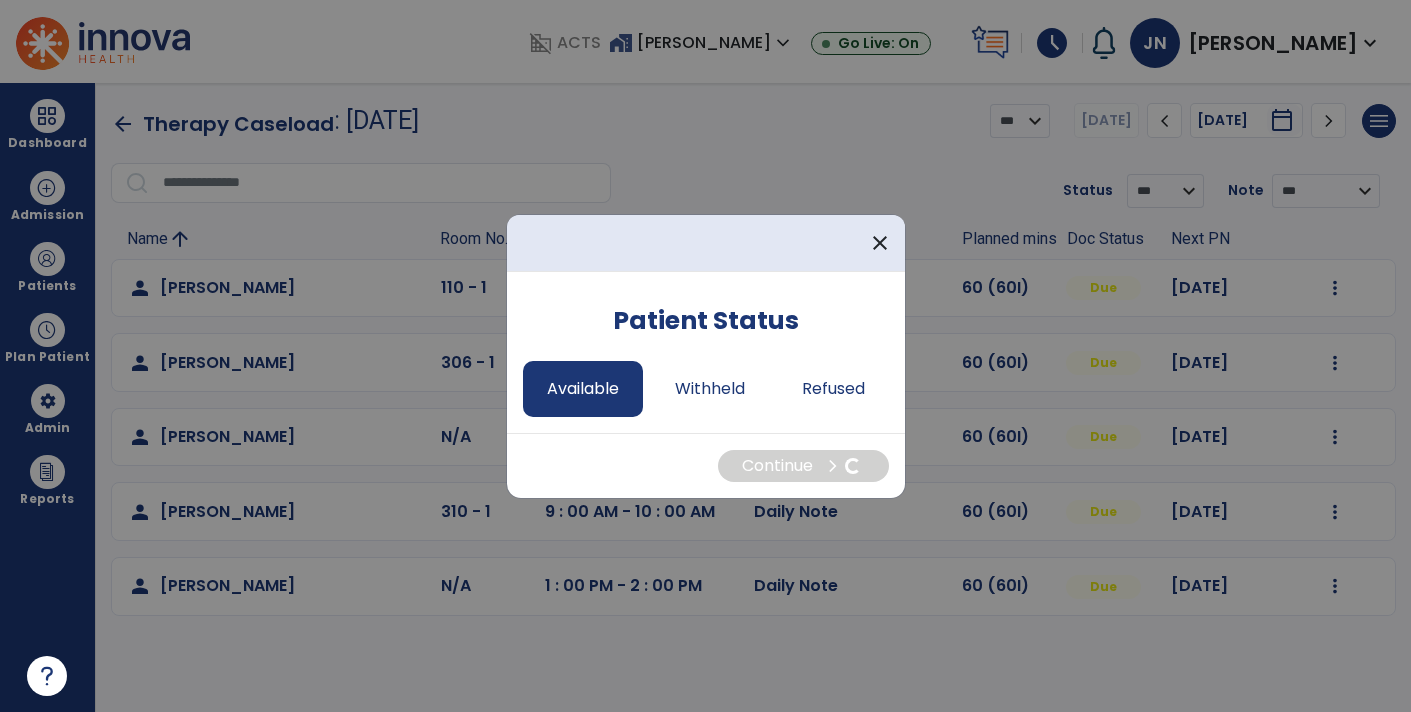 select on "*" 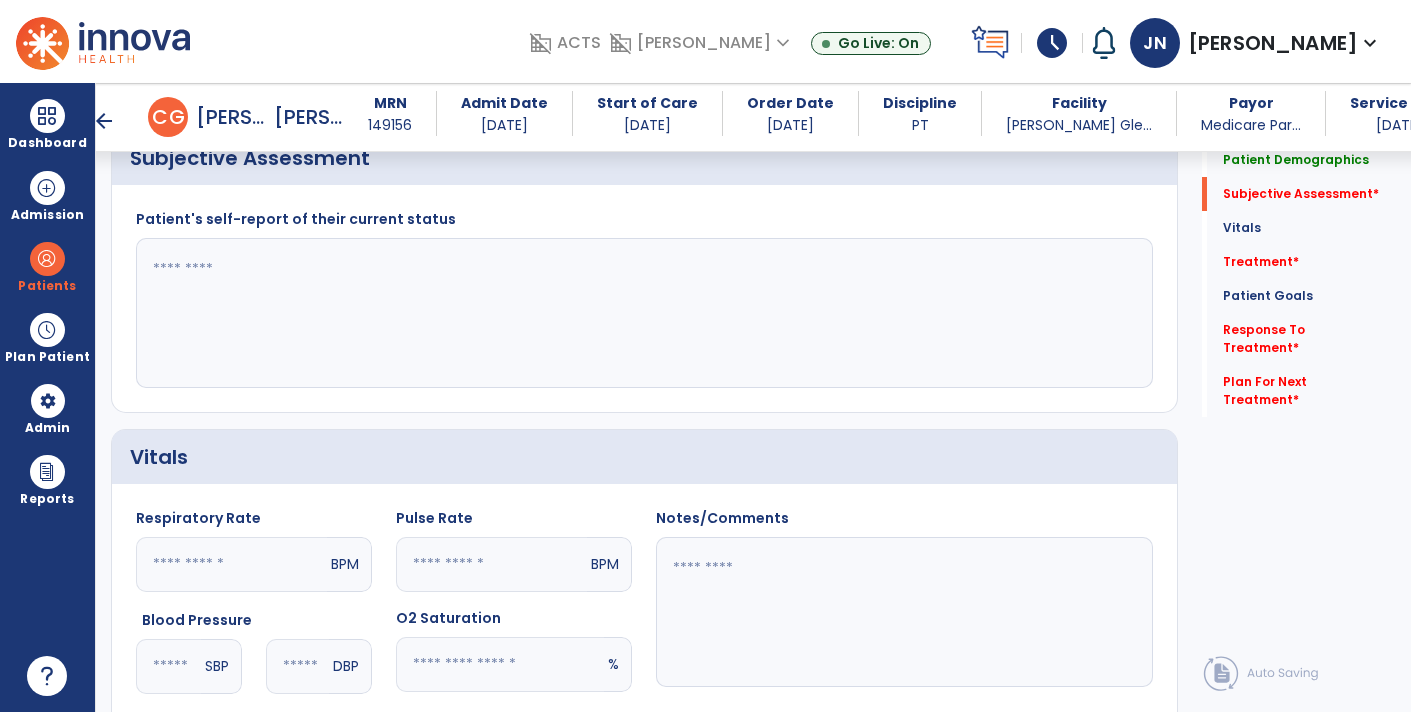 scroll, scrollTop: 446, scrollLeft: 0, axis: vertical 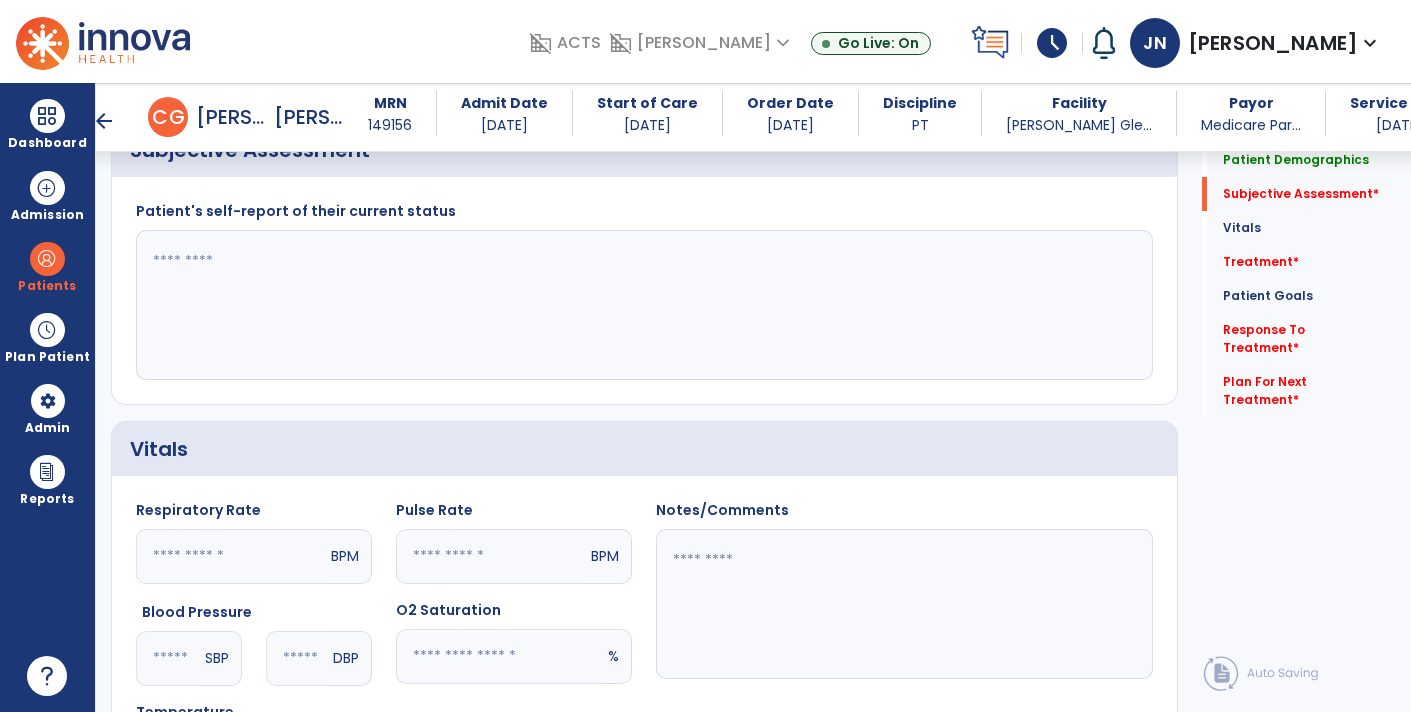 click 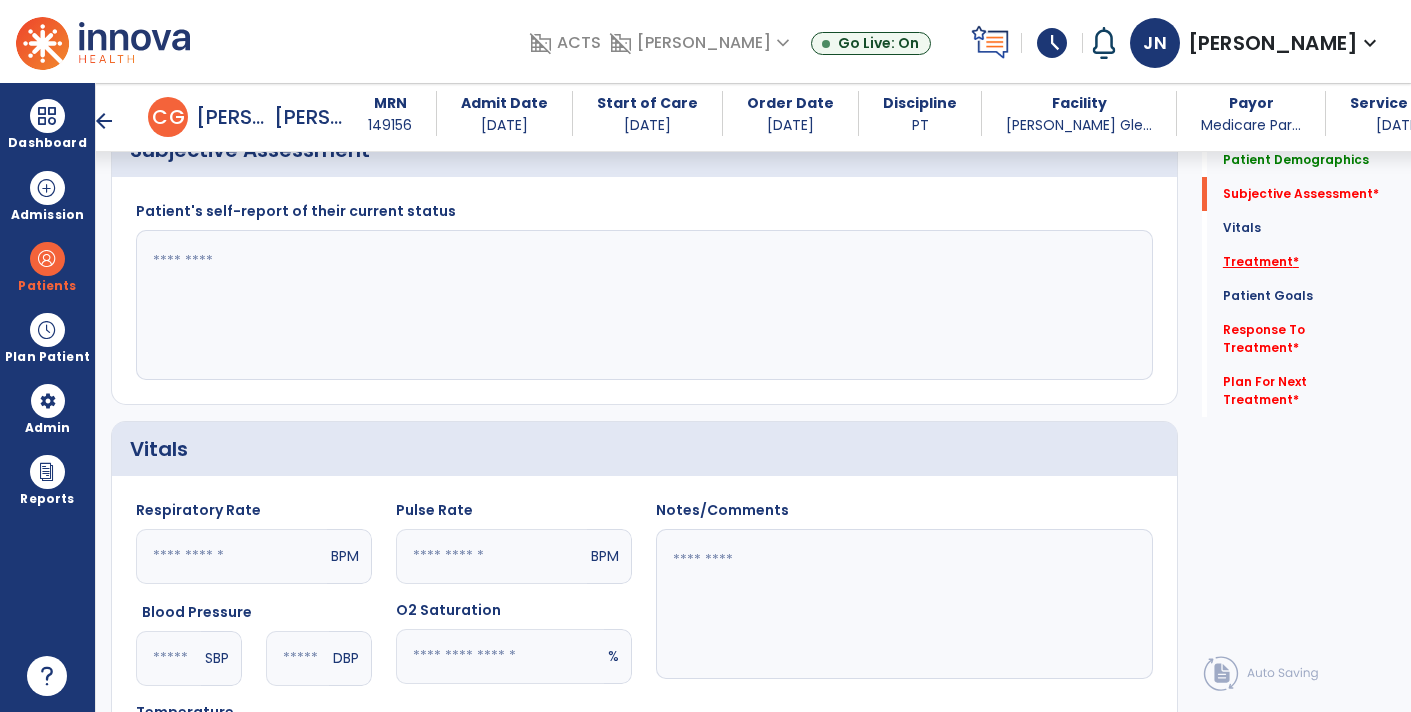 click on "Treatment   *" 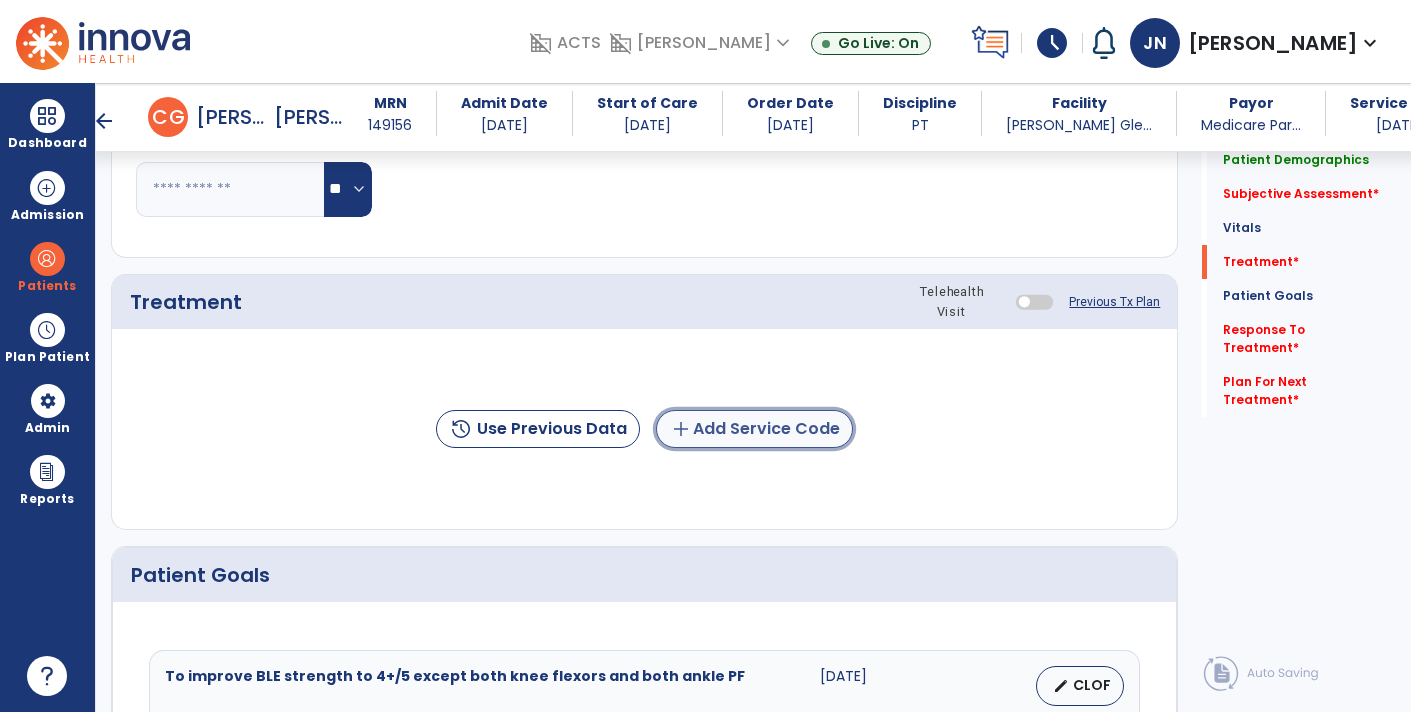 click on "add  Add Service Code" 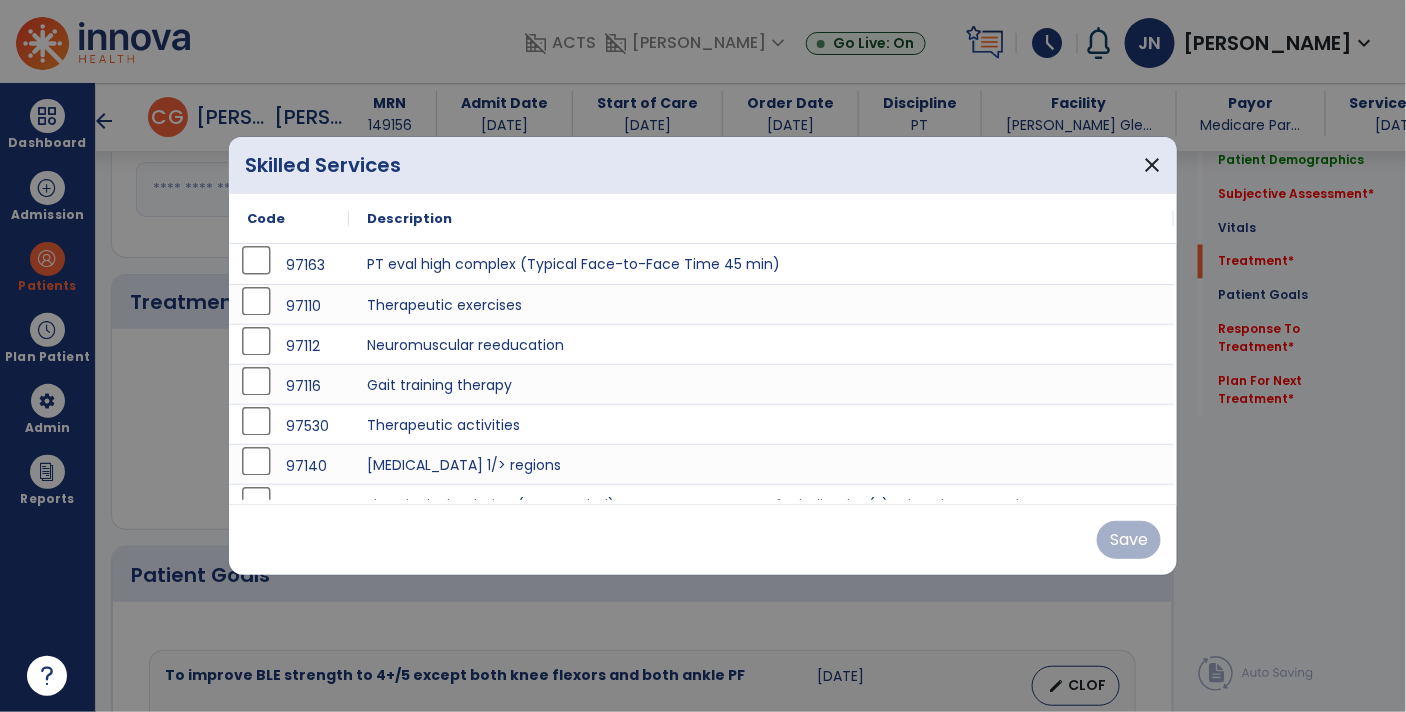 scroll, scrollTop: 1015, scrollLeft: 0, axis: vertical 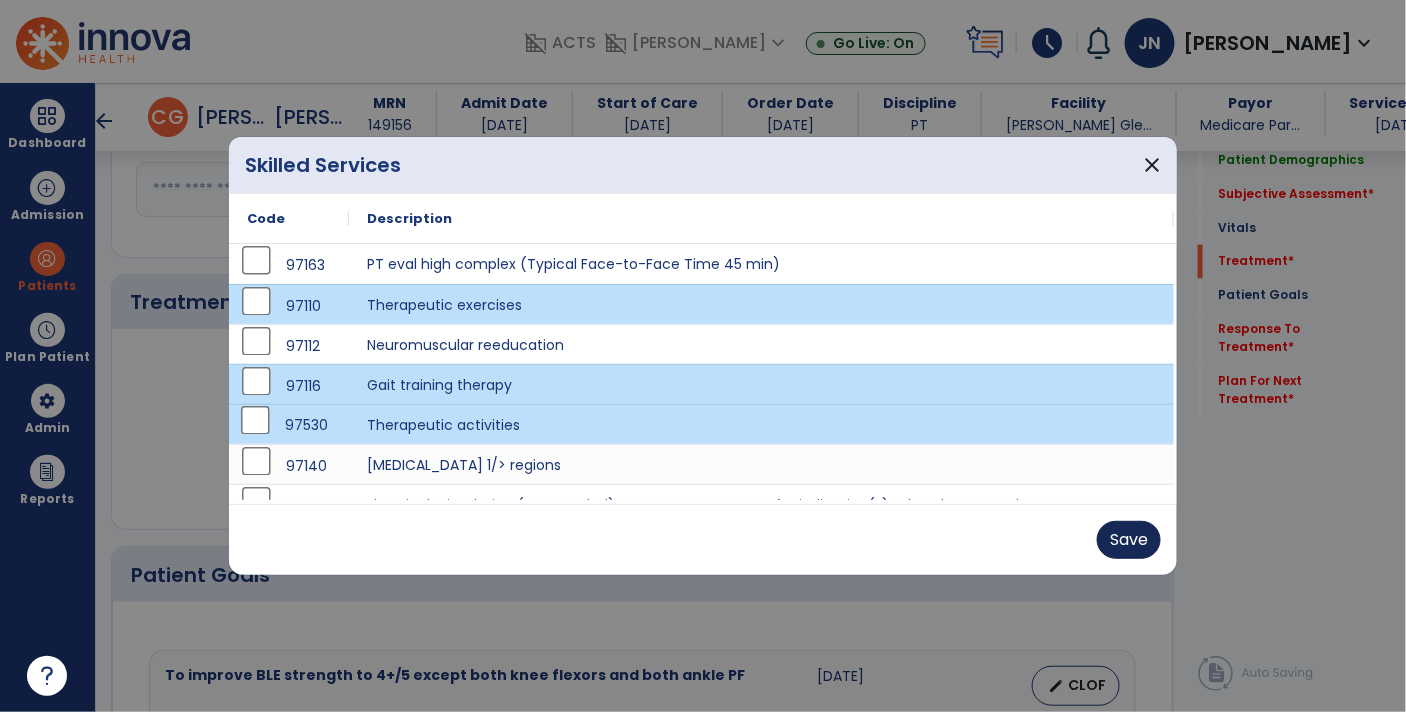 click on "Save" at bounding box center [1129, 540] 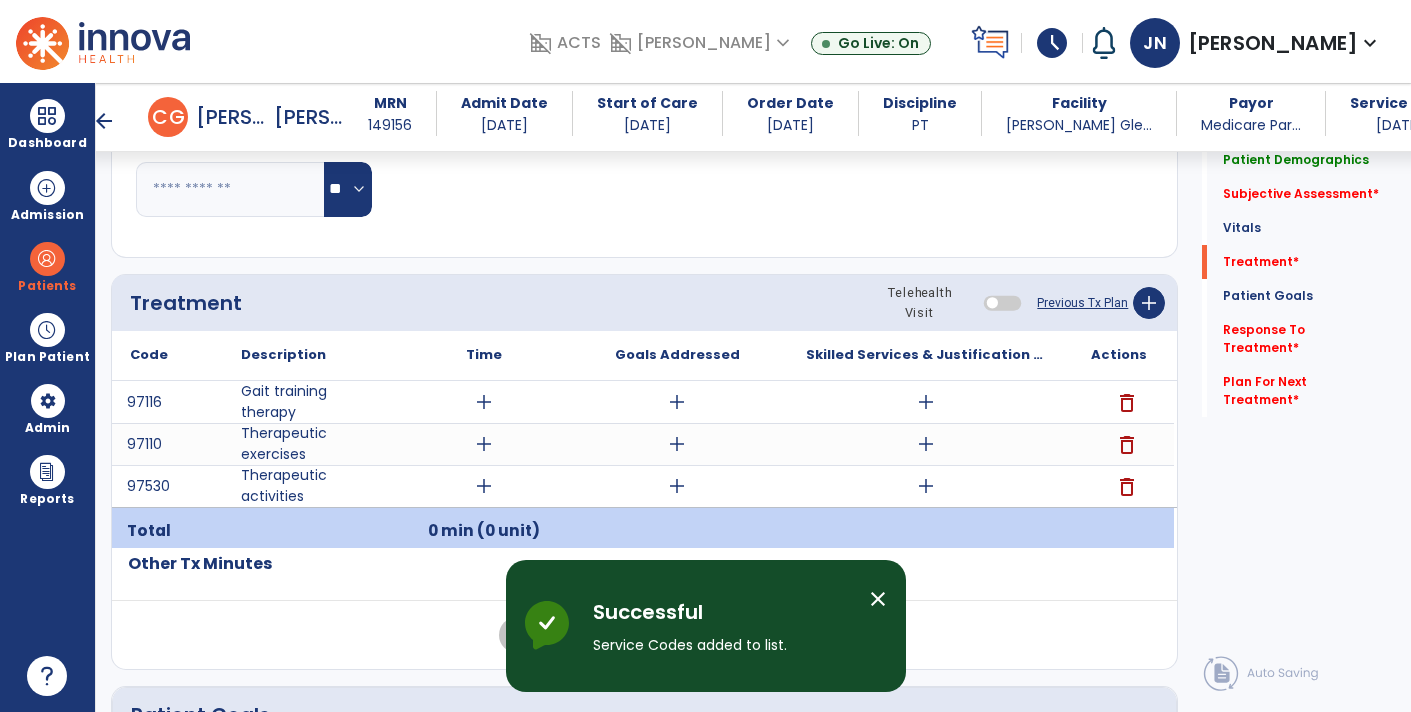click on "add" at bounding box center [926, 402] 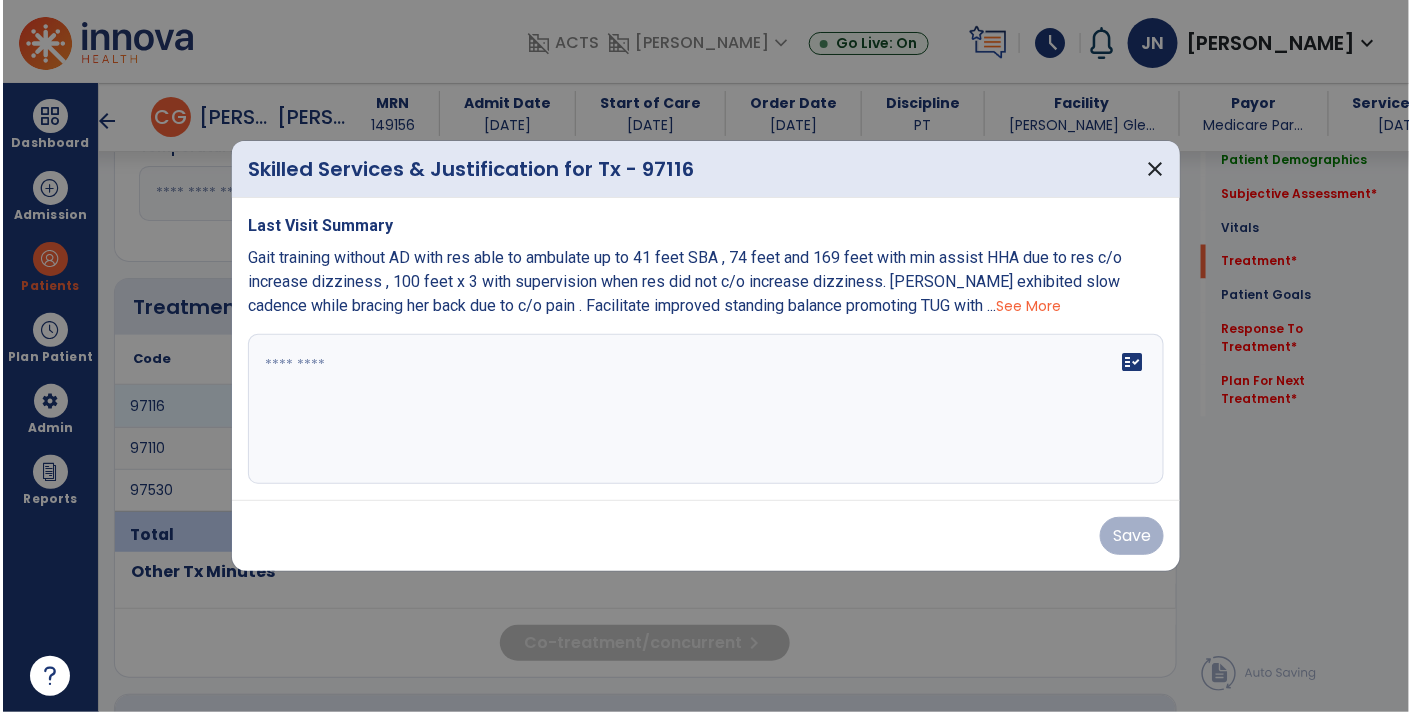 scroll, scrollTop: 1015, scrollLeft: 0, axis: vertical 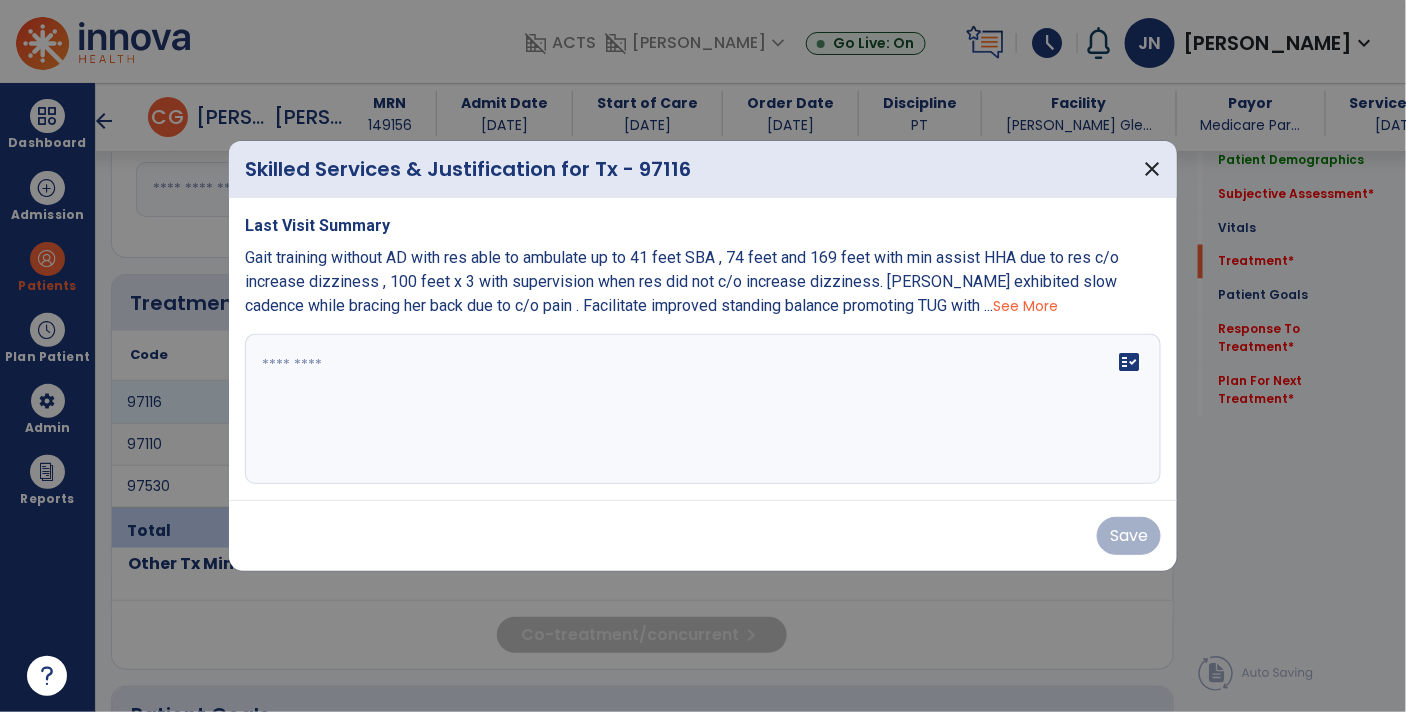 click at bounding box center [703, 409] 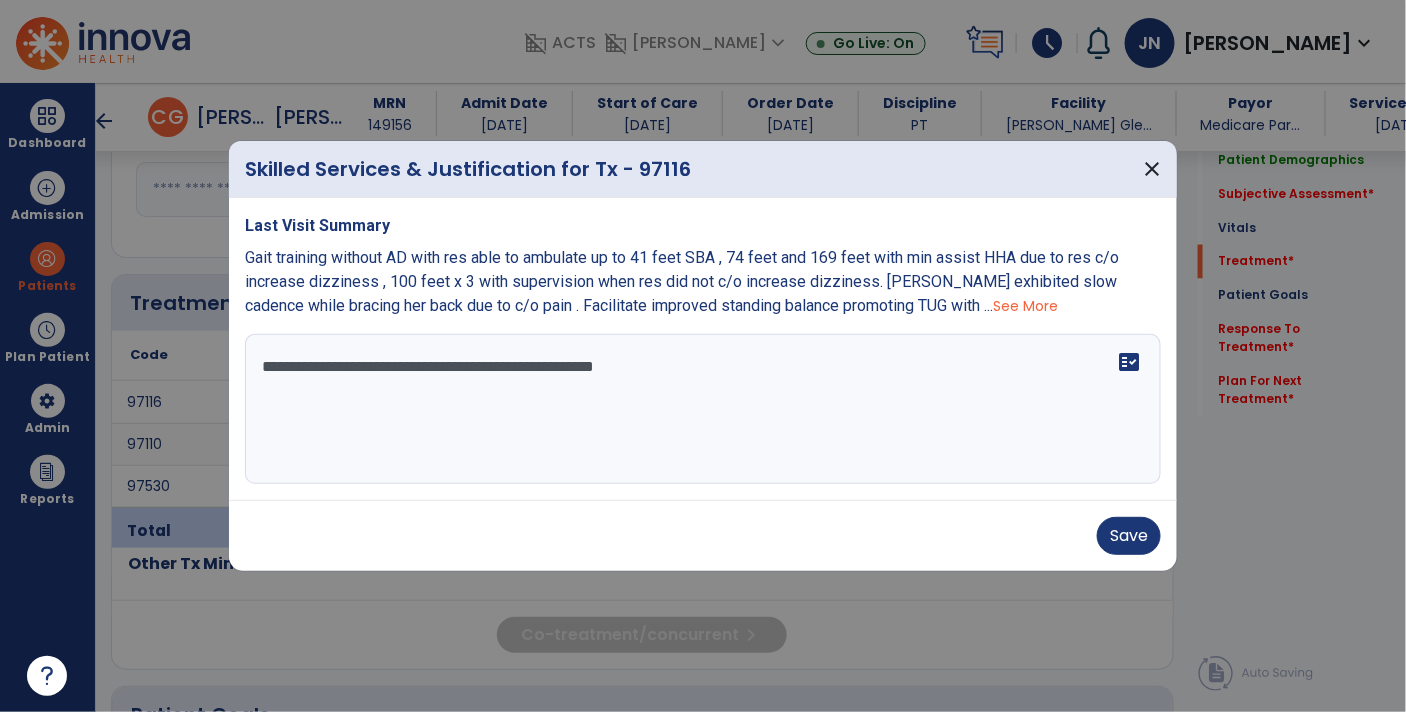 click on "See More" at bounding box center (1025, 306) 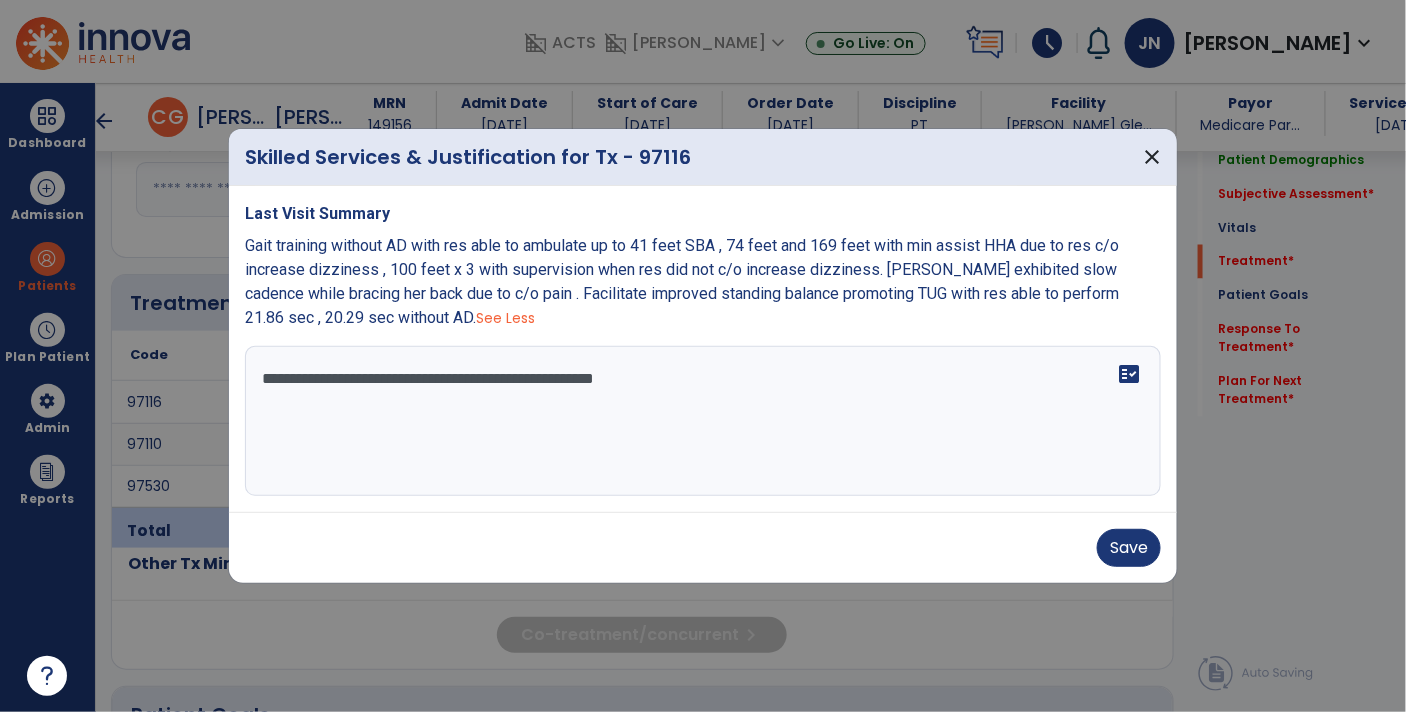 click on "**********" at bounding box center [703, 421] 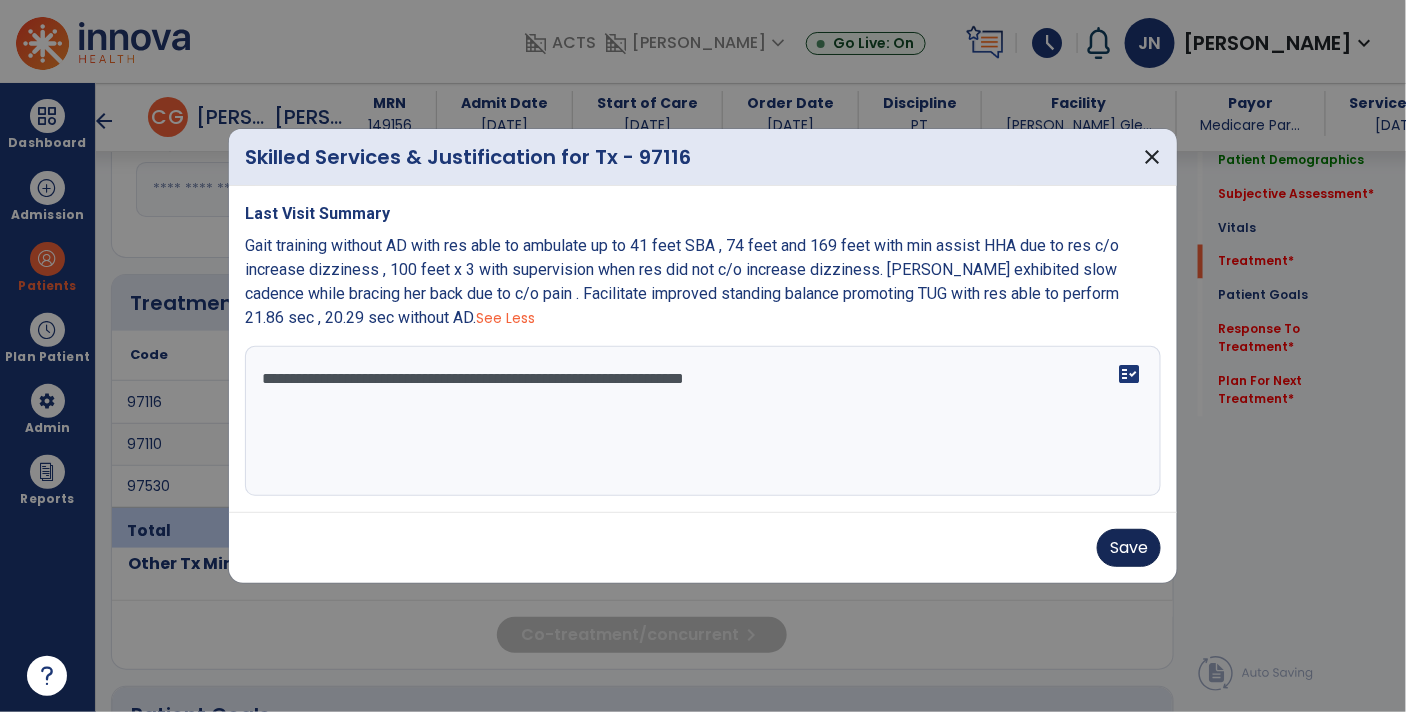 type on "**********" 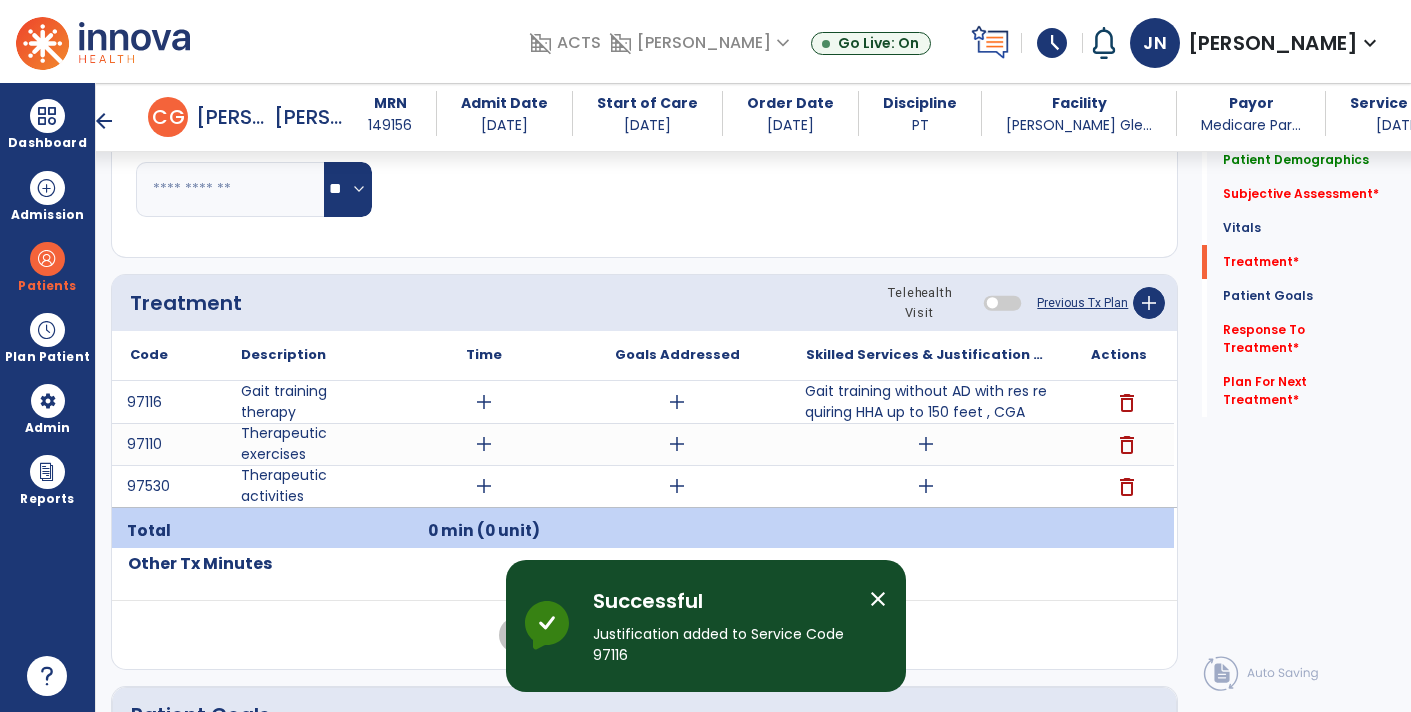click on "close" at bounding box center [878, 599] 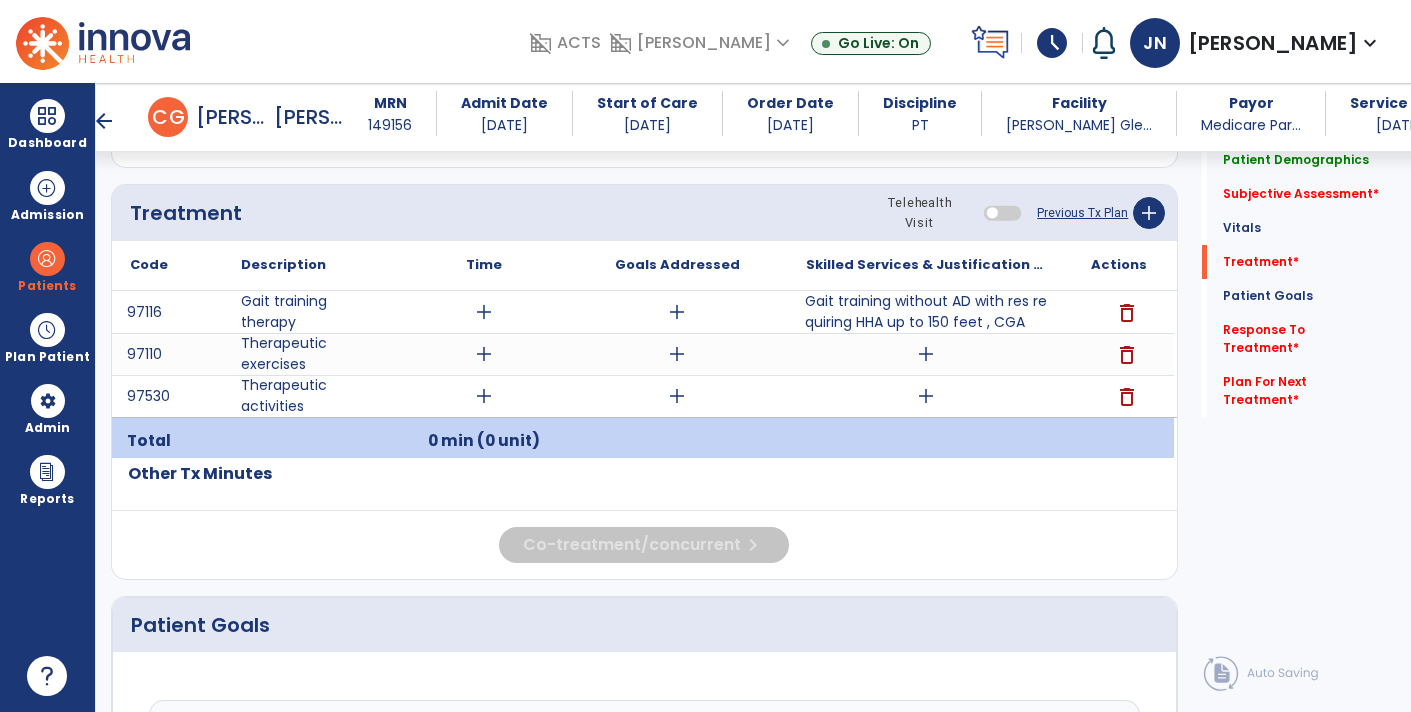 scroll, scrollTop: 1102, scrollLeft: 0, axis: vertical 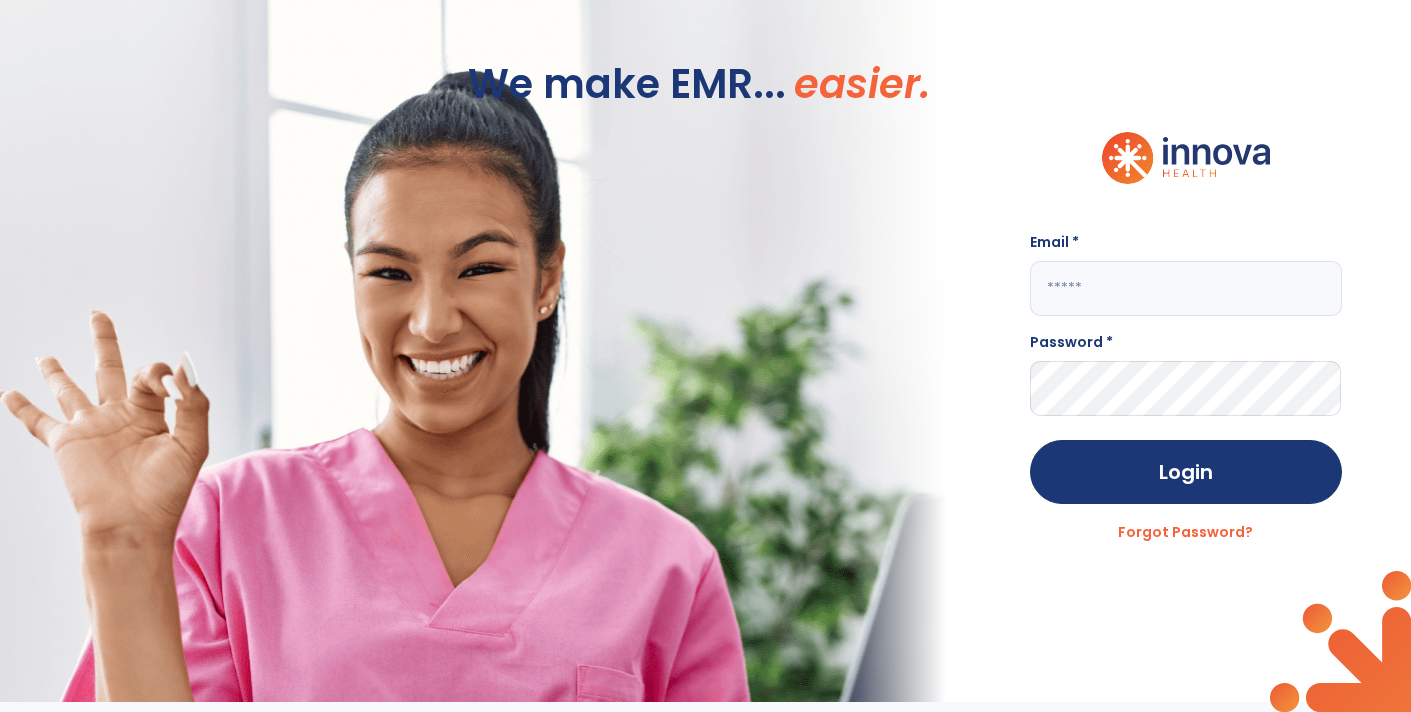 click 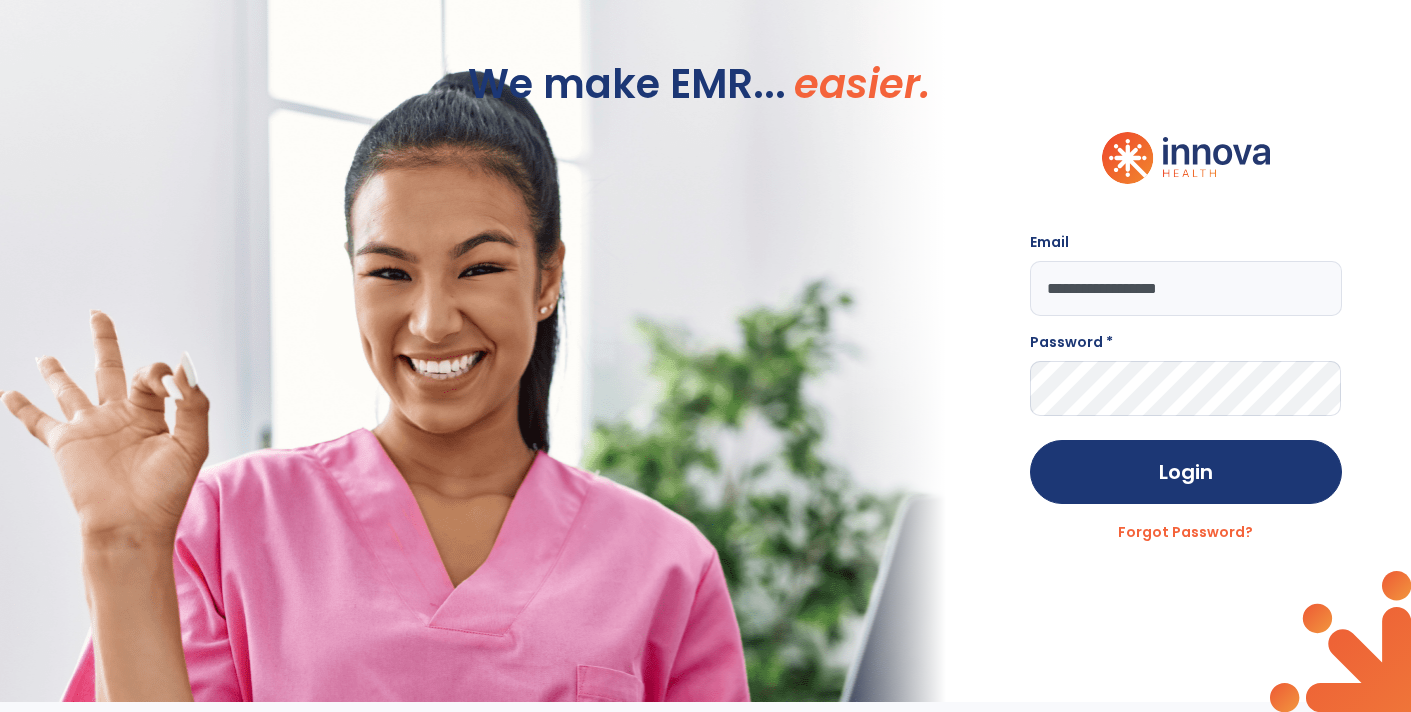 type on "**********" 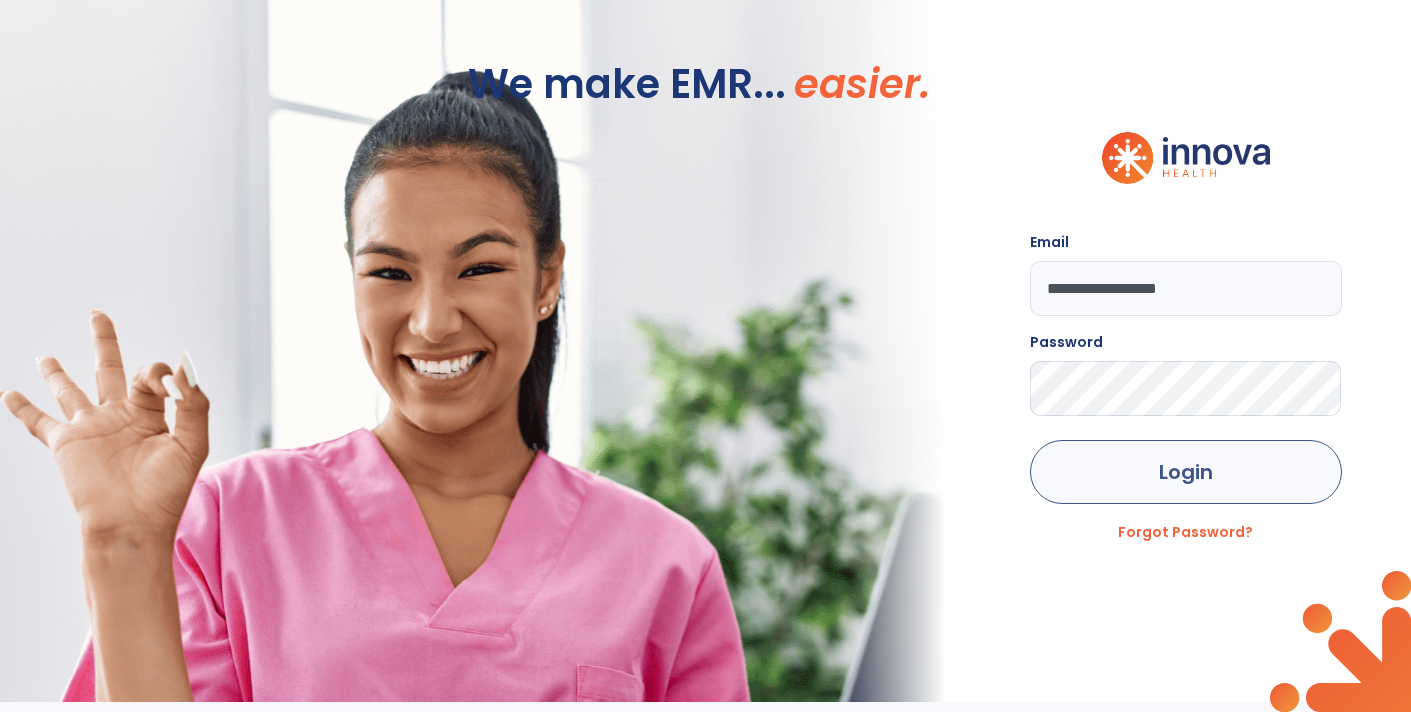 click on "Login" 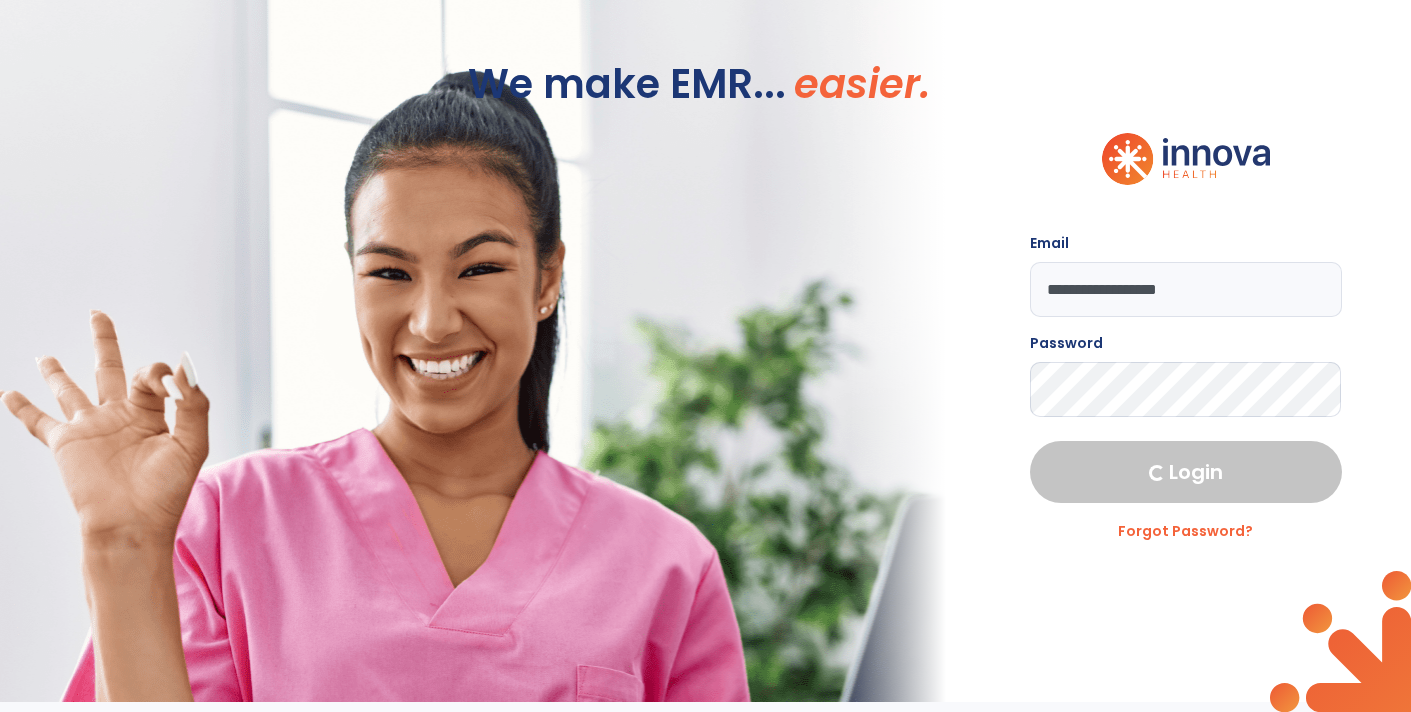 select on "****" 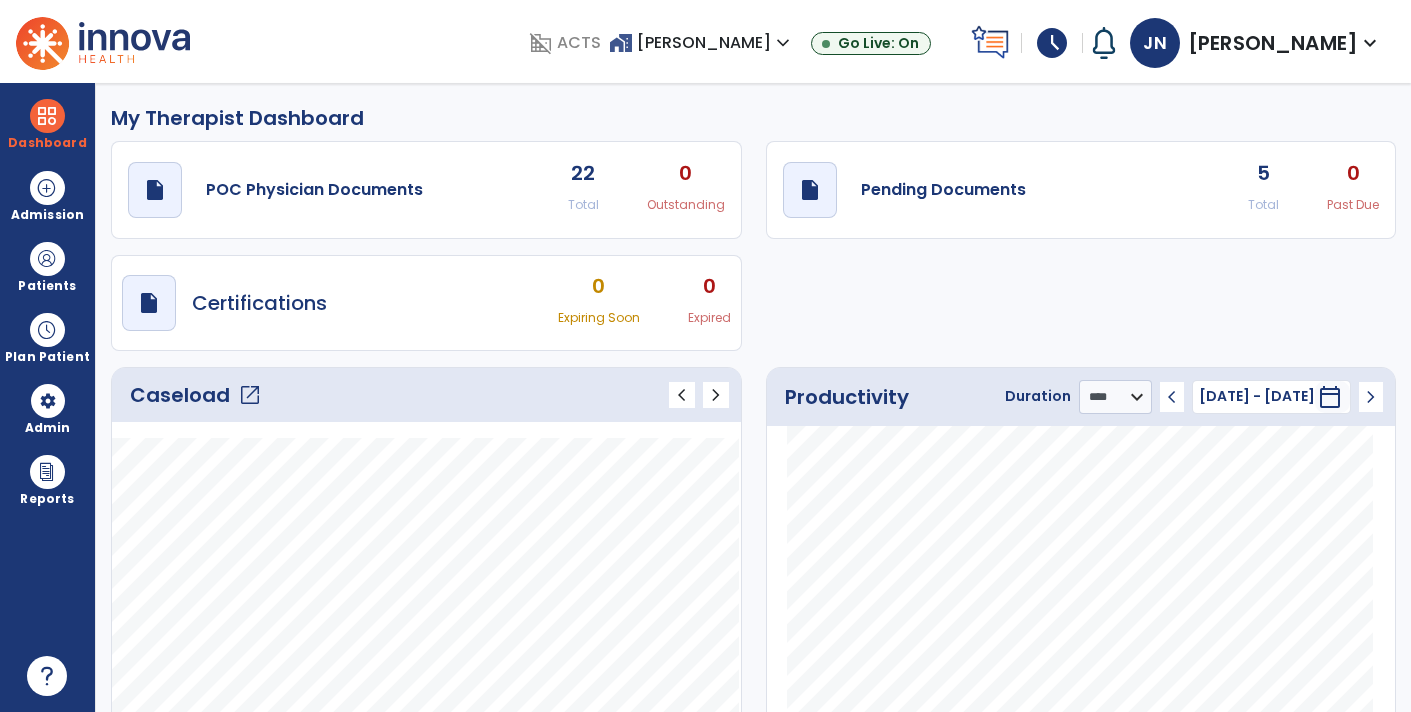 click on "open_in_new" 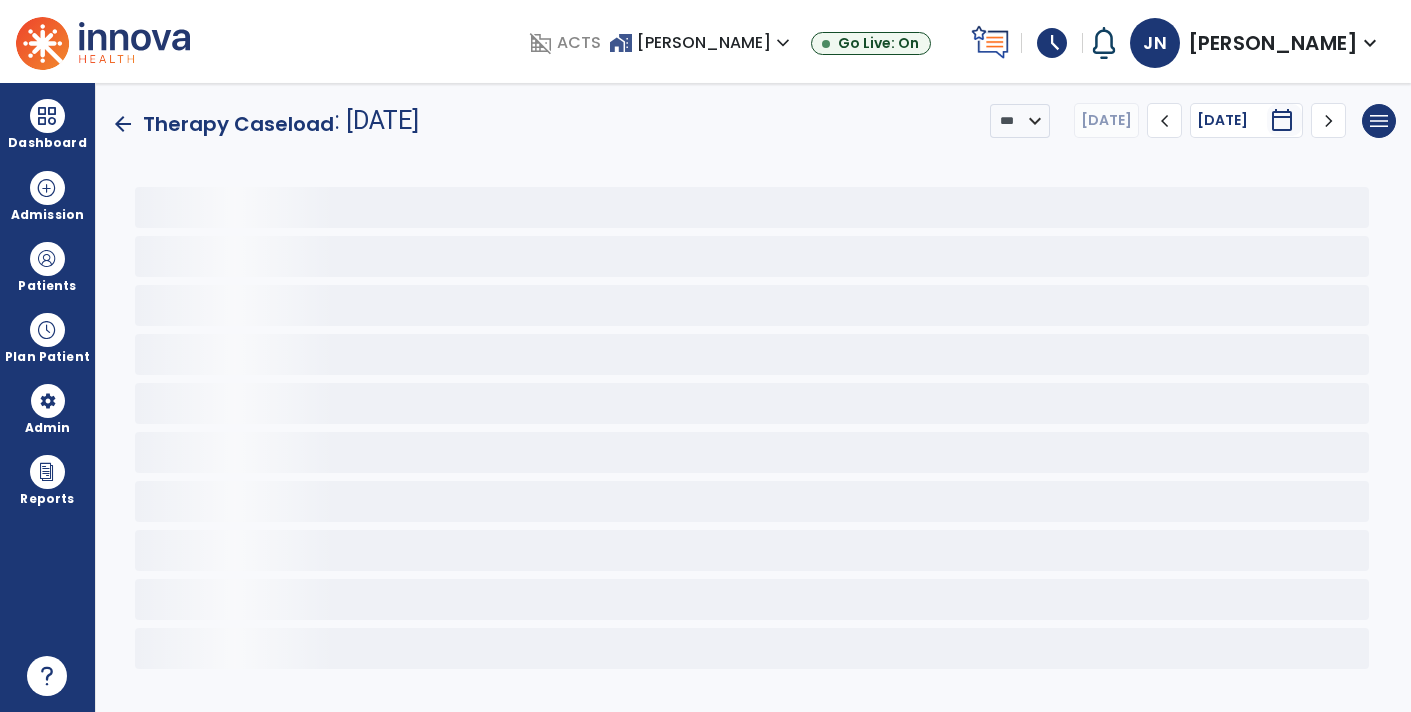 scroll, scrollTop: 0, scrollLeft: 0, axis: both 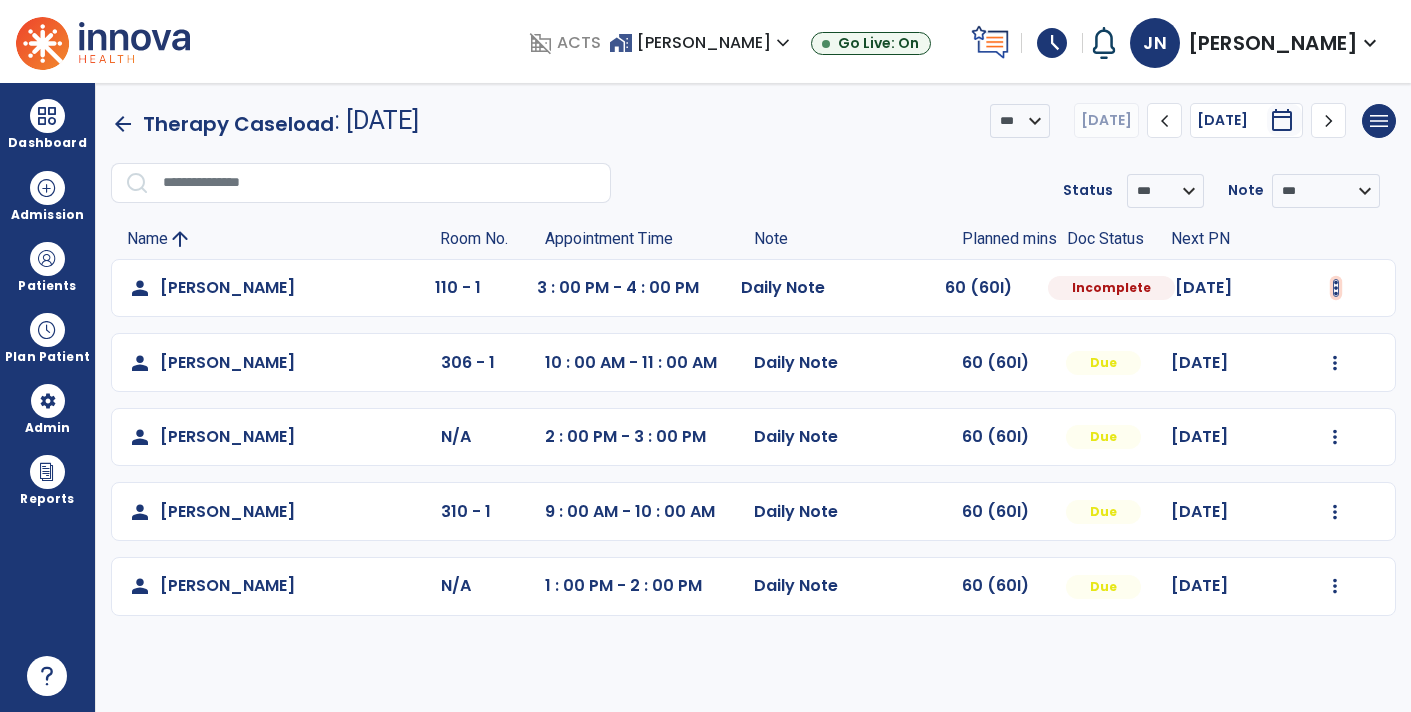 click at bounding box center (1336, 288) 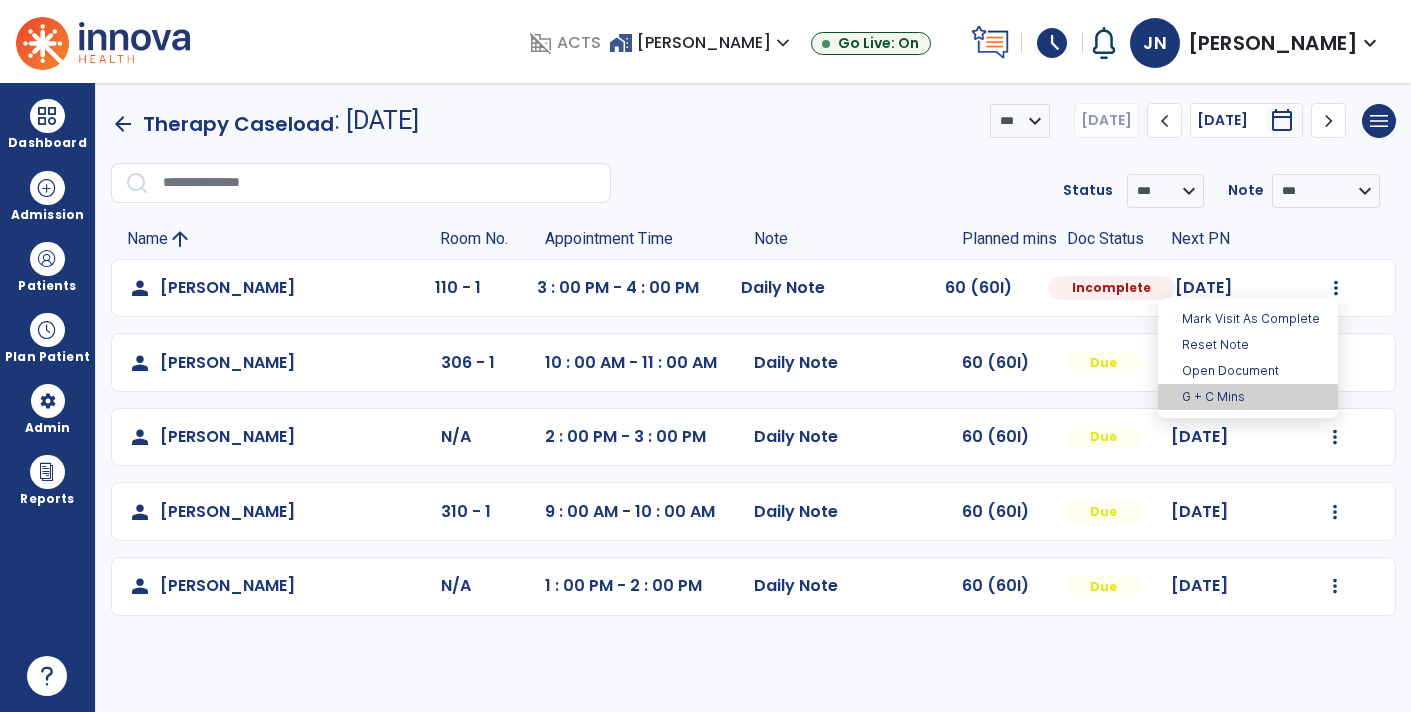 click on "G + C Mins" at bounding box center [1248, 397] 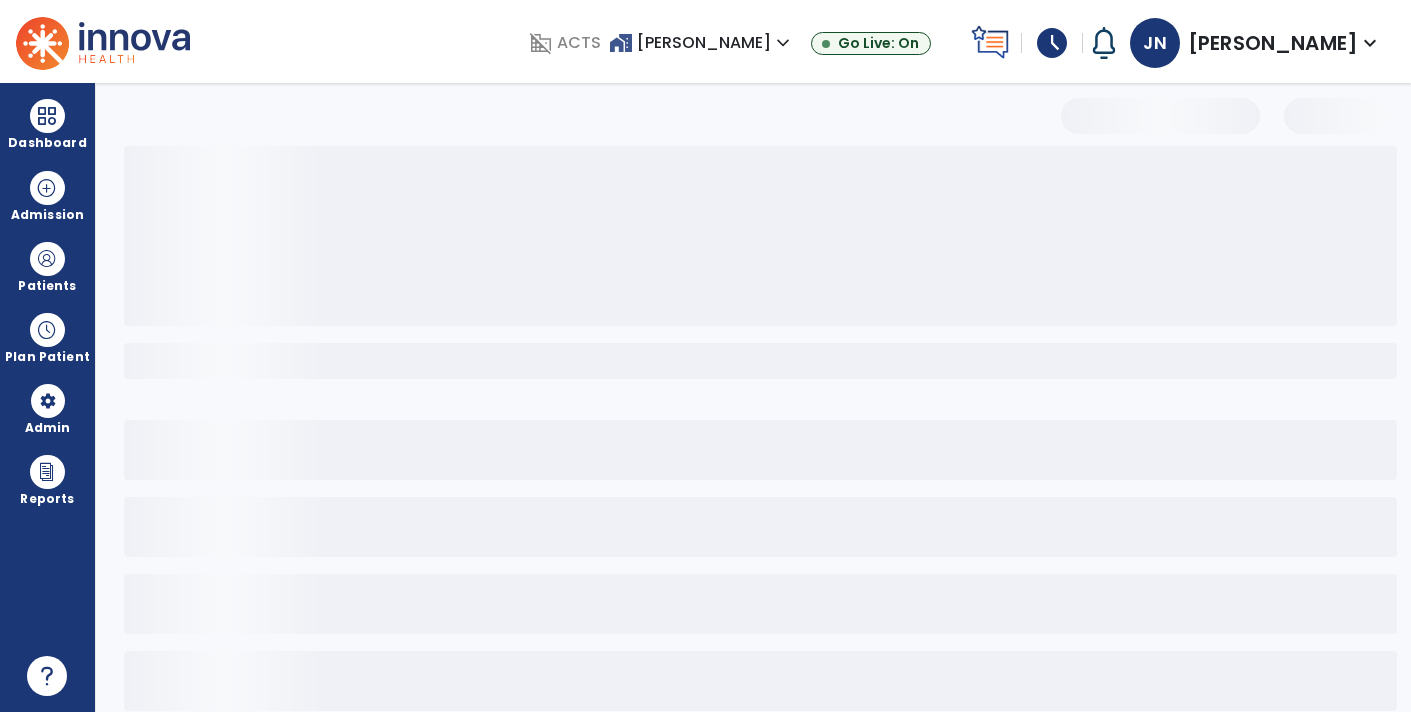 select on "***" 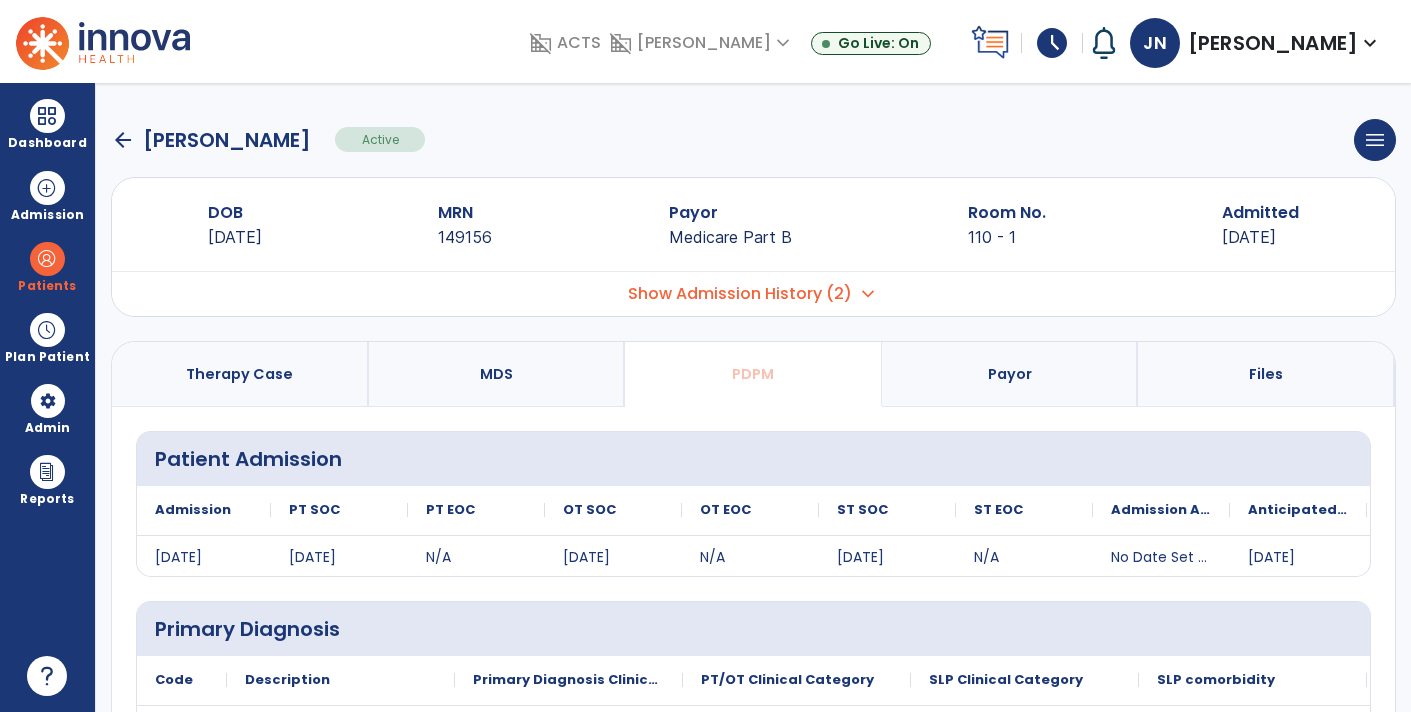 scroll, scrollTop: 371, scrollLeft: 0, axis: vertical 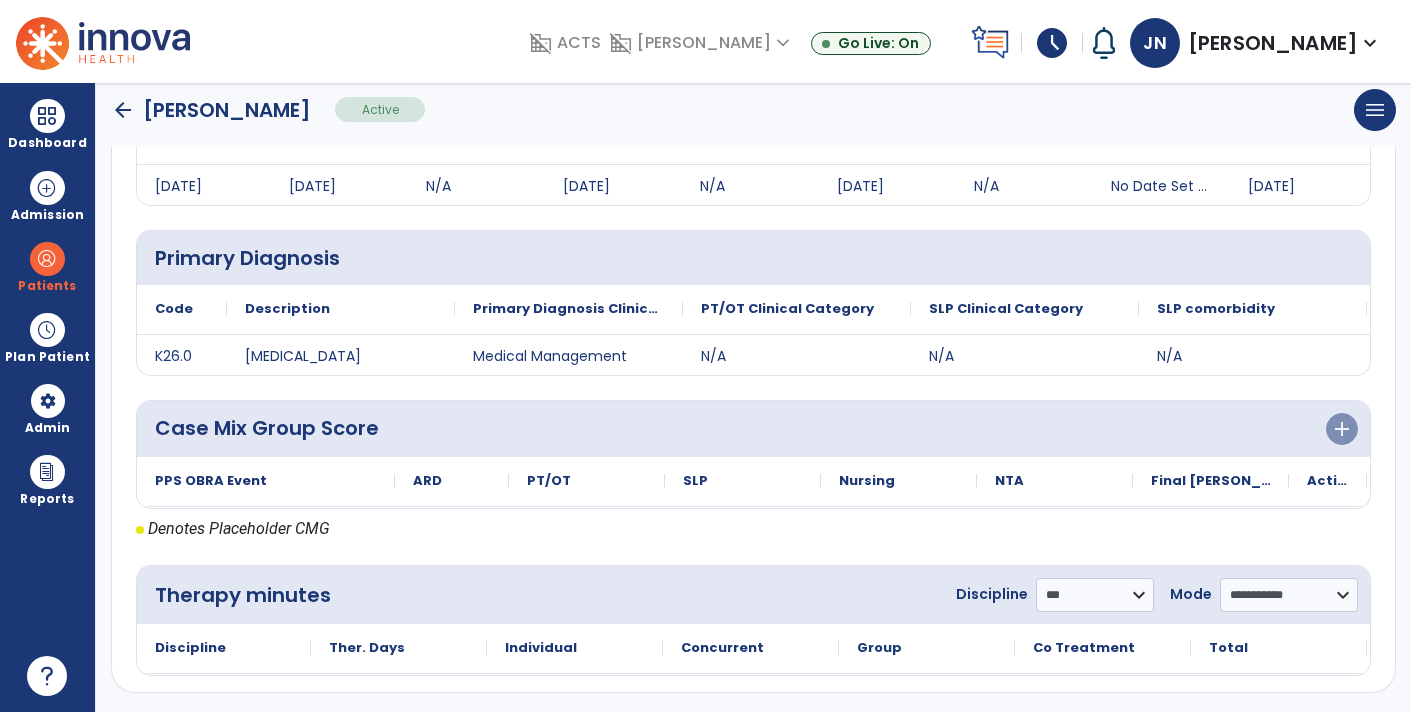 click on "arrow_back   [PERSON_NAME]  Active  menu   Edit Admission   View OBRA Report   Discharge Patient" 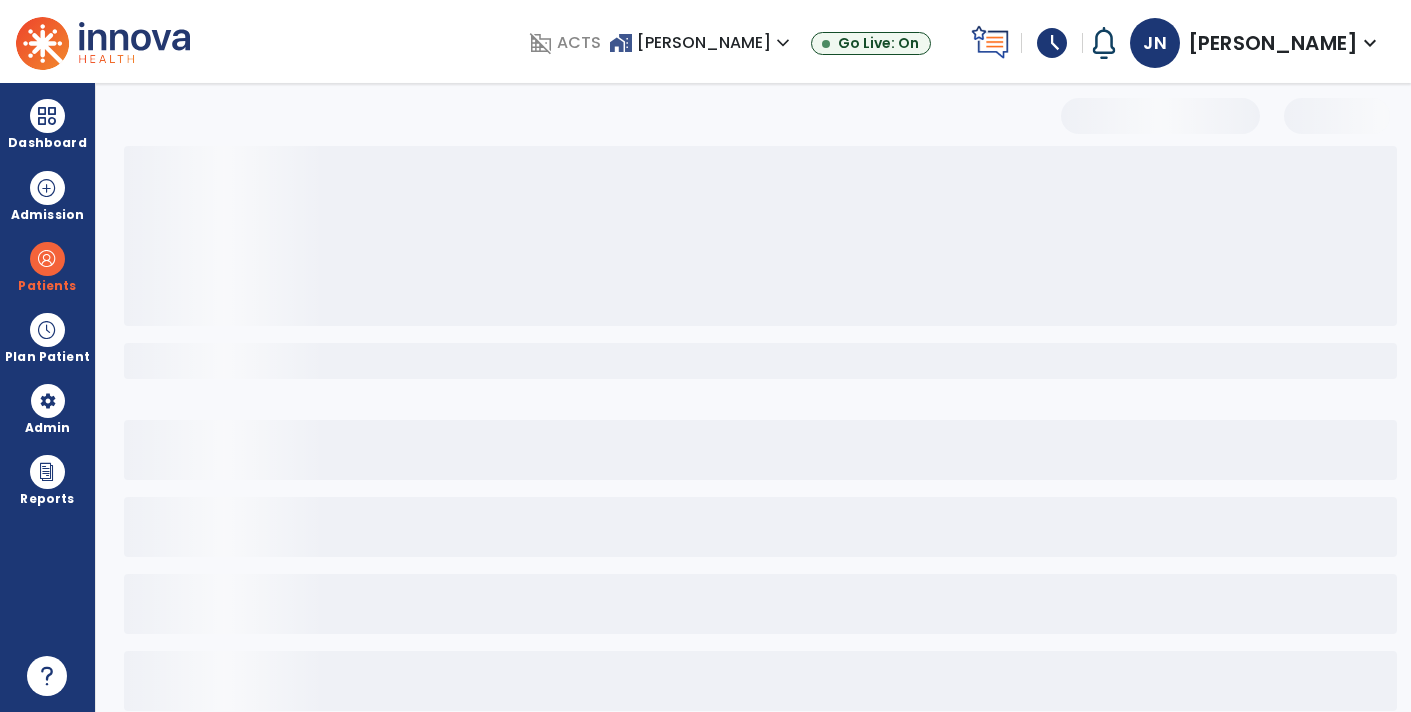 scroll, scrollTop: 0, scrollLeft: 0, axis: both 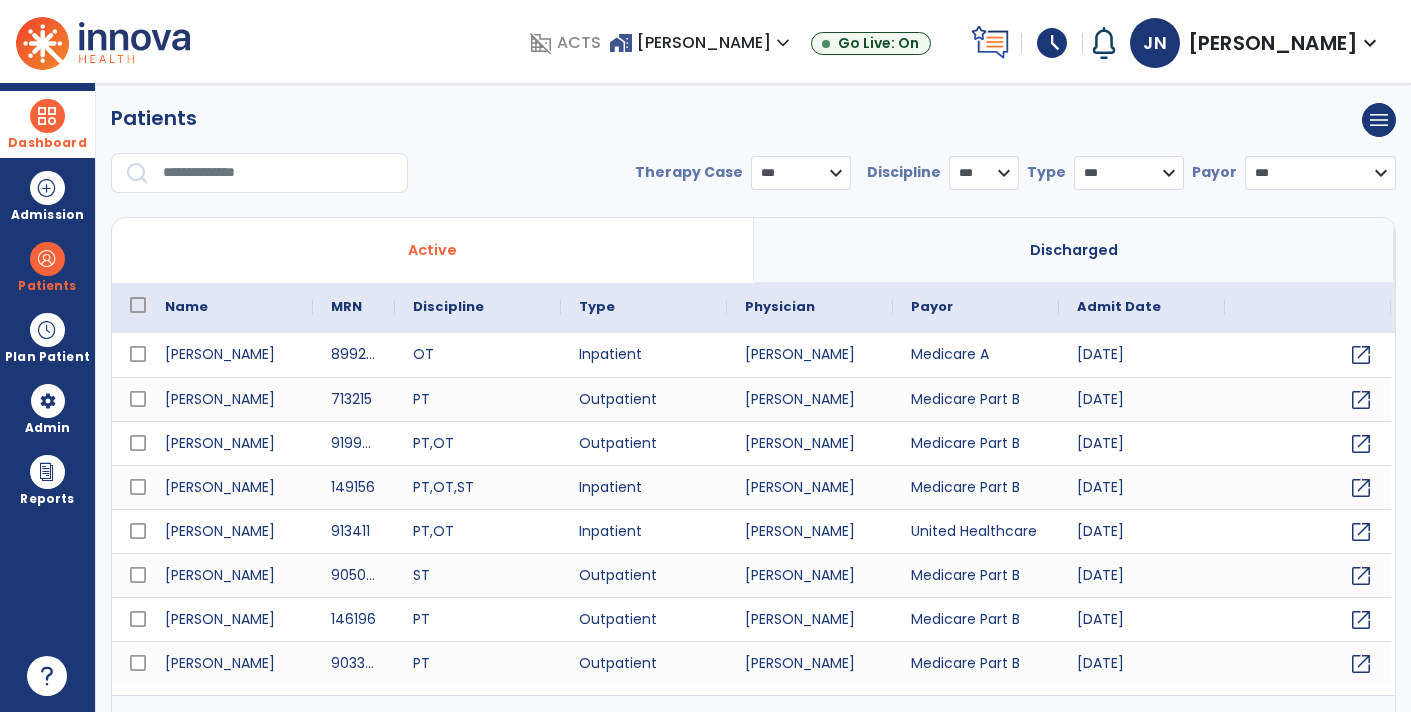 click at bounding box center [47, 116] 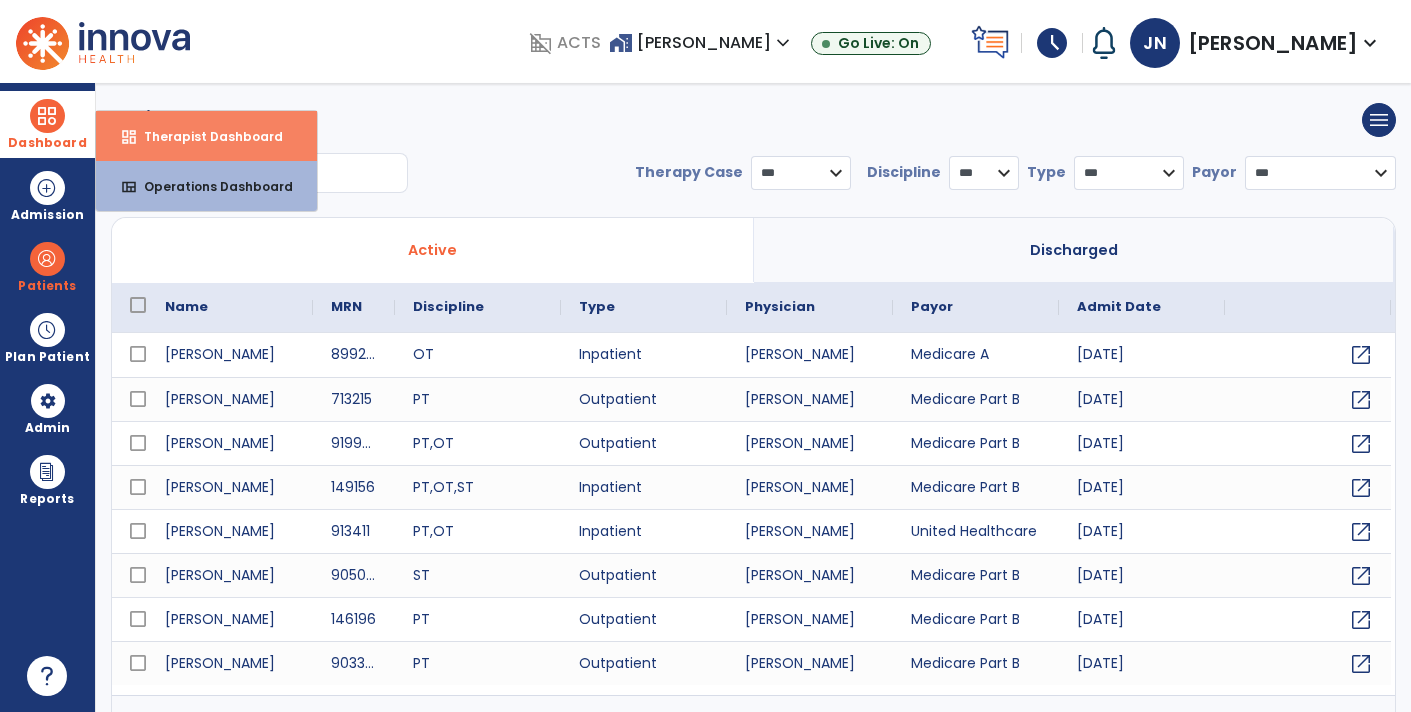 click on "Therapist Dashboard" at bounding box center [205, 136] 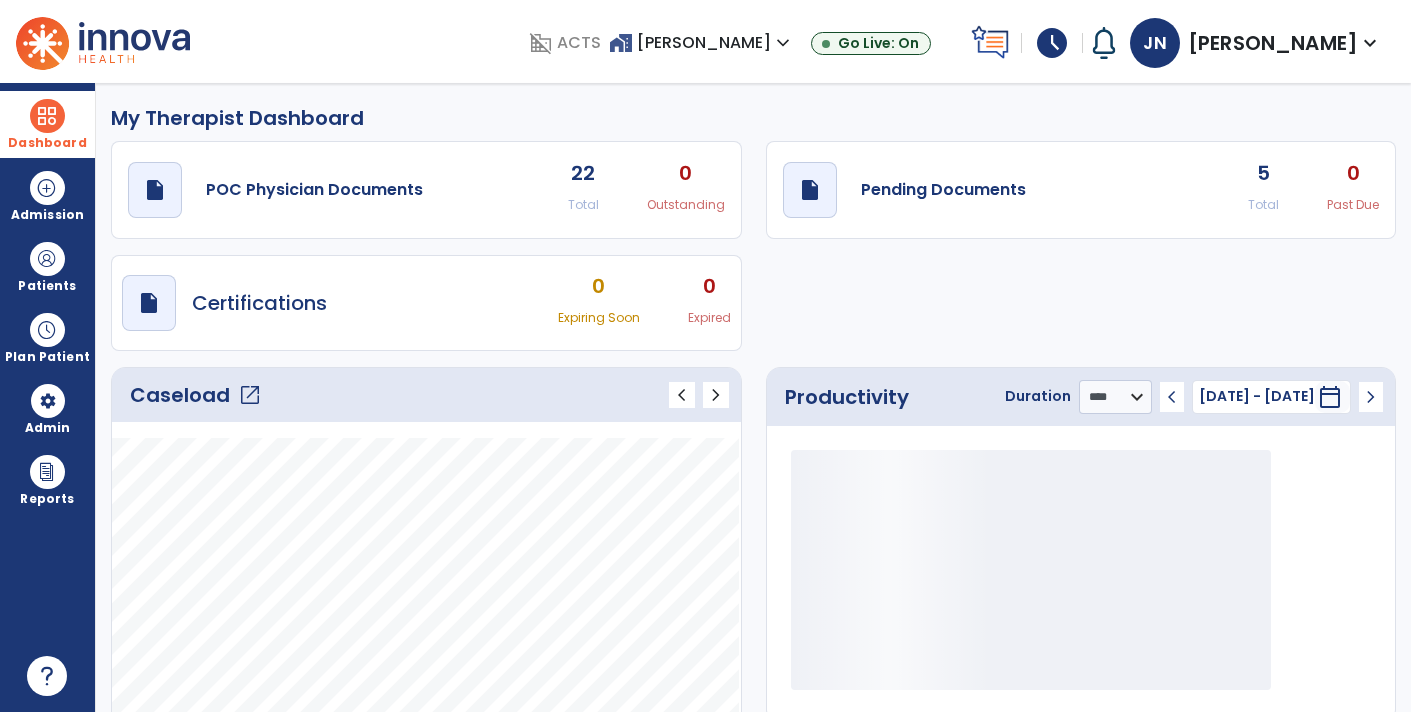 click on "open_in_new" 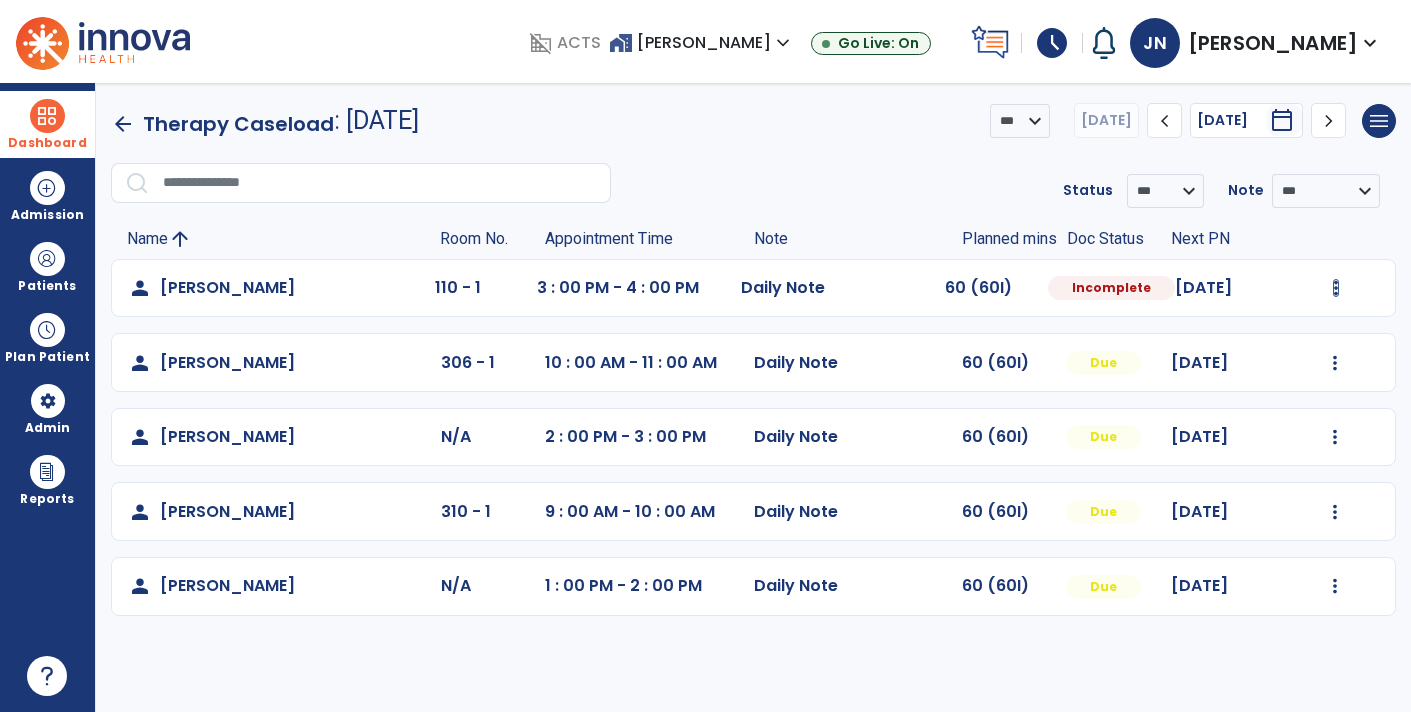 click at bounding box center (1336, 288) 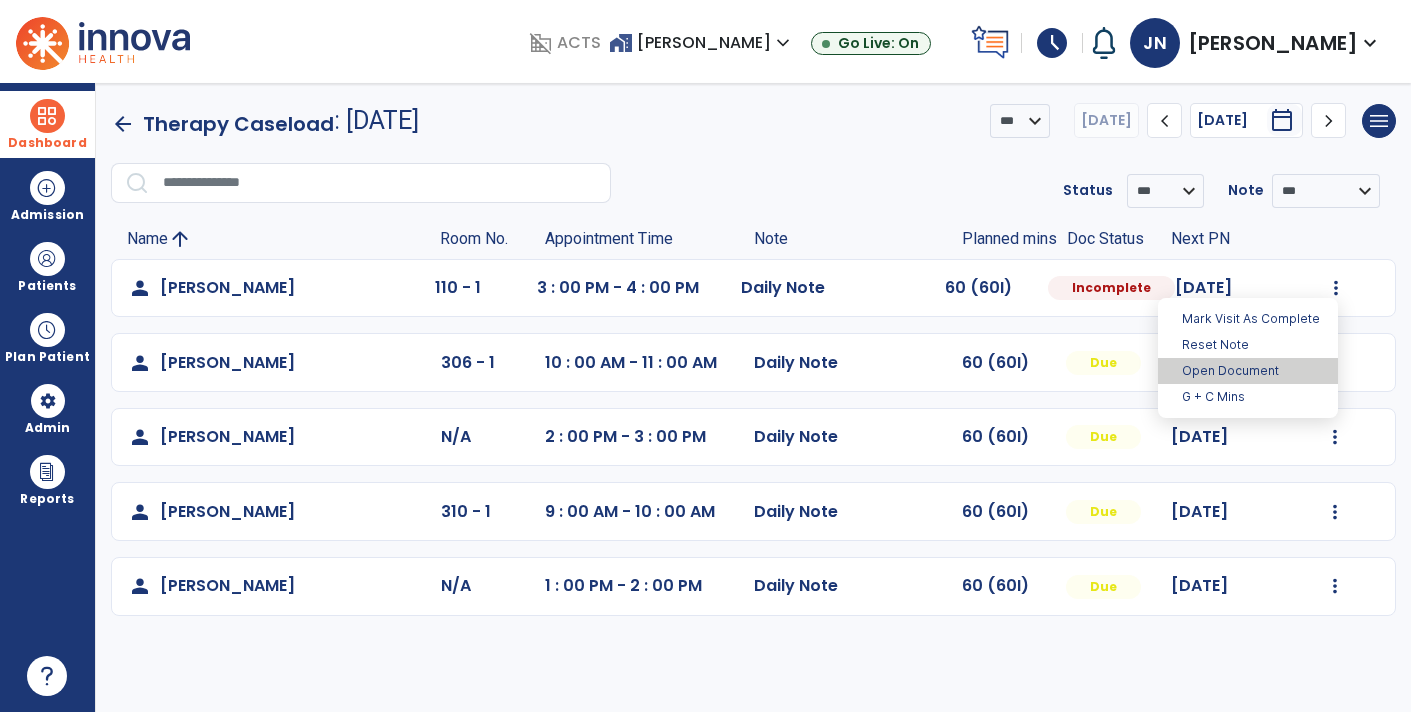 click on "Open Document" at bounding box center (1248, 371) 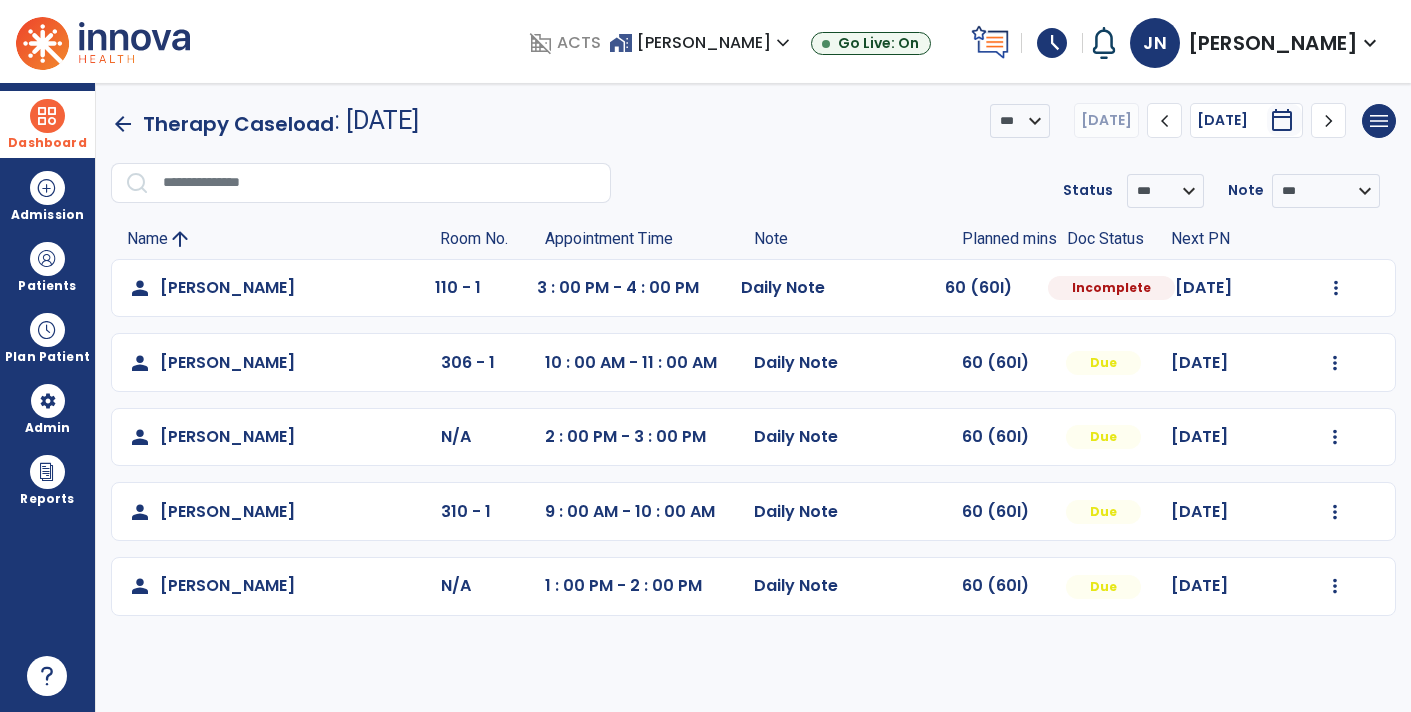 select on "*" 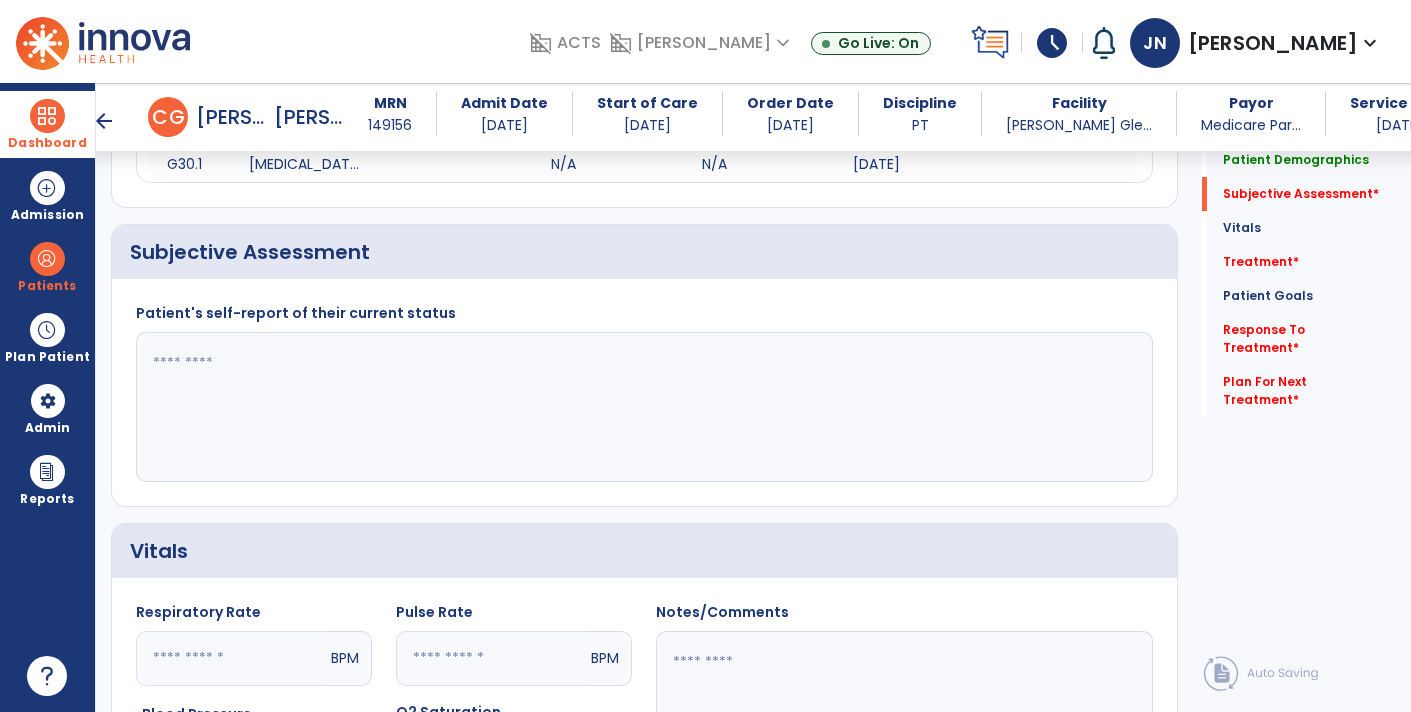 scroll, scrollTop: 322, scrollLeft: 0, axis: vertical 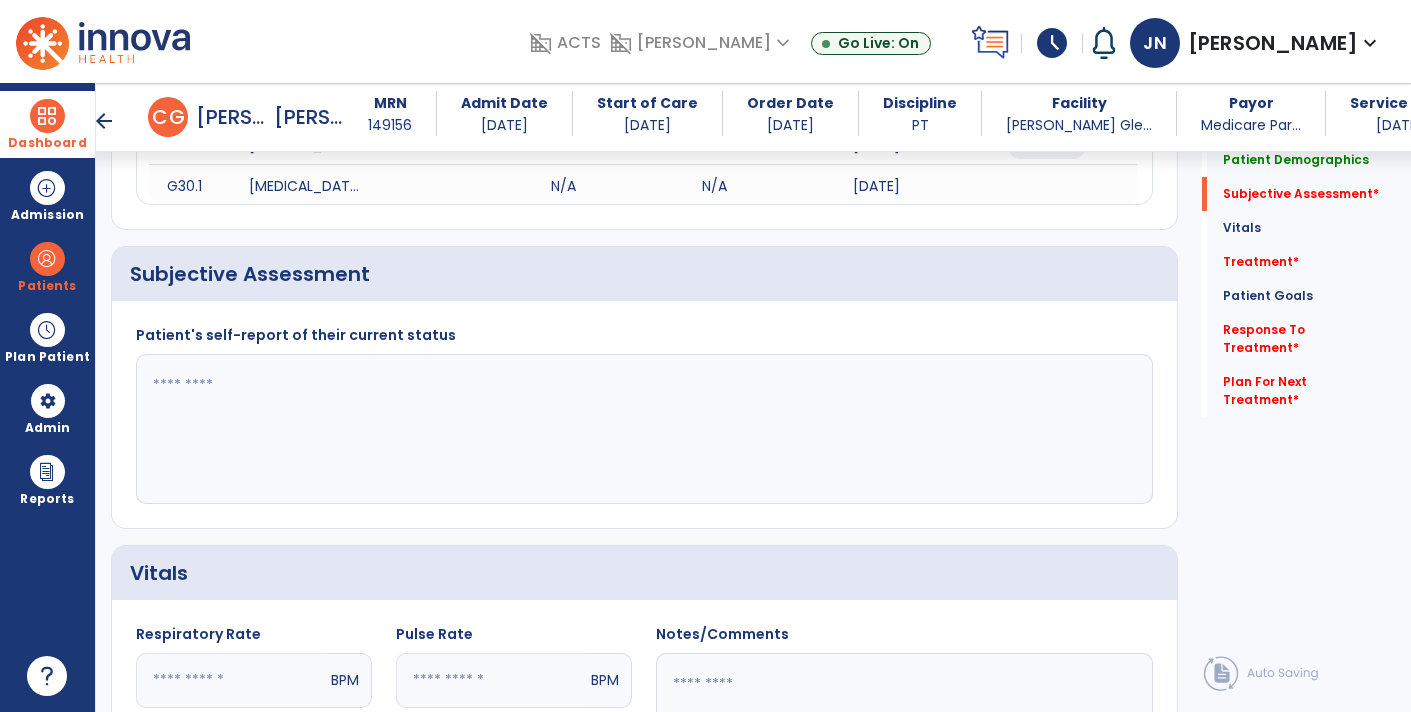 click 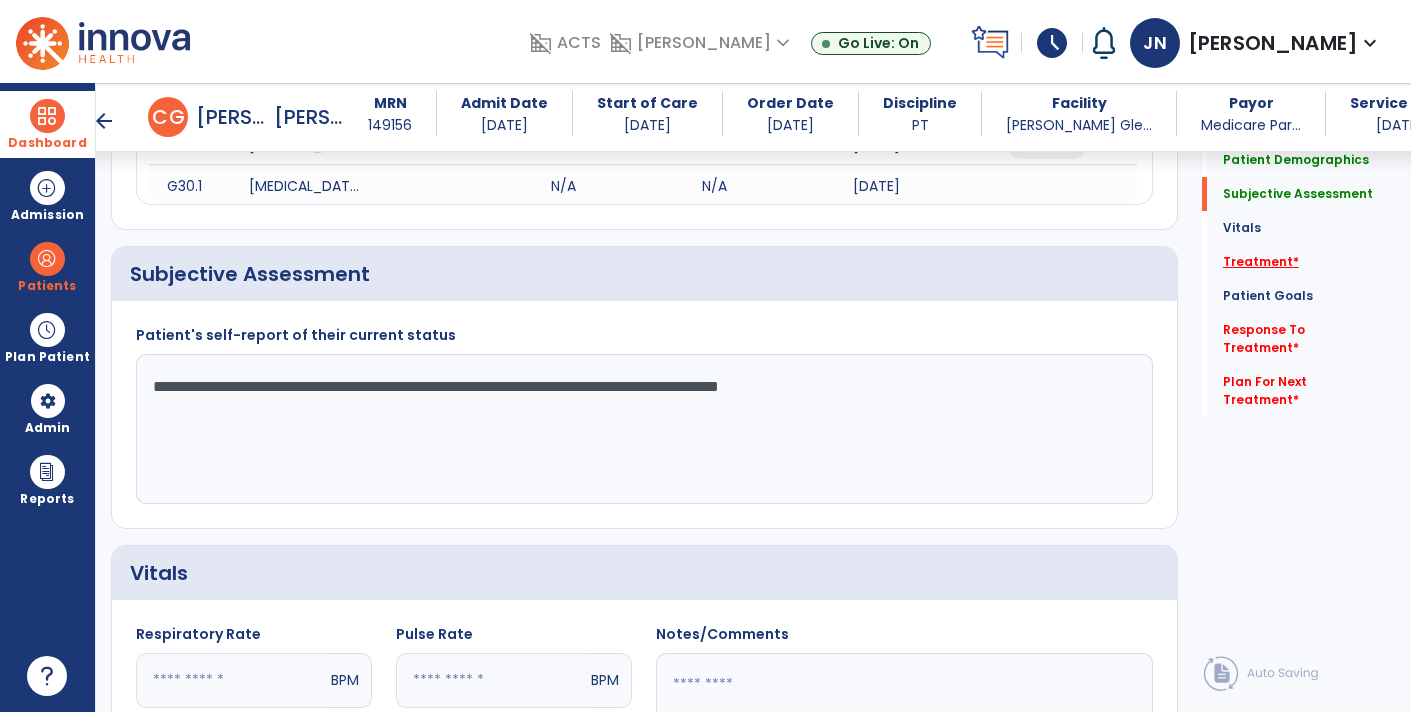 type on "**********" 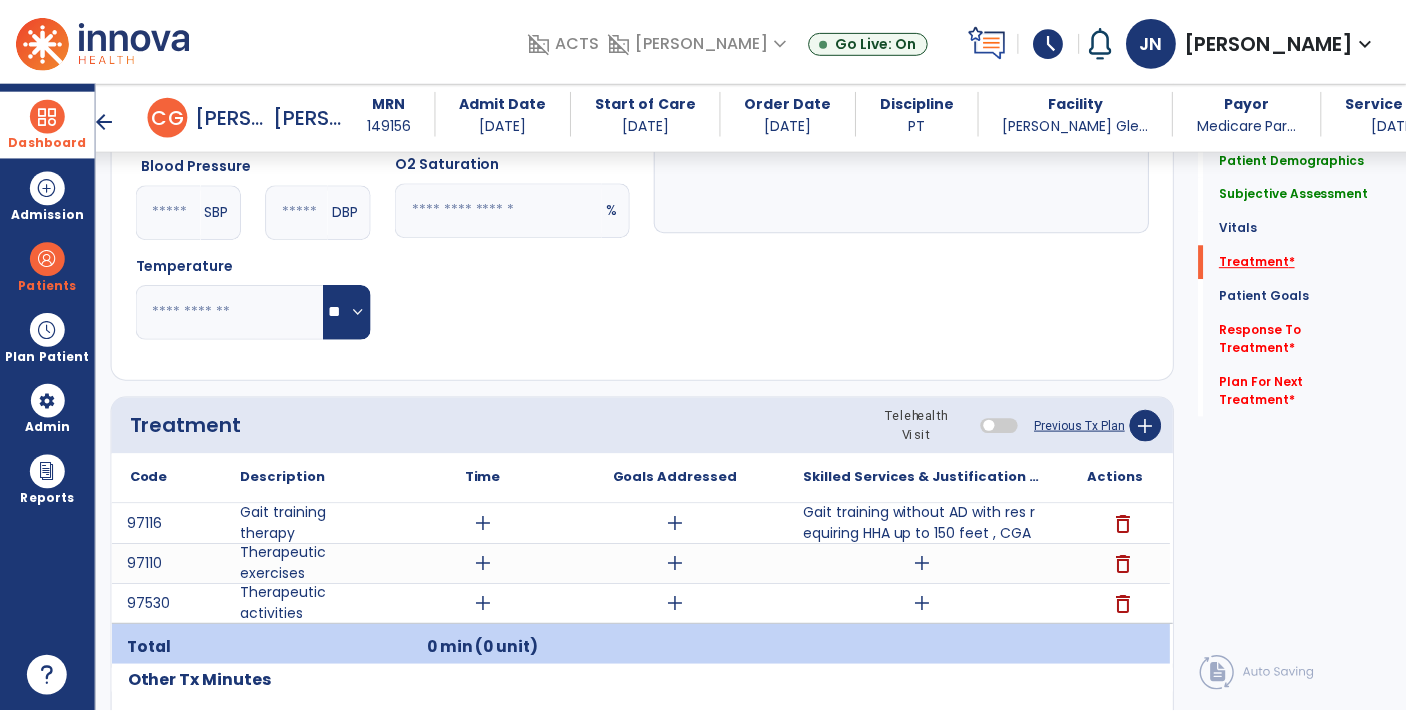 scroll, scrollTop: 1085, scrollLeft: 0, axis: vertical 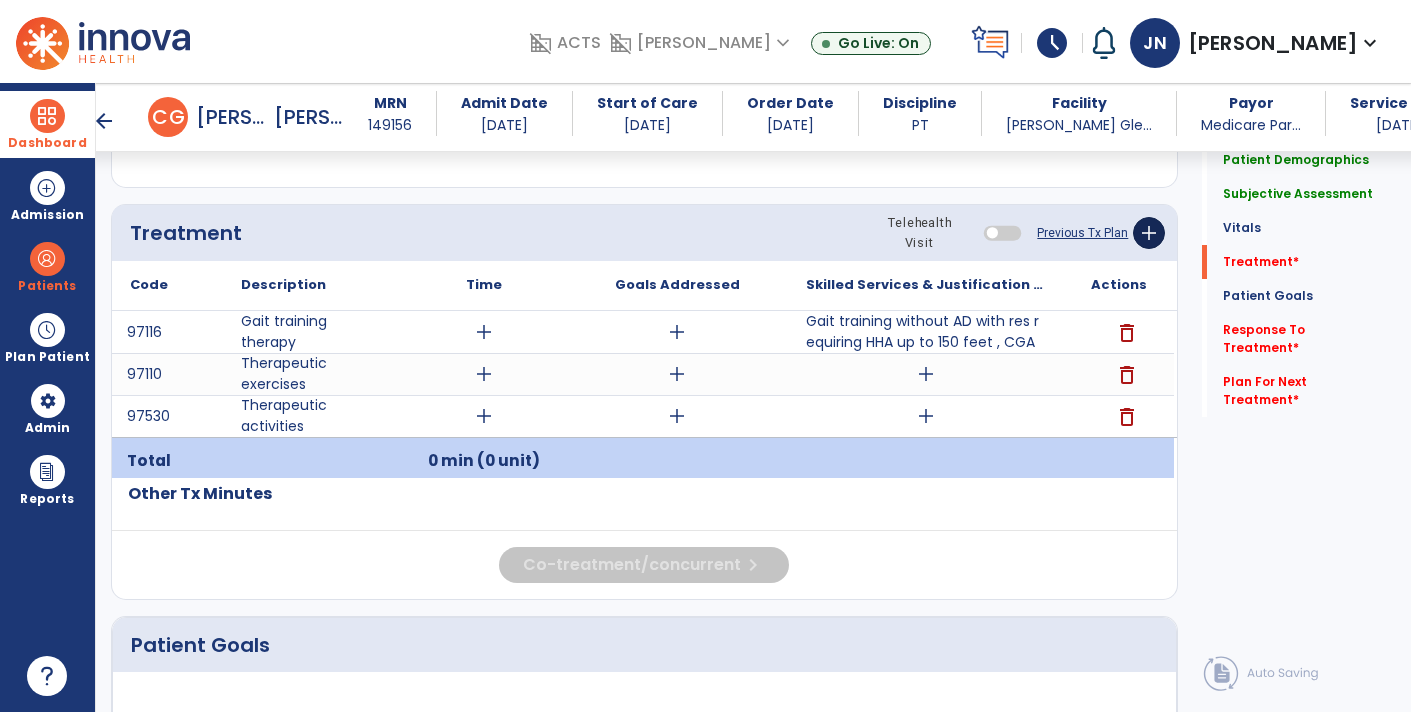 click on "add" 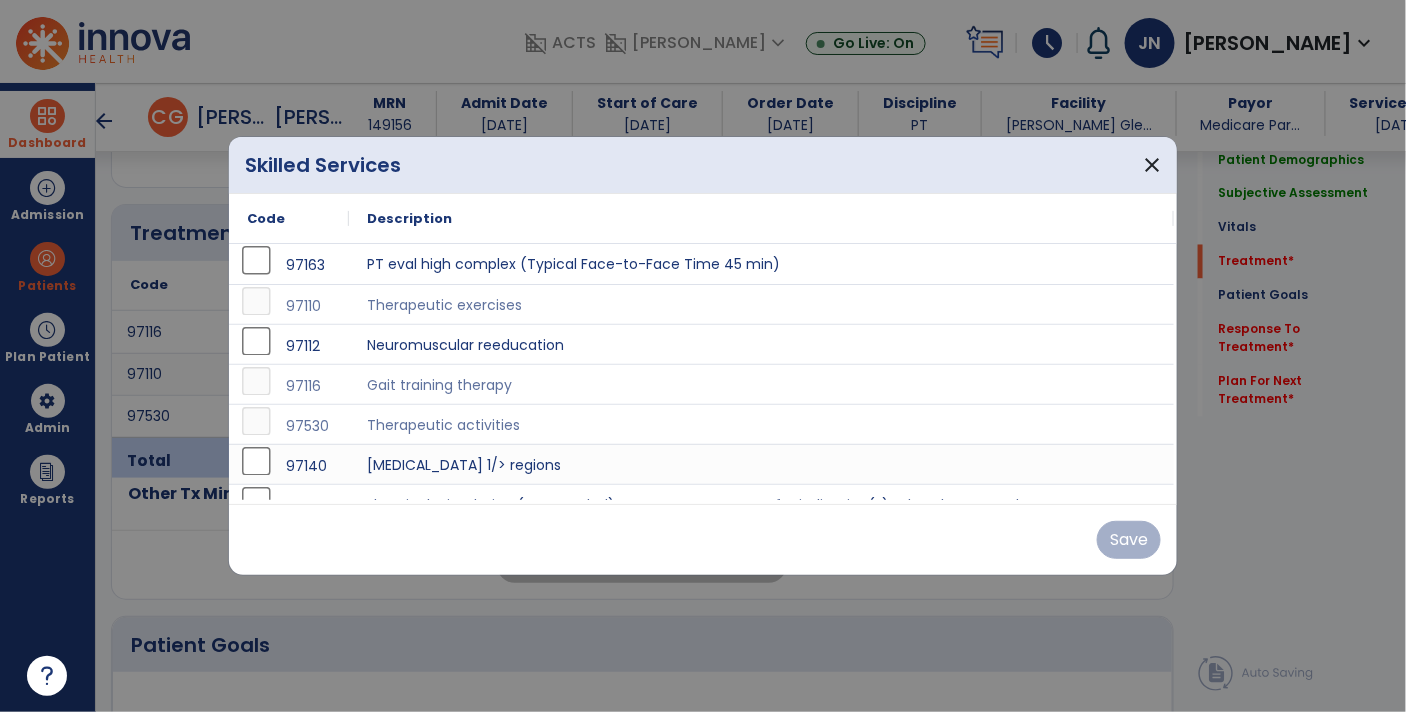scroll, scrollTop: 1085, scrollLeft: 0, axis: vertical 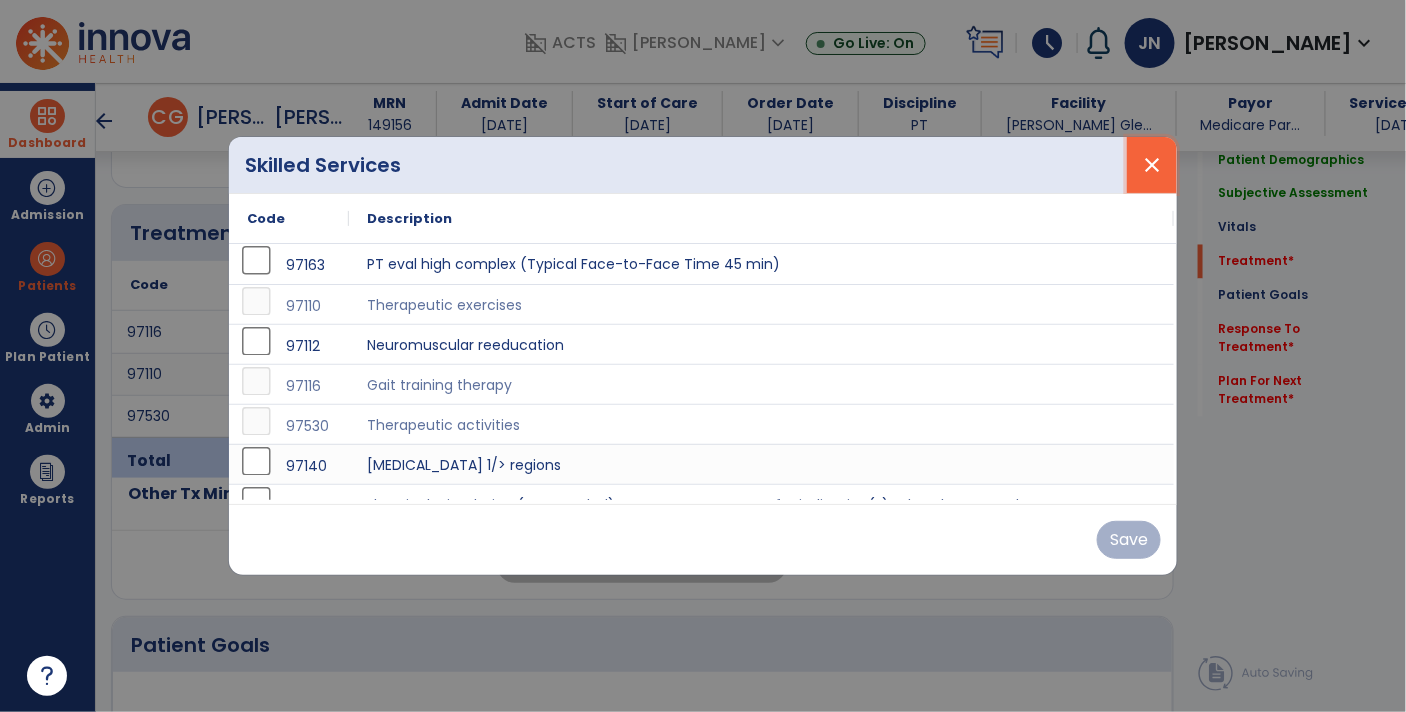 click on "close" at bounding box center [1152, 165] 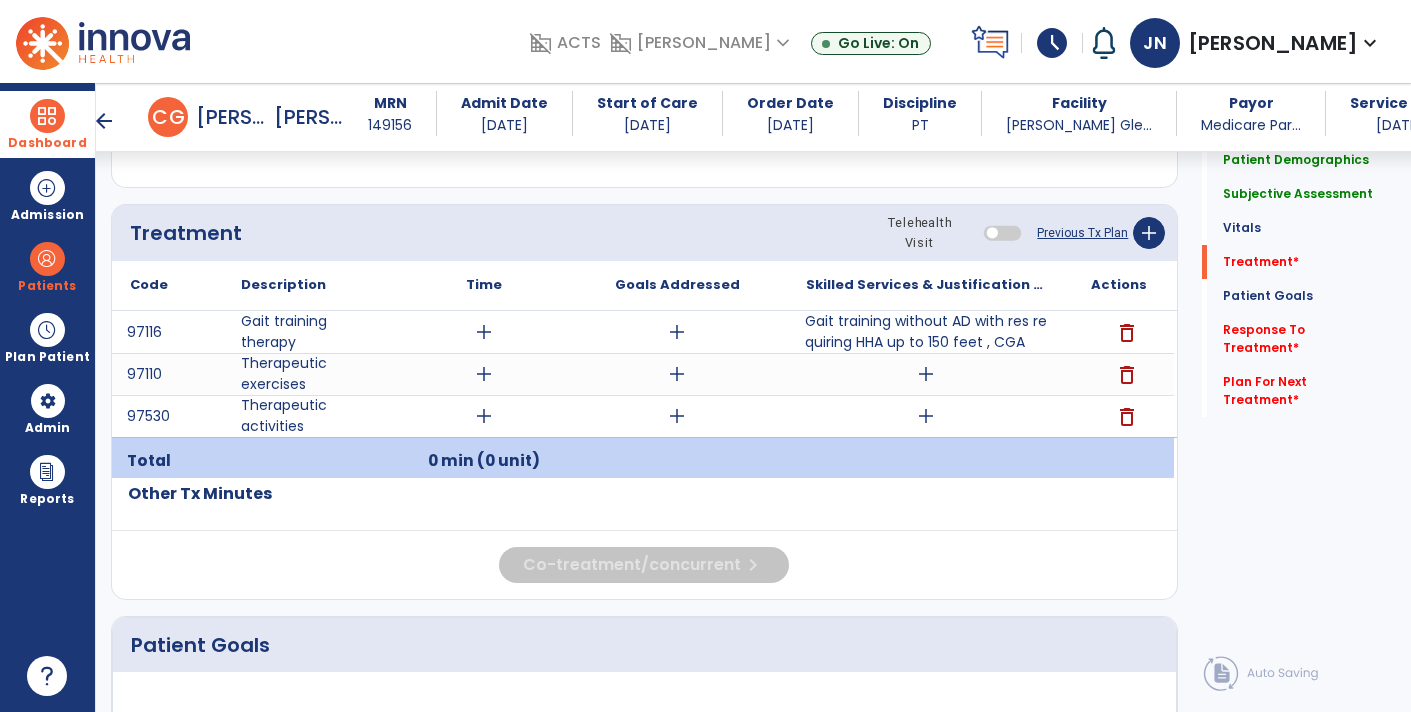 click on "Gait training without AD with res requiring HHA  up to 150 feet , CGA" at bounding box center [926, 332] 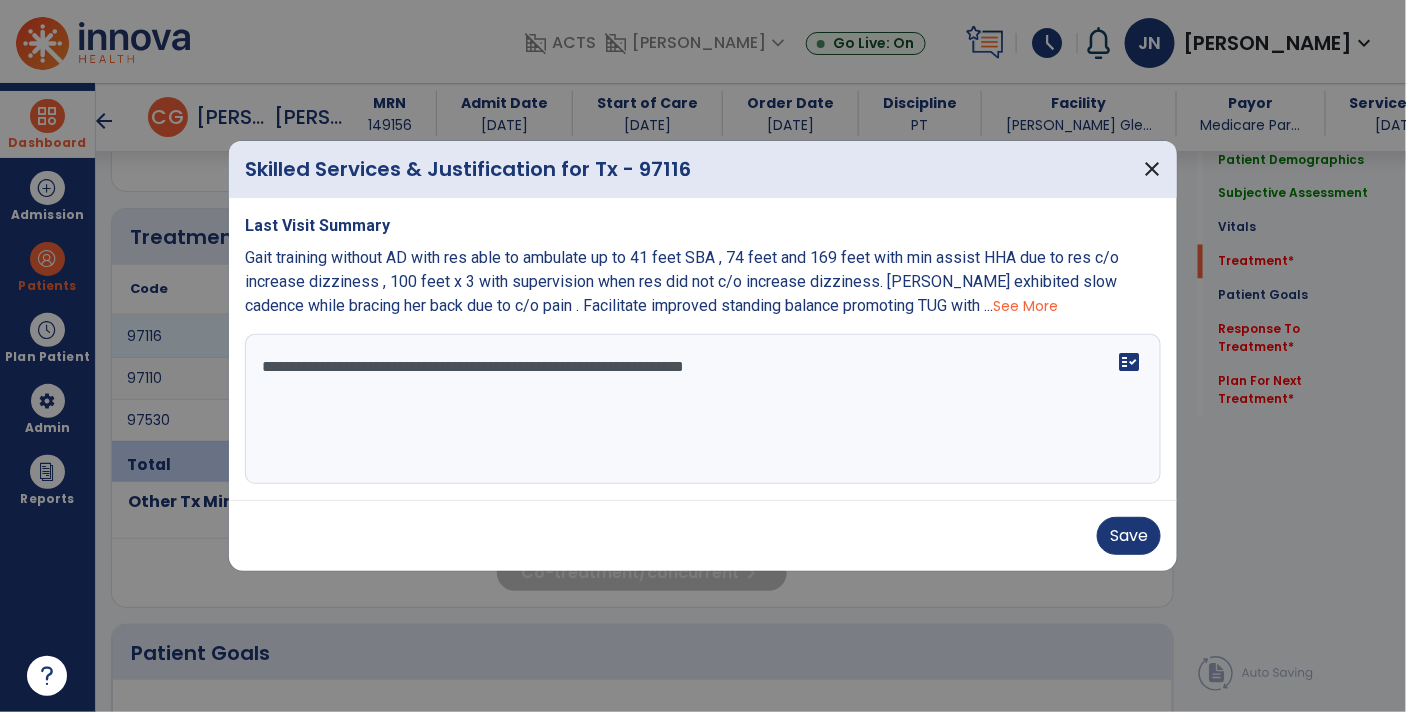 scroll, scrollTop: 1085, scrollLeft: 0, axis: vertical 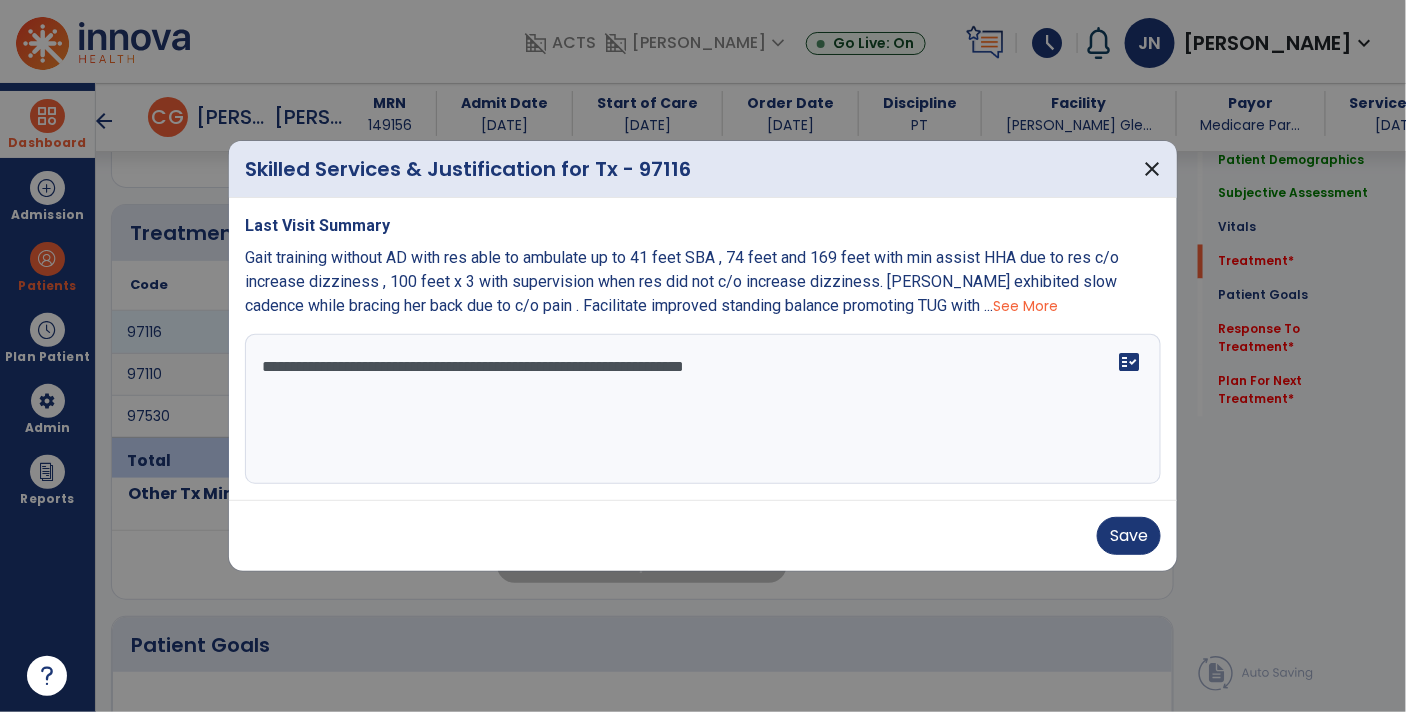 click on "**********" at bounding box center [703, 409] 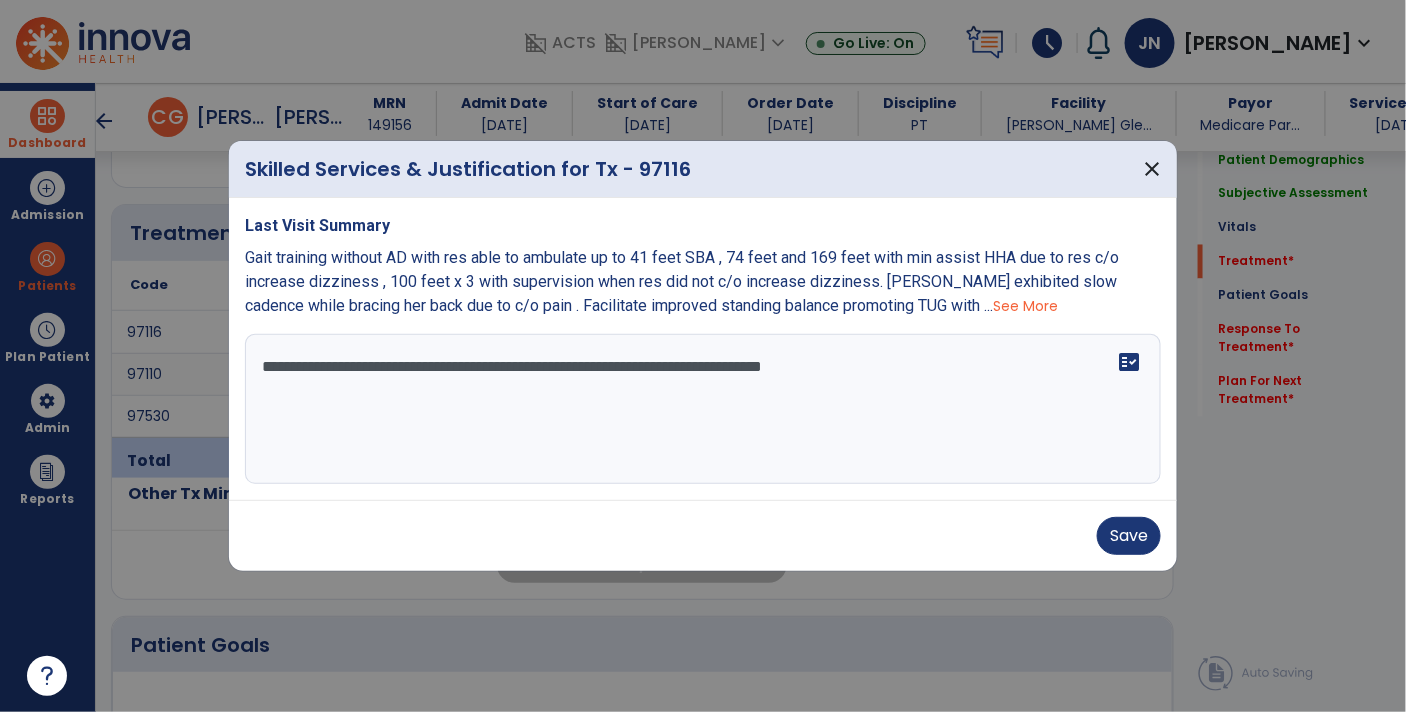 click on "**********" at bounding box center [703, 409] 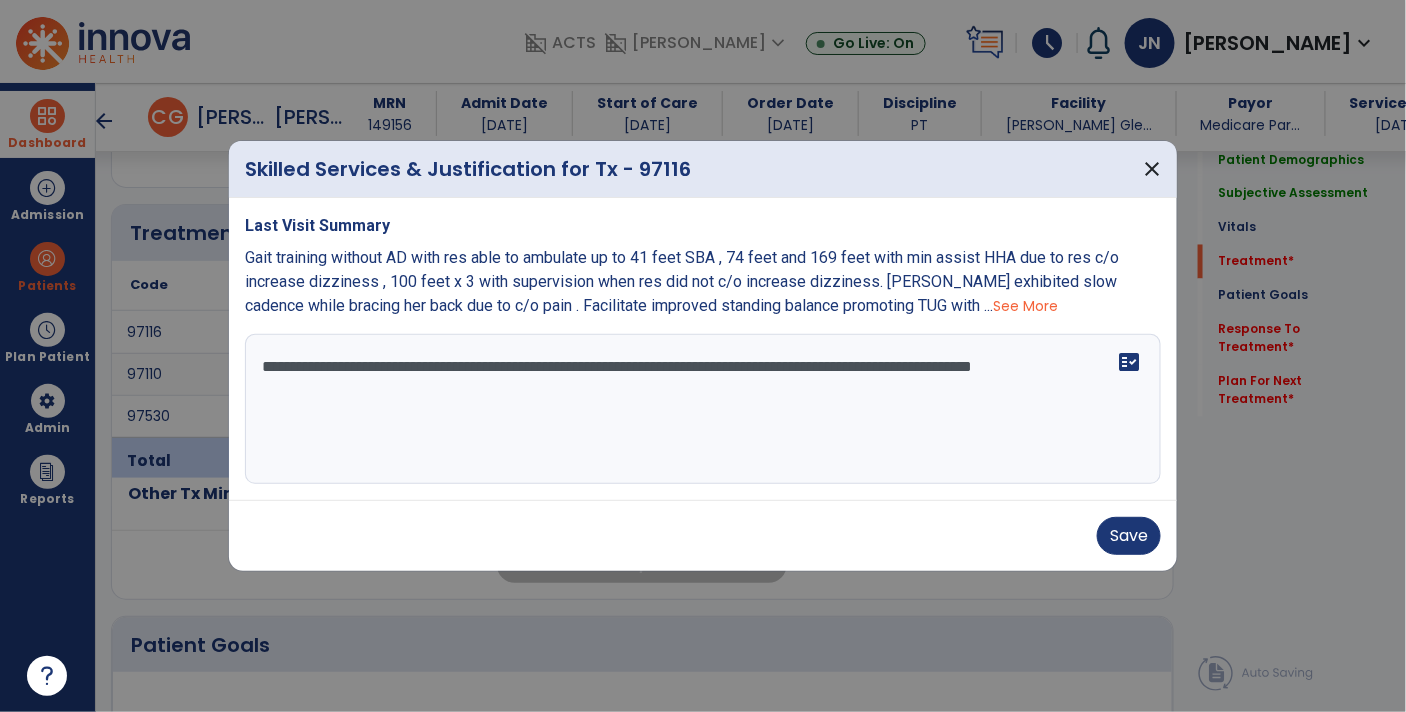 click on "**********" at bounding box center [703, 409] 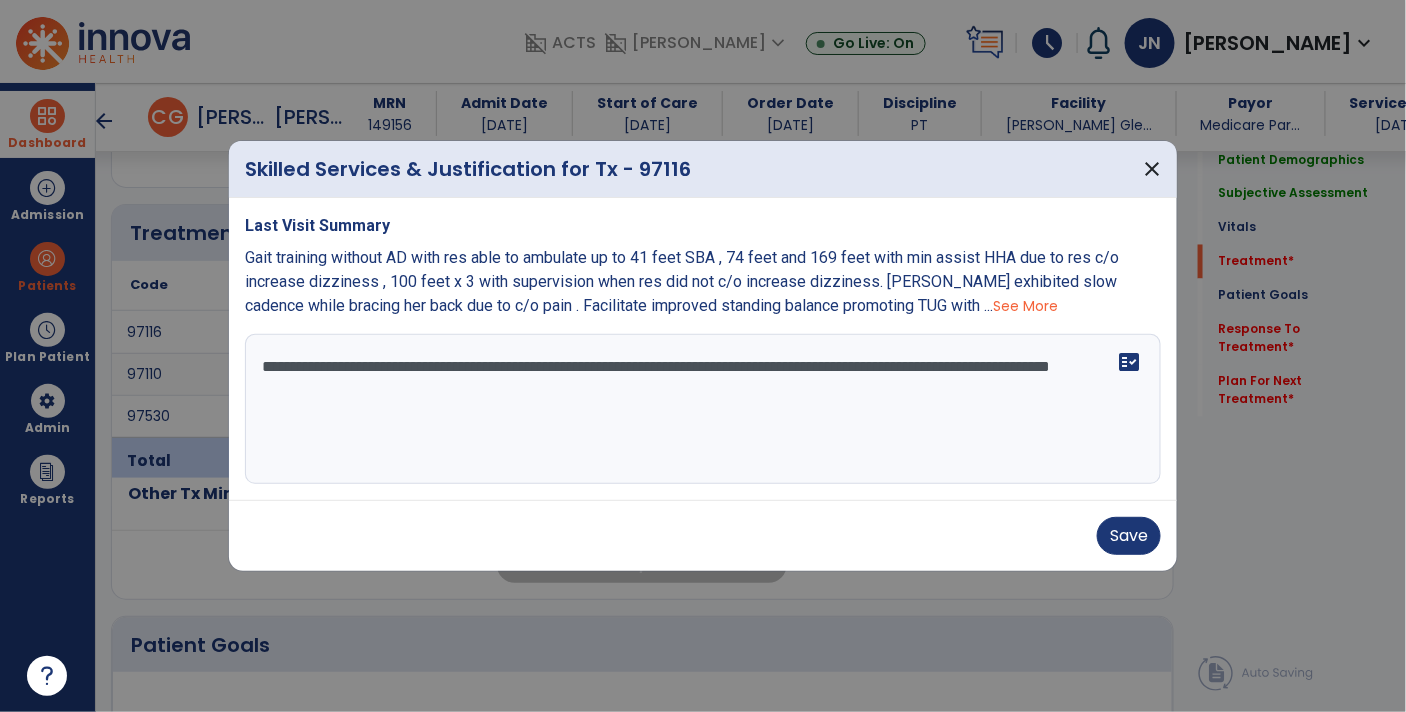 click on "**********" at bounding box center [703, 409] 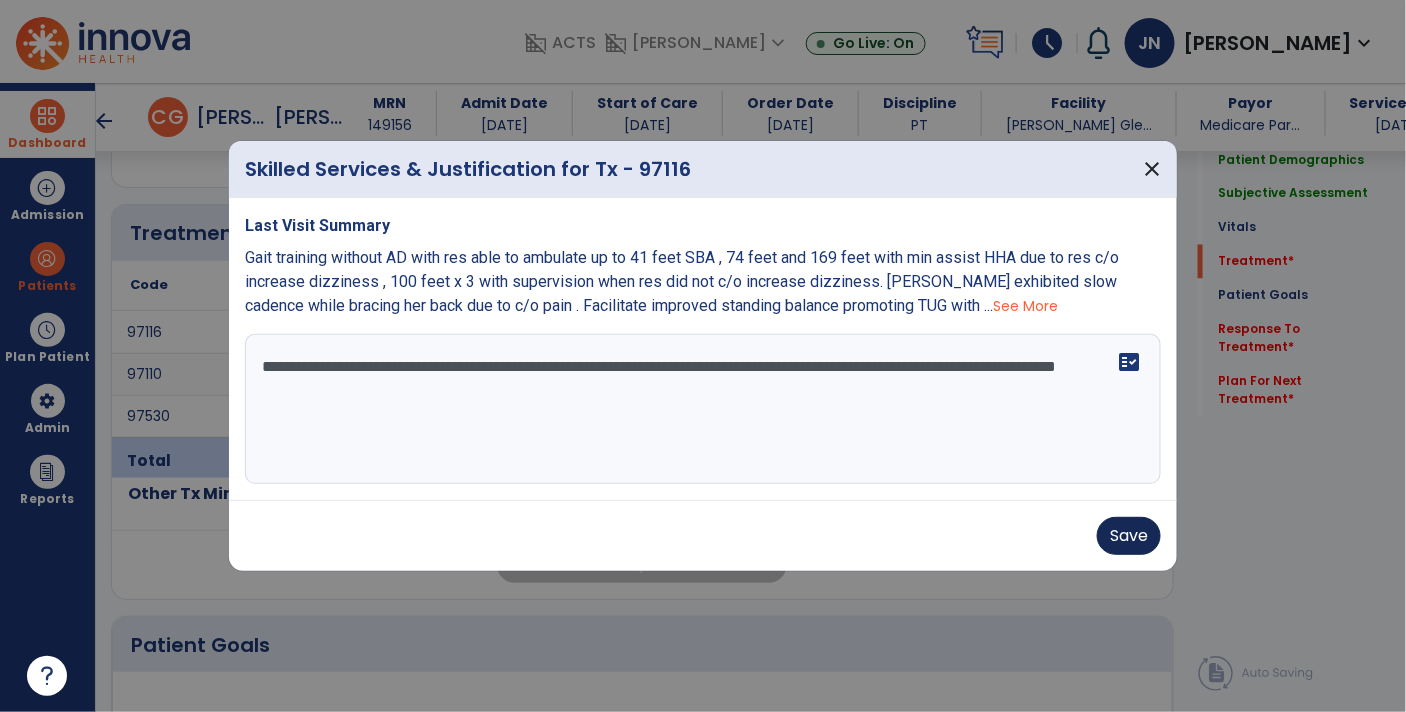 type on "**********" 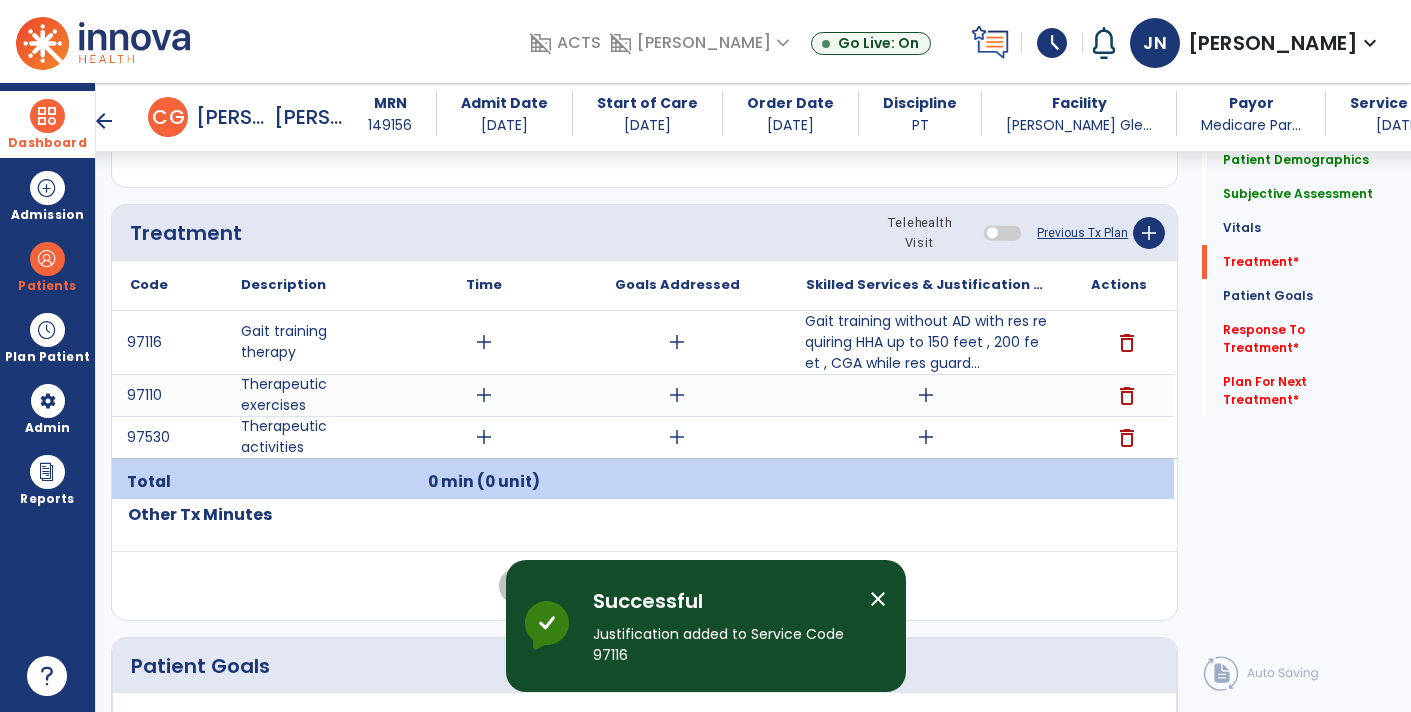 click on "add" at bounding box center [926, 395] 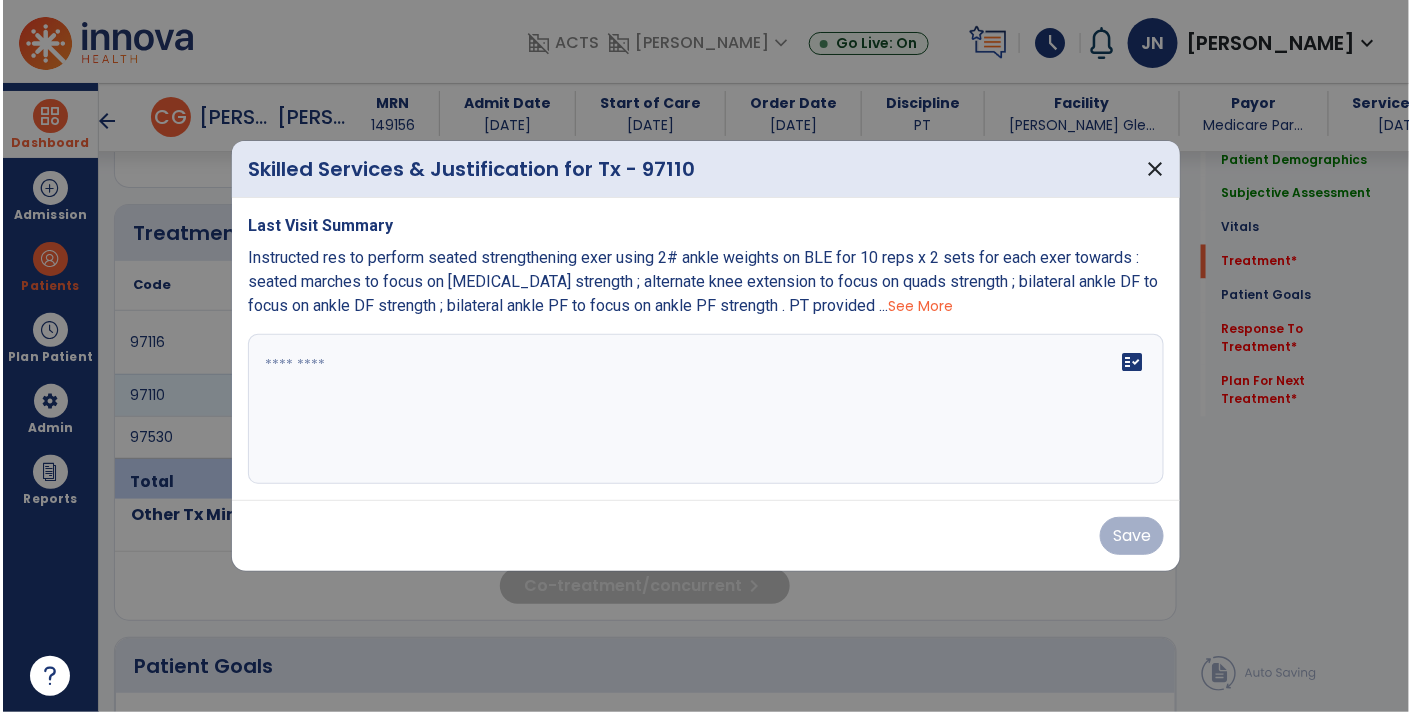 scroll, scrollTop: 1085, scrollLeft: 0, axis: vertical 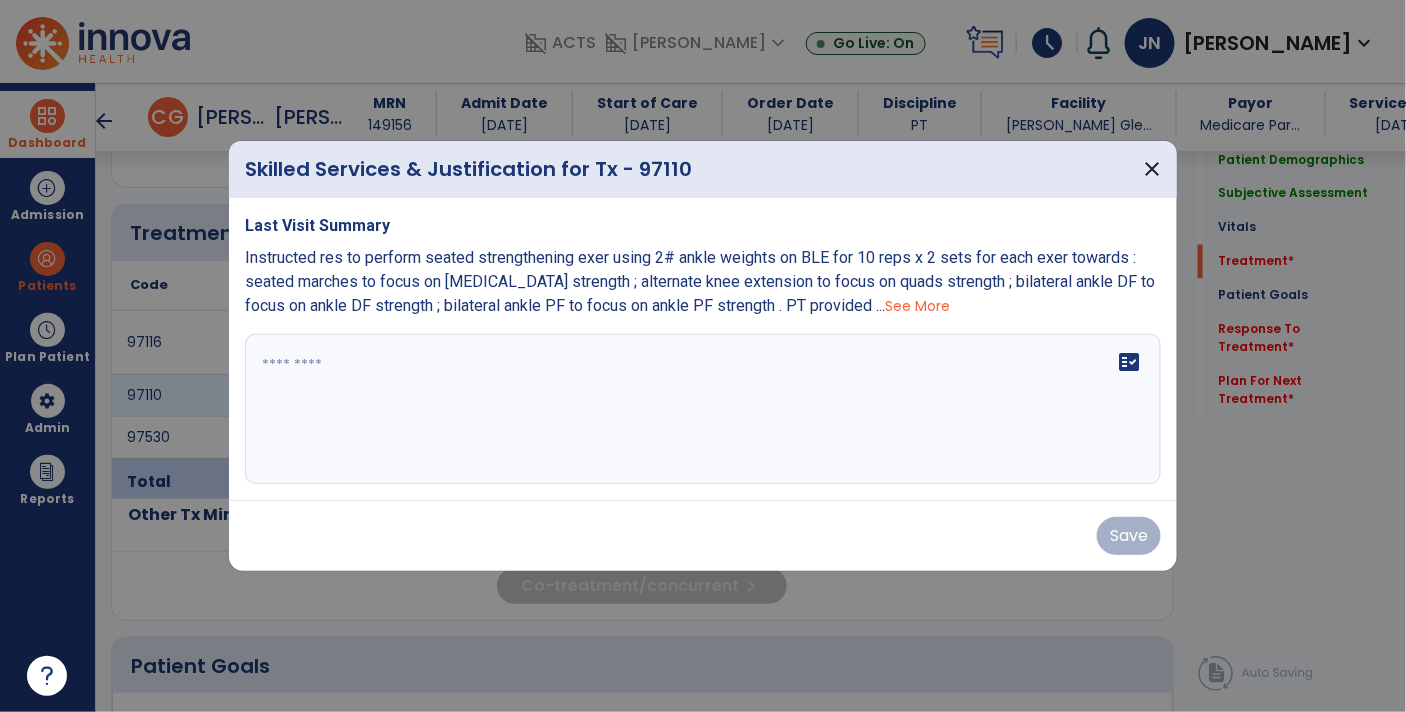 click at bounding box center [703, 409] 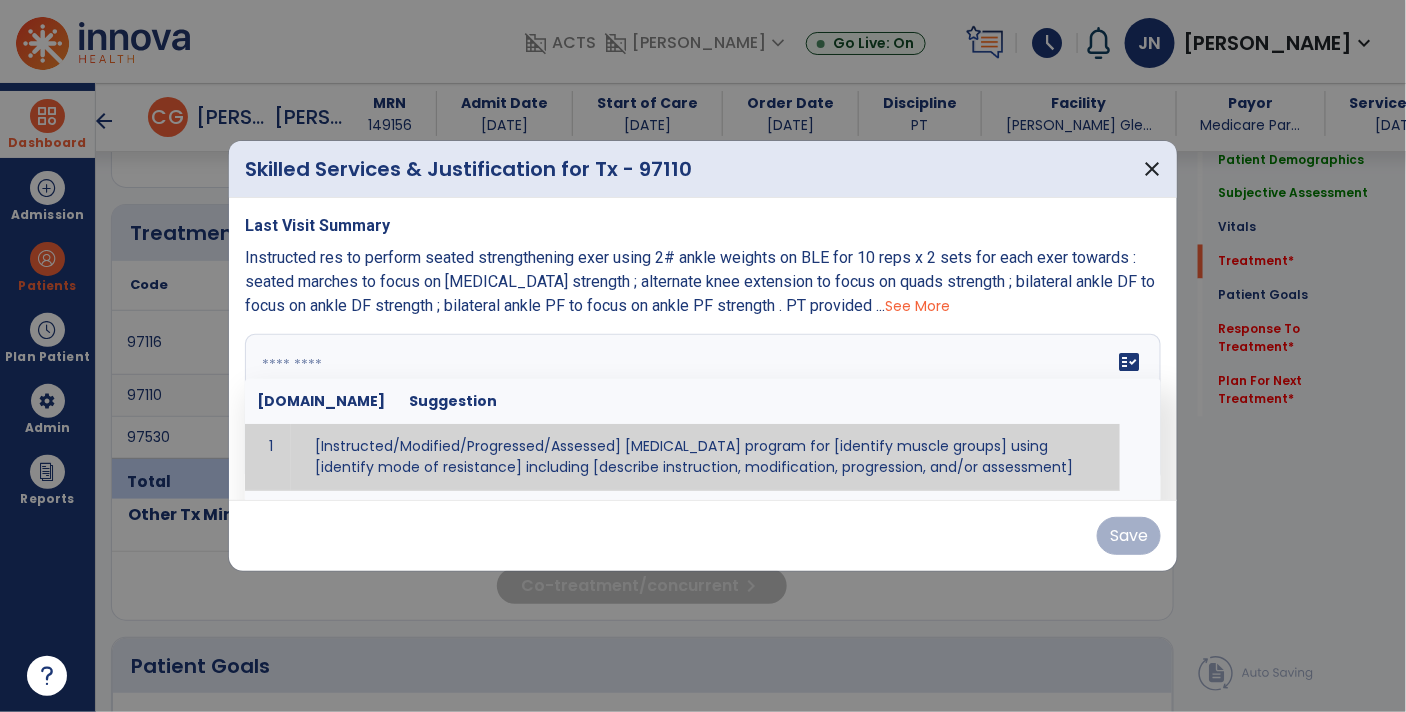 click on "Instructed res to perform seated strengthening exer using 2# ankle weights on BLE for 10 reps  x 2 sets for each exer towards :  seated marches to focus on [MEDICAL_DATA] strength ;  alternate knee extension to focus on quads strength  ; bilateral ankle DF to focus on ankle DF  strength  ; bilateral ankle PF to focus on ankle PF strength . PT provided ...  See More" at bounding box center (703, 282) 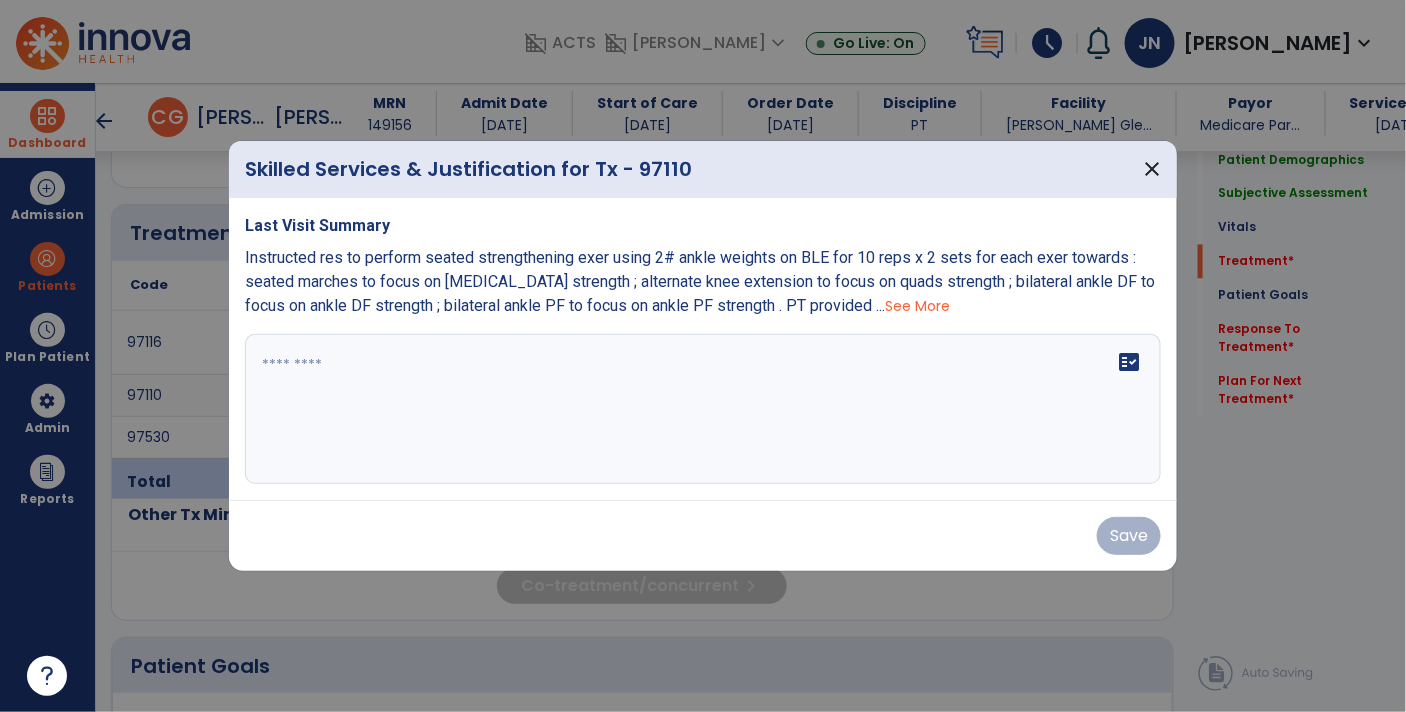 click on "fact_check" at bounding box center (703, 409) 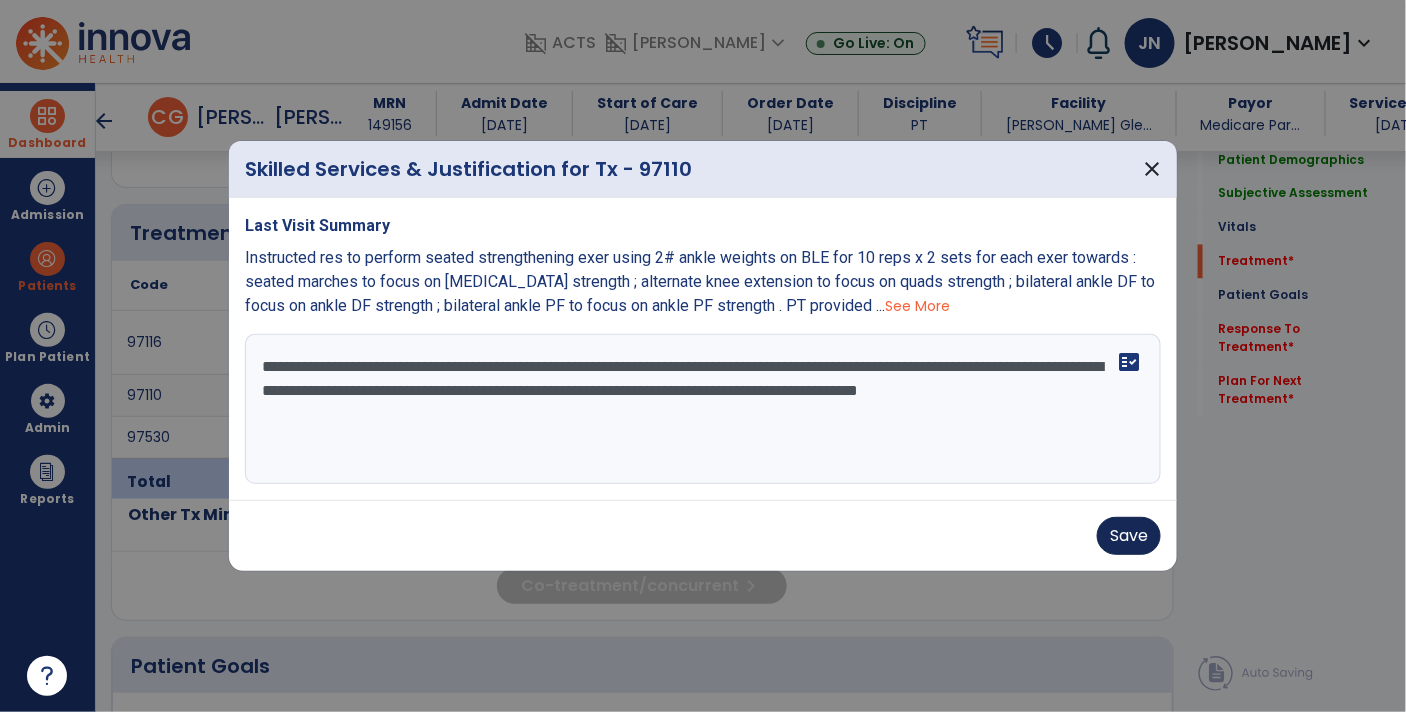 type on "**********" 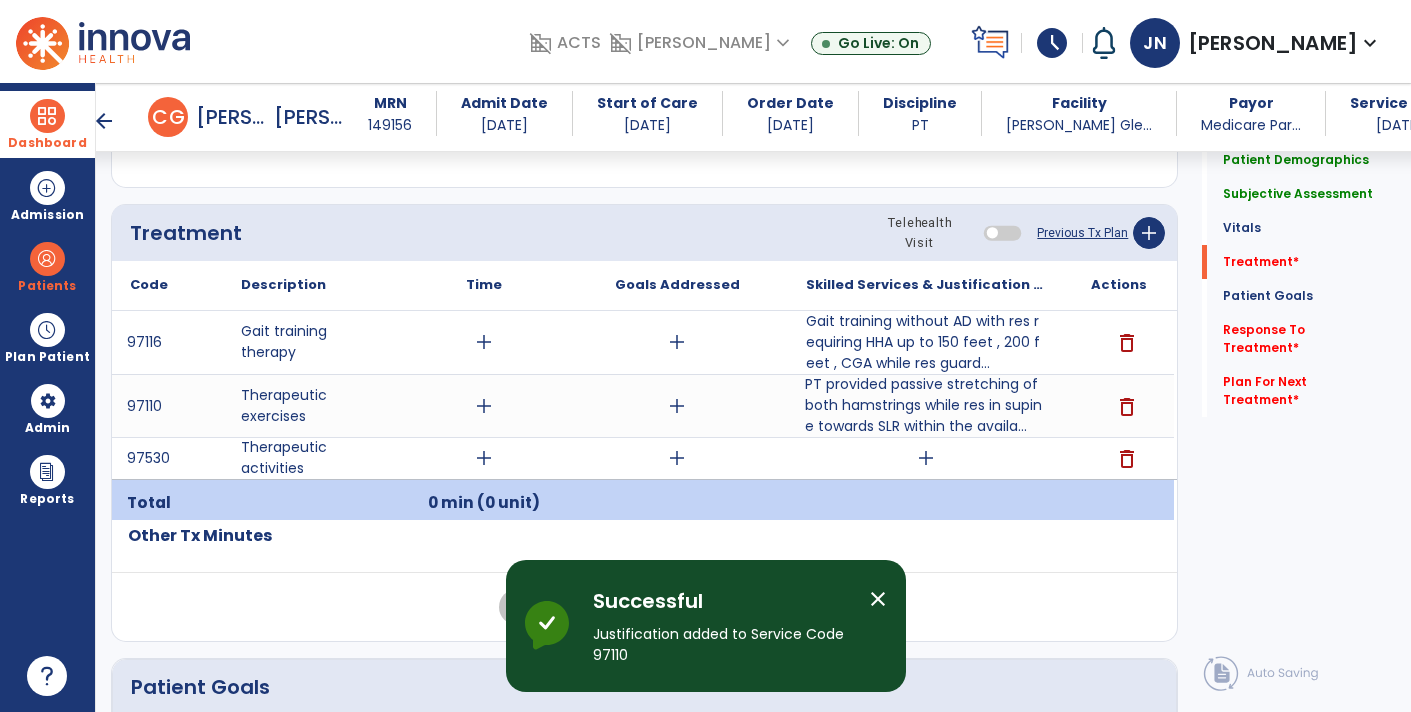 click on "close" at bounding box center [878, 599] 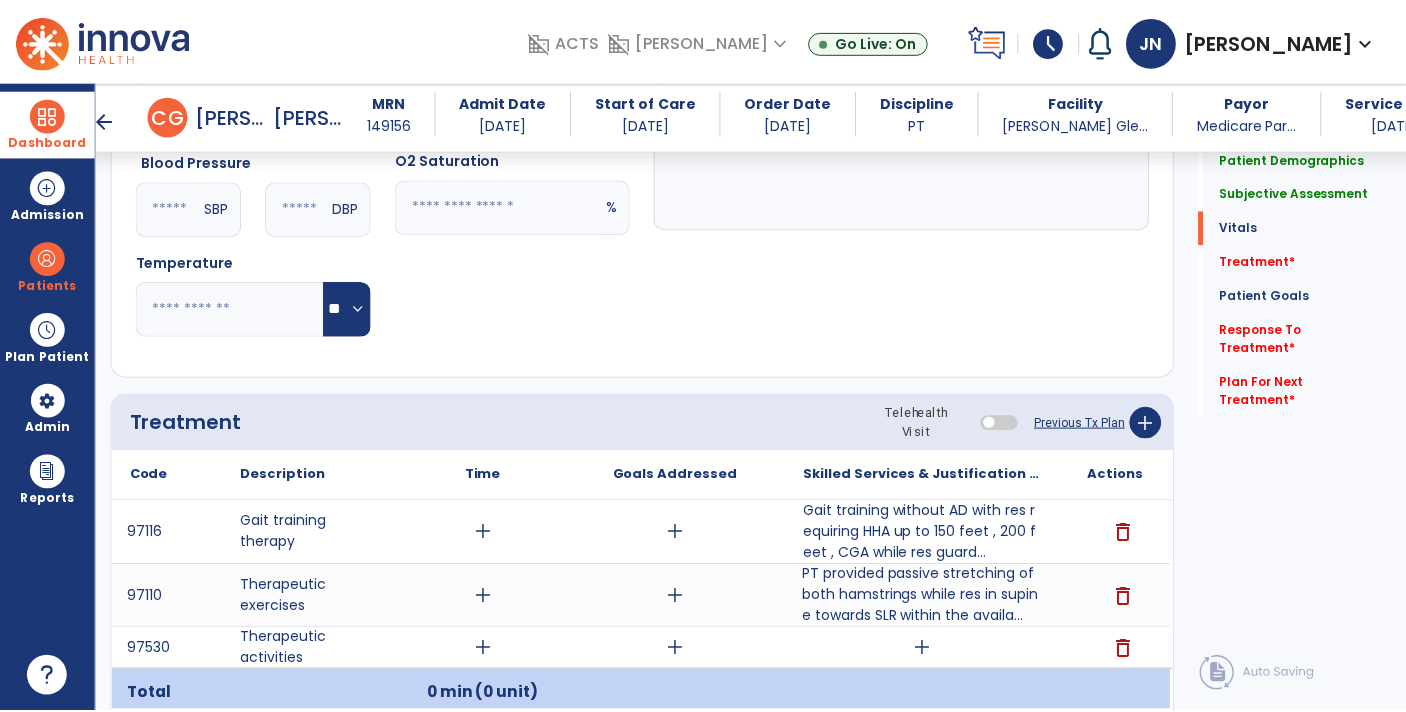 scroll, scrollTop: 901, scrollLeft: 0, axis: vertical 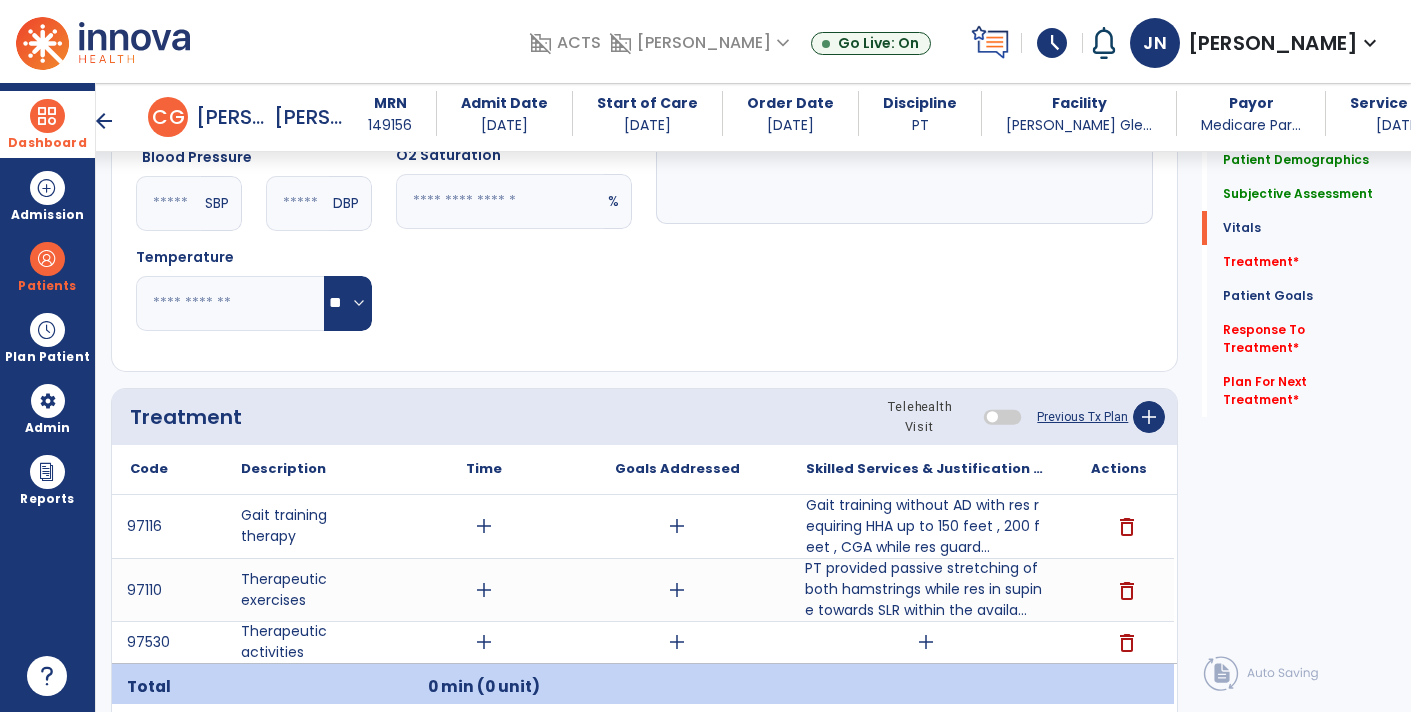 click on "Previous Tx Plan" 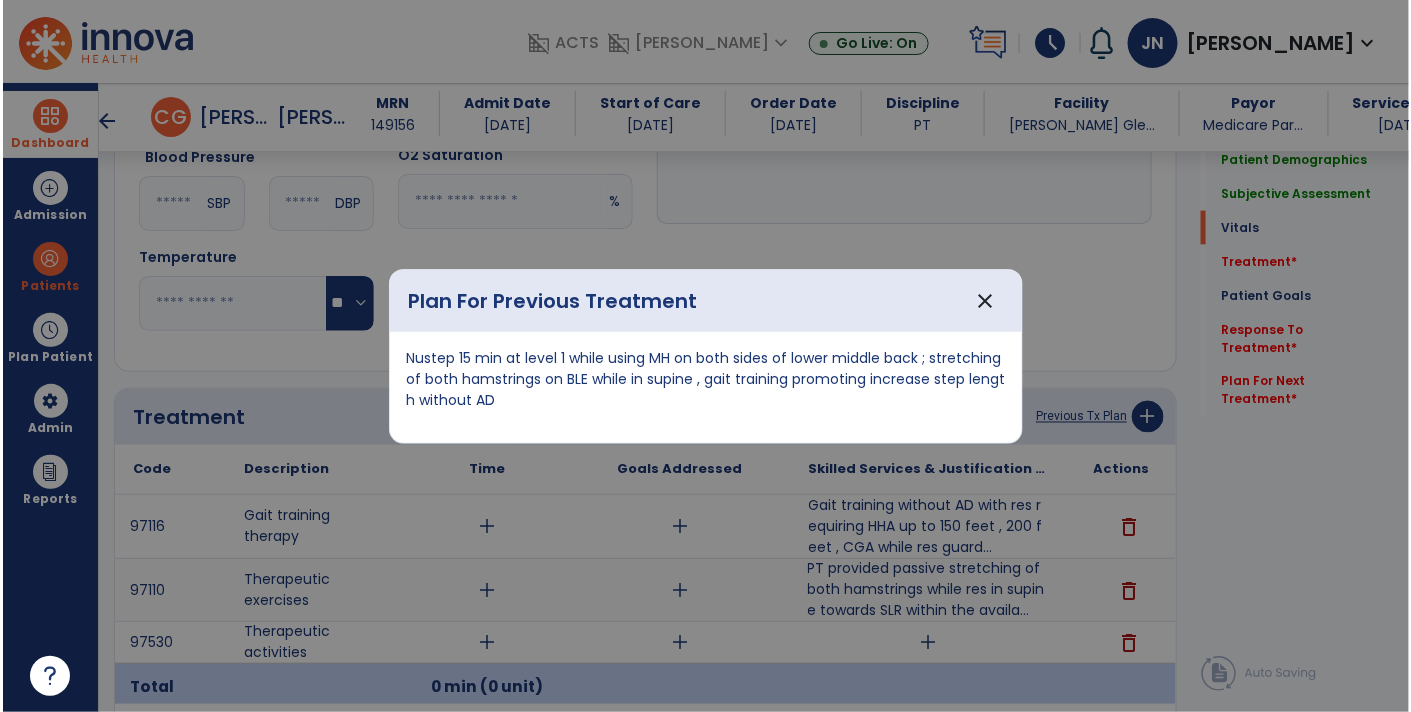 scroll, scrollTop: 901, scrollLeft: 0, axis: vertical 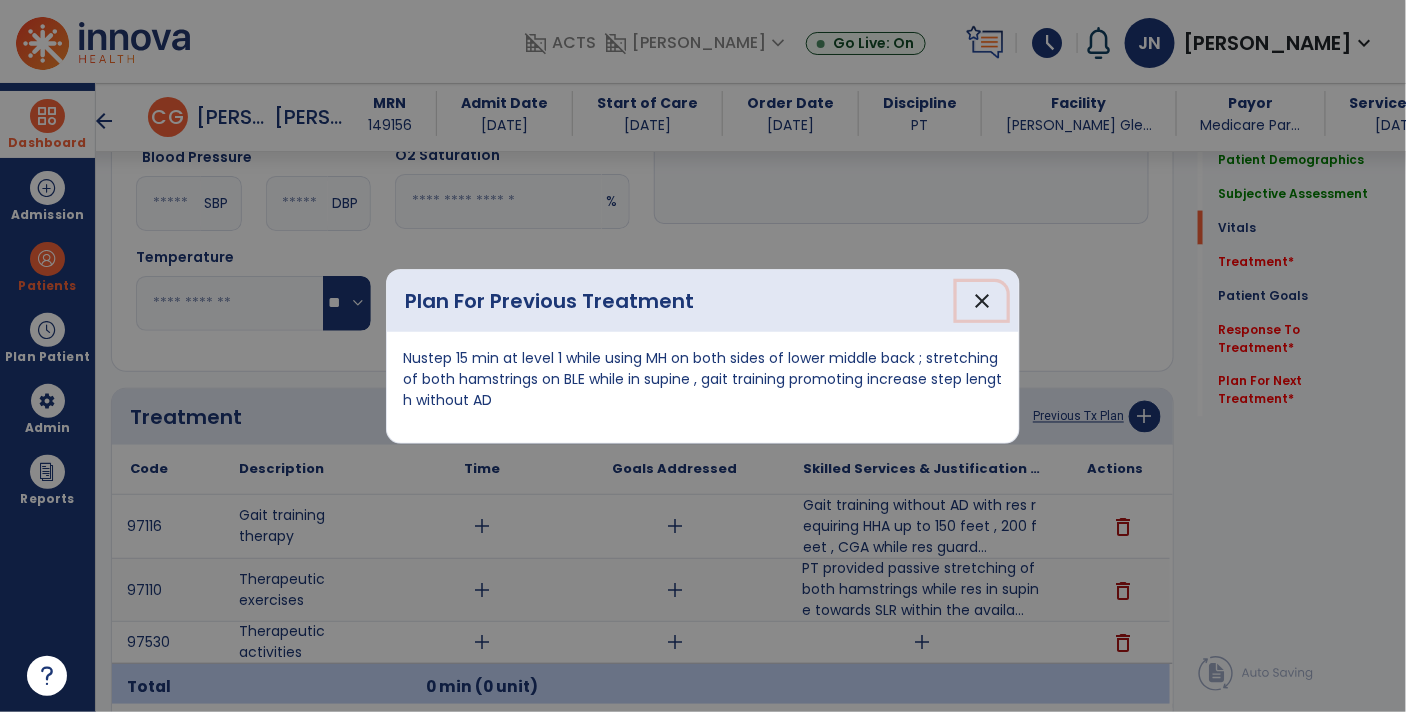 click on "close" at bounding box center (982, 301) 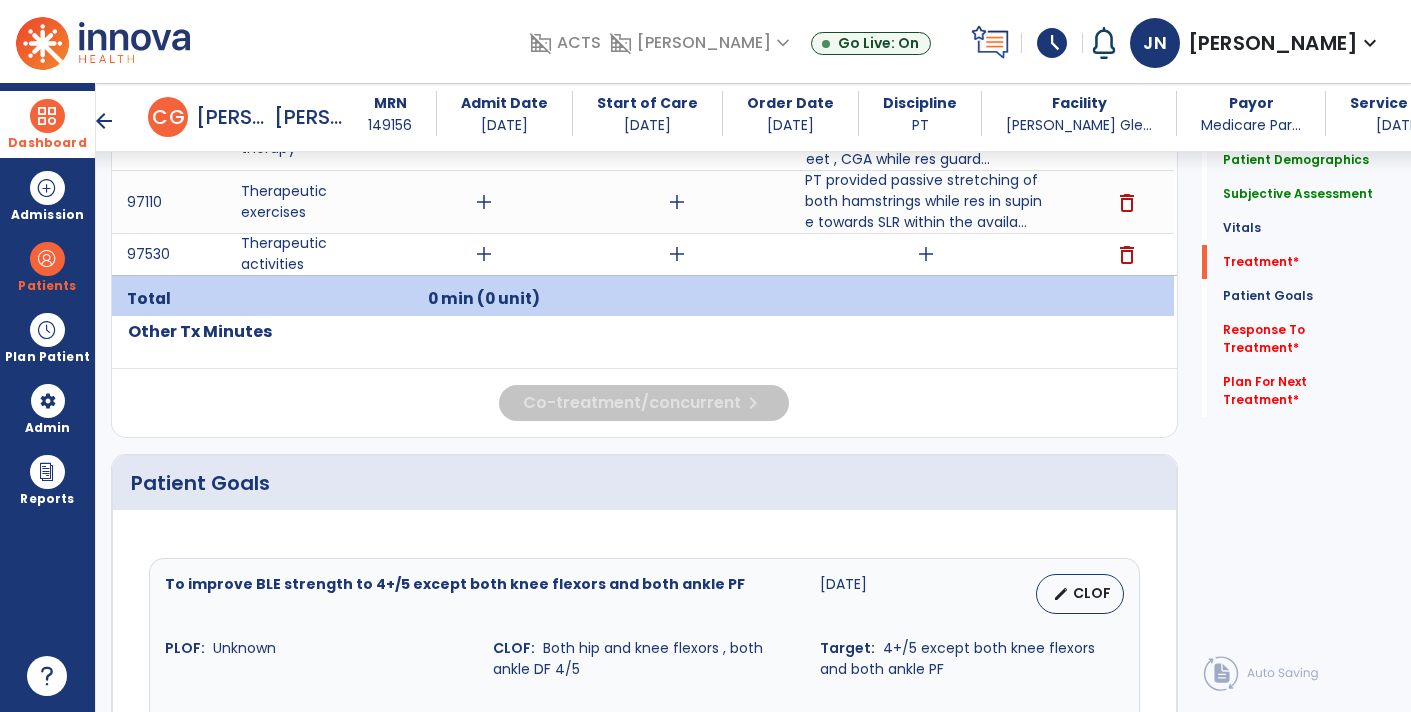 scroll, scrollTop: 1291, scrollLeft: 0, axis: vertical 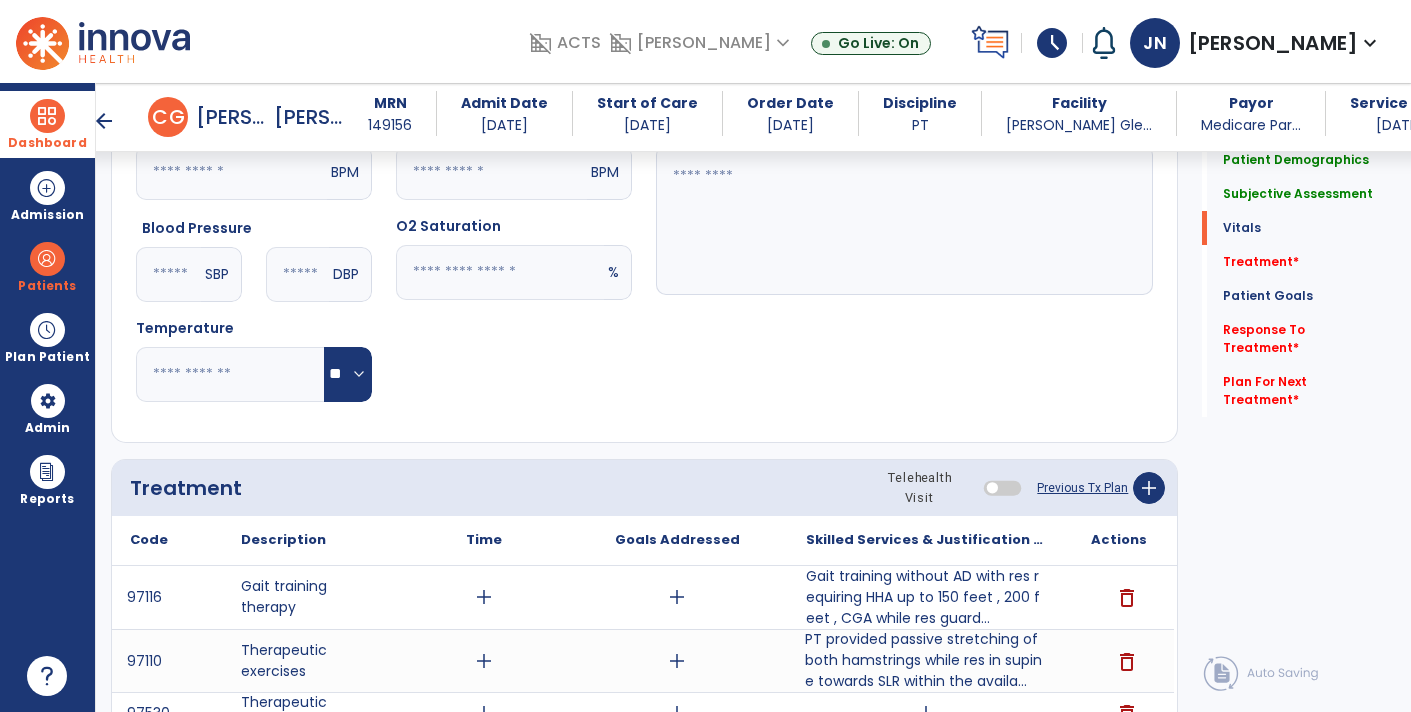 click on "Previous Tx Plan" 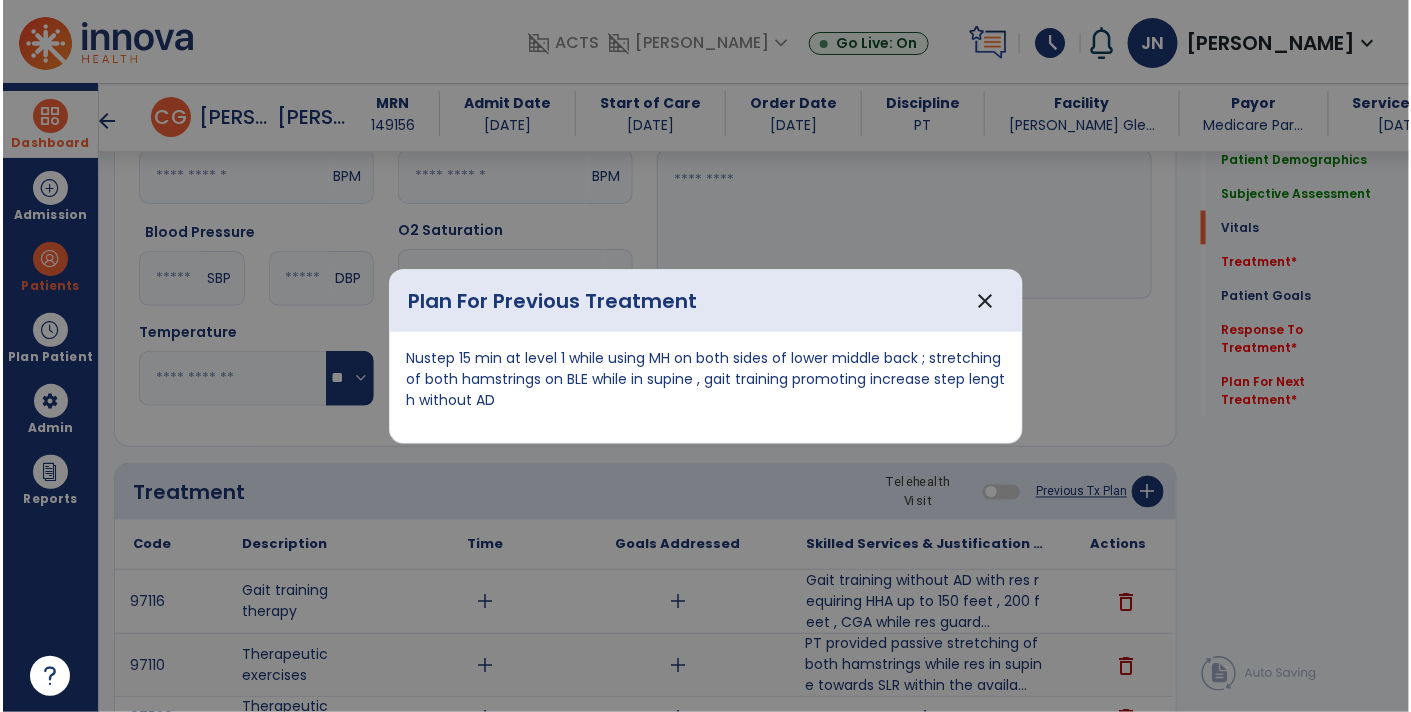 scroll, scrollTop: 830, scrollLeft: 0, axis: vertical 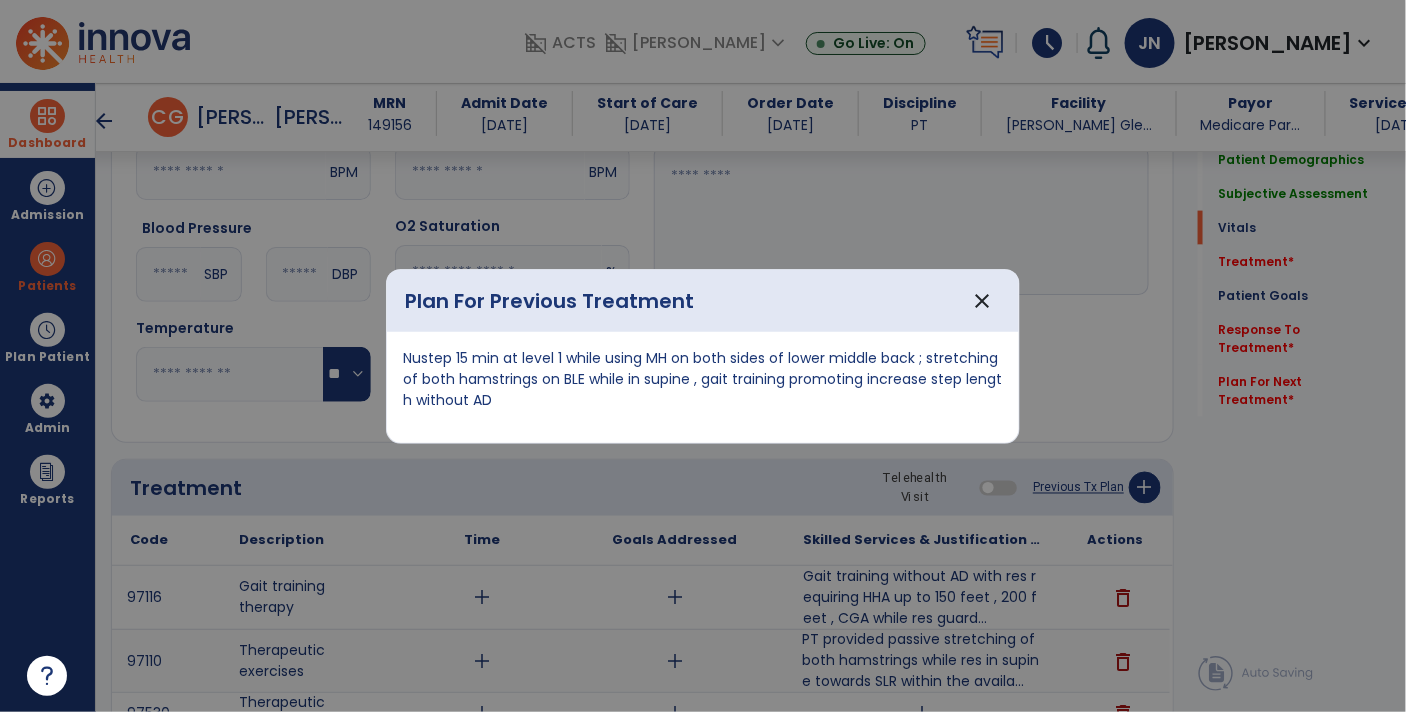 copy on "Nustep 15 min at level 1 while using MH on both sides of lower middle back  ;  stretching of both hamstrings on BLE  while in supine , gait training  promoting increase step length without AD" 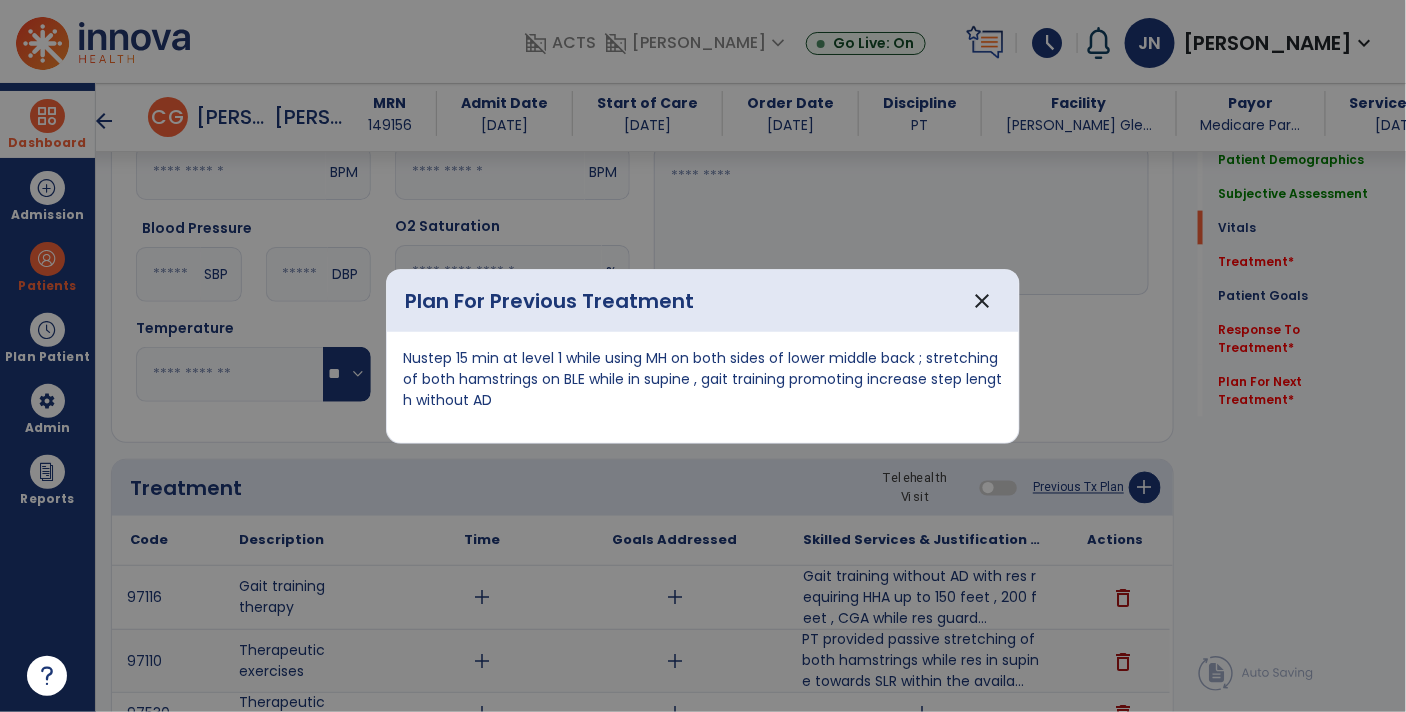 click on "close" at bounding box center [982, 301] 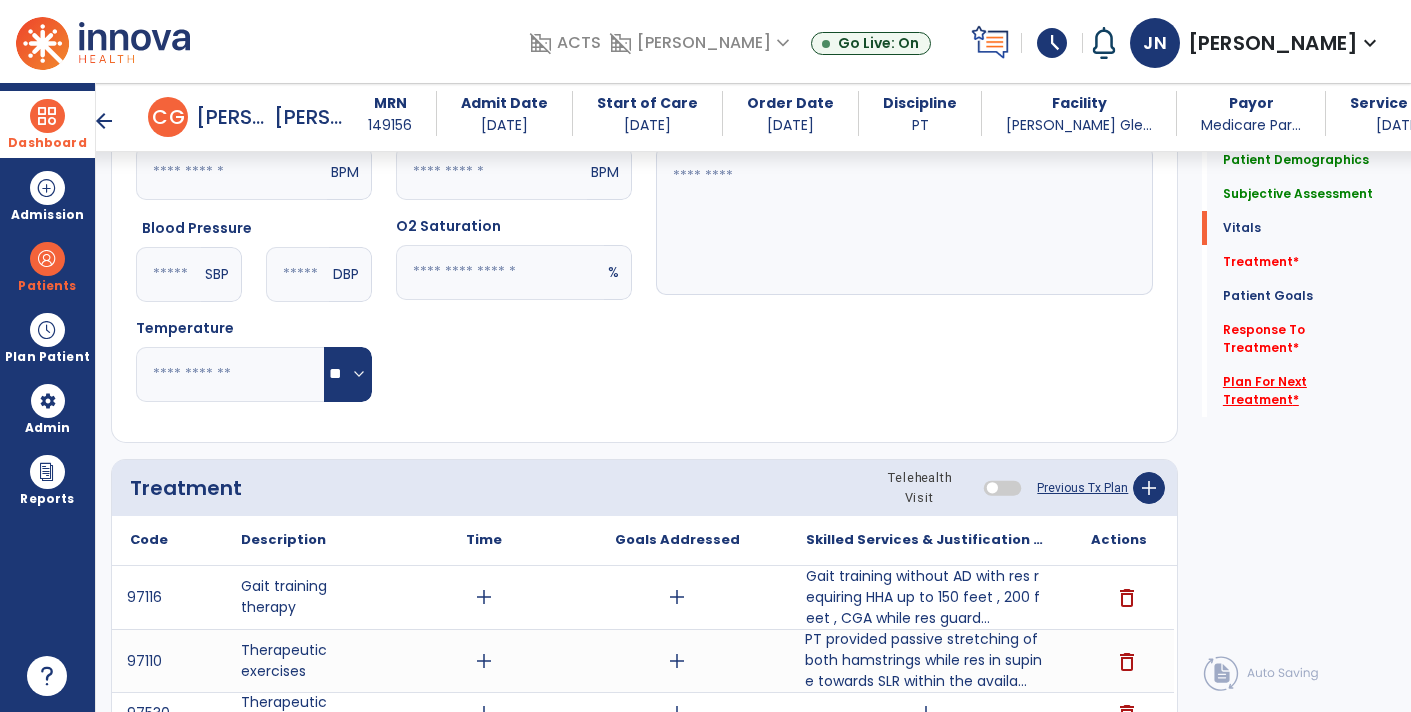 click on "Plan For Next Treatment   *" 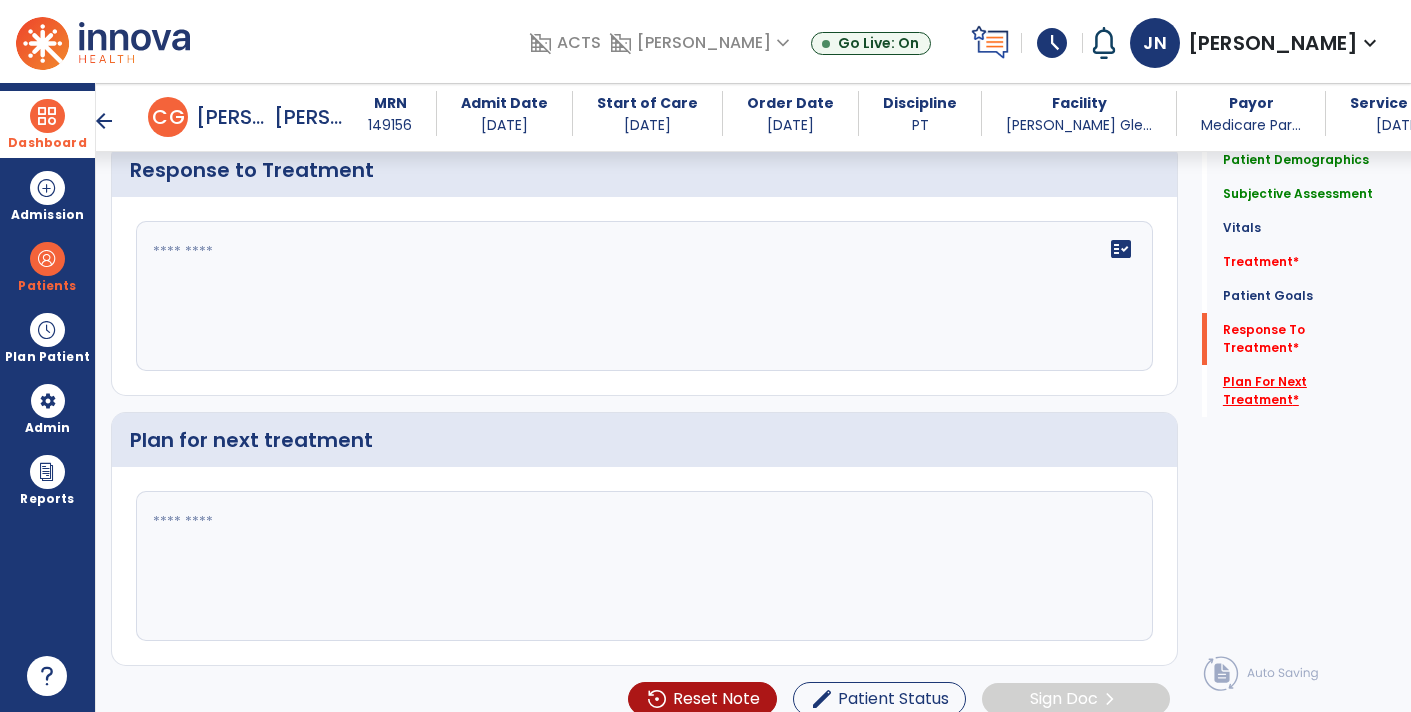 scroll, scrollTop: 2846, scrollLeft: 0, axis: vertical 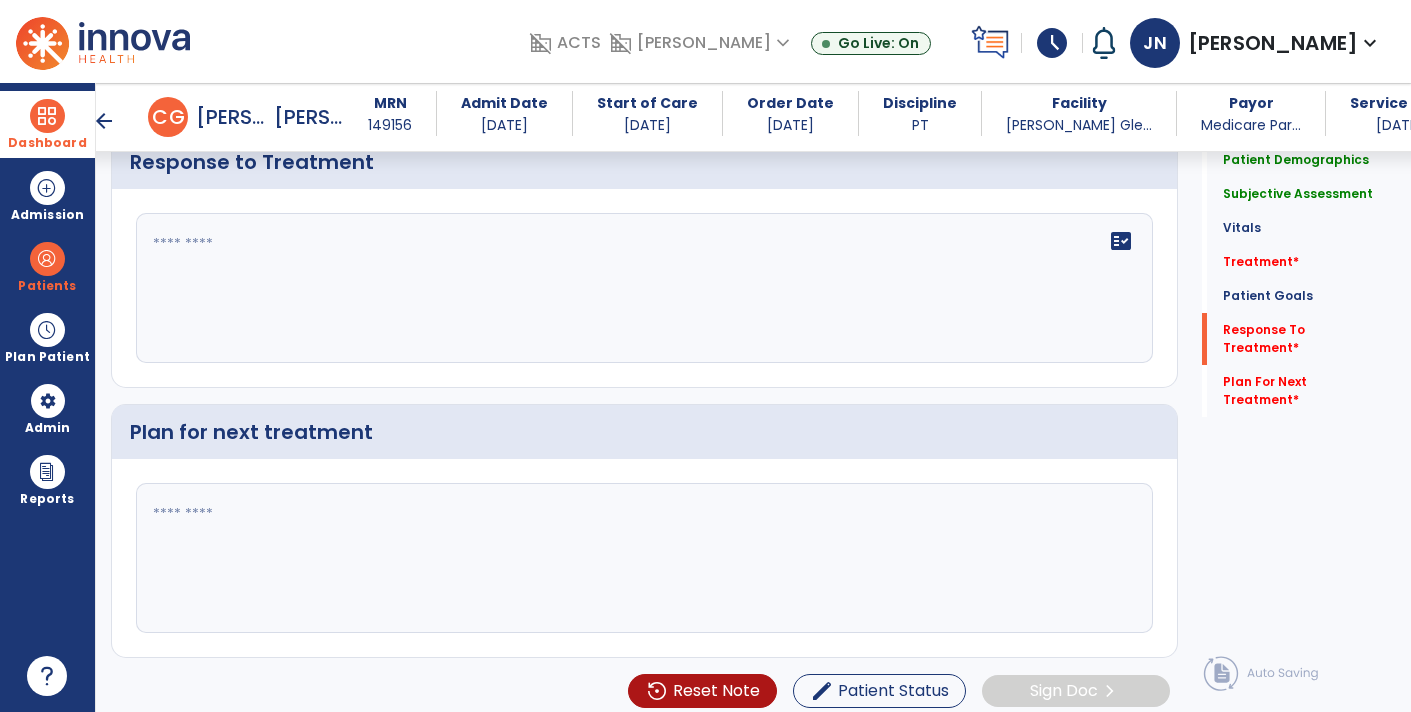 click 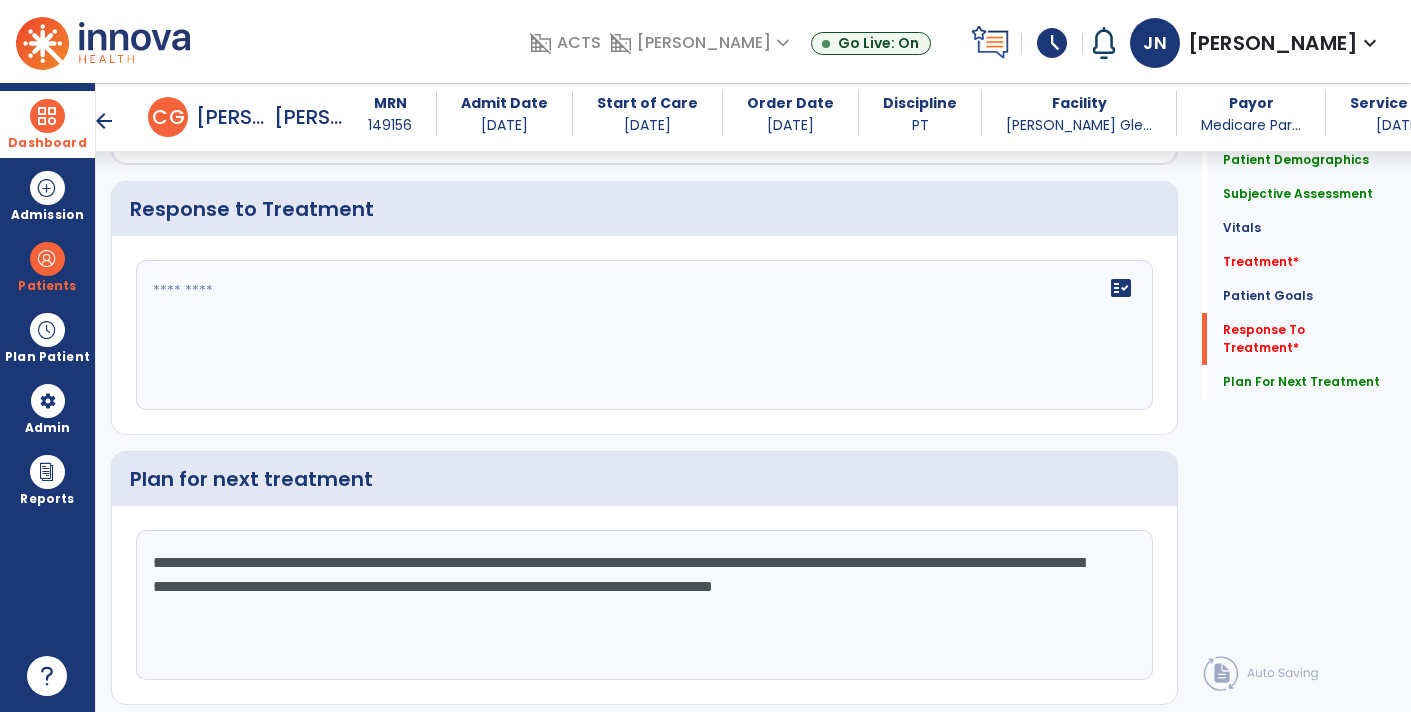 scroll, scrollTop: 2846, scrollLeft: 0, axis: vertical 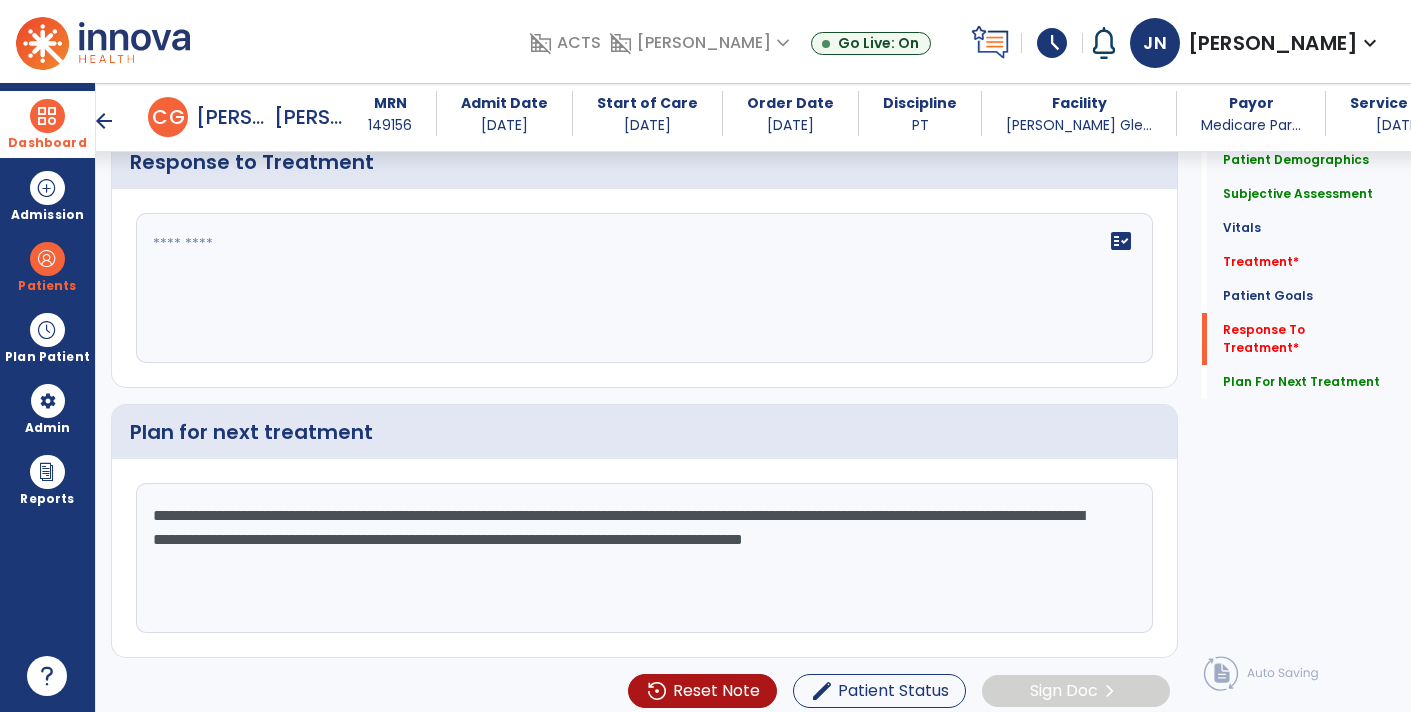 click on "**********" 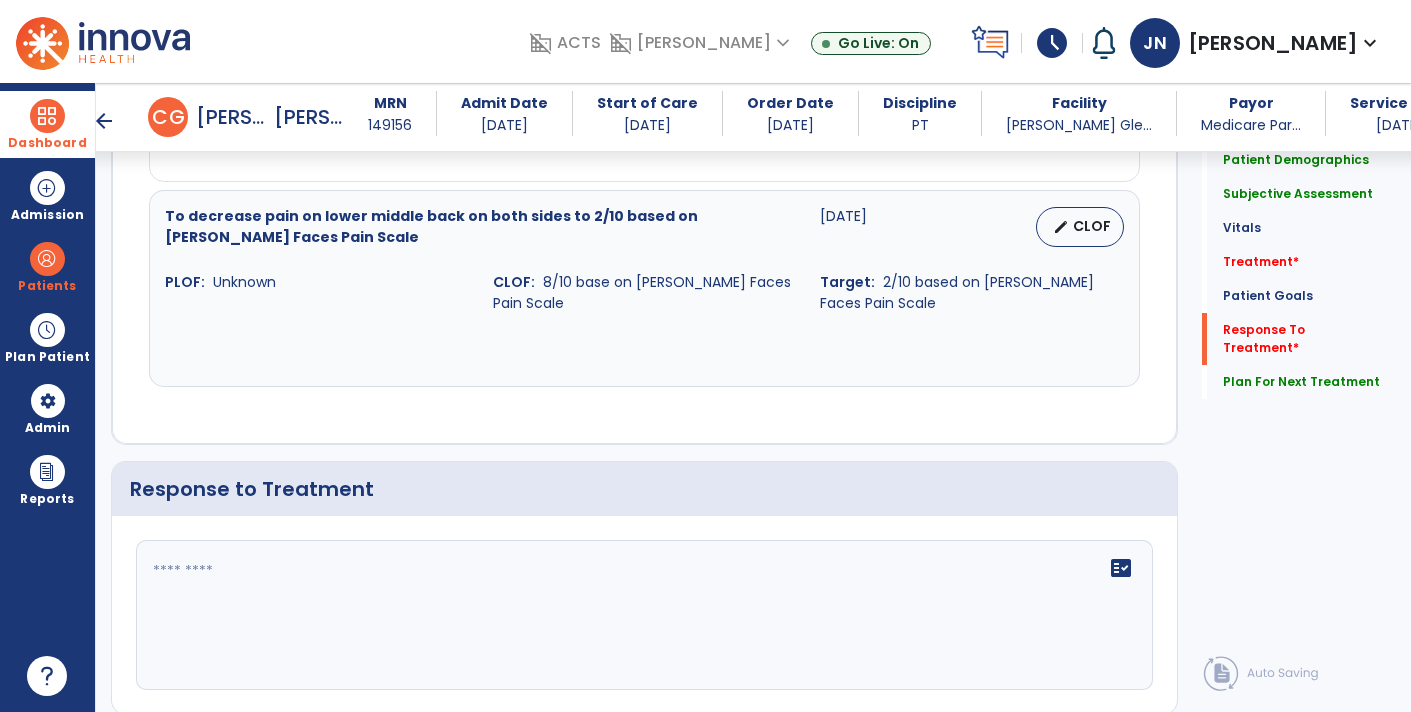 scroll, scrollTop: 2650, scrollLeft: 0, axis: vertical 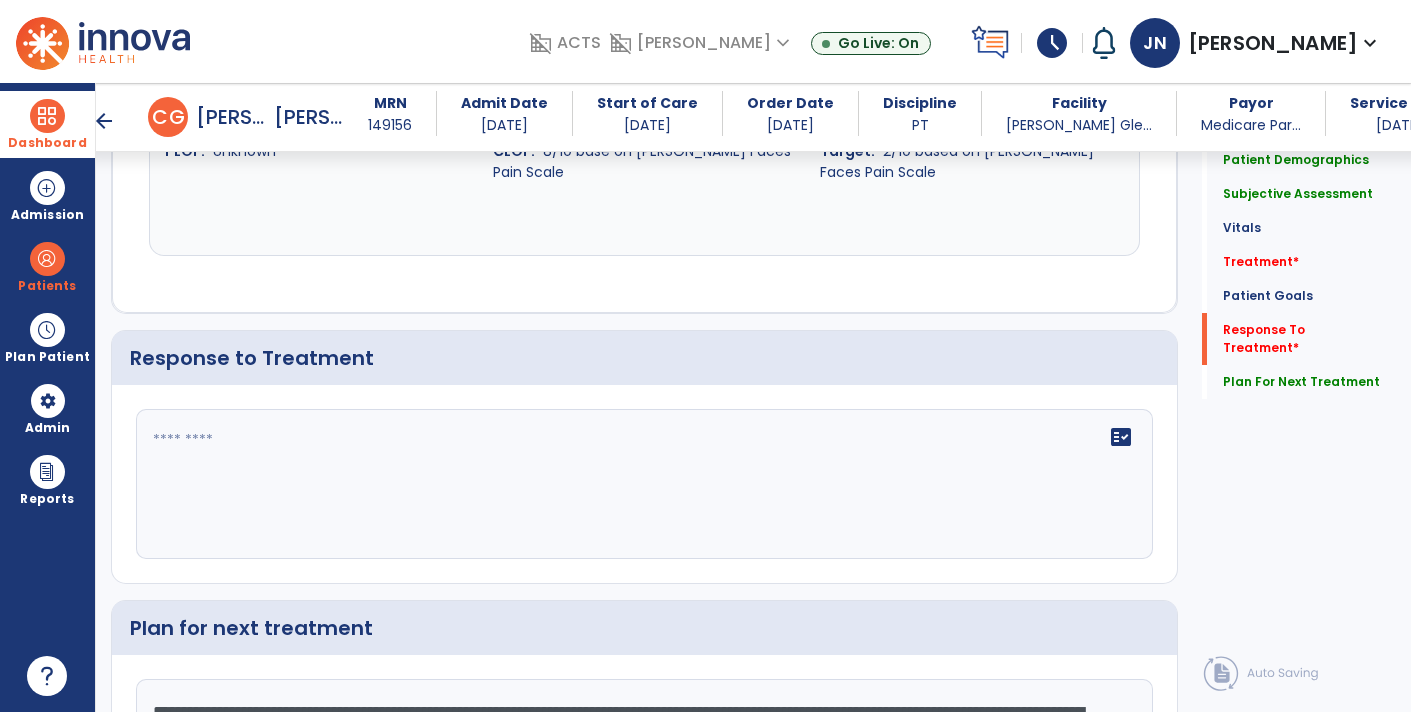 type on "**********" 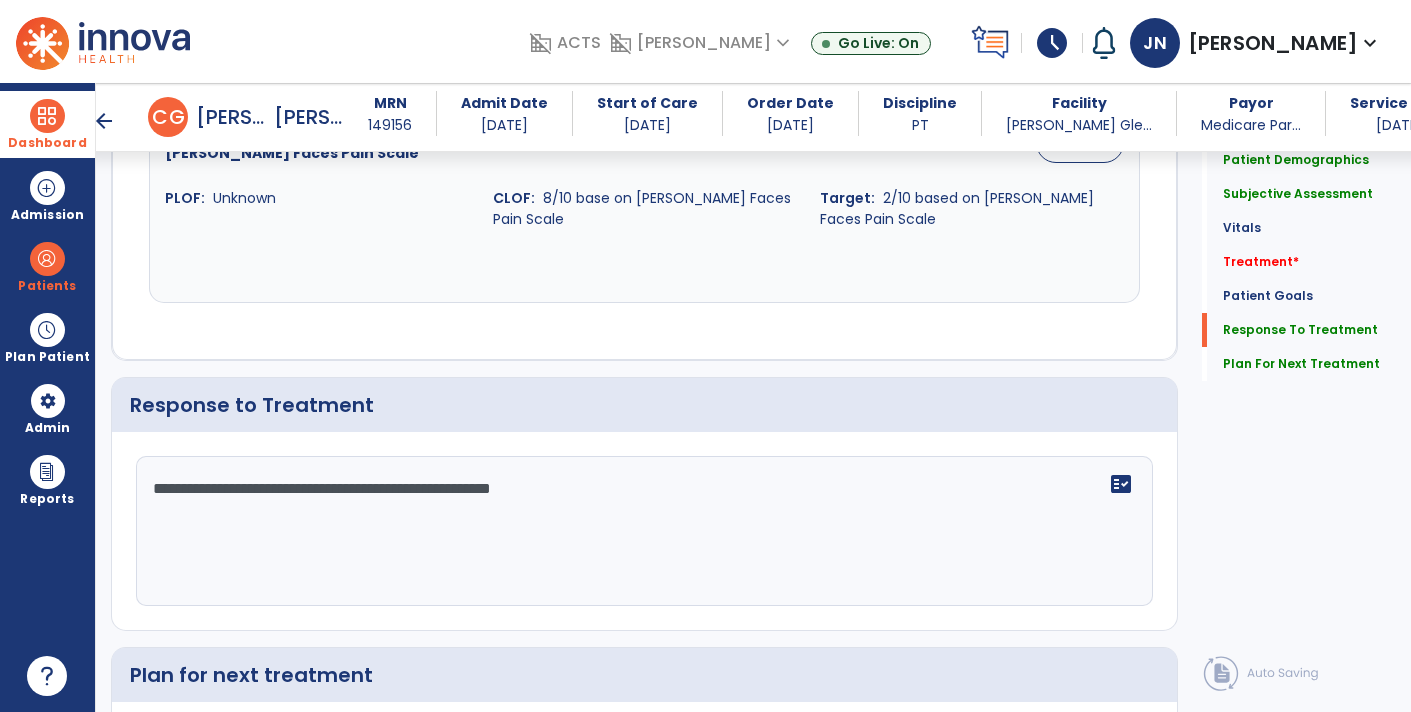 scroll, scrollTop: 2650, scrollLeft: 0, axis: vertical 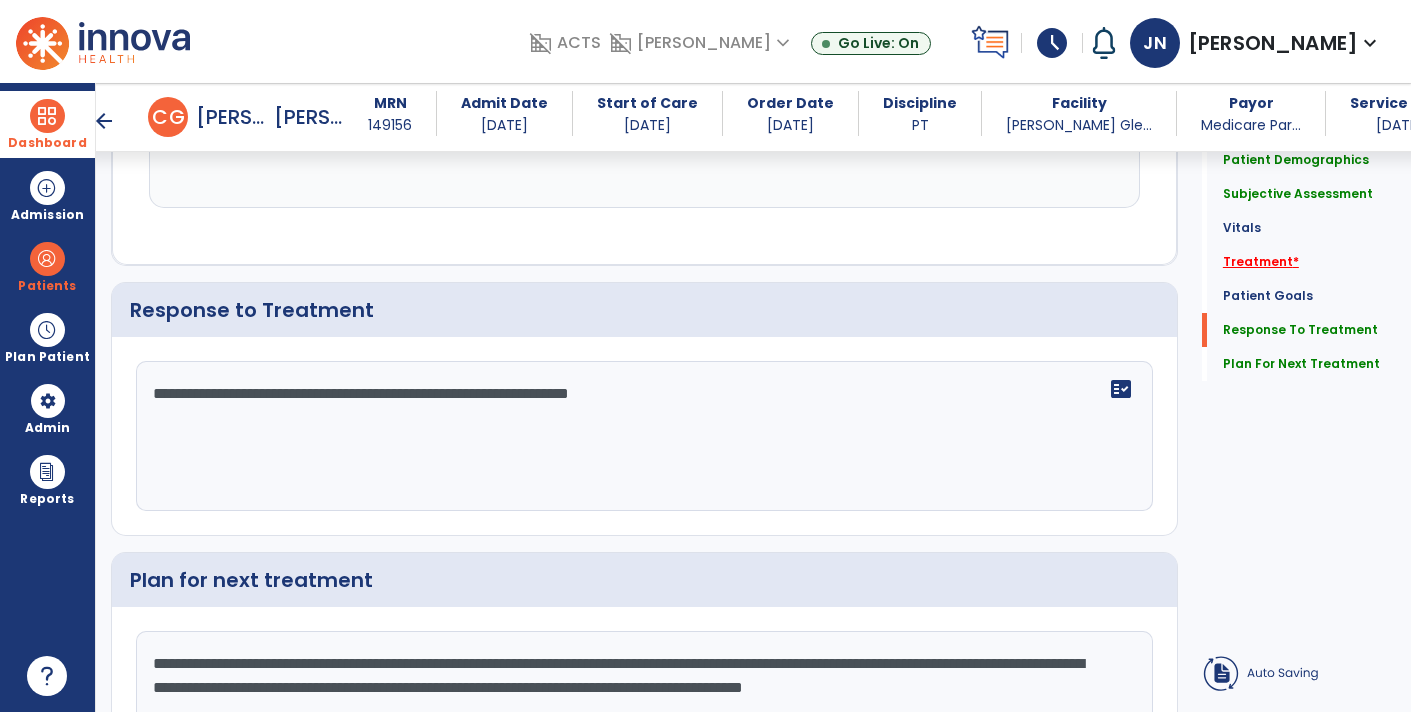 type on "**********" 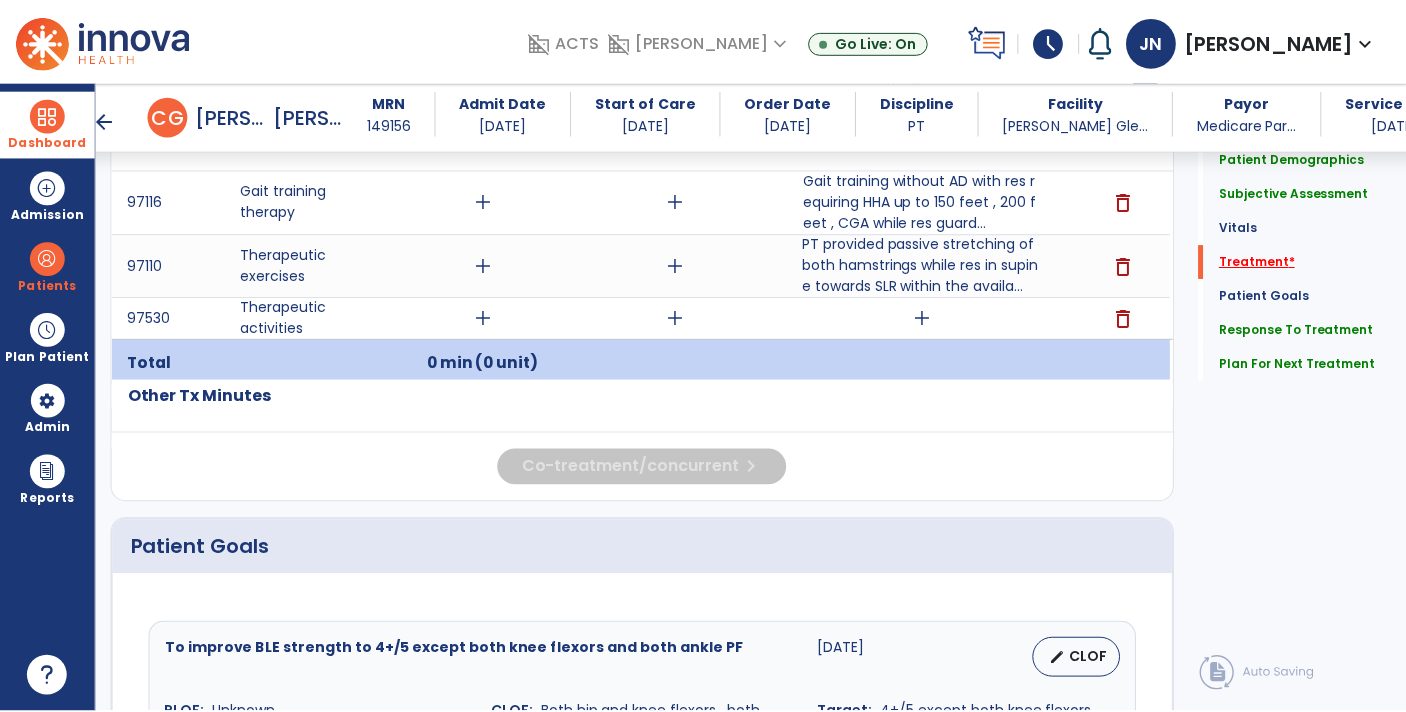 scroll, scrollTop: 1082, scrollLeft: 0, axis: vertical 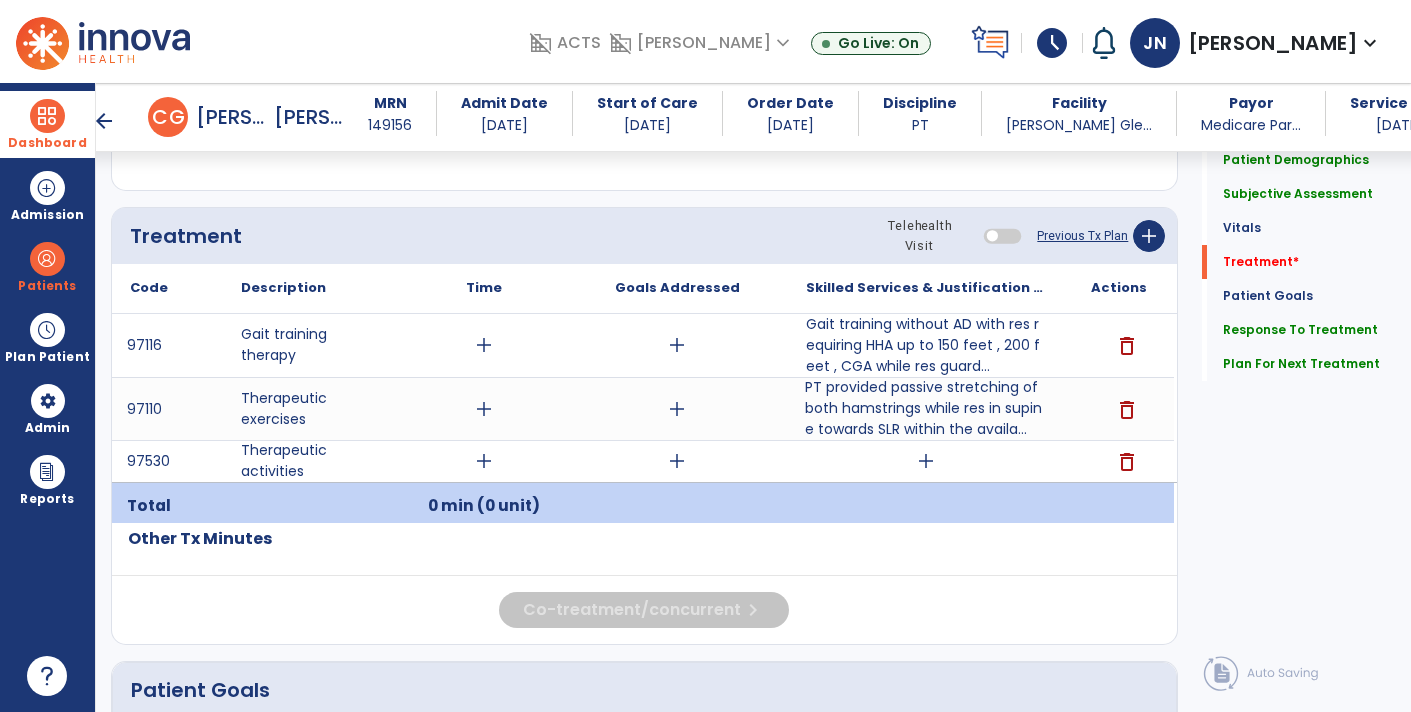 click on "add" at bounding box center [926, 461] 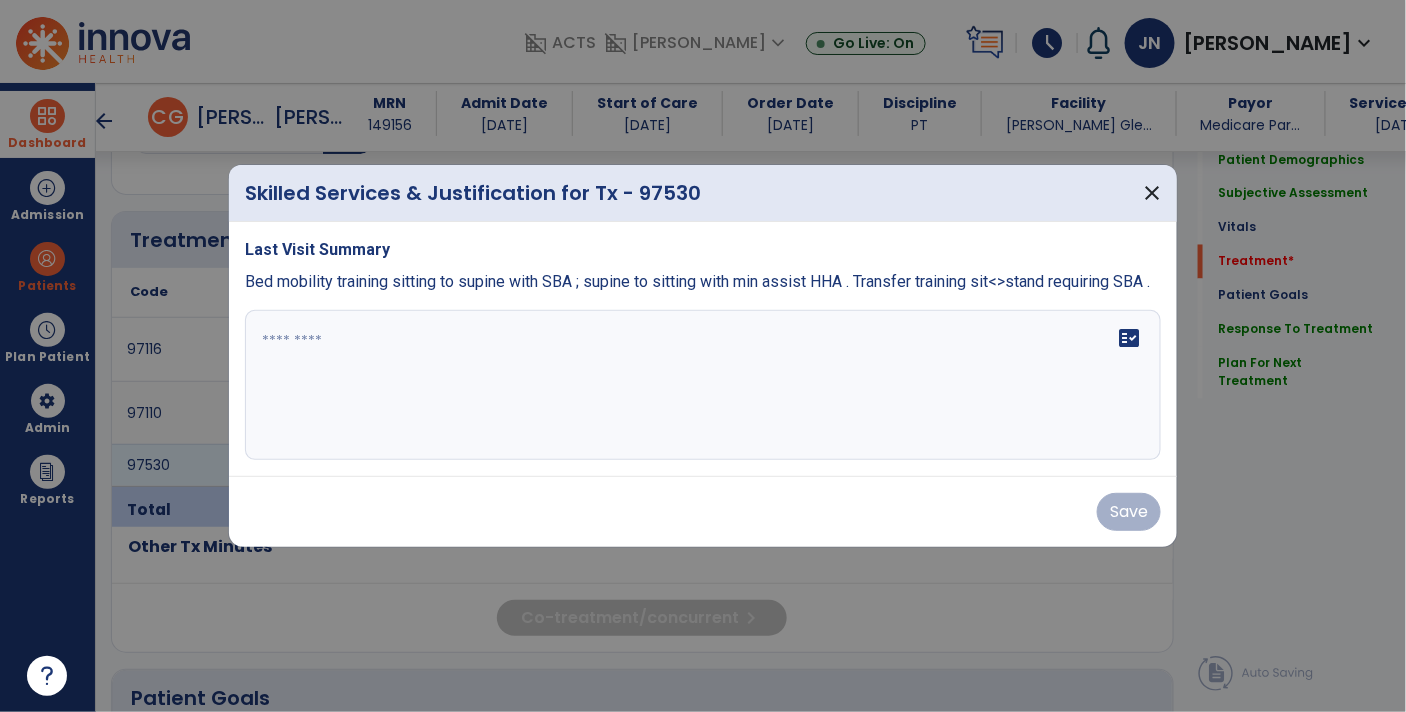 scroll, scrollTop: 1082, scrollLeft: 0, axis: vertical 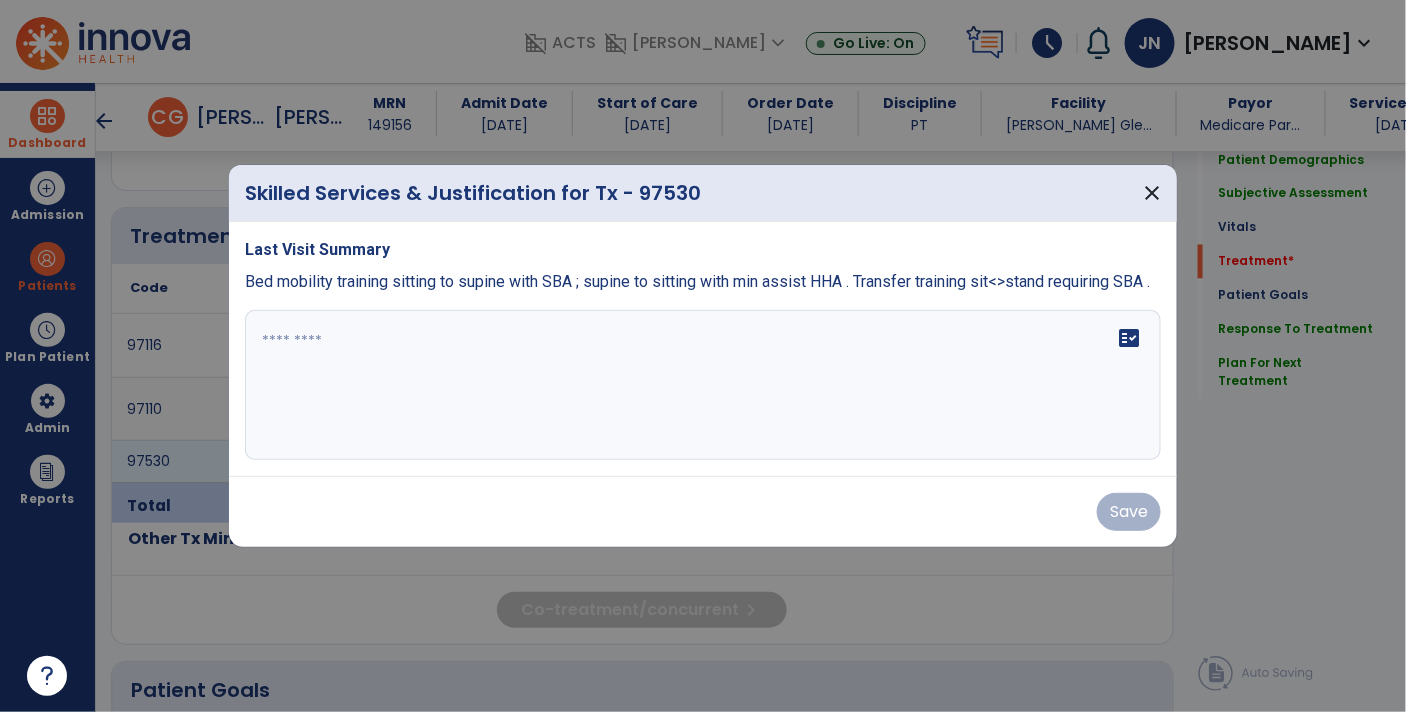 click on "fact_check" at bounding box center [703, 385] 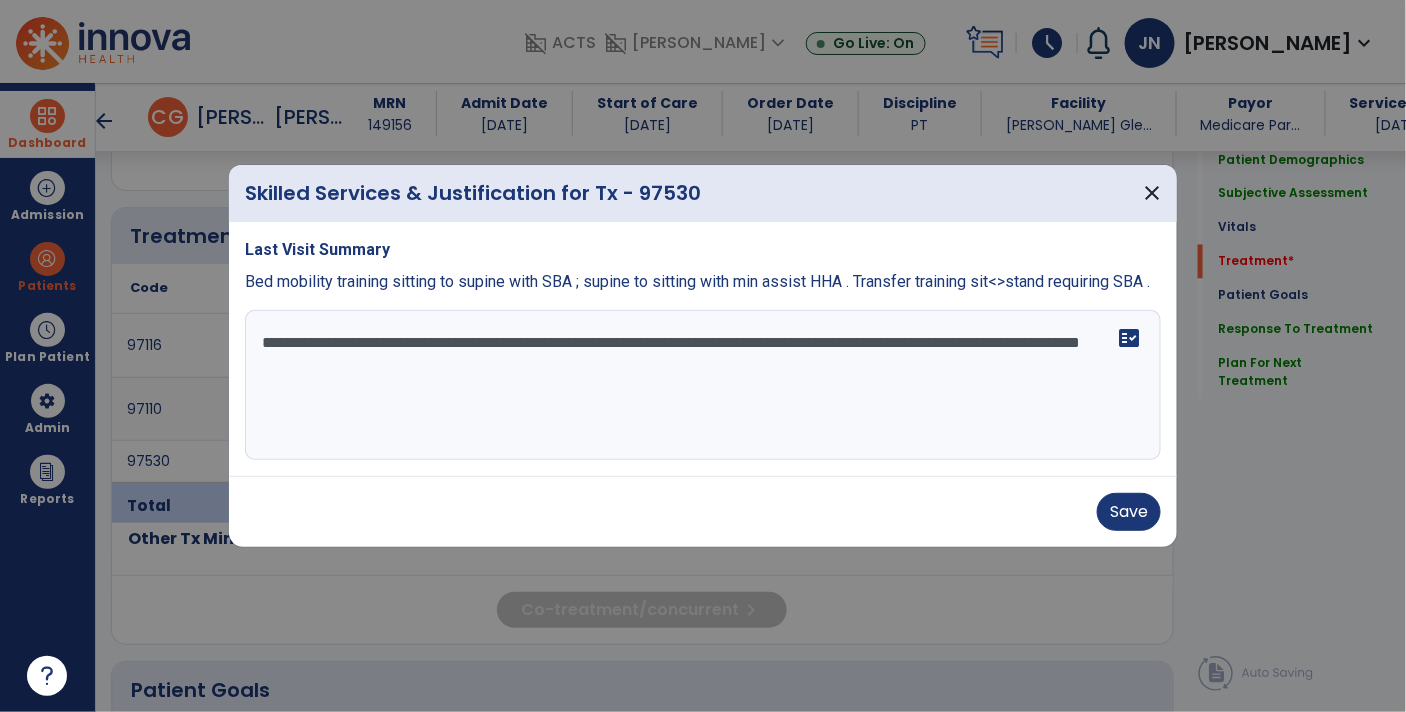 type on "**********" 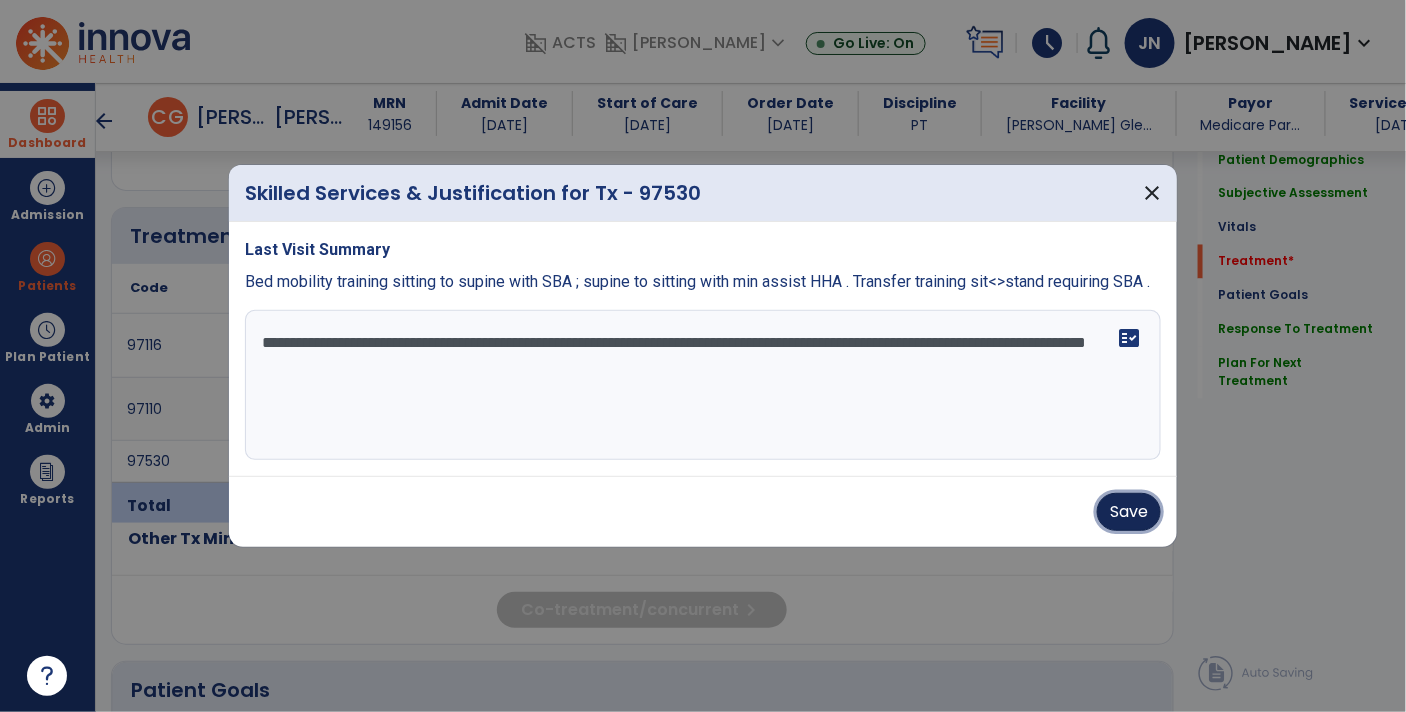 click on "Save" at bounding box center [1129, 512] 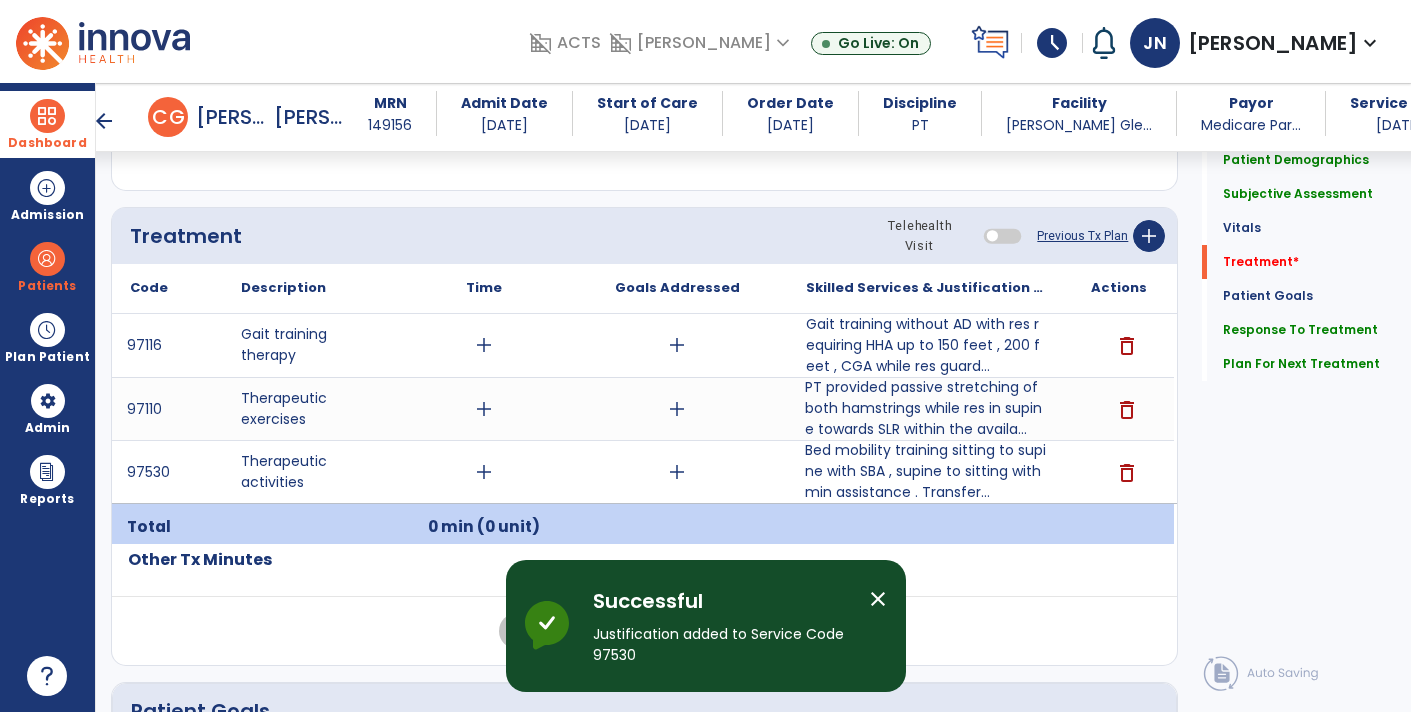 click on "PT provided passive stretching of both hamstrings  while res in supine towards SLR within the availa..." at bounding box center [926, 408] 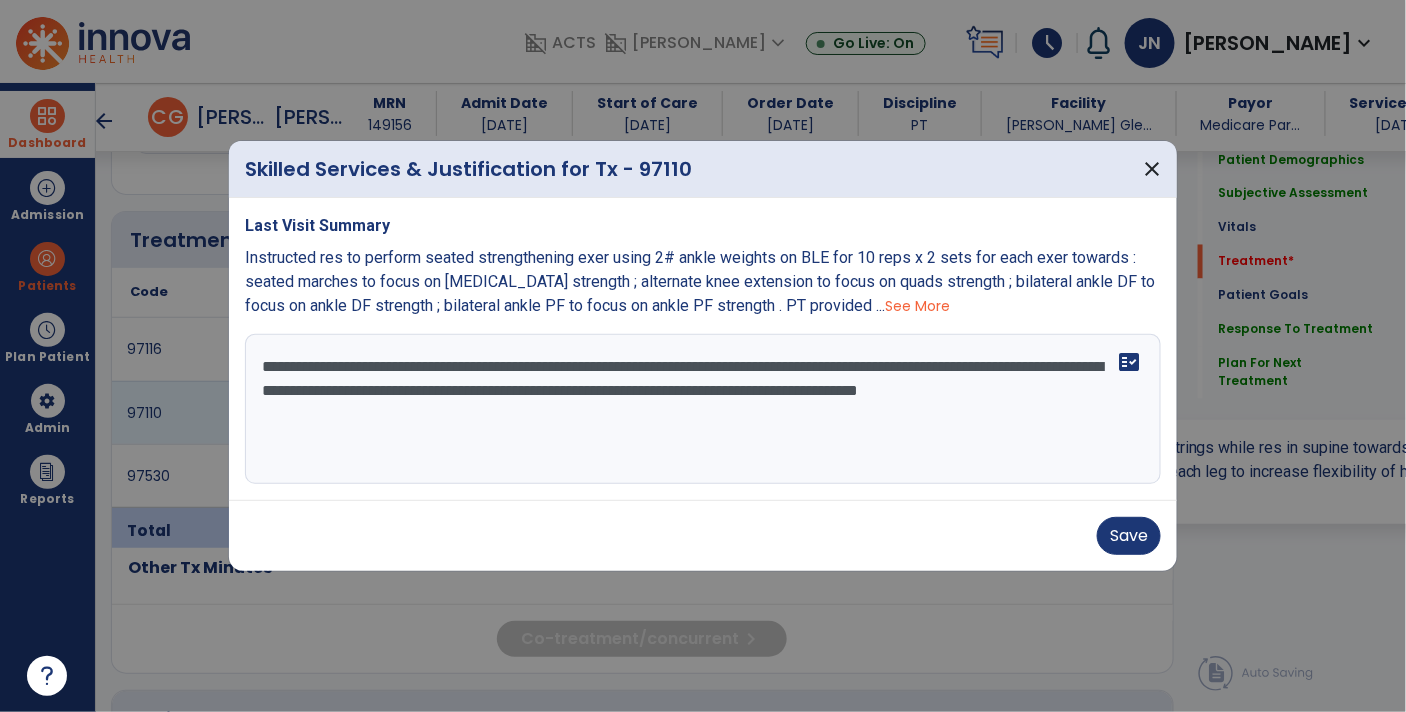 scroll, scrollTop: 1082, scrollLeft: 0, axis: vertical 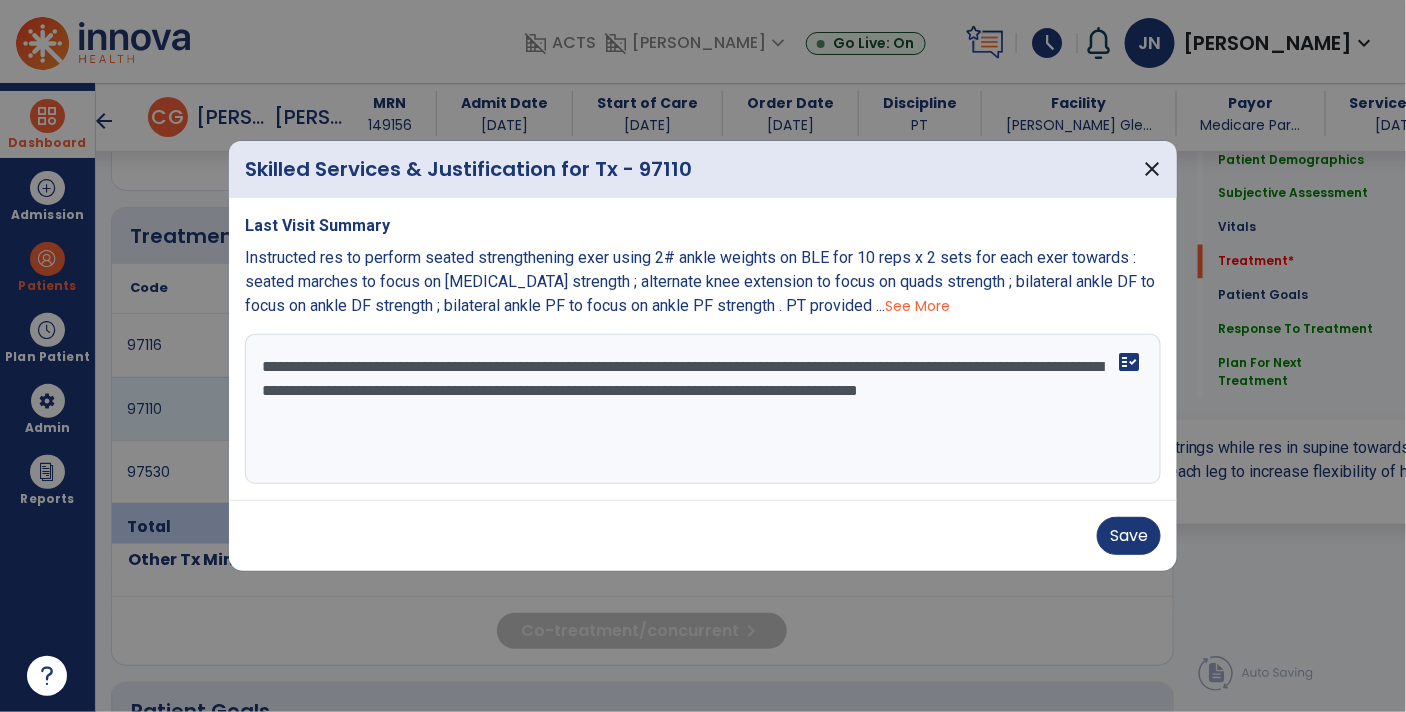click on "**********" at bounding box center (703, 409) 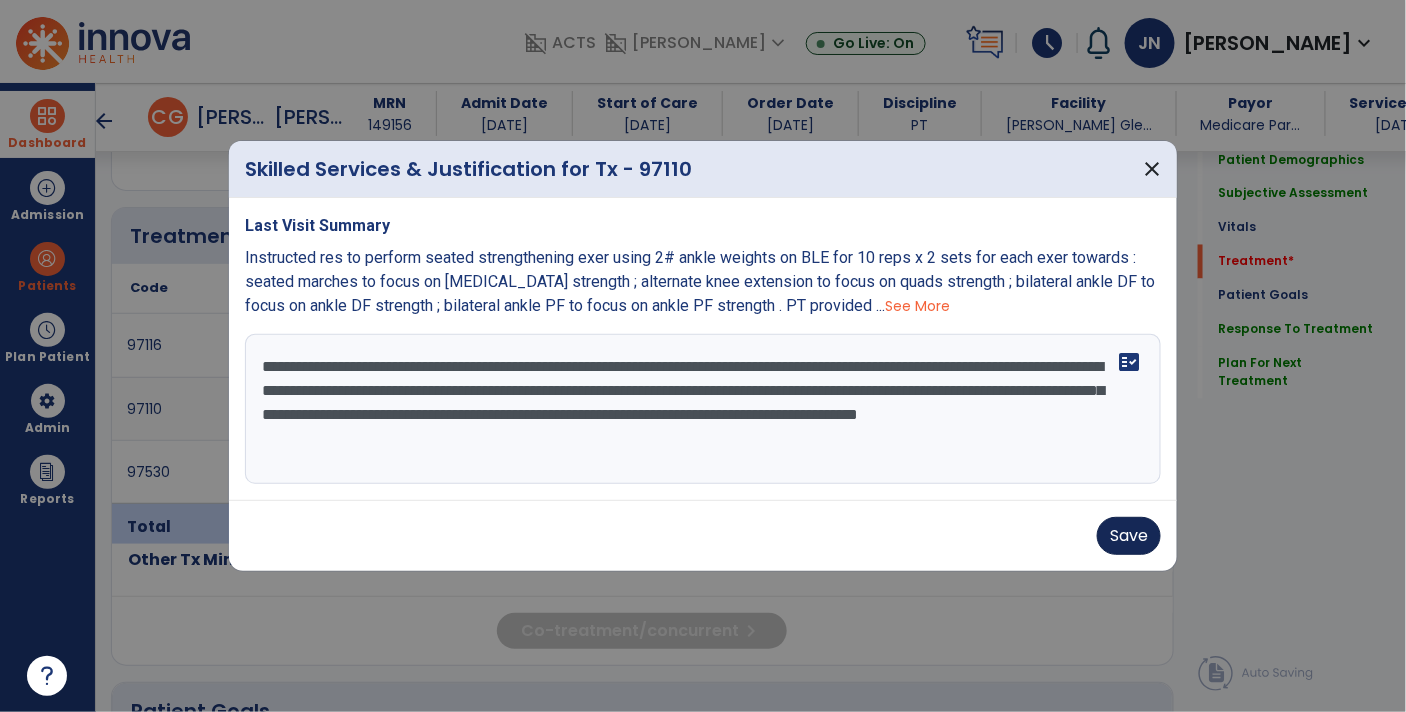 type on "**********" 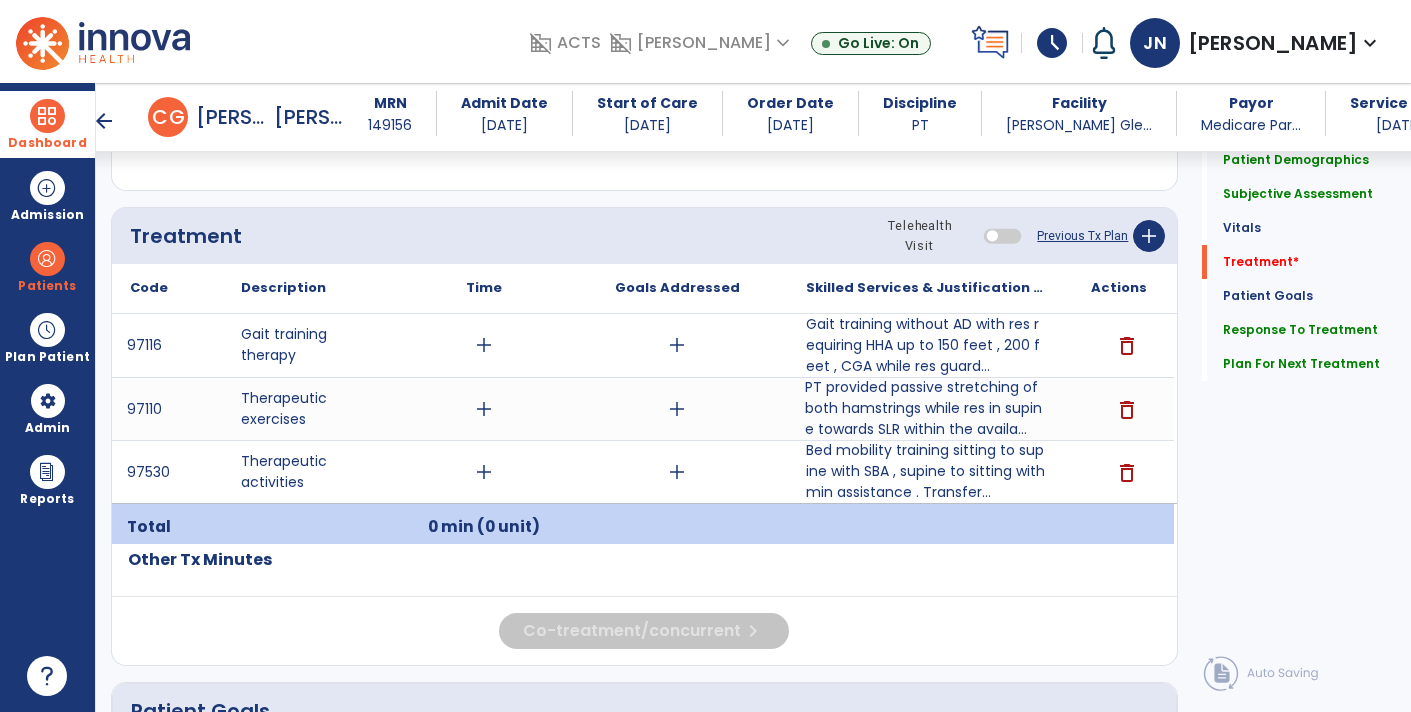 click on "PT provided passive stretching of both hamstrings  while res in supine towards SLR within the availa..." at bounding box center (926, 408) 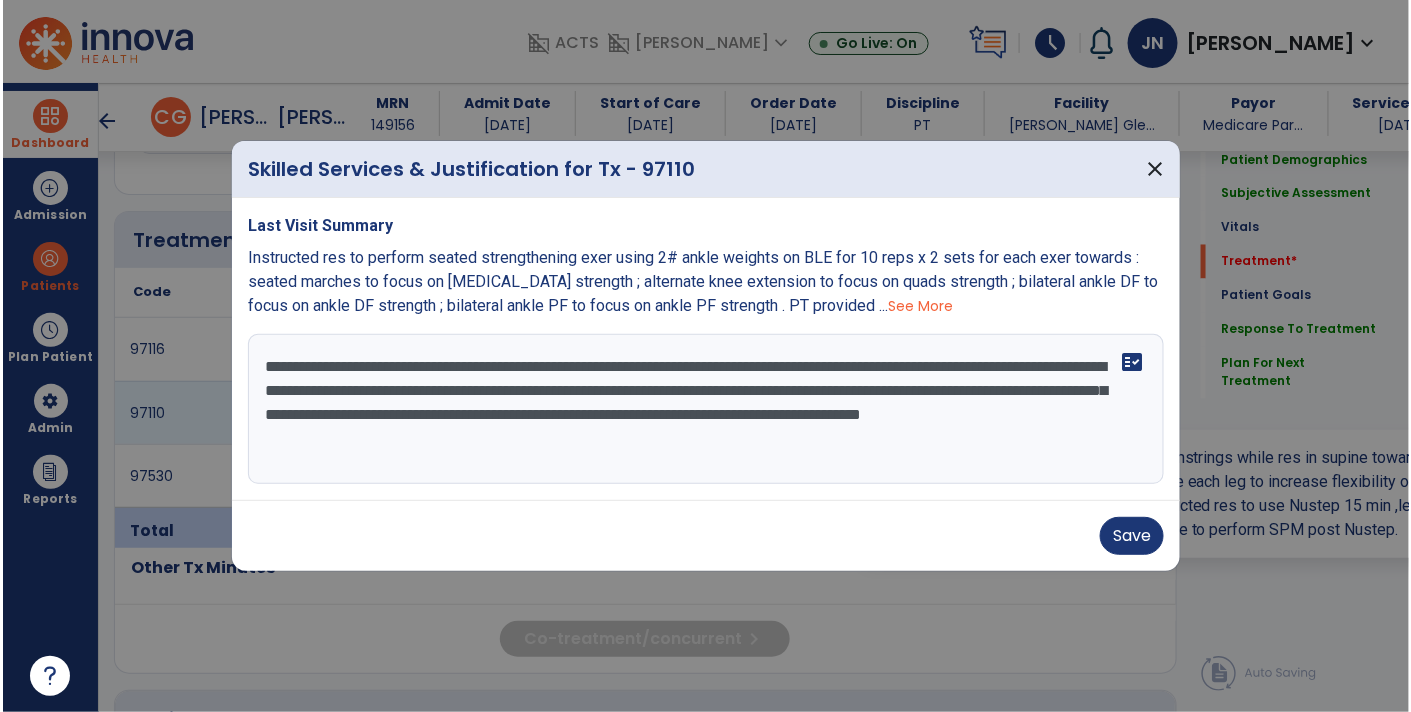 scroll, scrollTop: 1082, scrollLeft: 0, axis: vertical 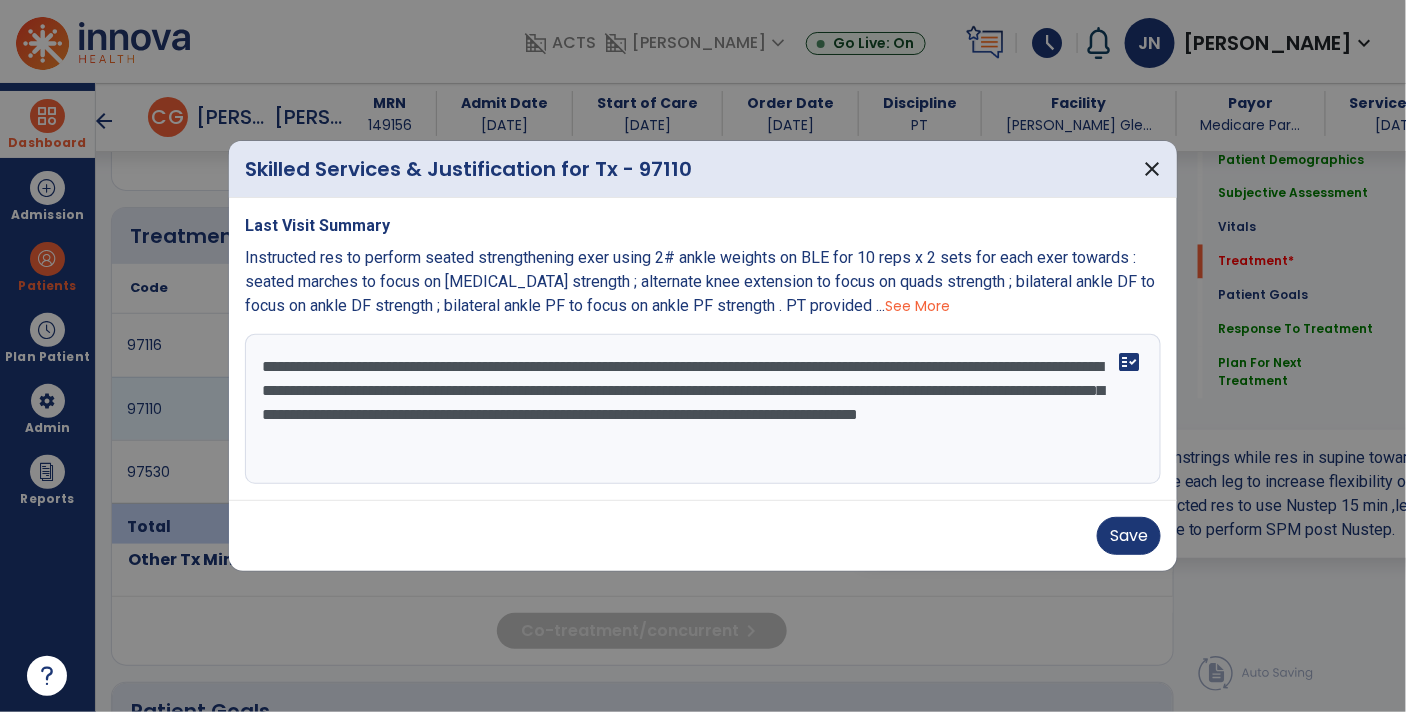 click on "**********" at bounding box center (703, 409) 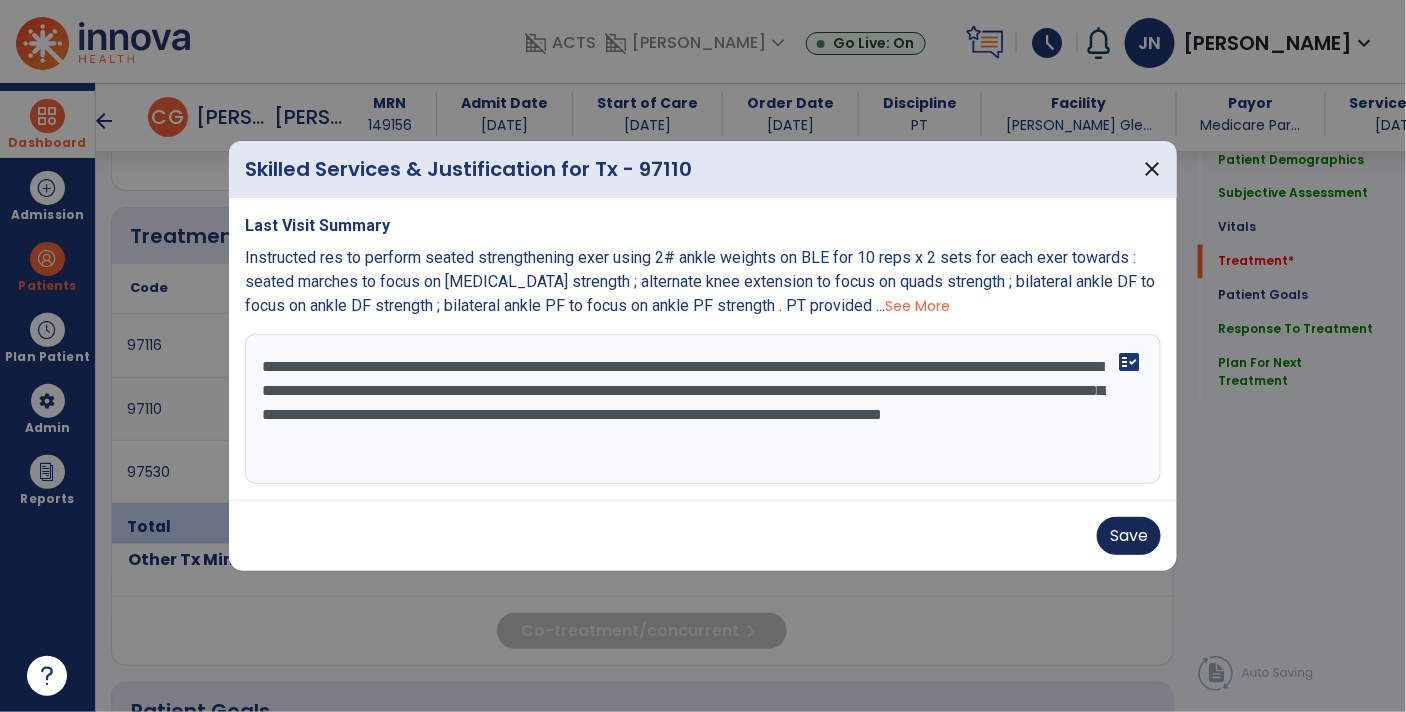 type on "**********" 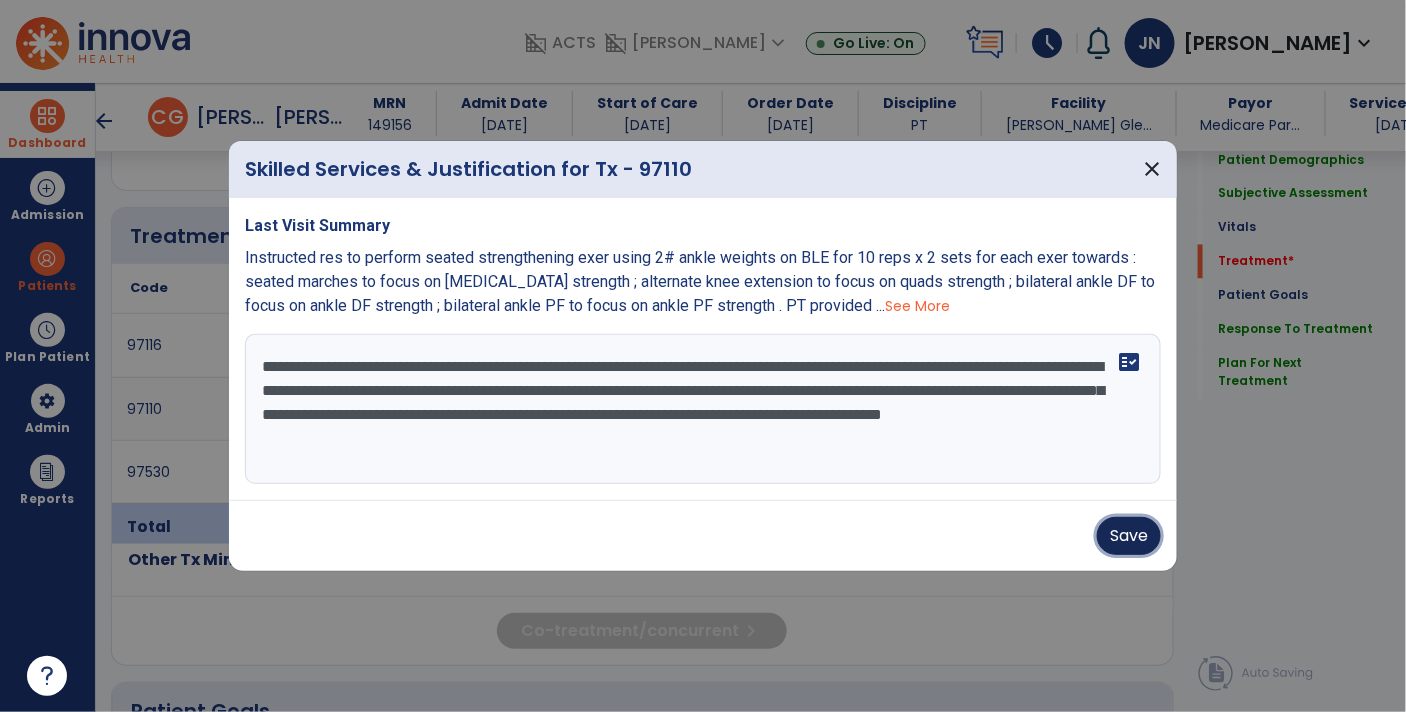 click on "Save" at bounding box center [1129, 536] 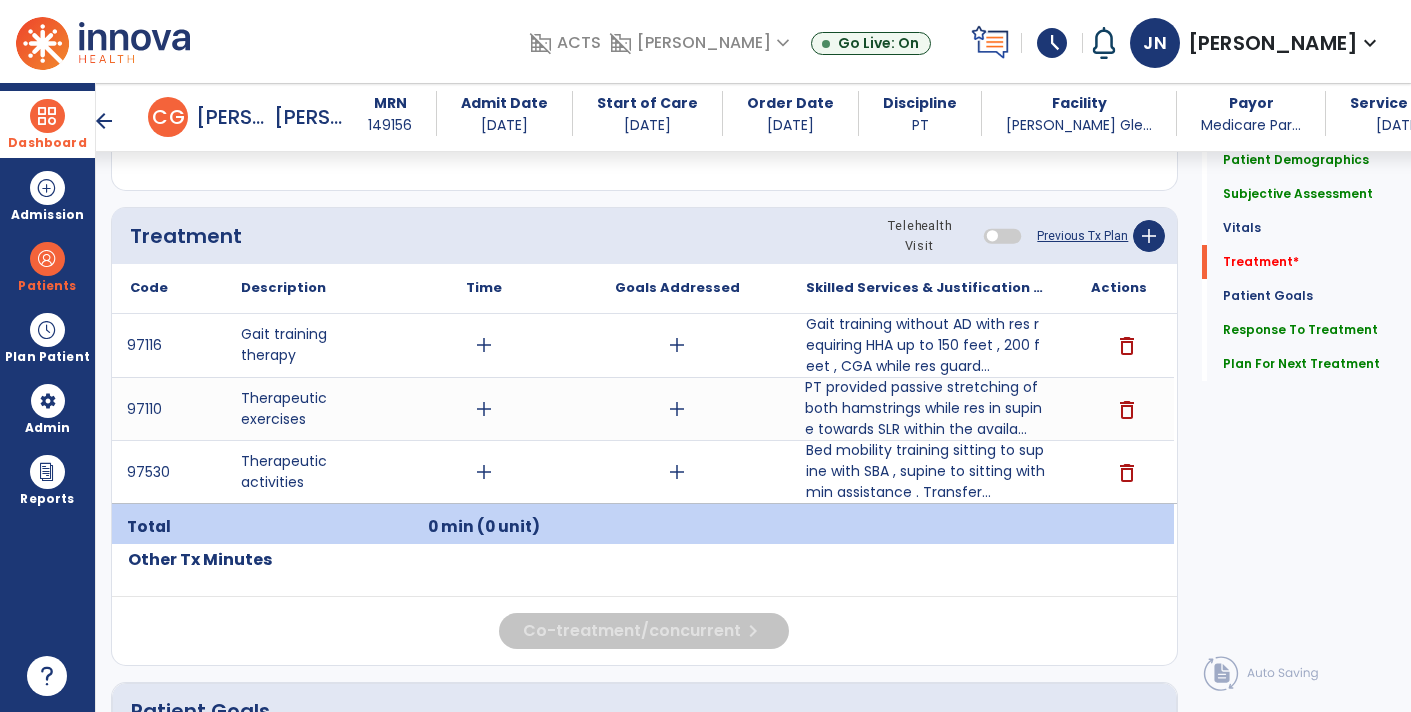 click at bounding box center (47, 116) 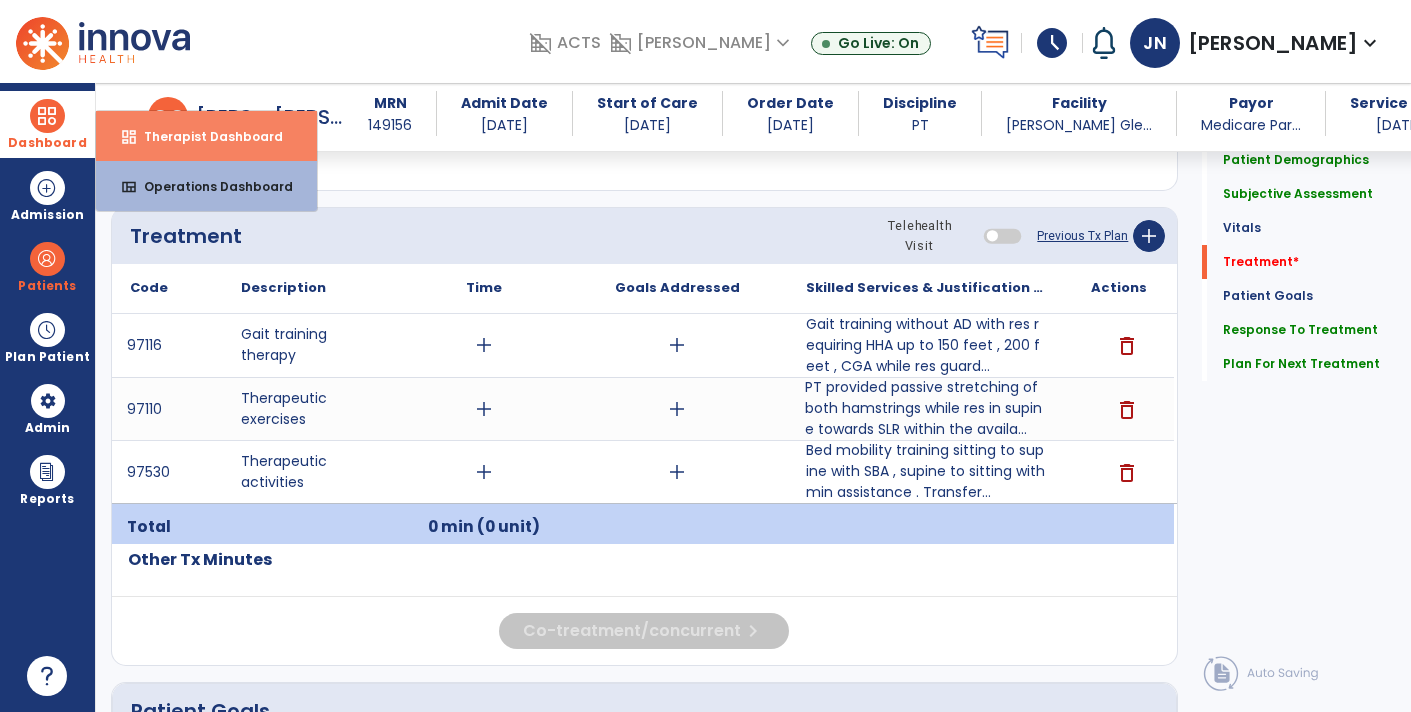 click on "Therapist Dashboard" at bounding box center (205, 136) 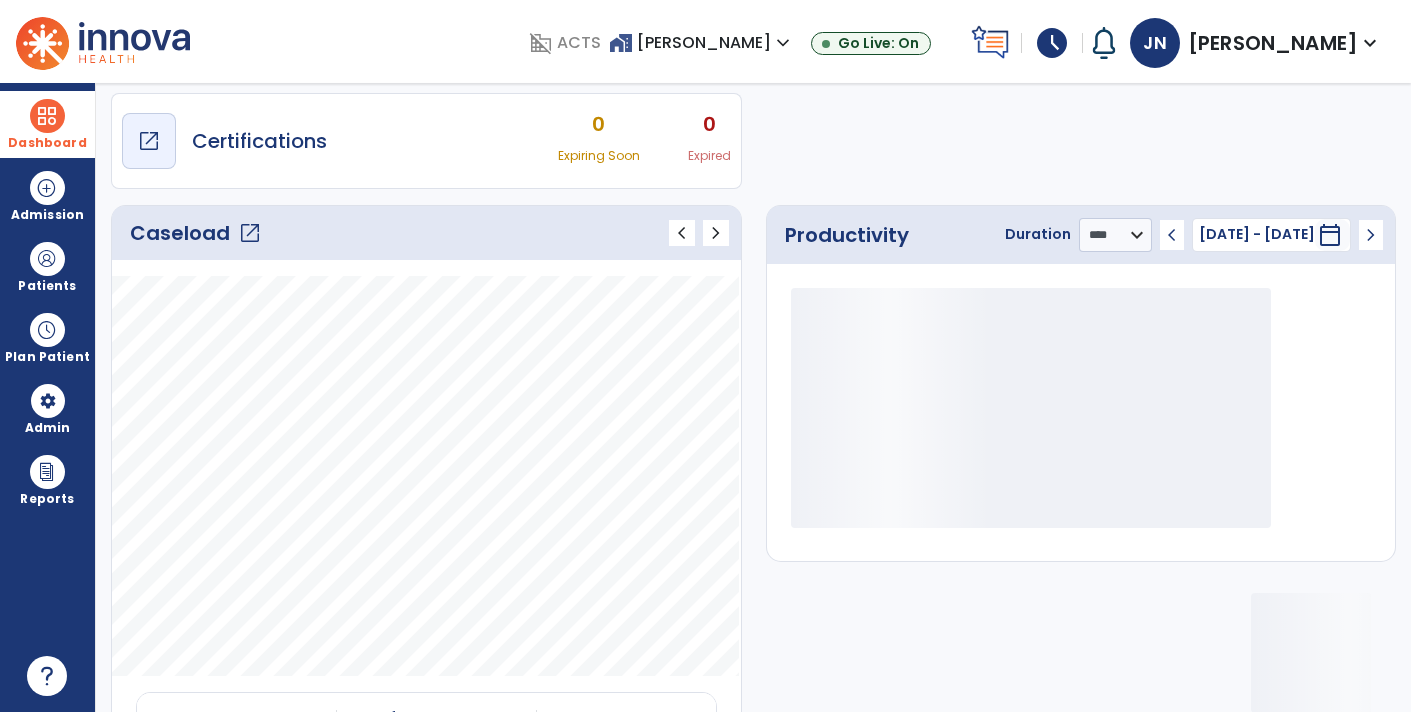 click on "Certifications" at bounding box center [259, 141] 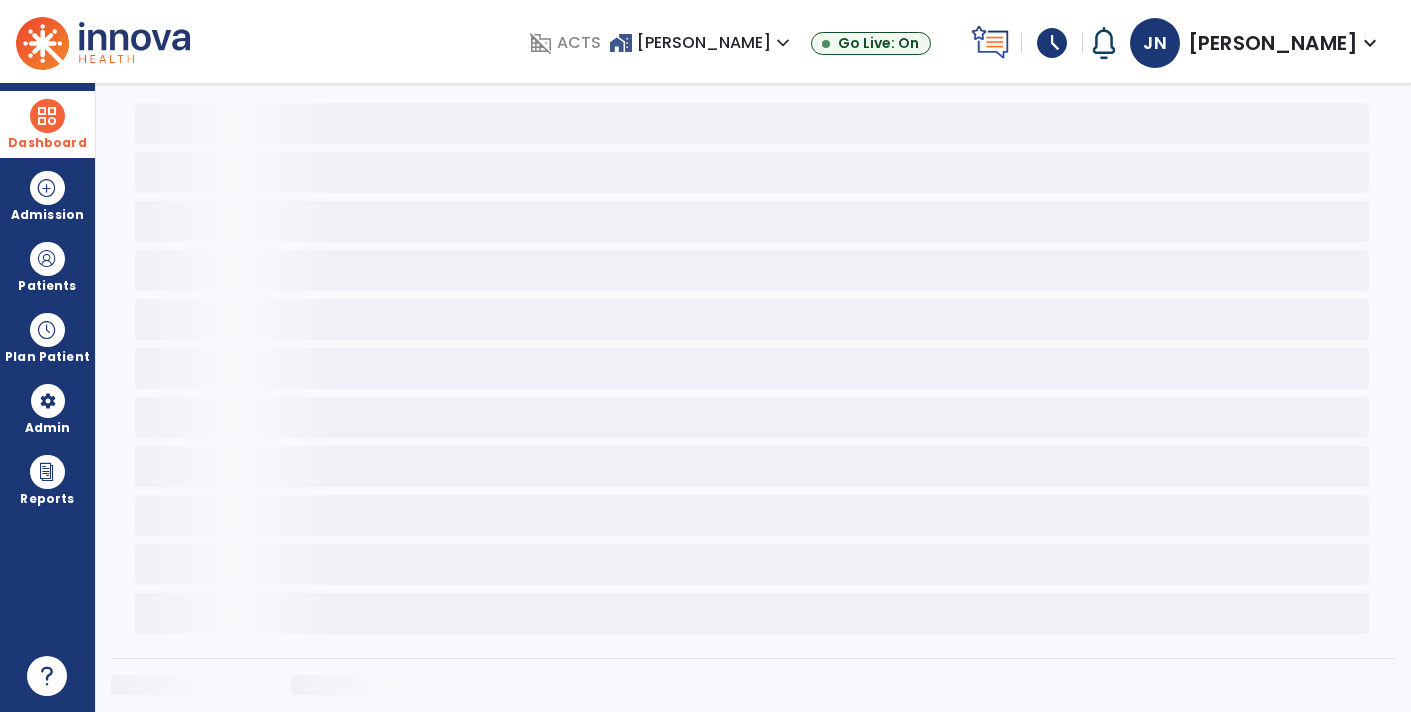 scroll, scrollTop: 0, scrollLeft: 0, axis: both 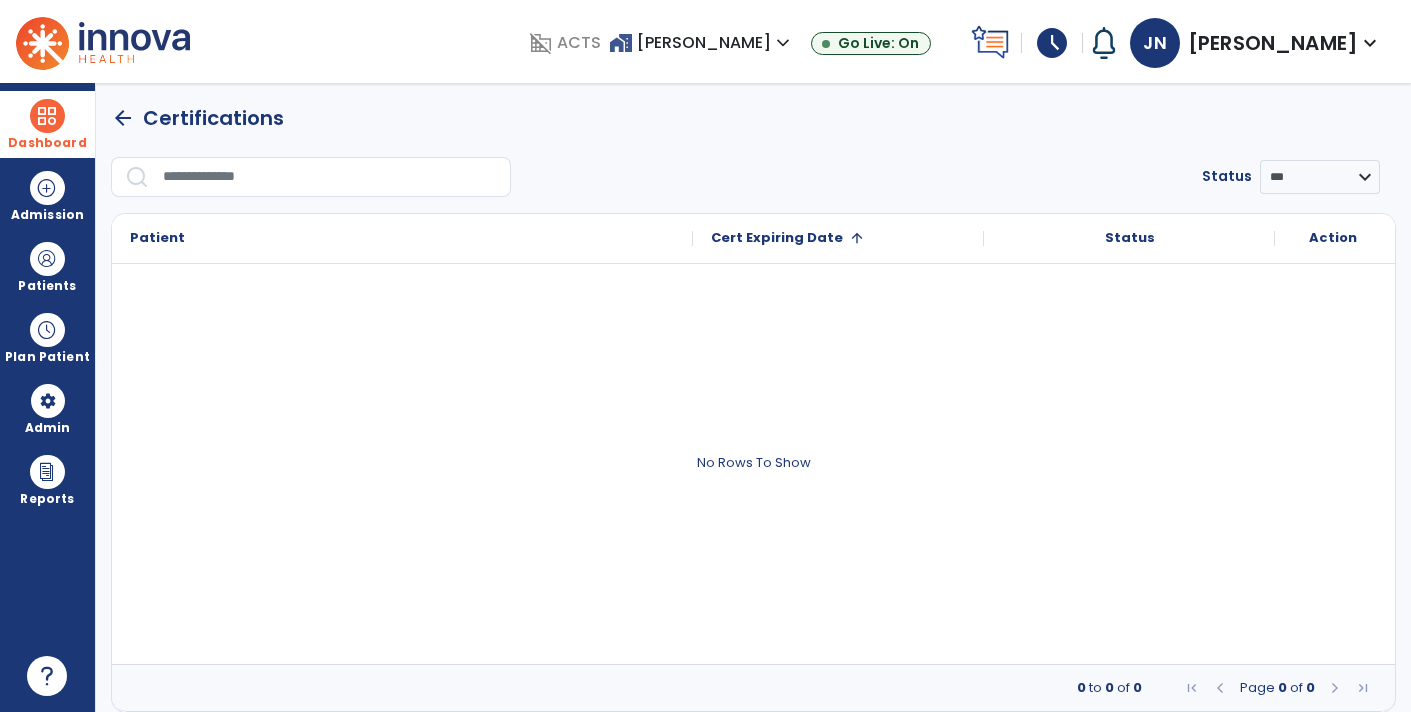 click at bounding box center [47, 116] 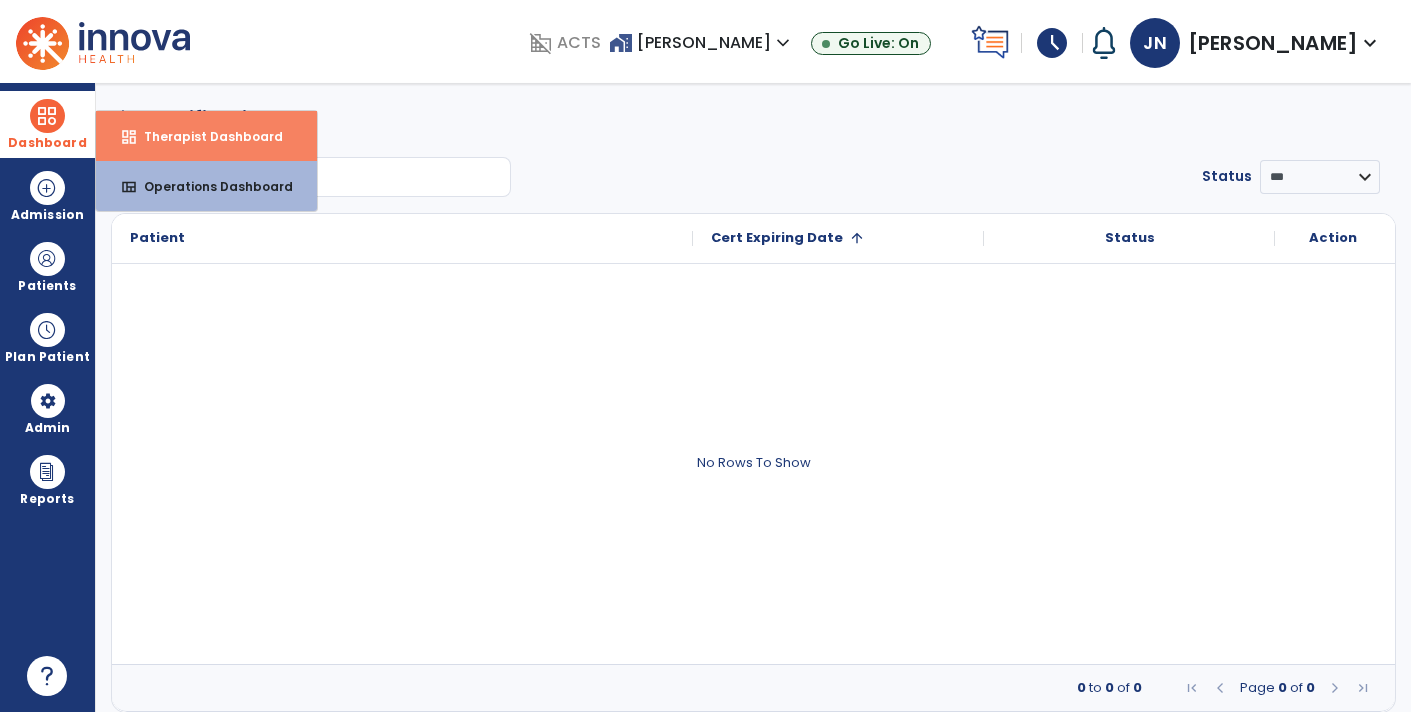 click on "Therapist Dashboard" at bounding box center (205, 136) 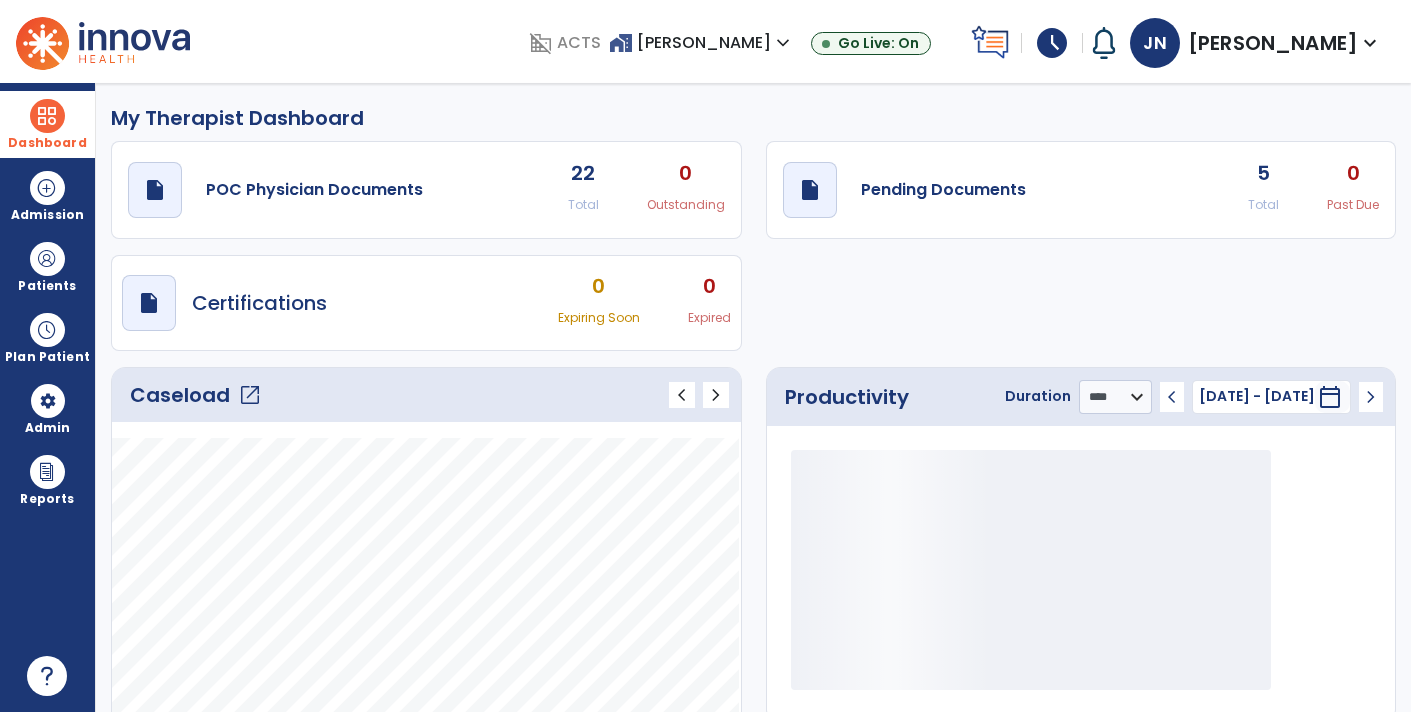 click on "open_in_new" 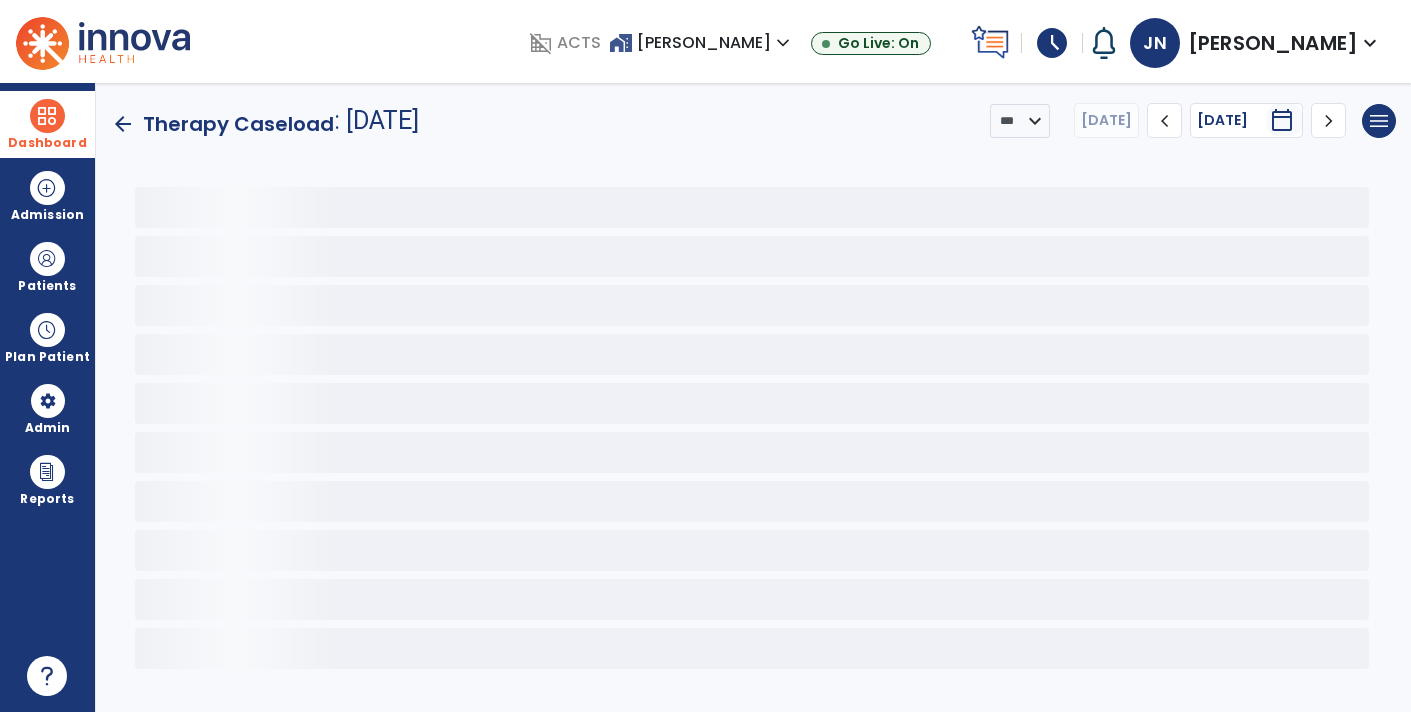 scroll, scrollTop: 0, scrollLeft: 0, axis: both 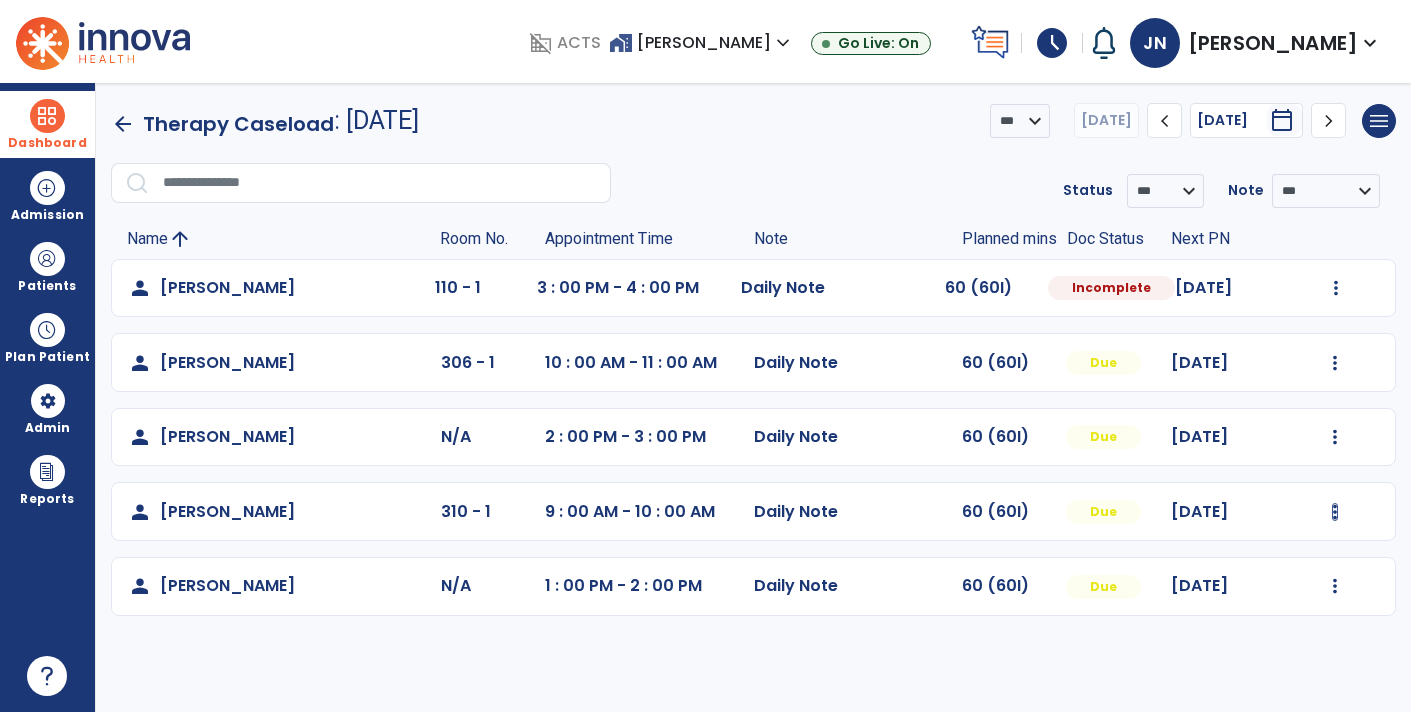 click at bounding box center [1336, 288] 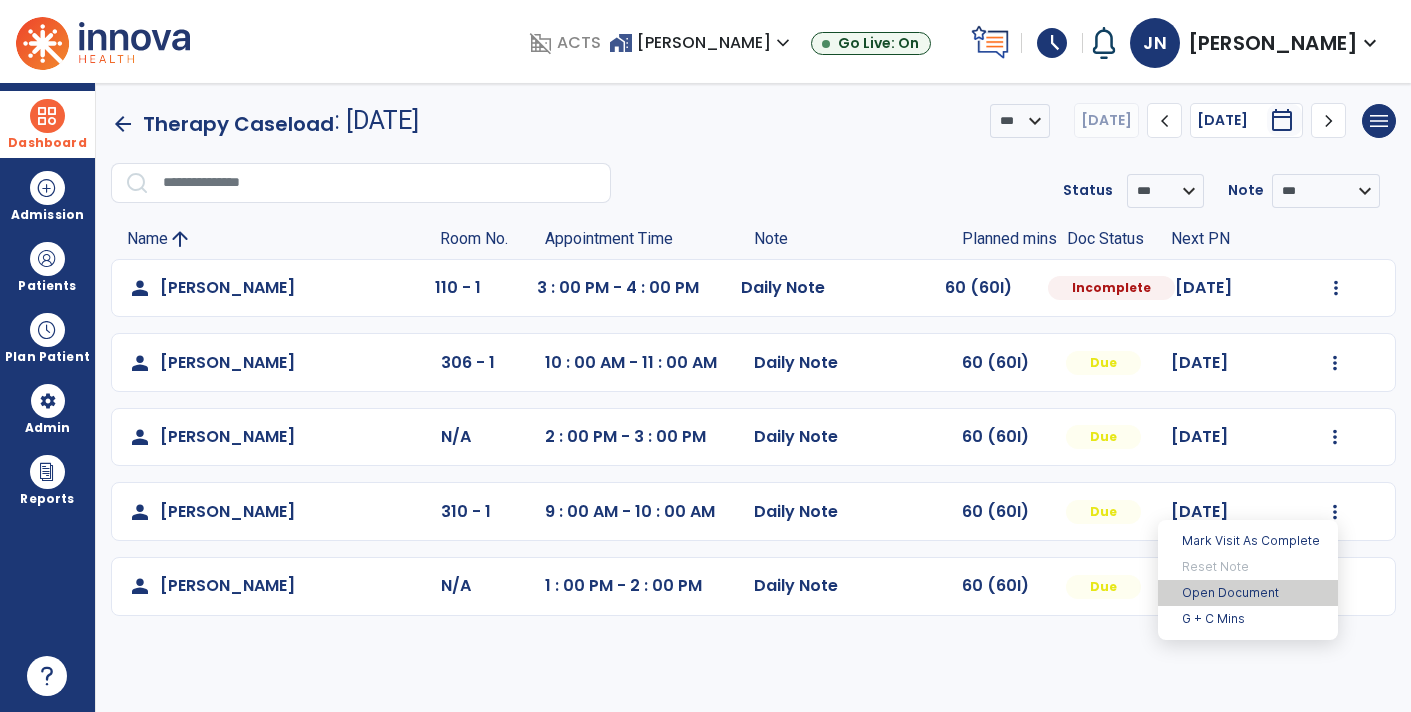 click on "Open Document" at bounding box center [1248, 593] 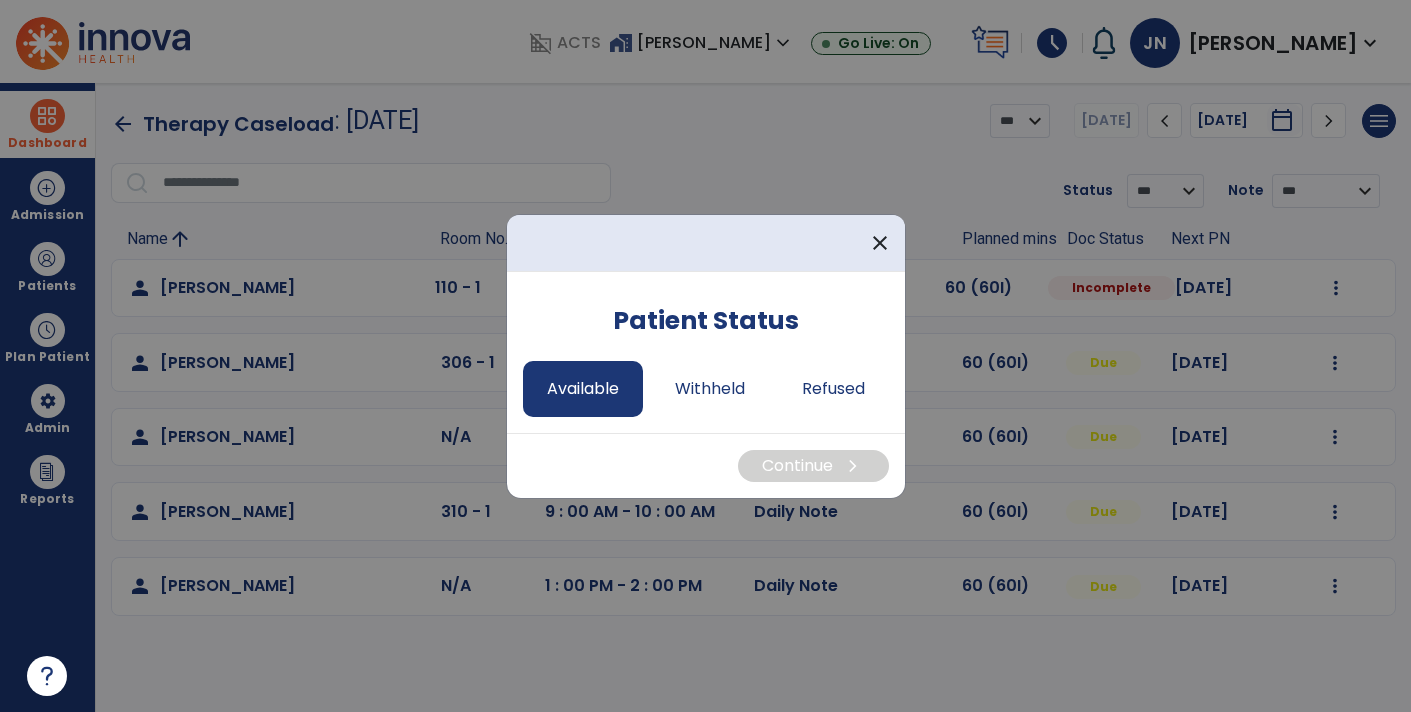 click on "Available" at bounding box center (583, 389) 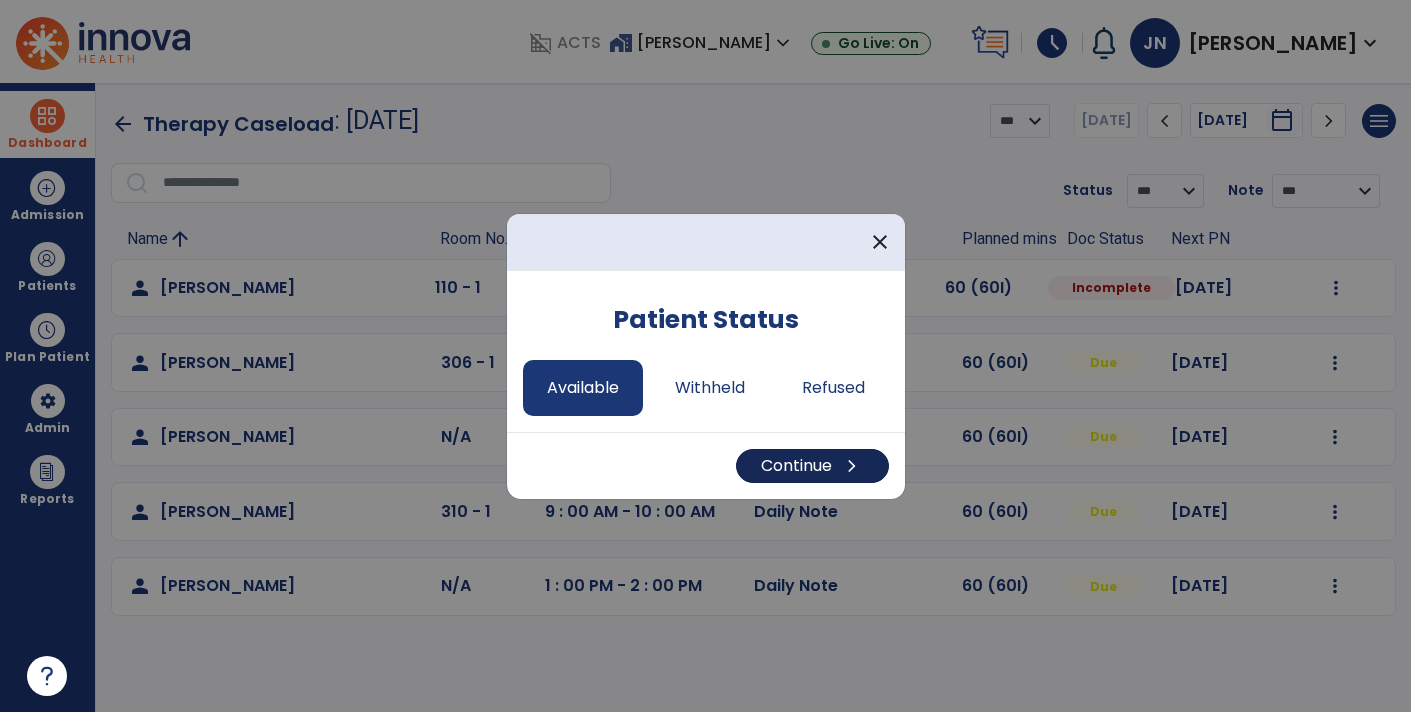 click on "Continue   chevron_right" at bounding box center (812, 466) 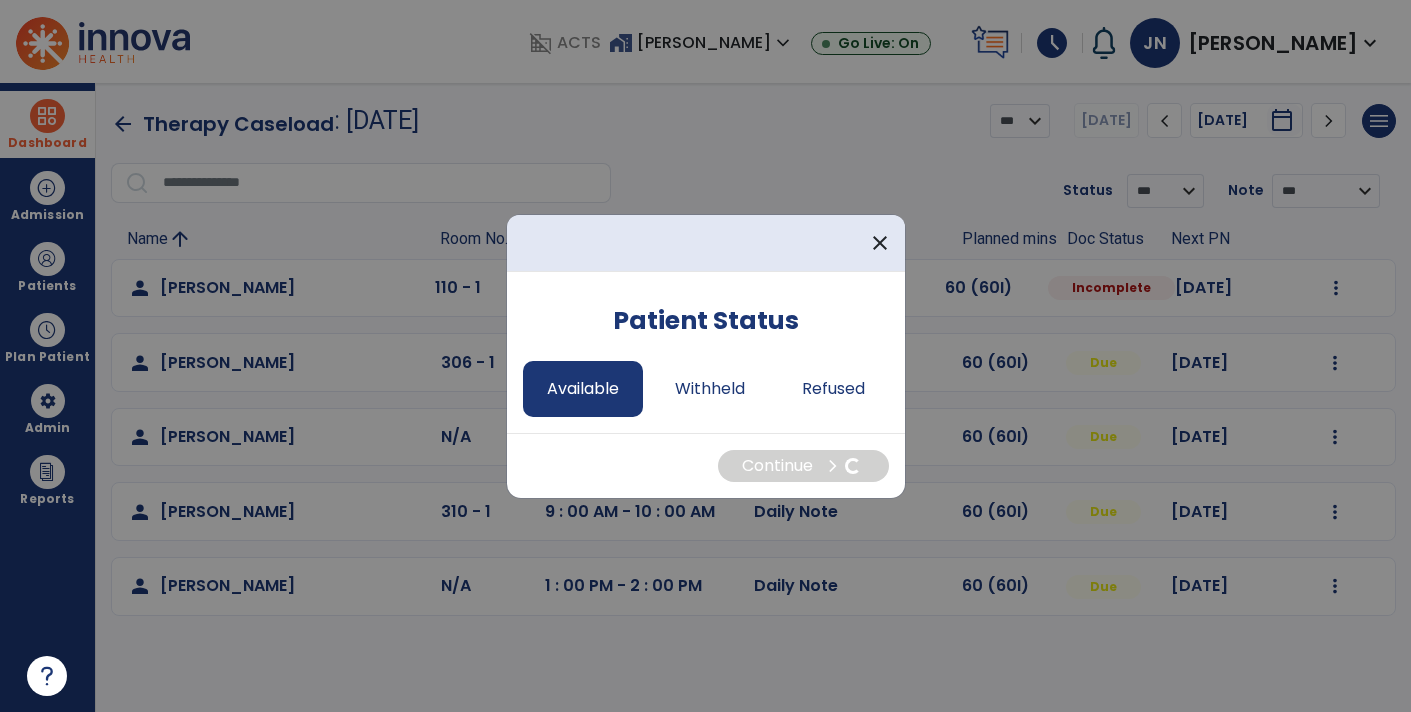 select on "*" 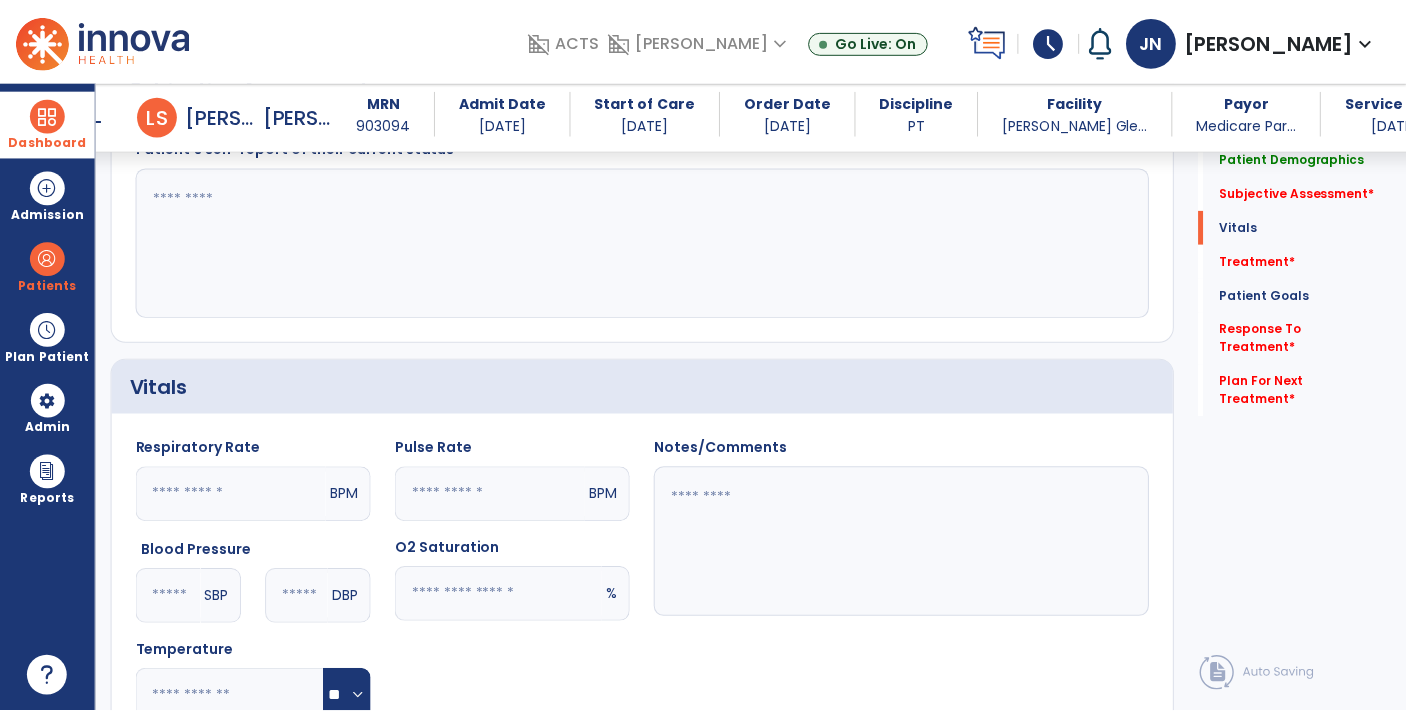 scroll, scrollTop: 629, scrollLeft: 0, axis: vertical 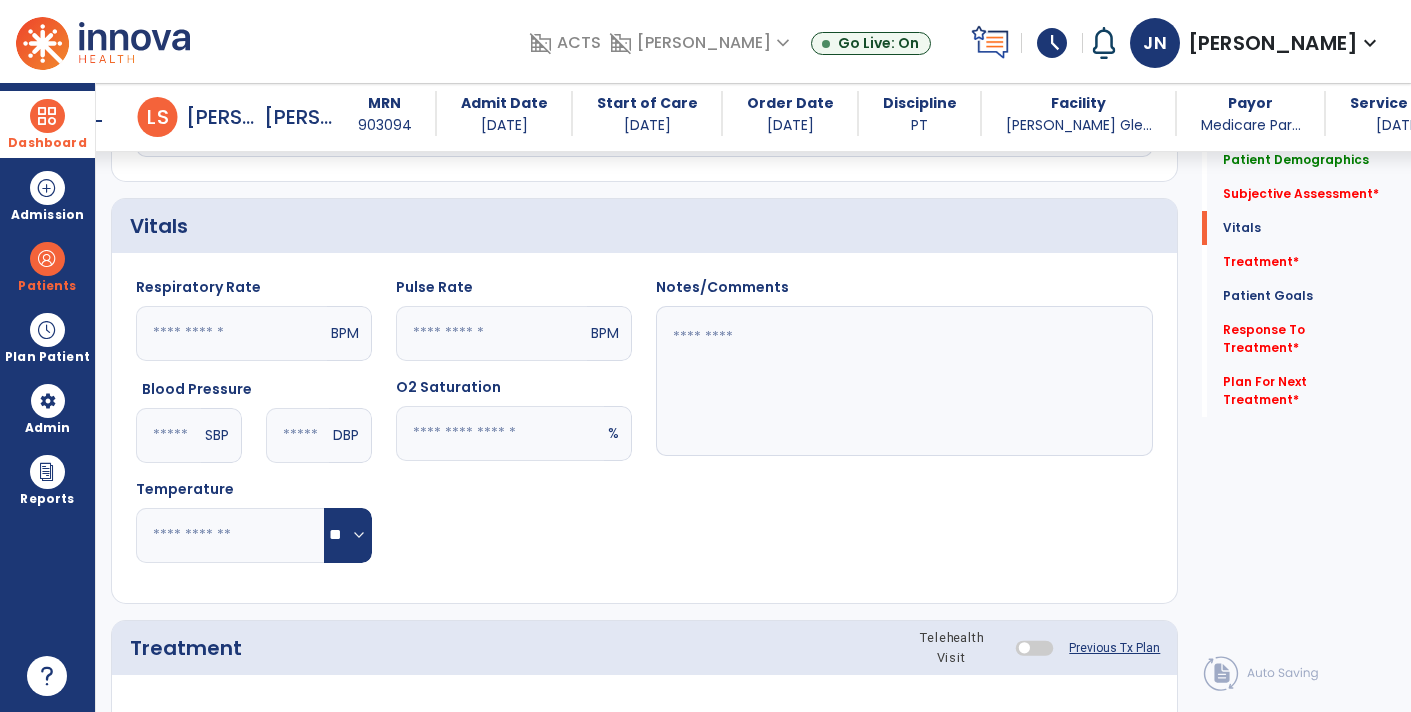 click on "Previous Tx Plan" 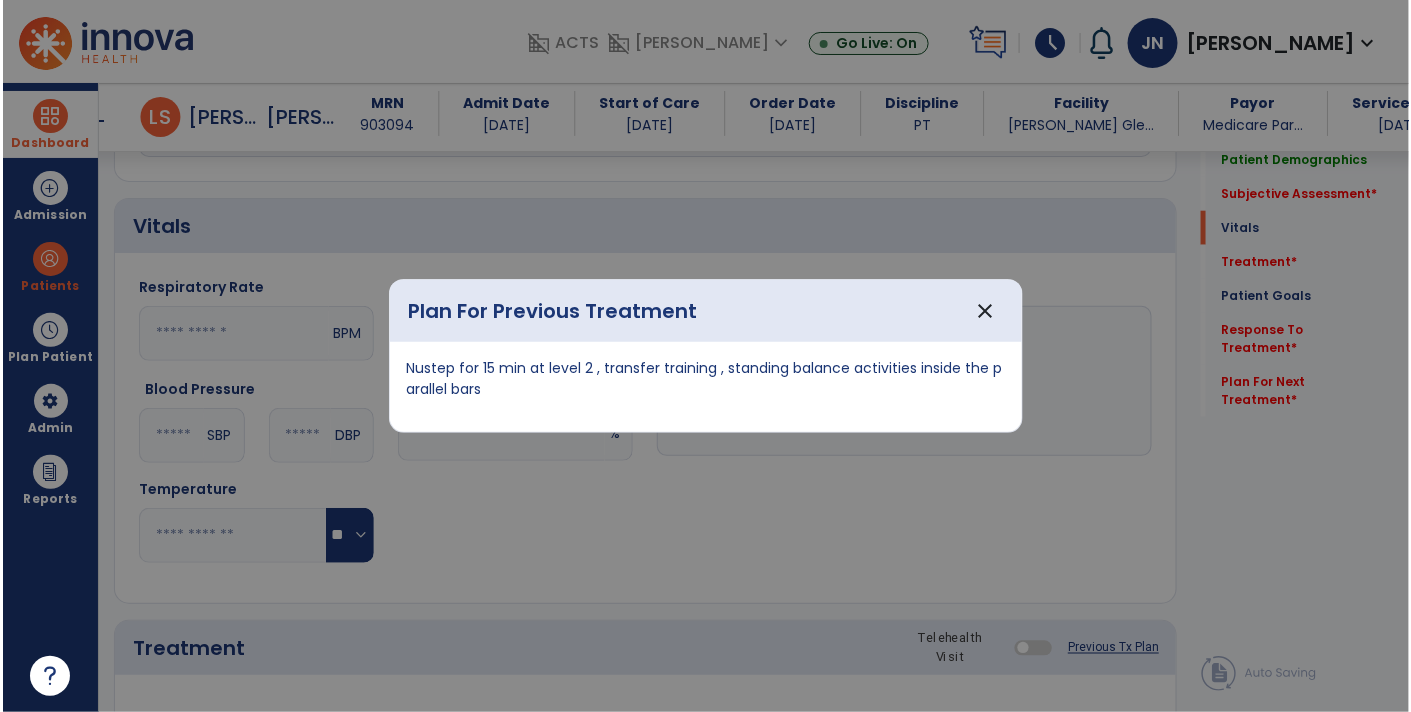scroll, scrollTop: 629, scrollLeft: 0, axis: vertical 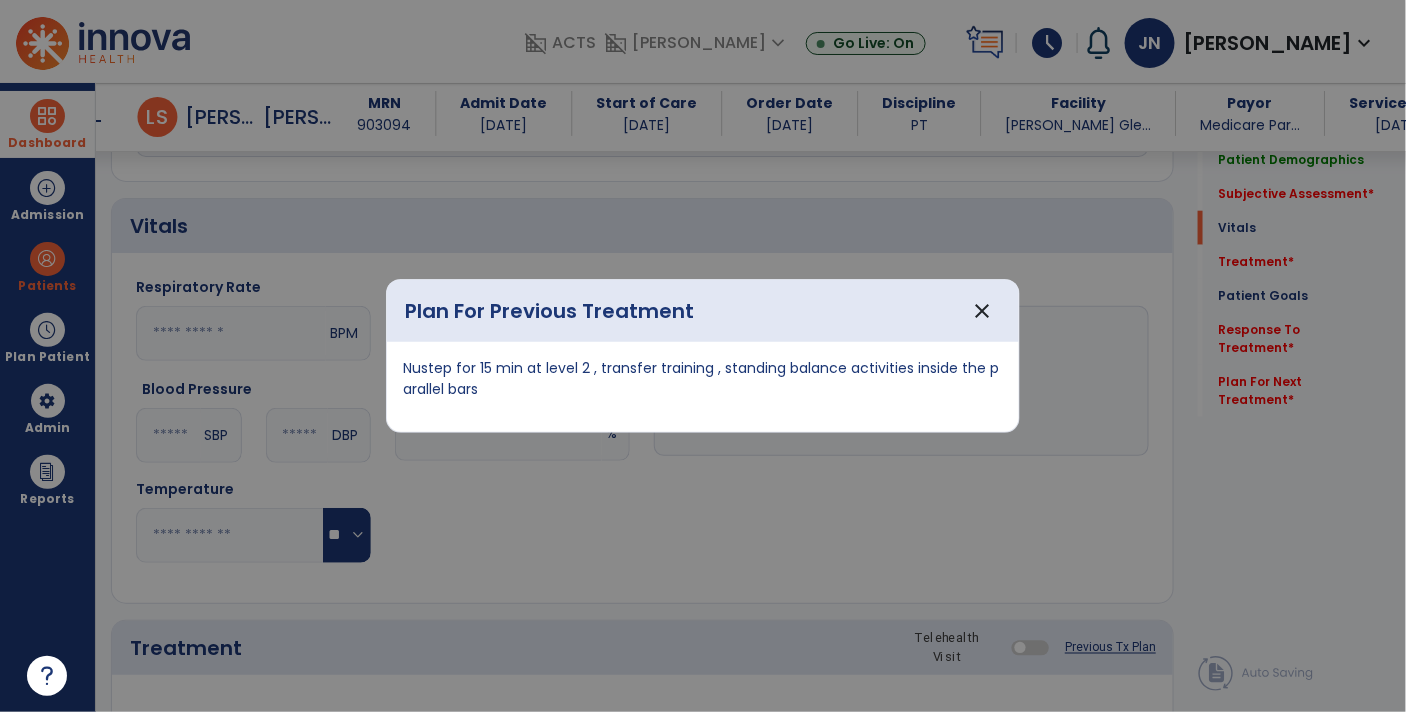 click on "close" at bounding box center [982, 311] 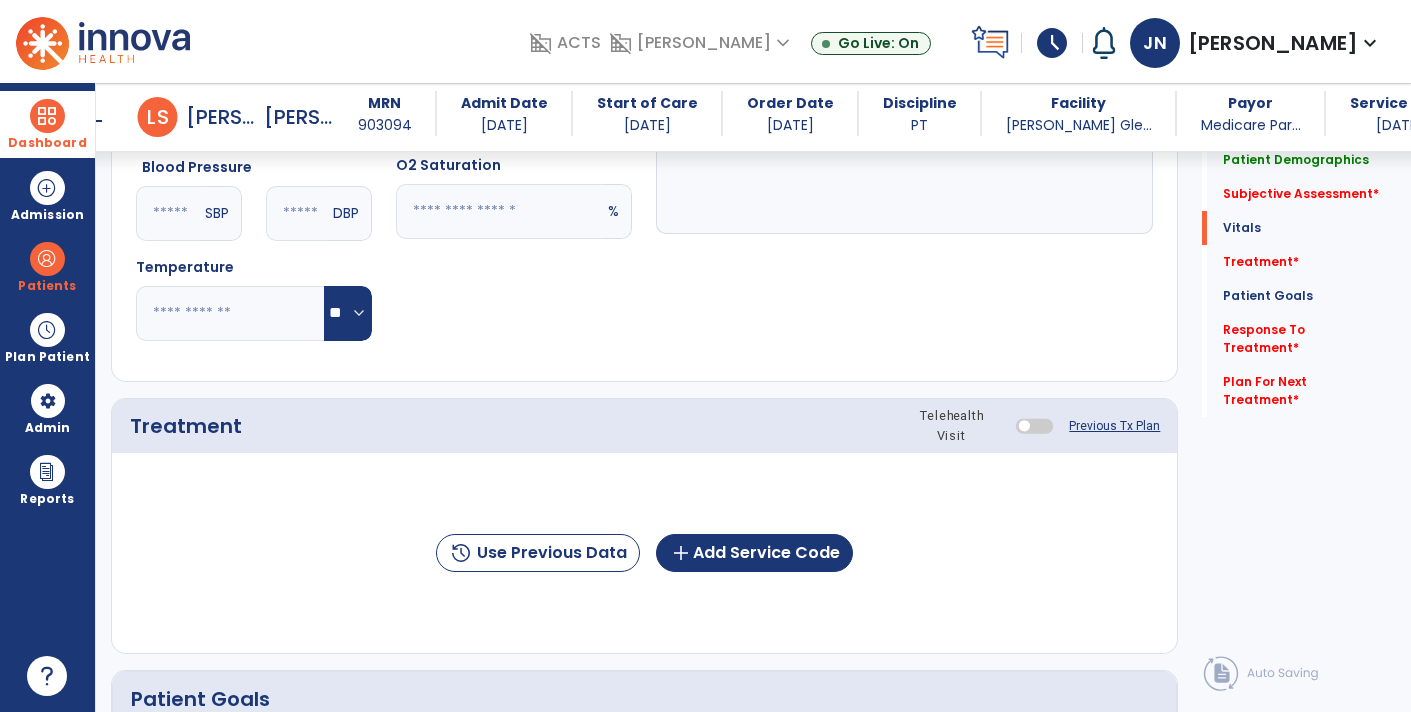 click on "history  Use Previous Data  add  Add Service Code" 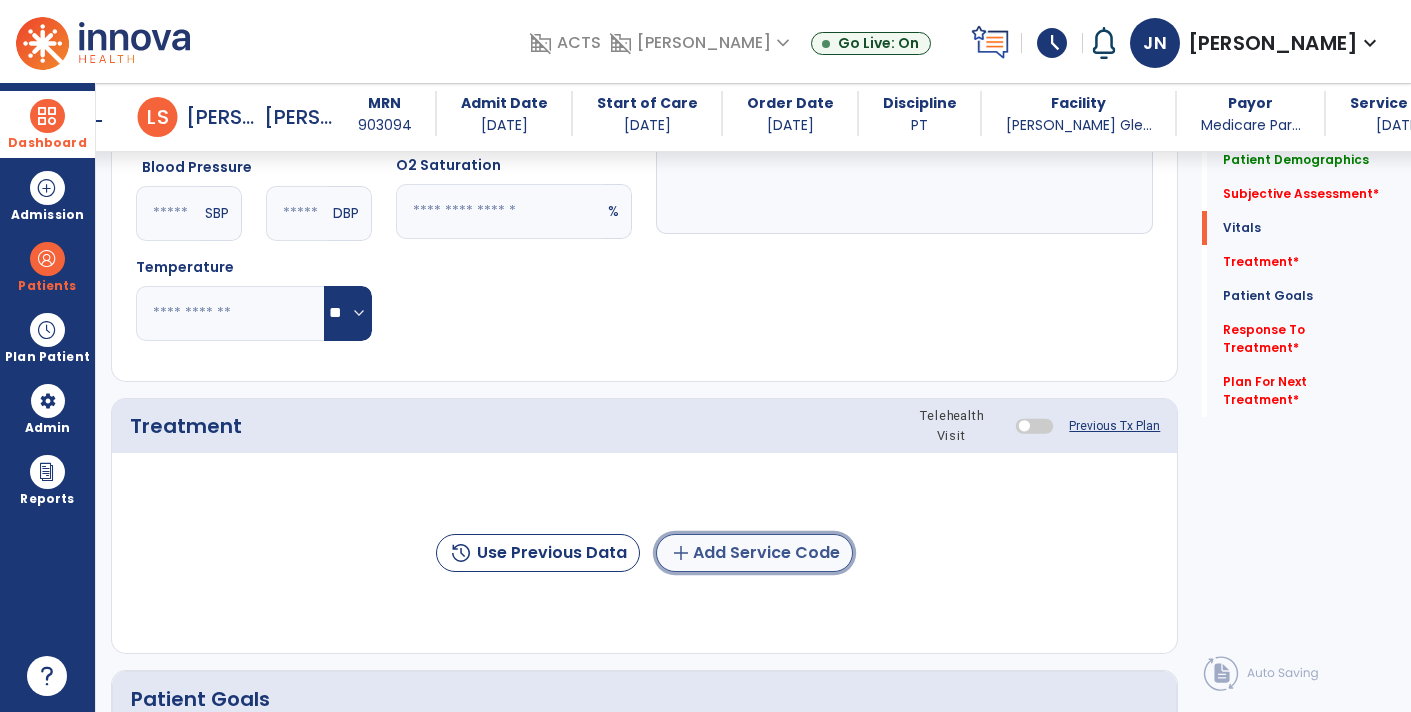 click on "add  Add Service Code" 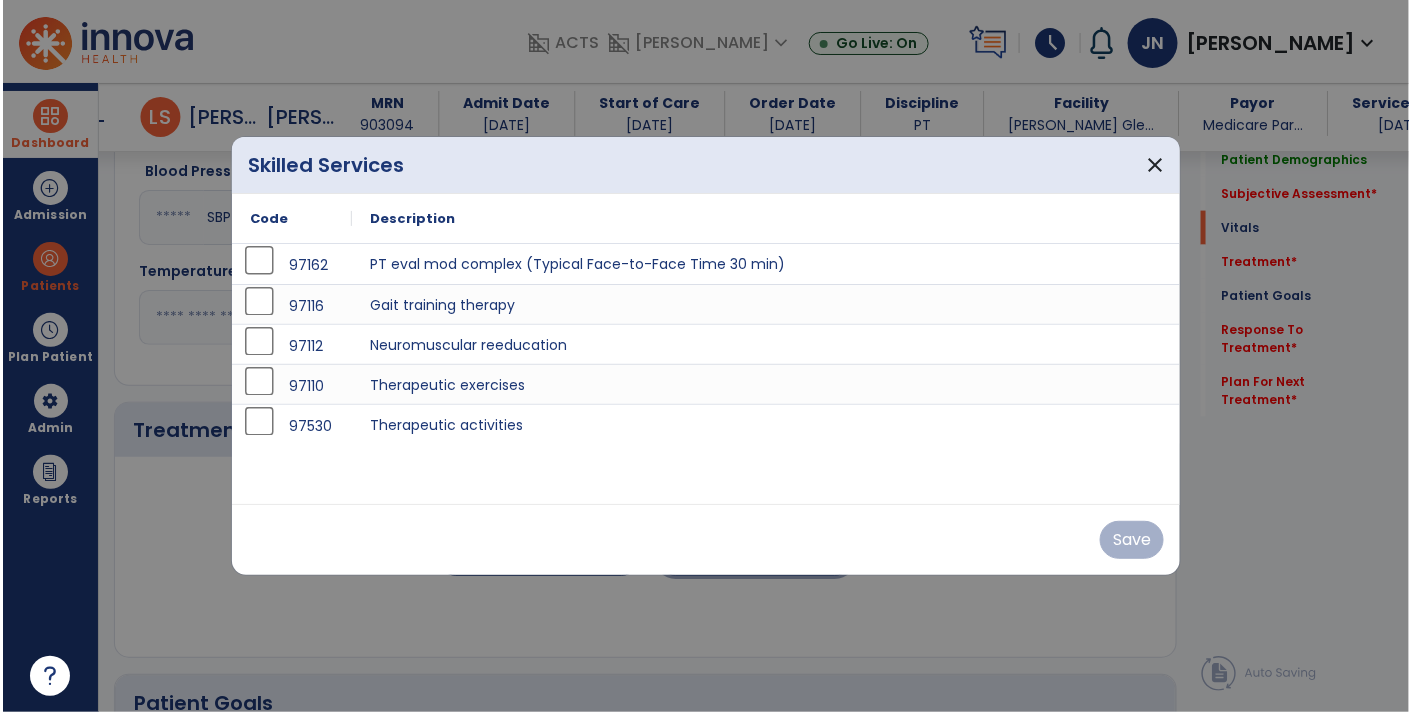 scroll, scrollTop: 851, scrollLeft: 0, axis: vertical 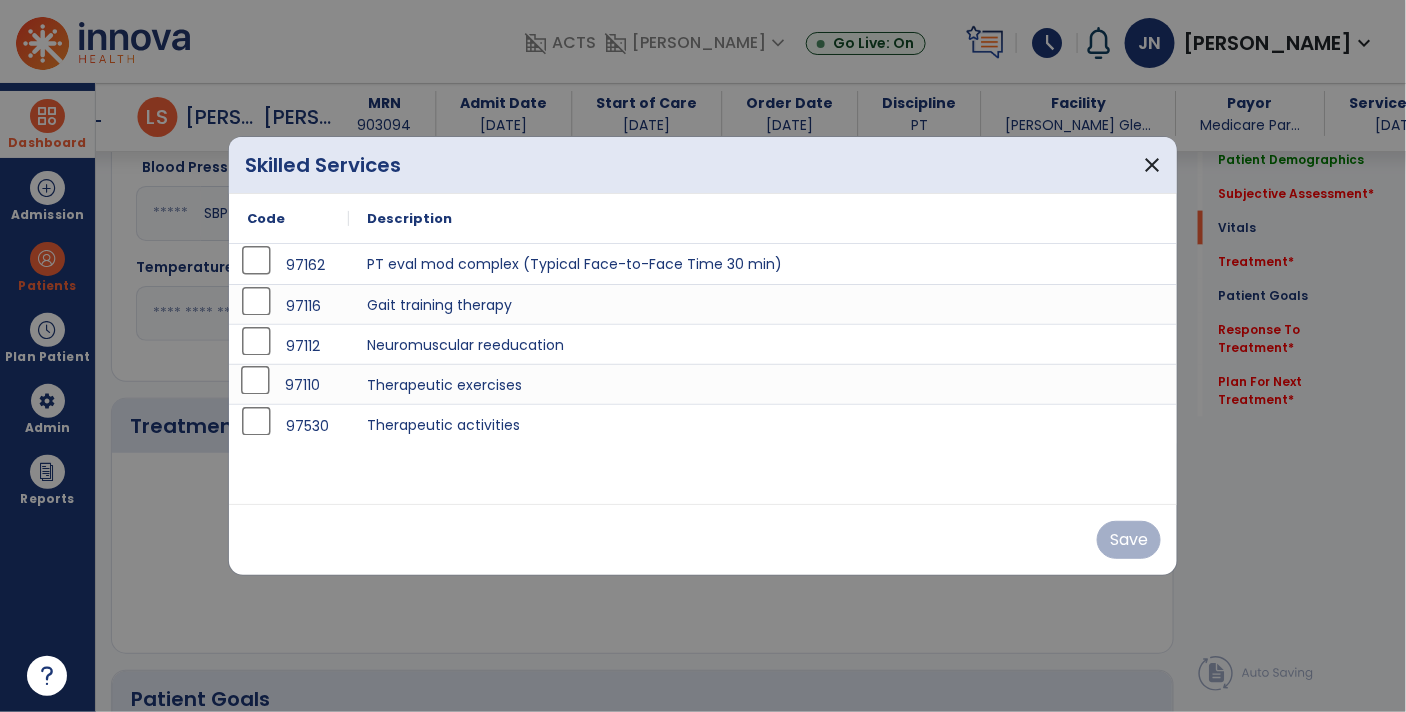 click on "97110" at bounding box center [302, 385] 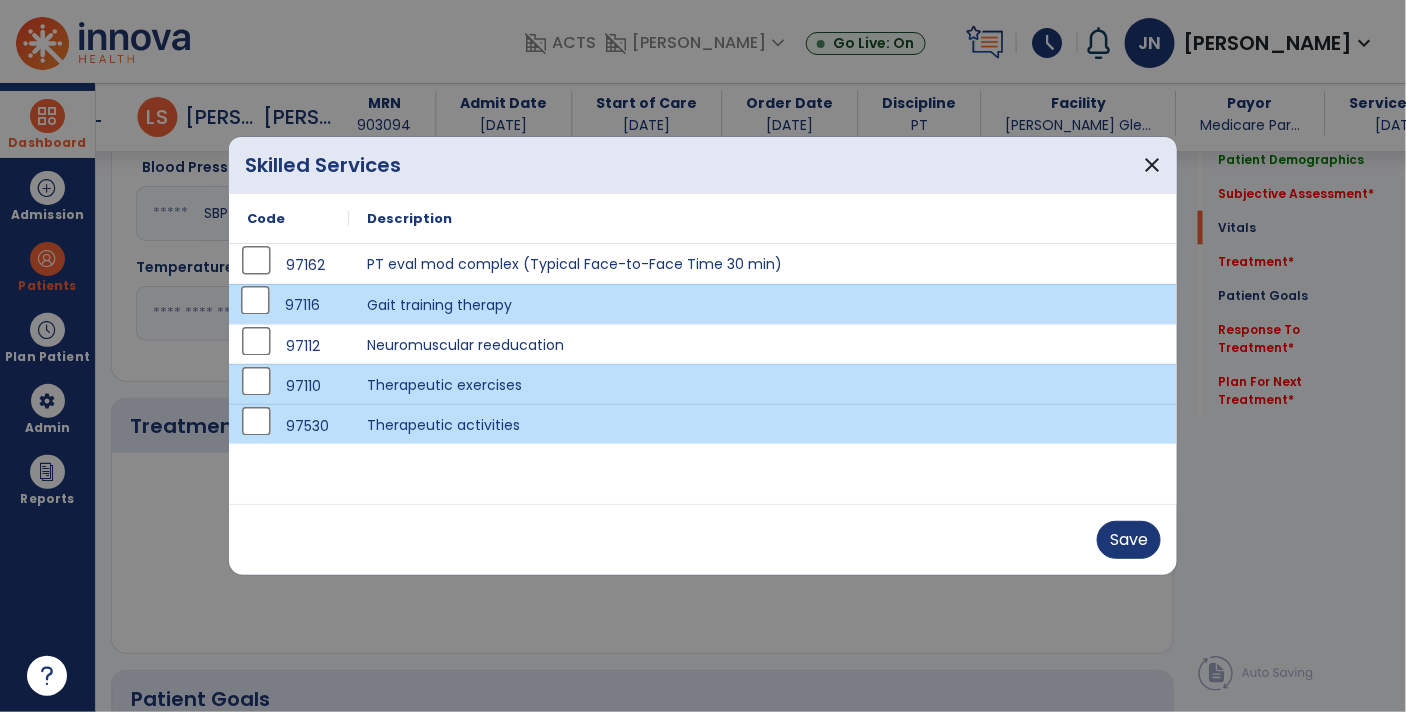 click on "Save" at bounding box center (703, 539) 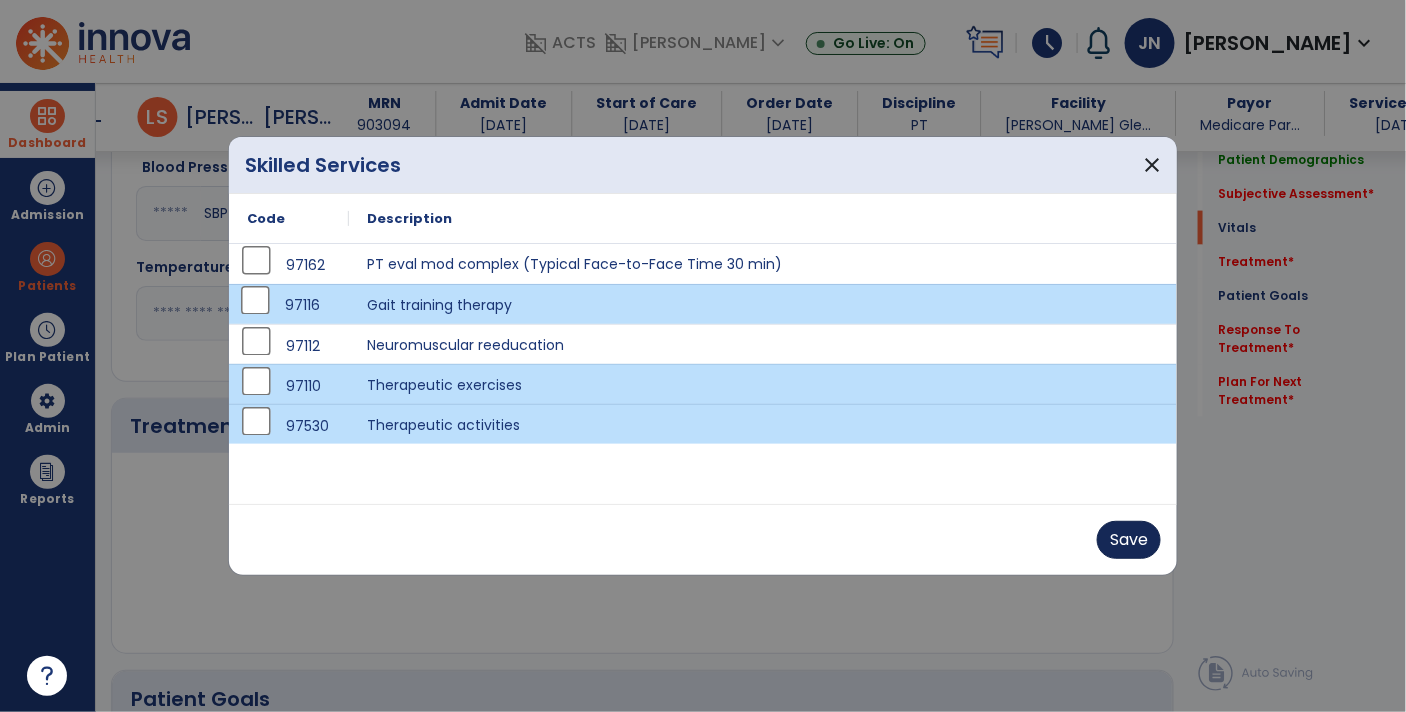 click on "Save" at bounding box center (1129, 540) 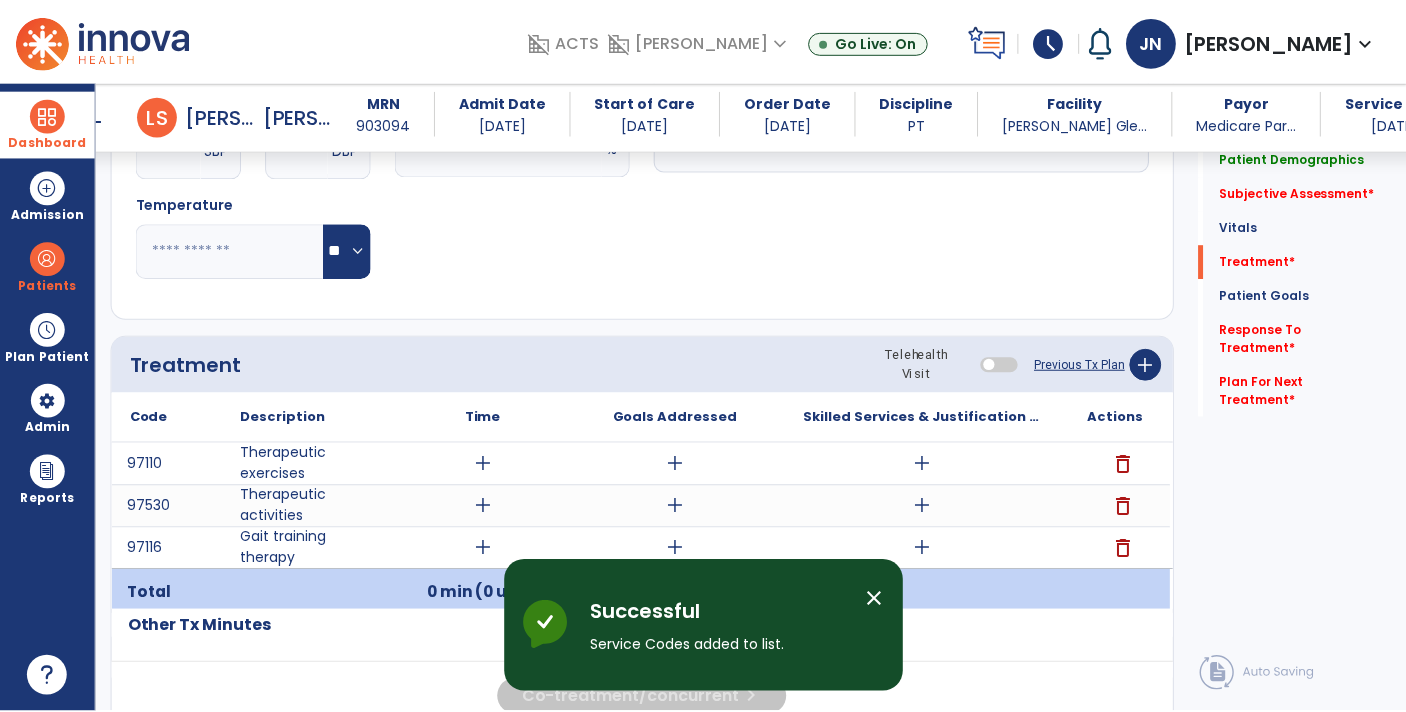scroll, scrollTop: 992, scrollLeft: 0, axis: vertical 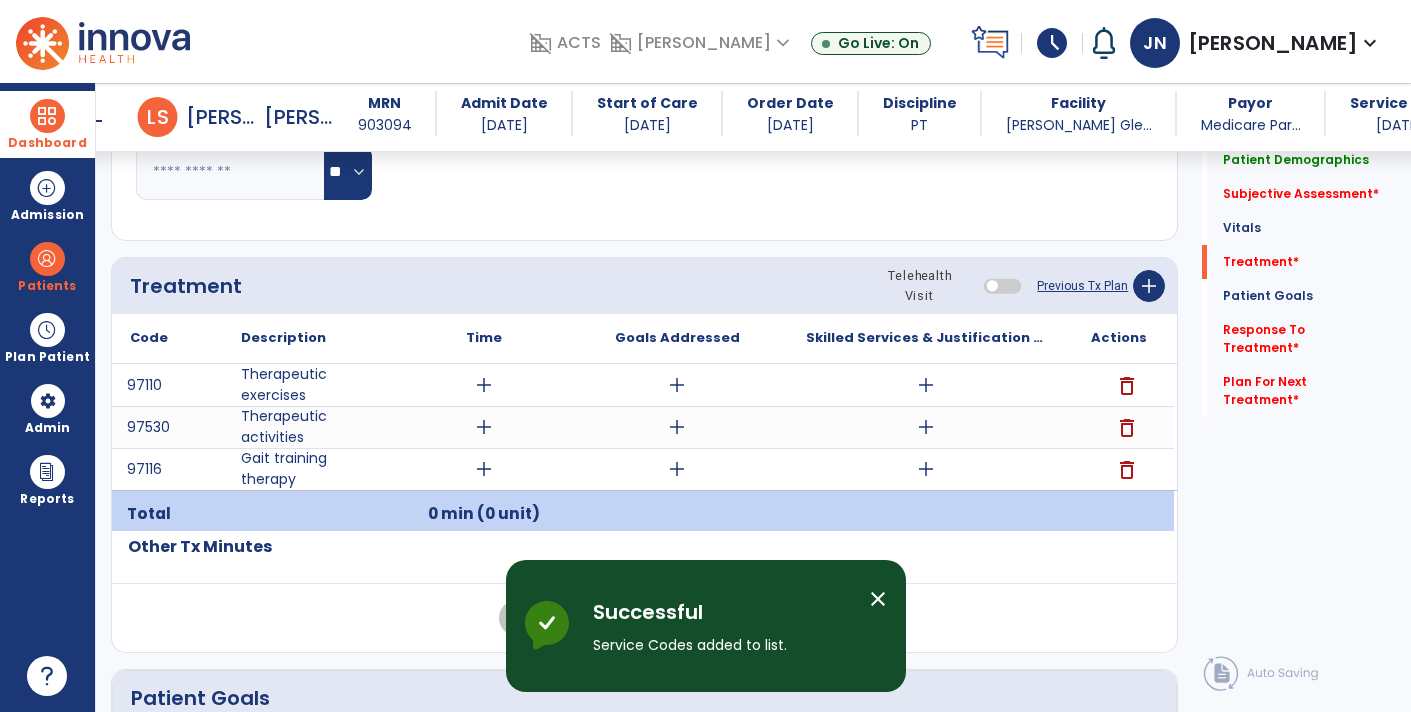 click on "add" at bounding box center [926, 427] 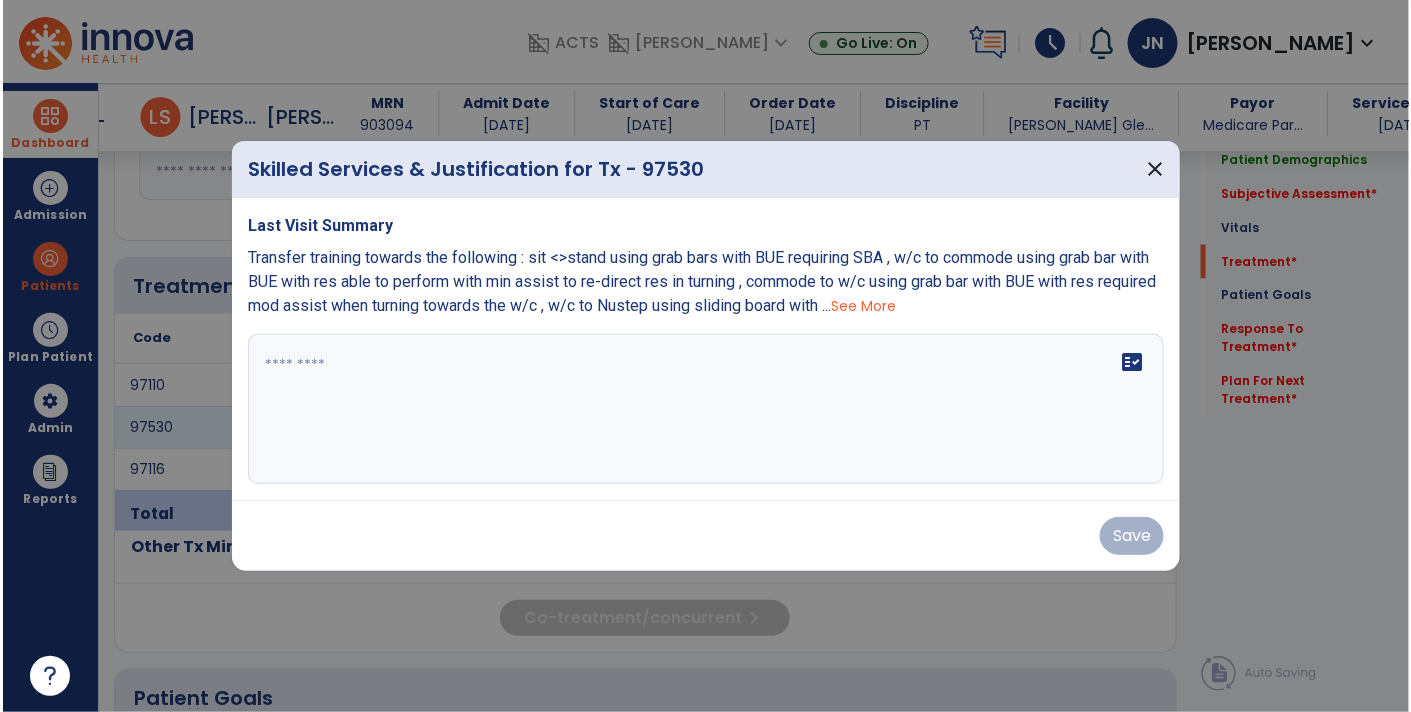 scroll, scrollTop: 992, scrollLeft: 0, axis: vertical 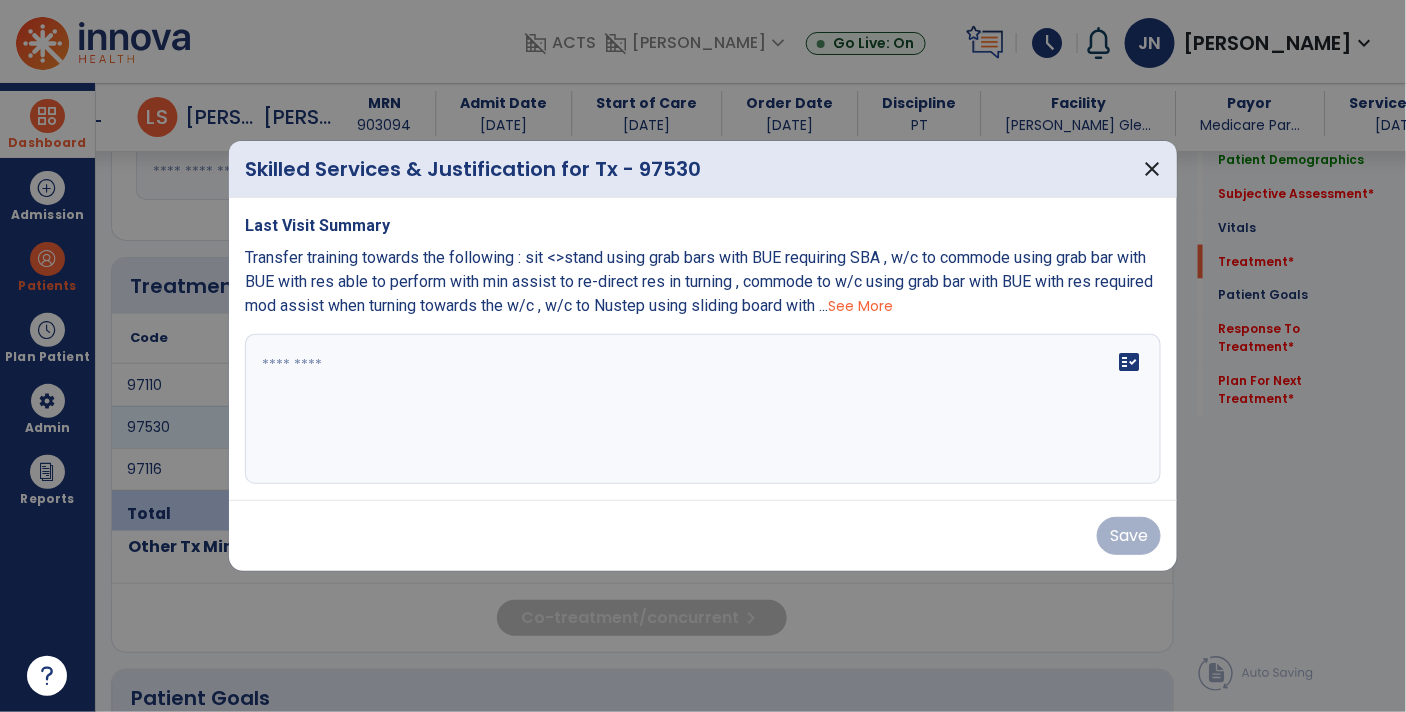 click on "fact_check" at bounding box center (703, 409) 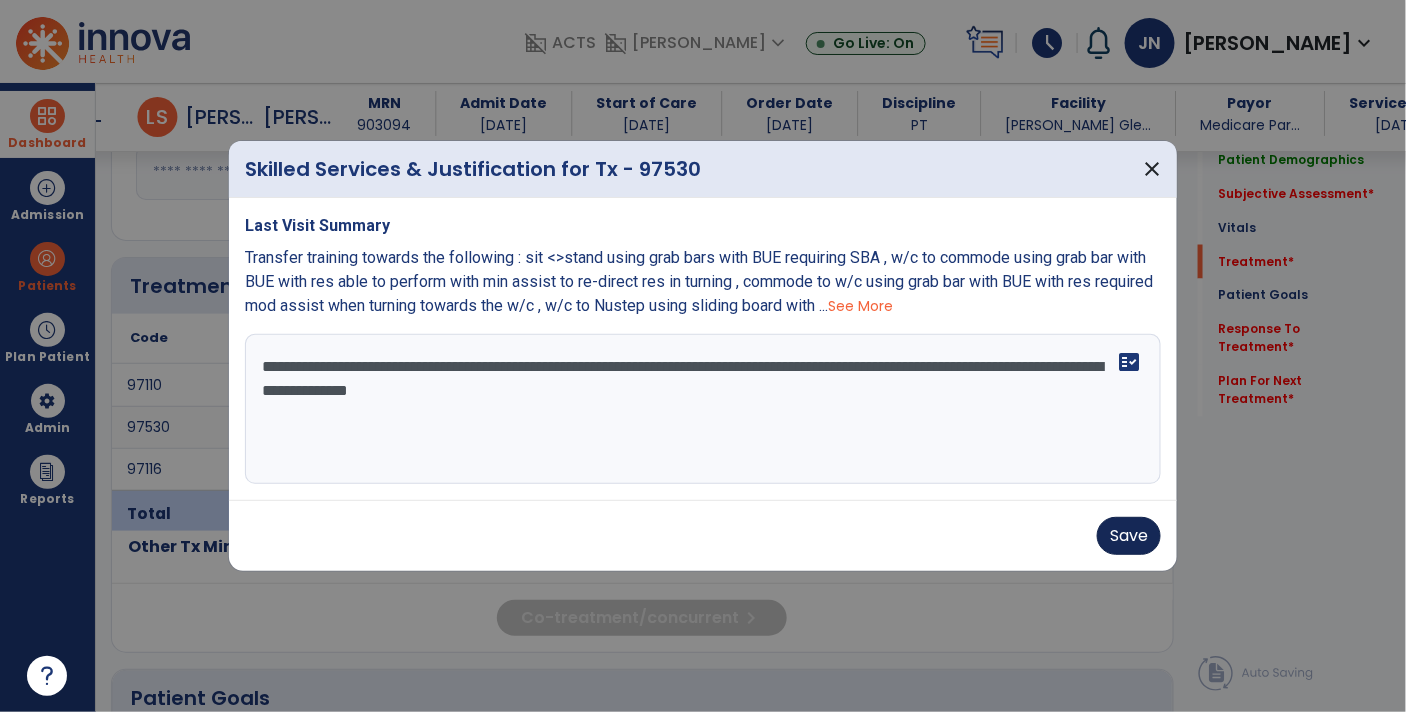 type on "**********" 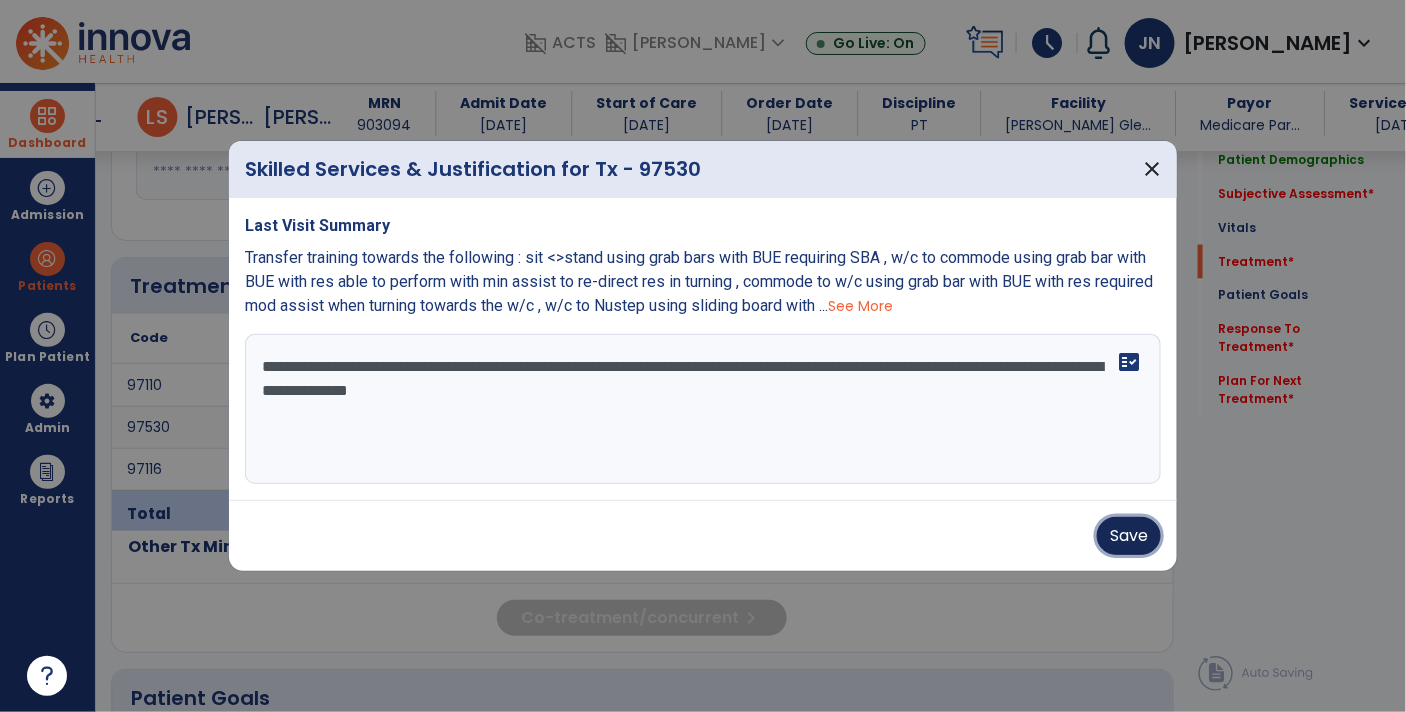 click on "Save" at bounding box center [1129, 536] 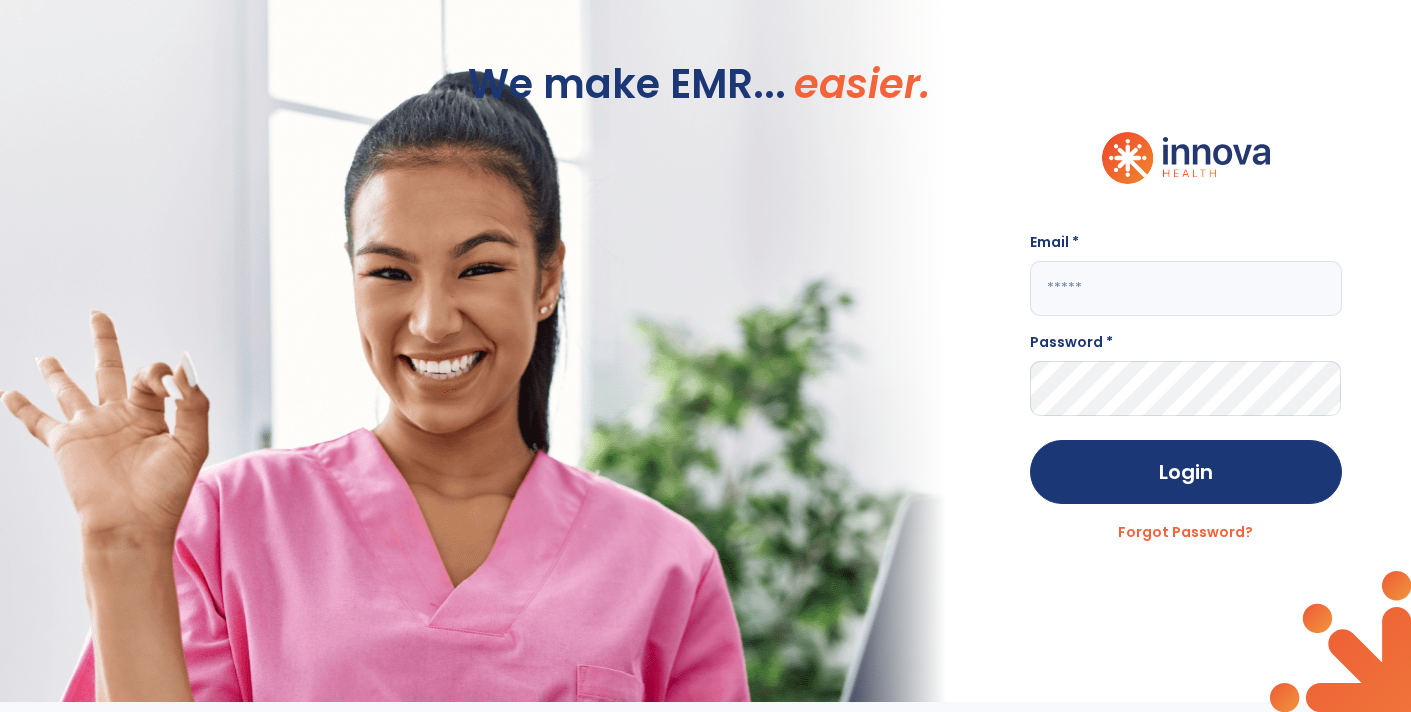 scroll, scrollTop: 0, scrollLeft: 0, axis: both 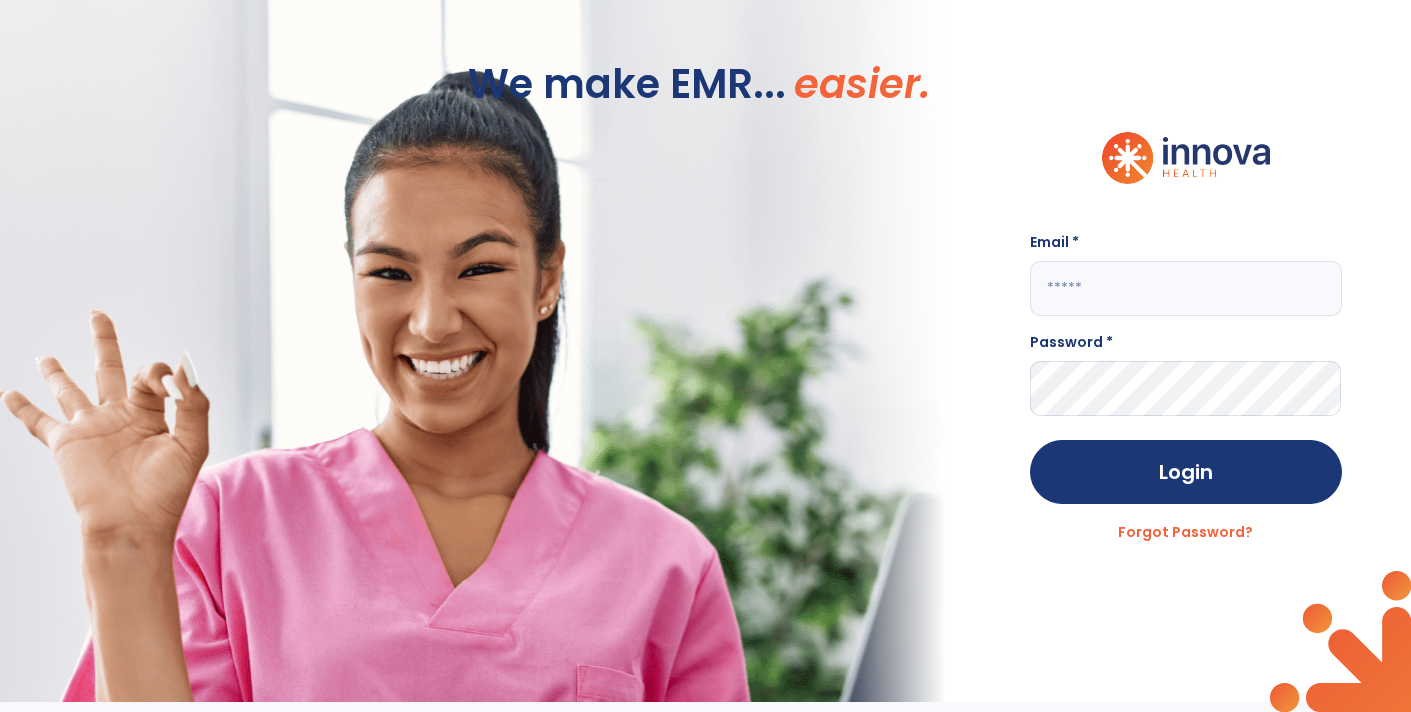 click 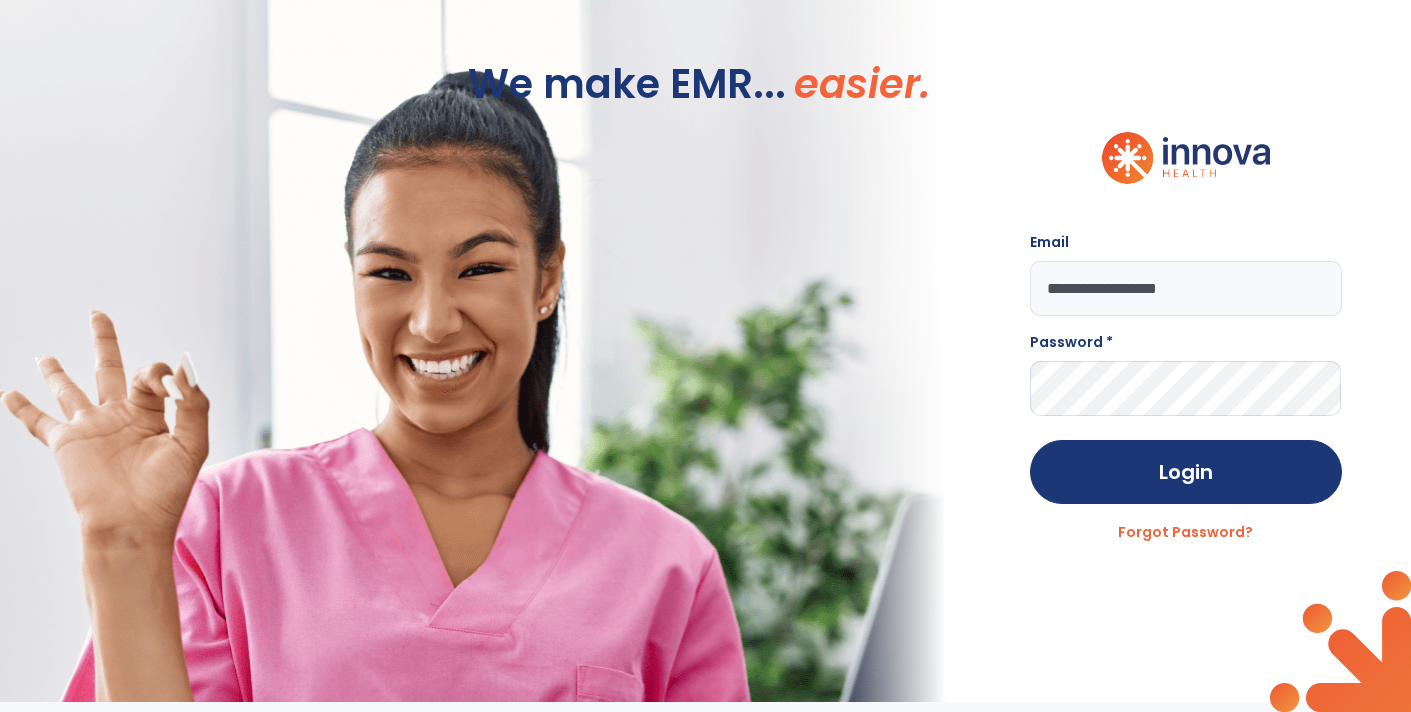type on "**********" 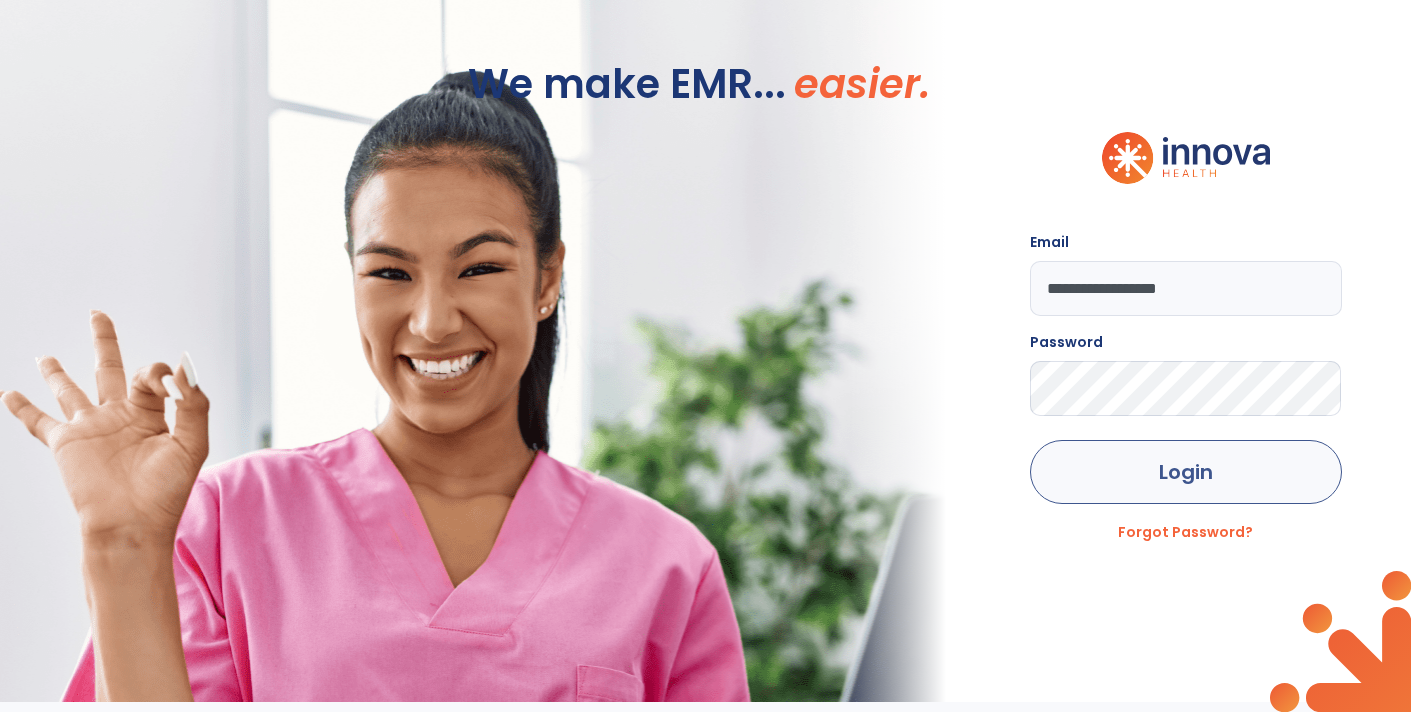 click on "Login" 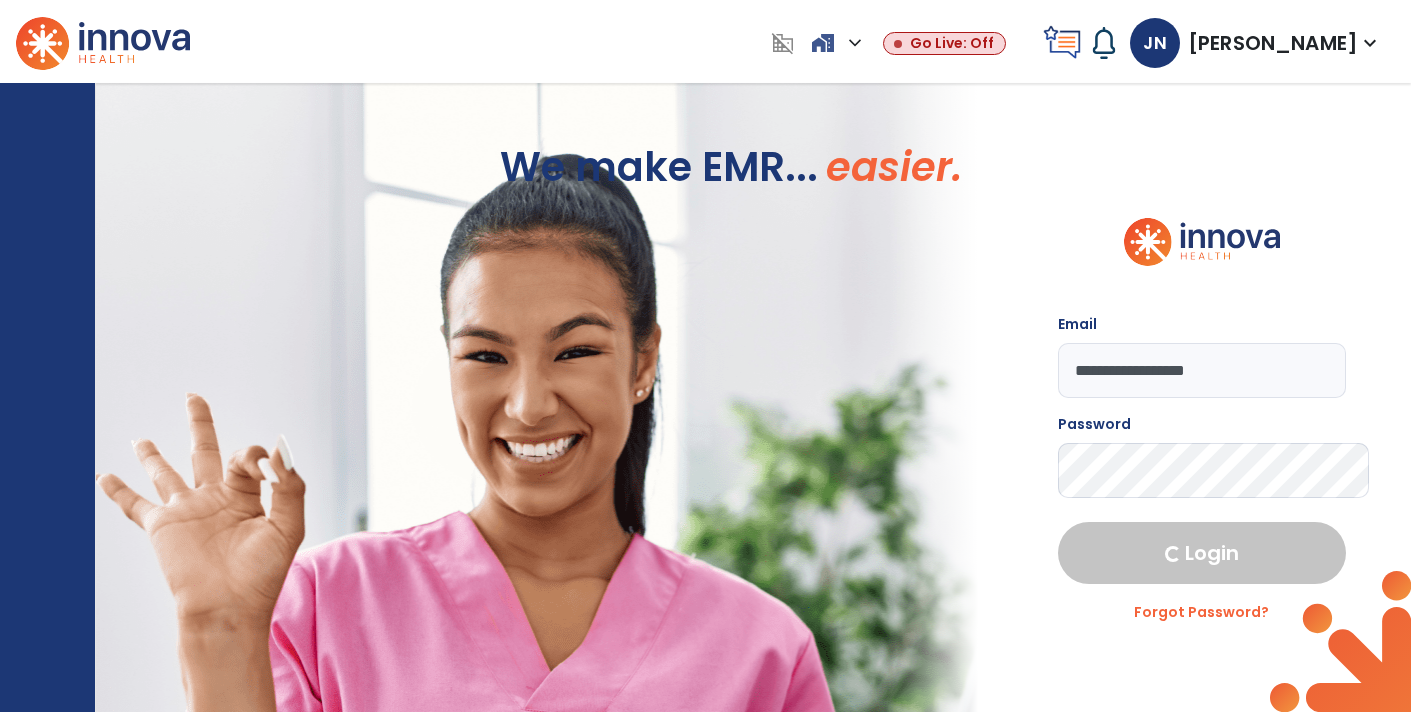 select on "****" 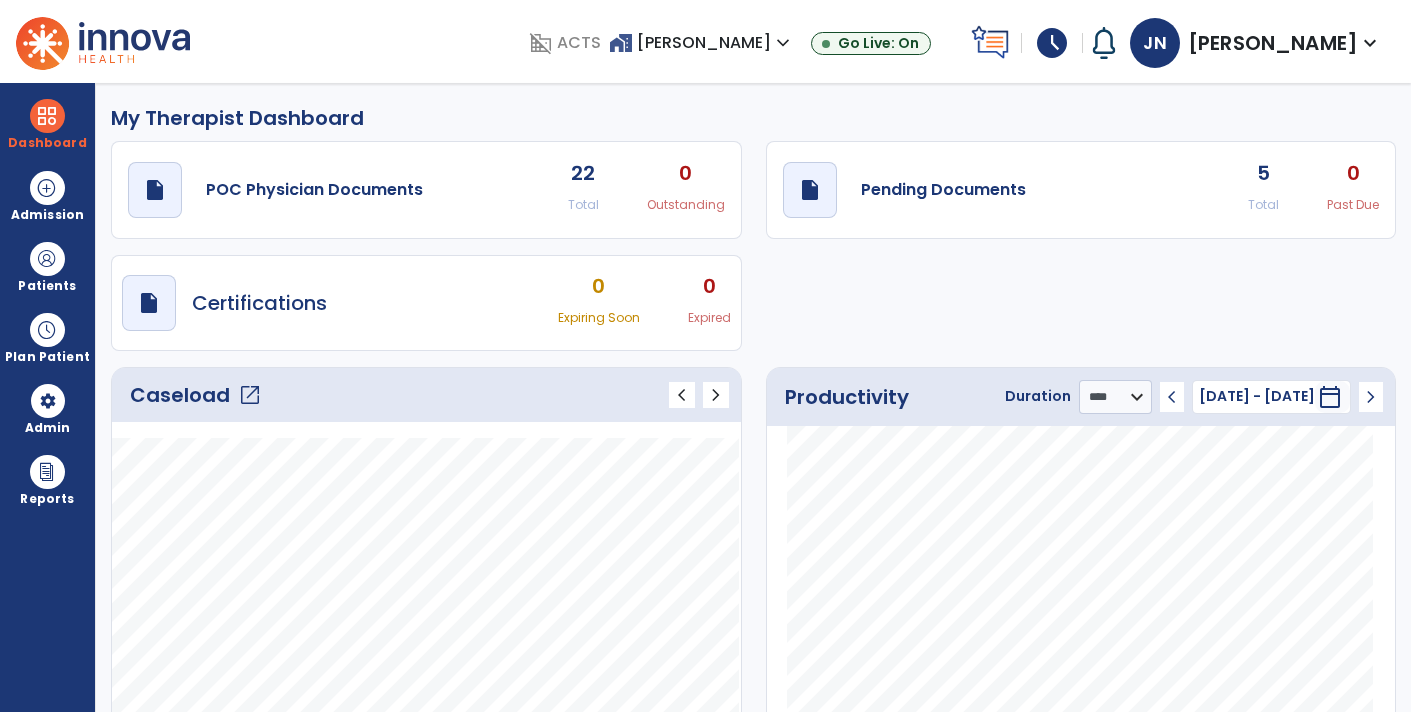 click on "open_in_new" 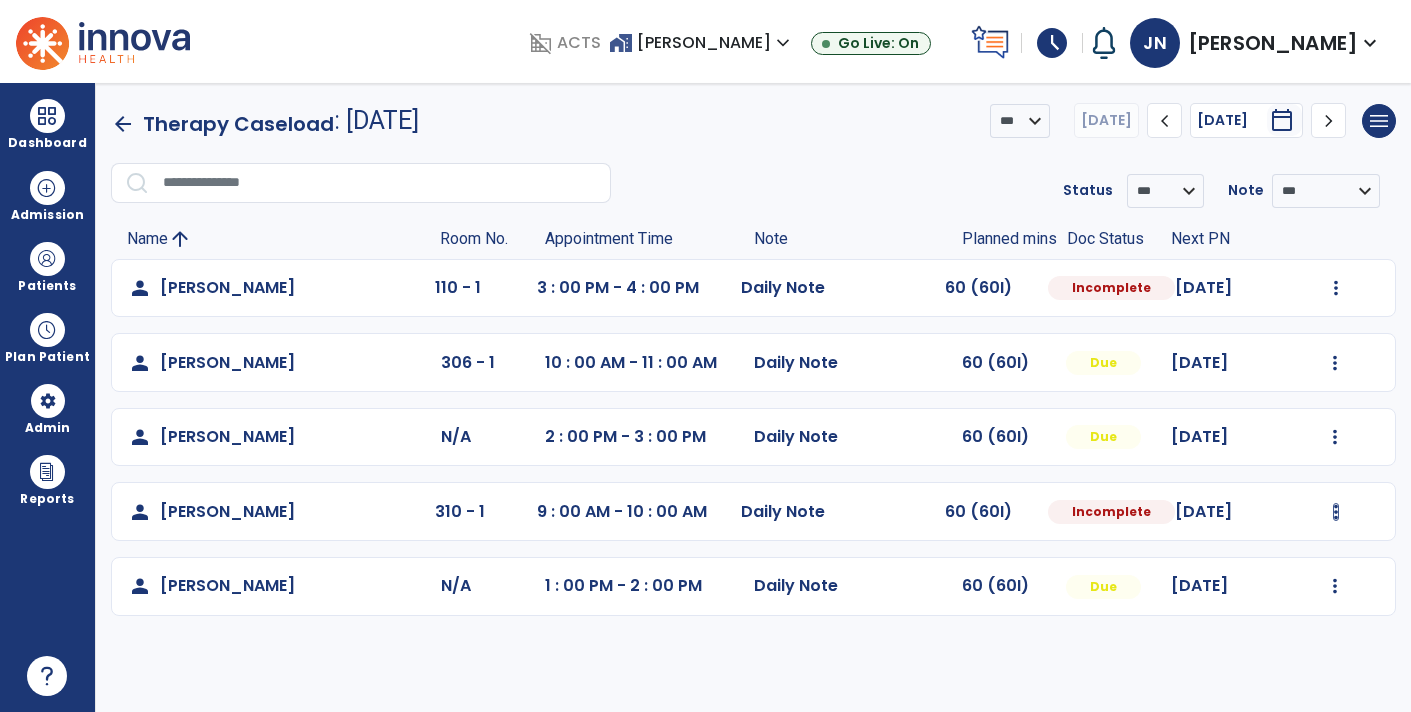 click at bounding box center [1336, 288] 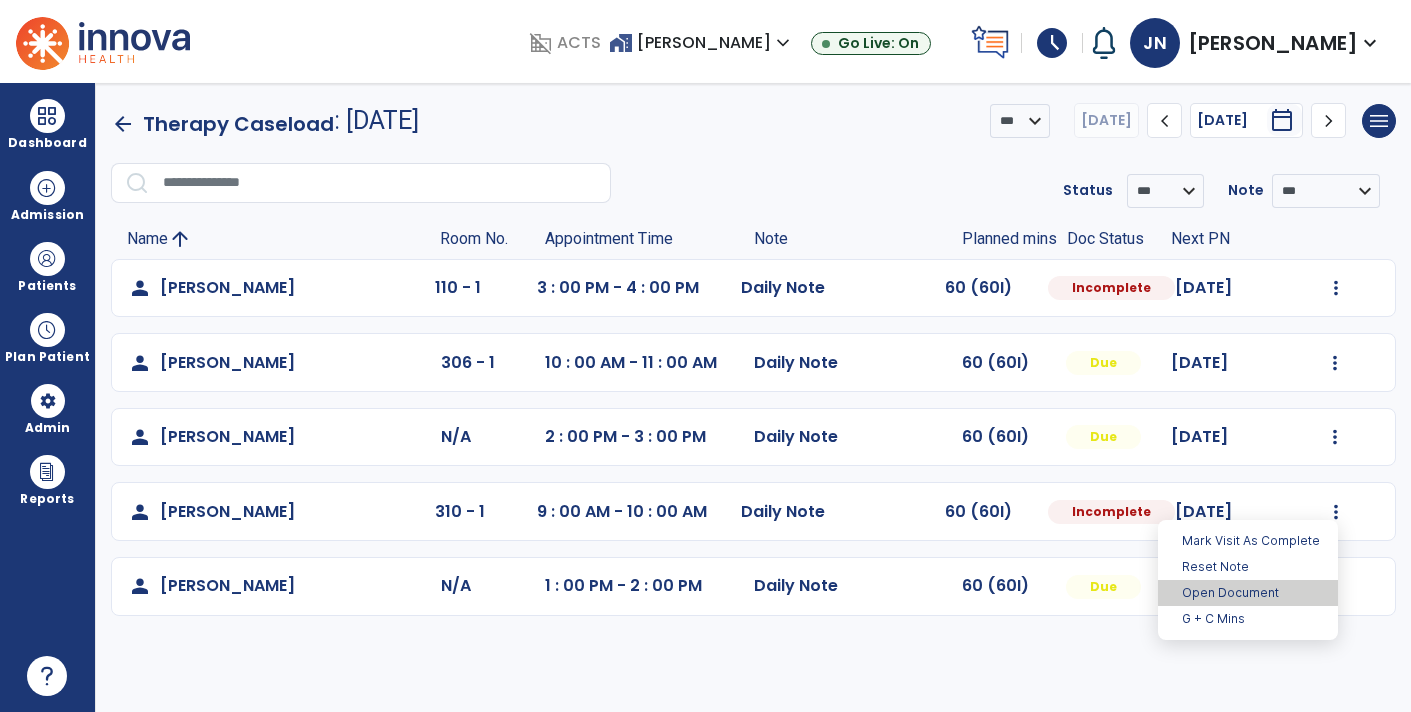 click on "Open Document" at bounding box center (1248, 593) 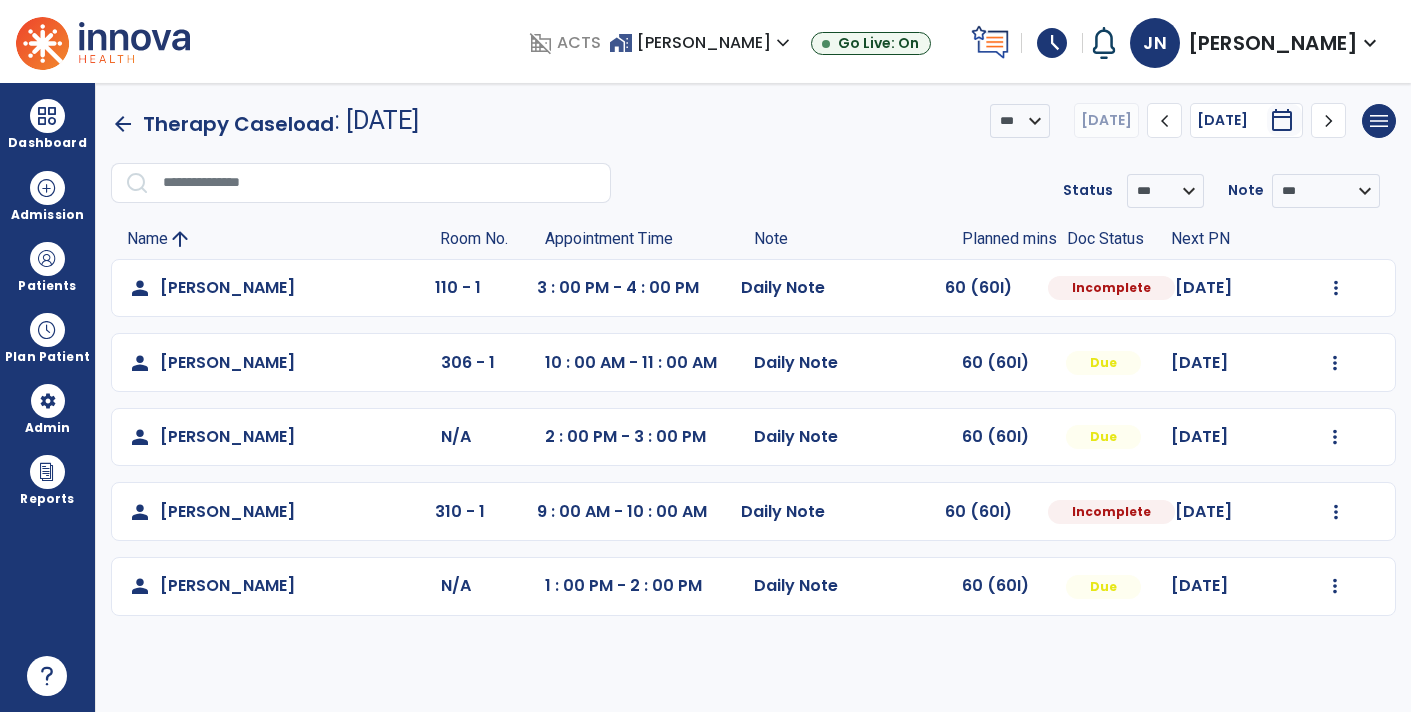 select on "*" 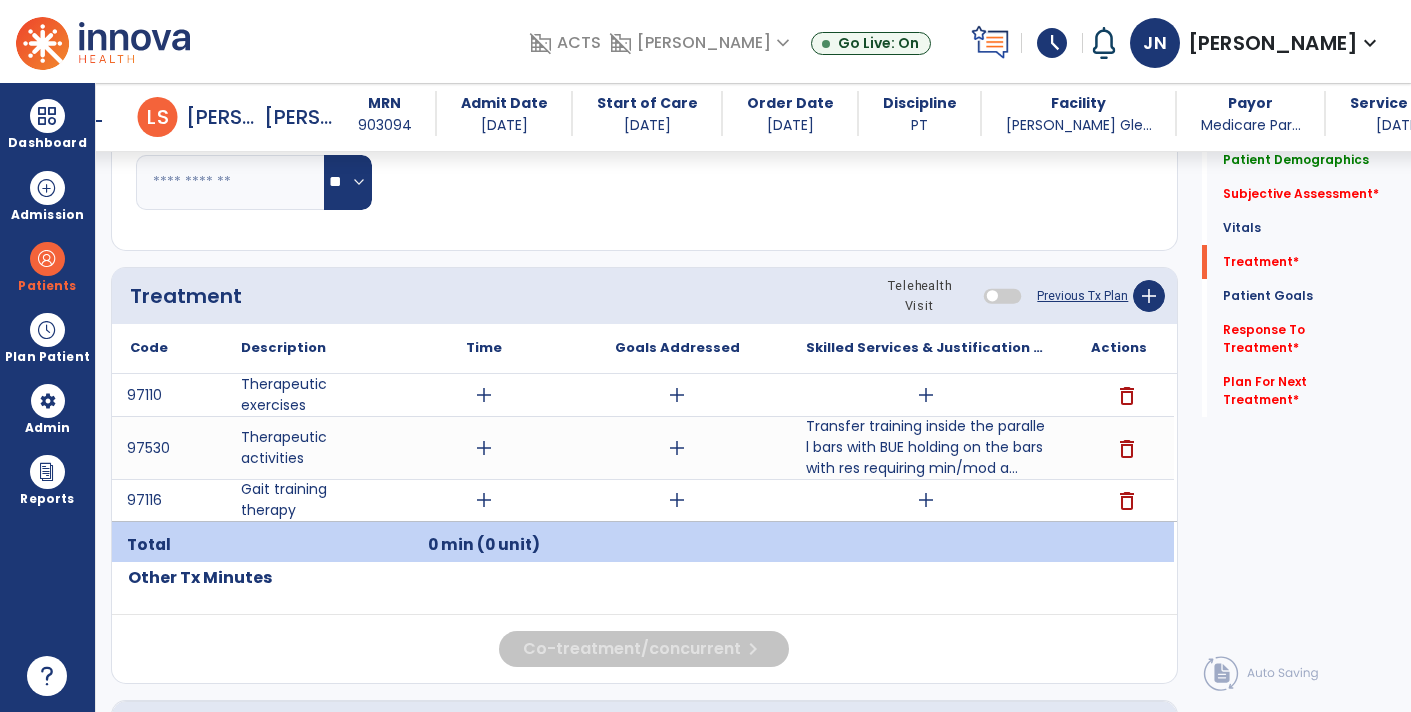 click on "Previous Tx Plan" 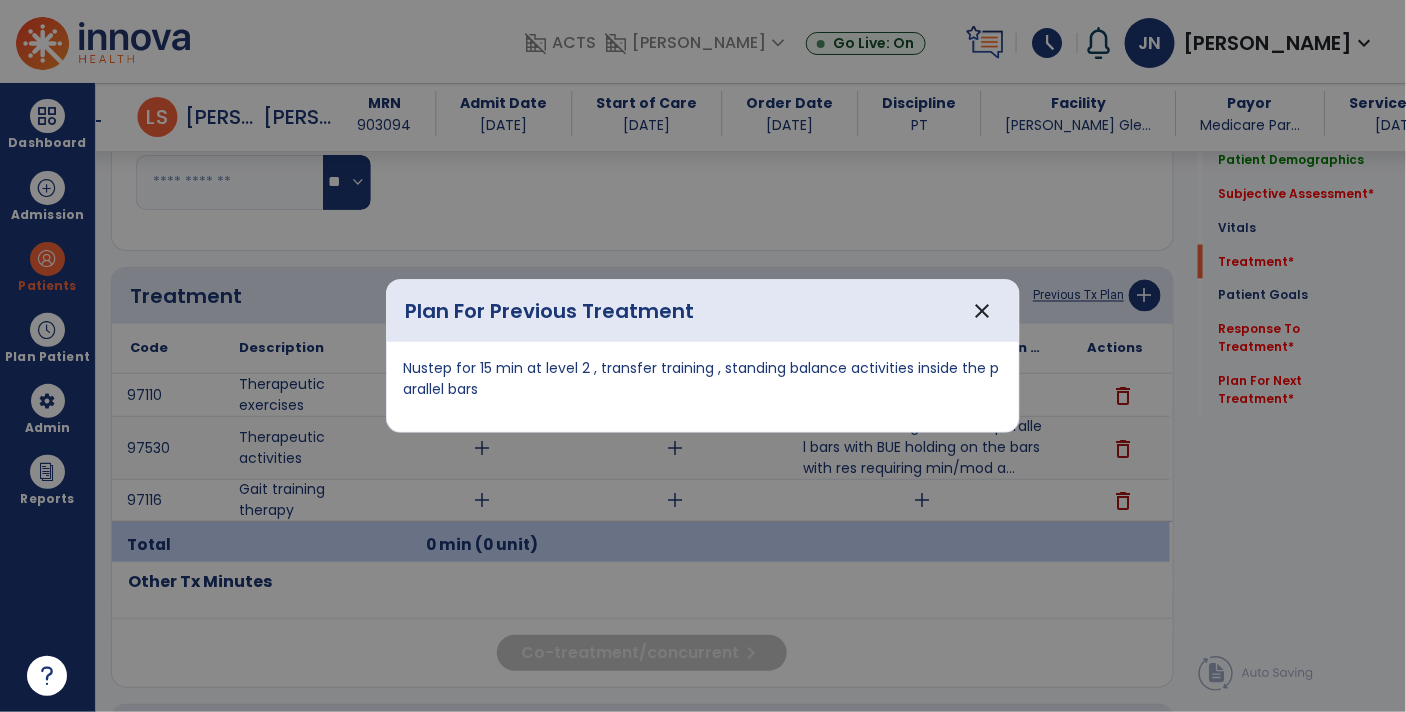 scroll, scrollTop: 982, scrollLeft: 0, axis: vertical 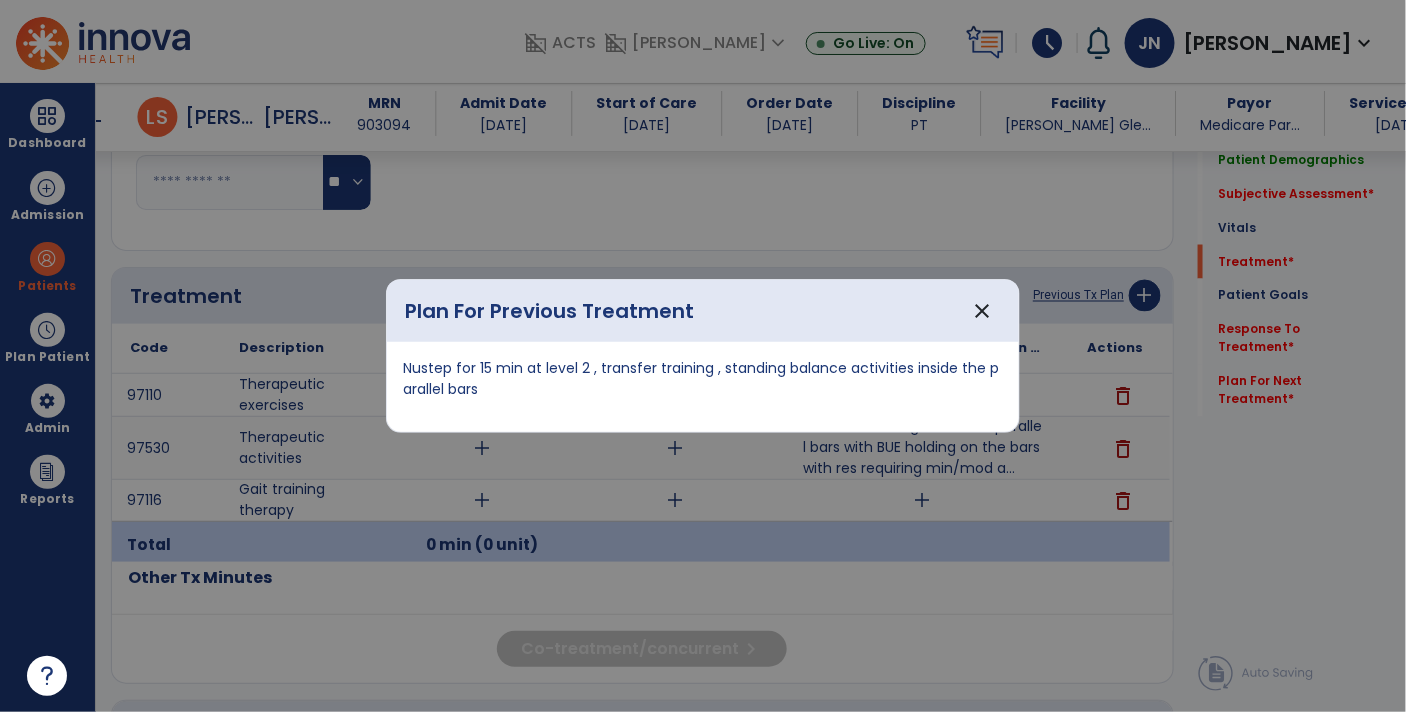 click on "close" at bounding box center (982, 311) 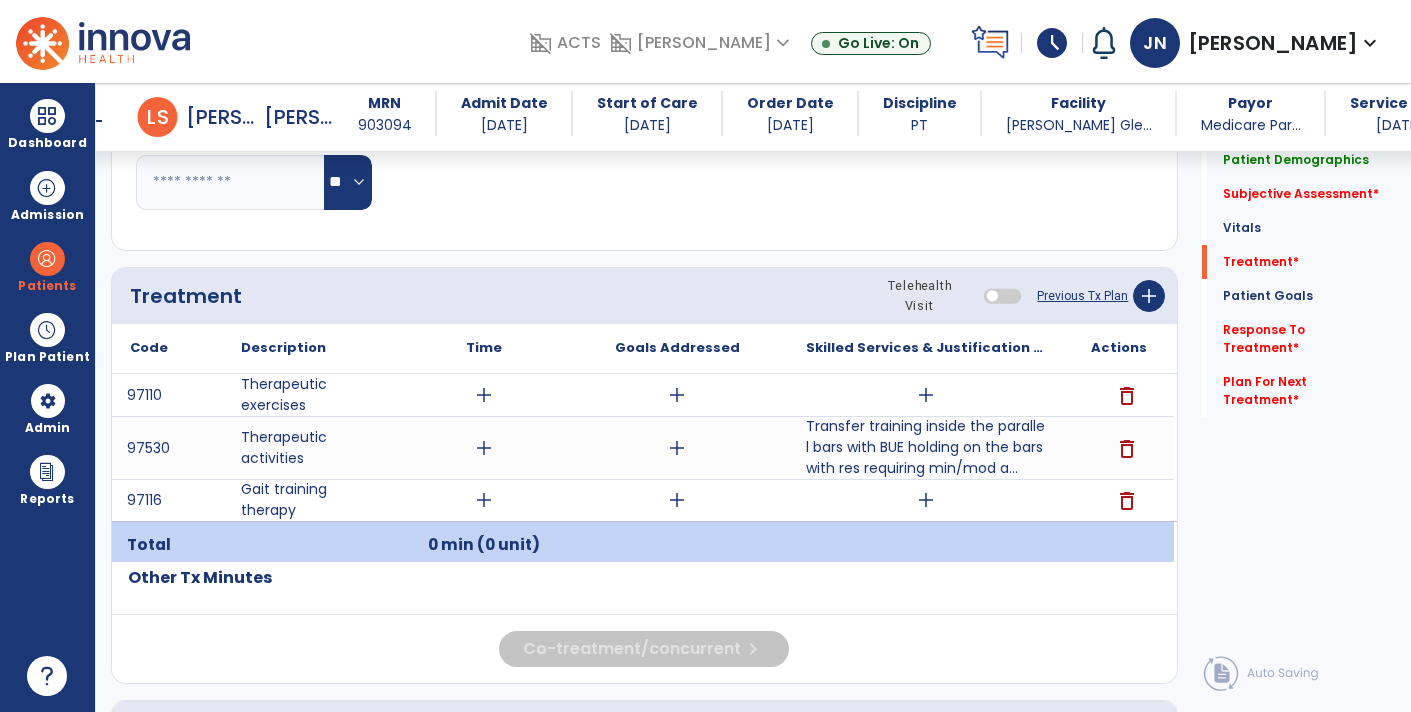 click on "add" at bounding box center [926, 395] 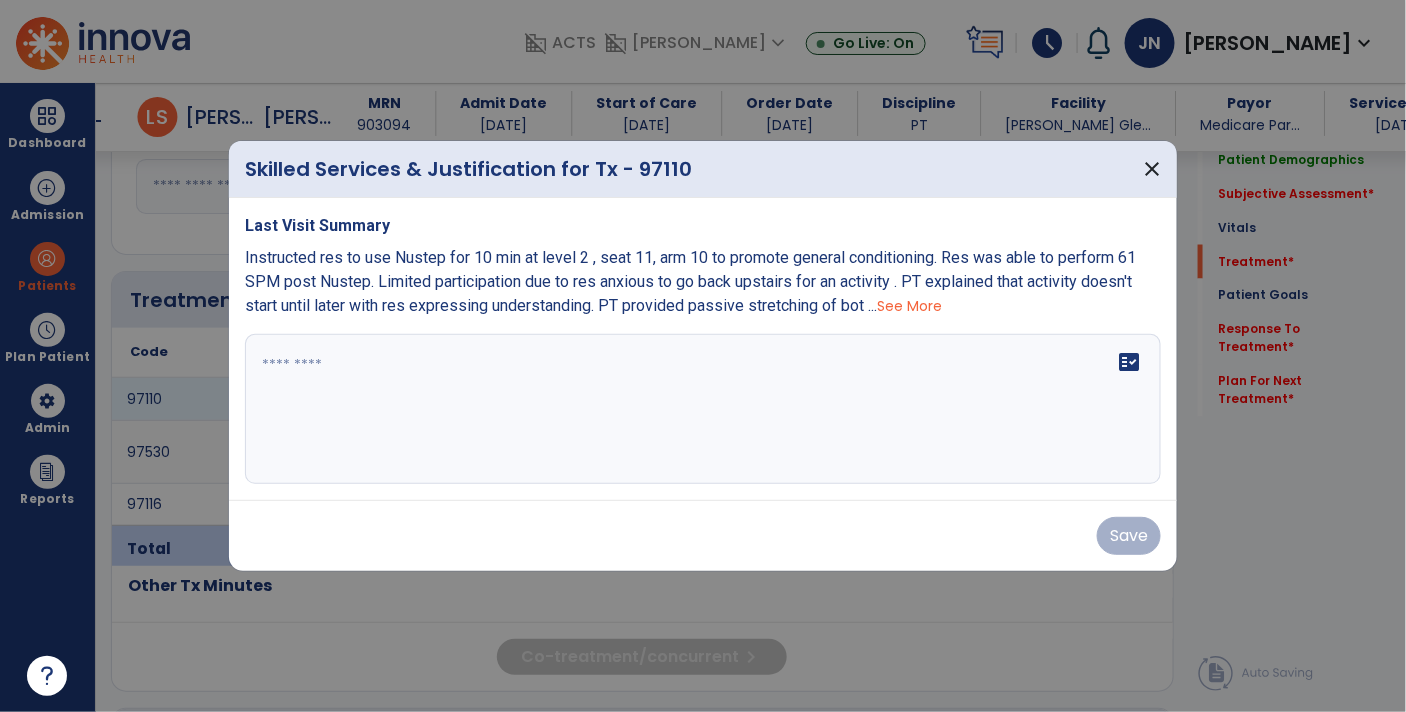 scroll, scrollTop: 982, scrollLeft: 0, axis: vertical 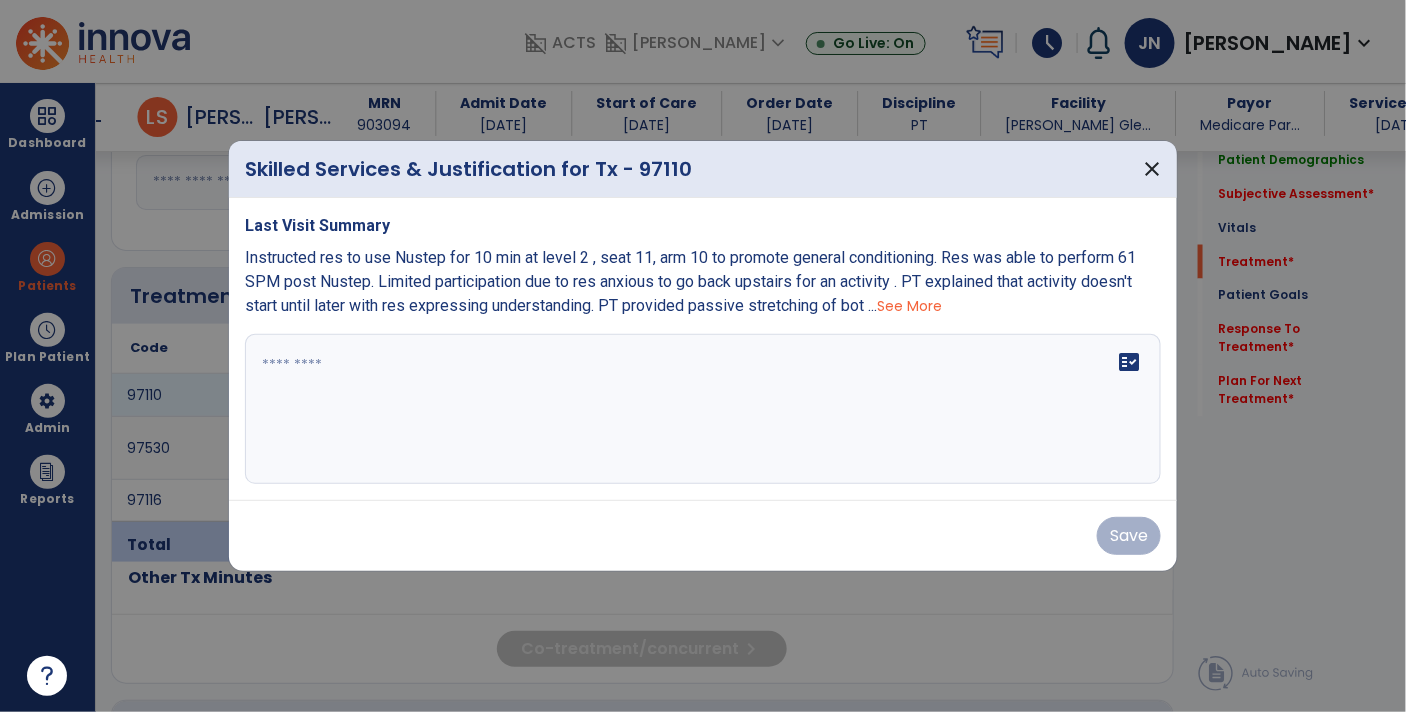 click on "See More" at bounding box center (909, 306) 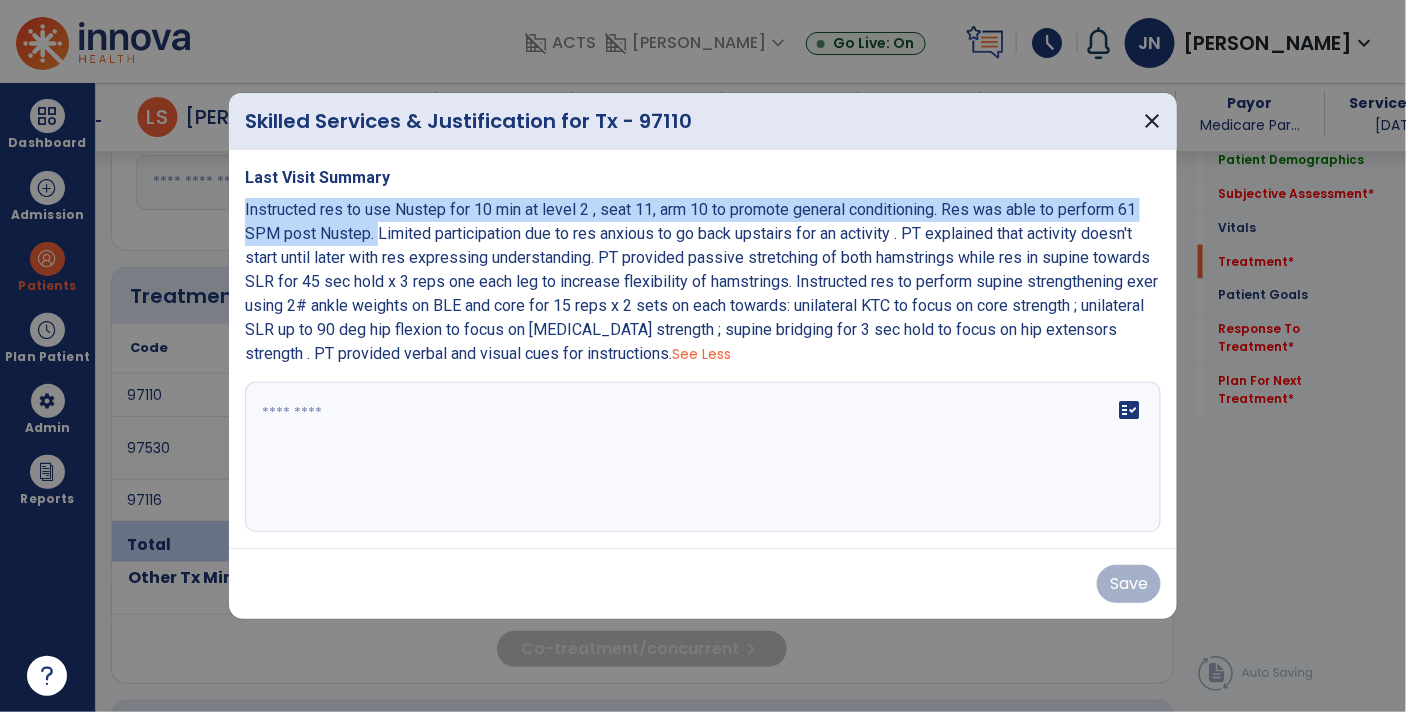 click at bounding box center [703, 457] 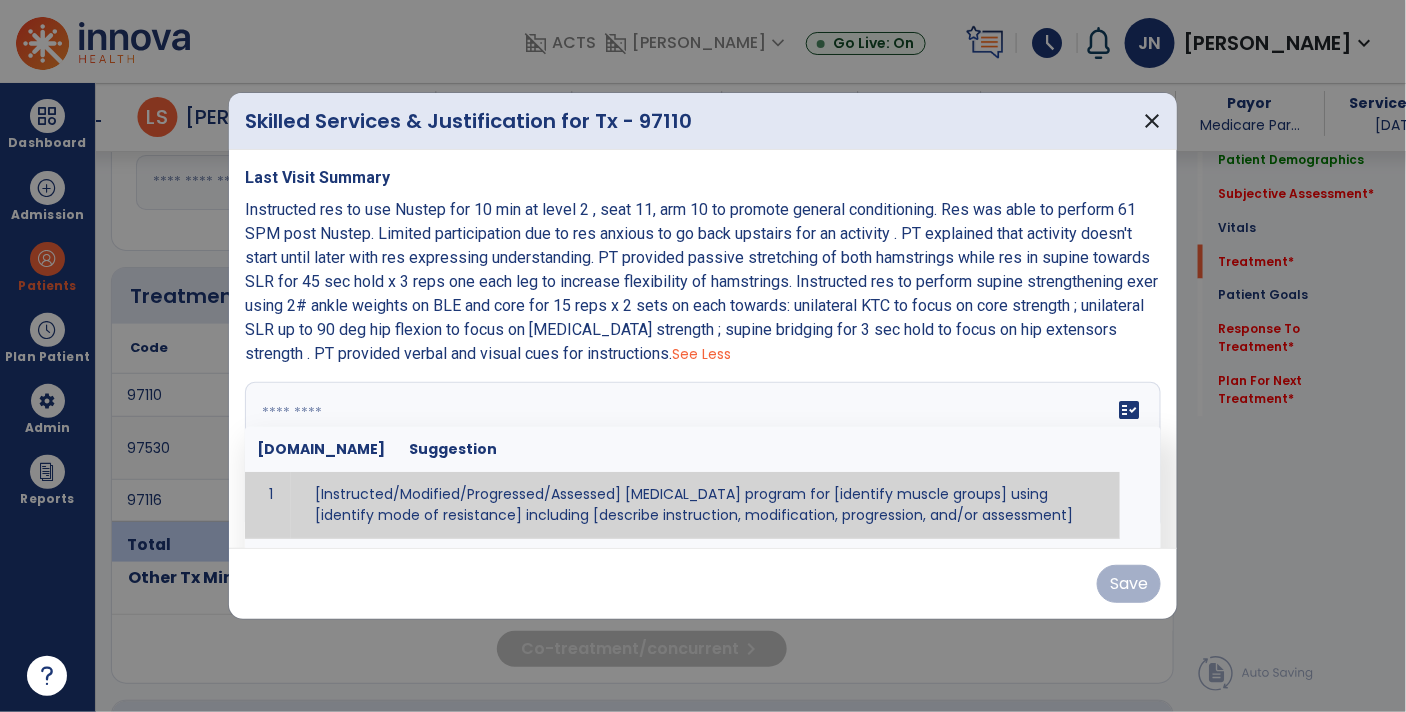 click at bounding box center (701, 457) 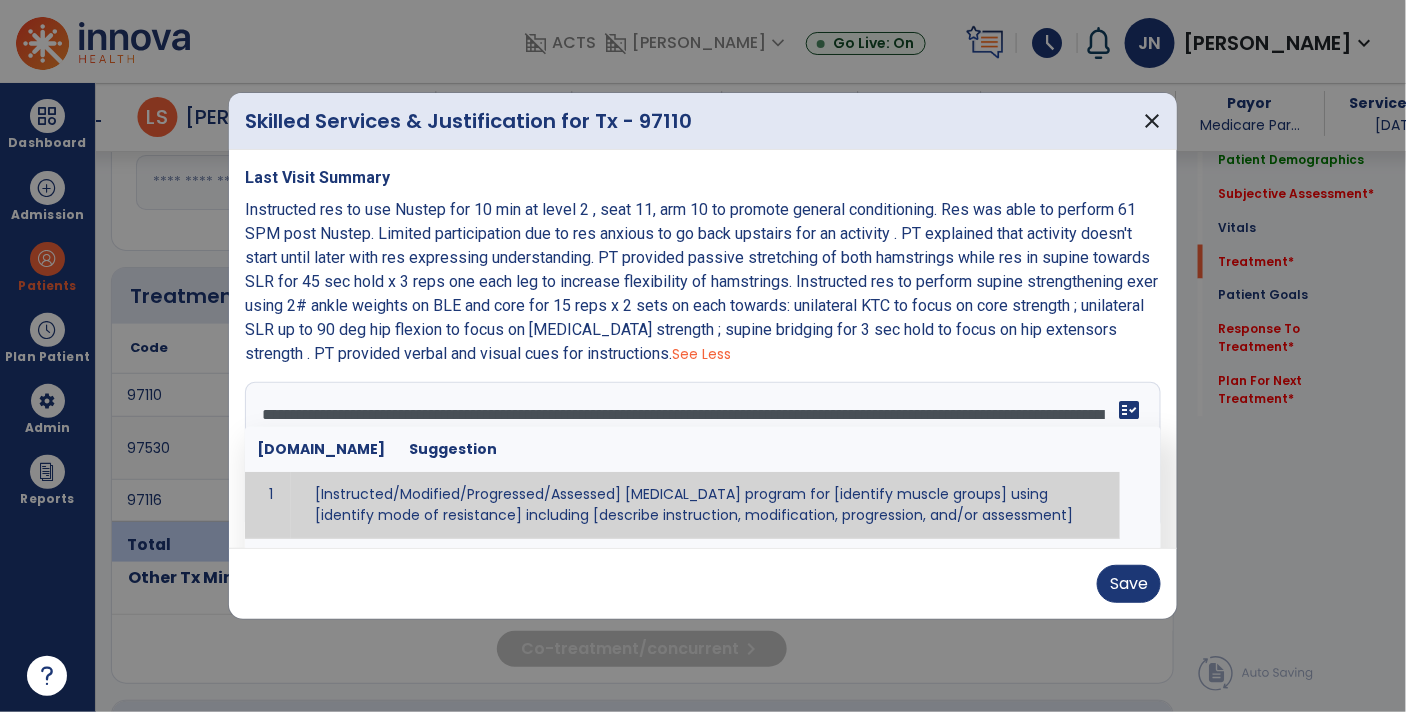 click on "**********" at bounding box center [701, 457] 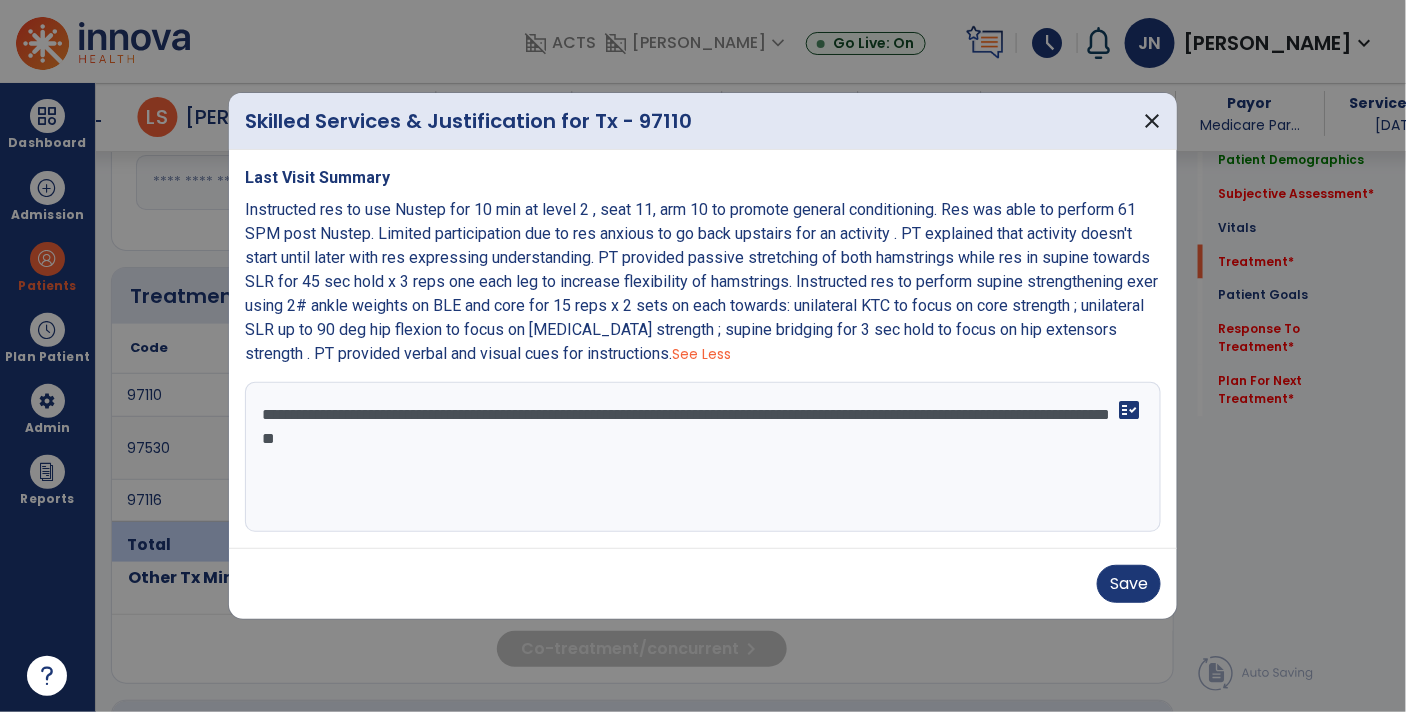 click on "**********" at bounding box center (703, 457) 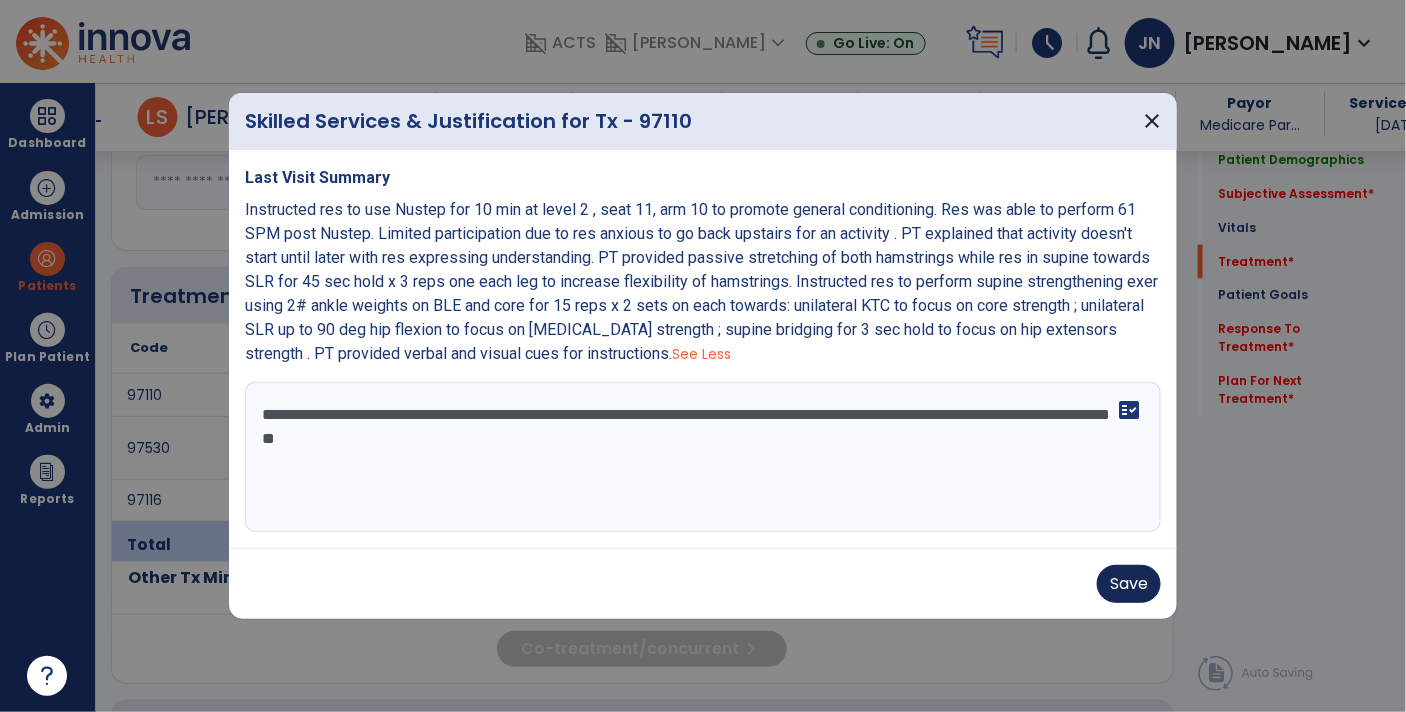 type on "**********" 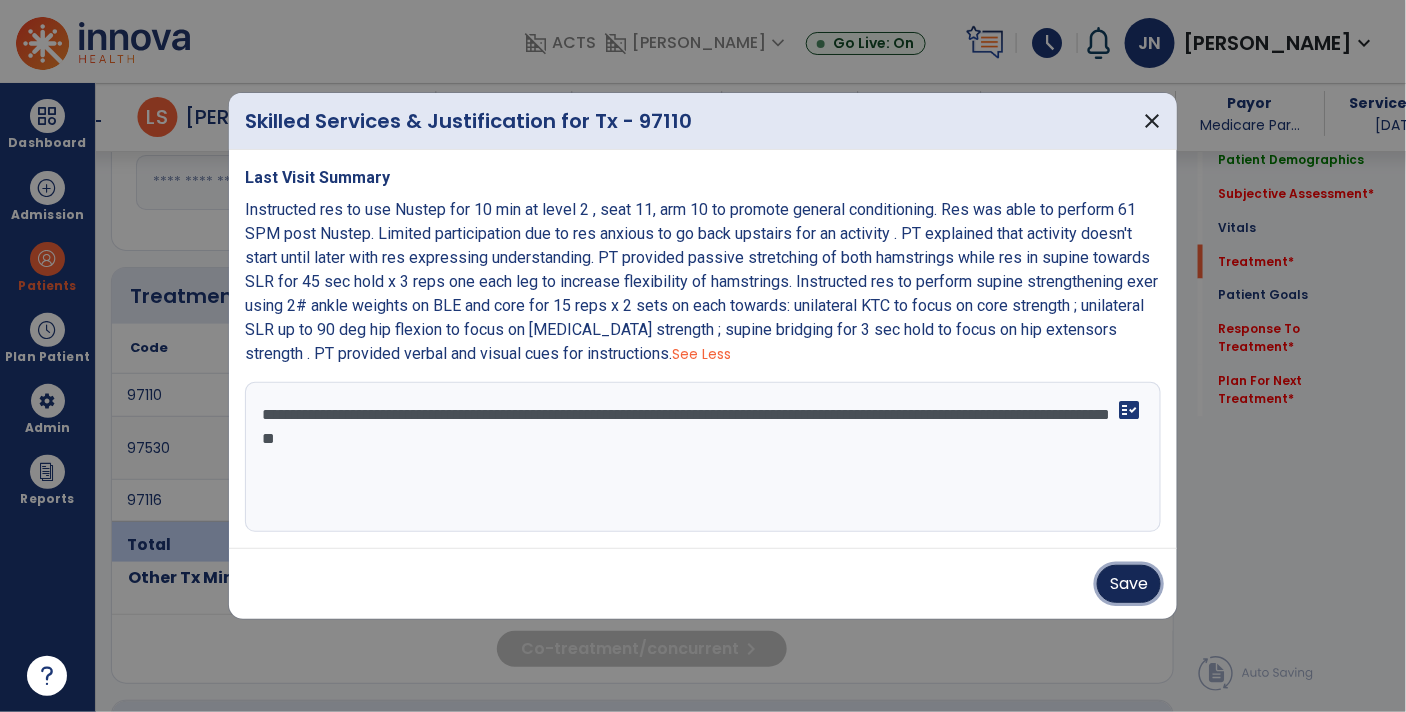 click on "Save" at bounding box center [1129, 584] 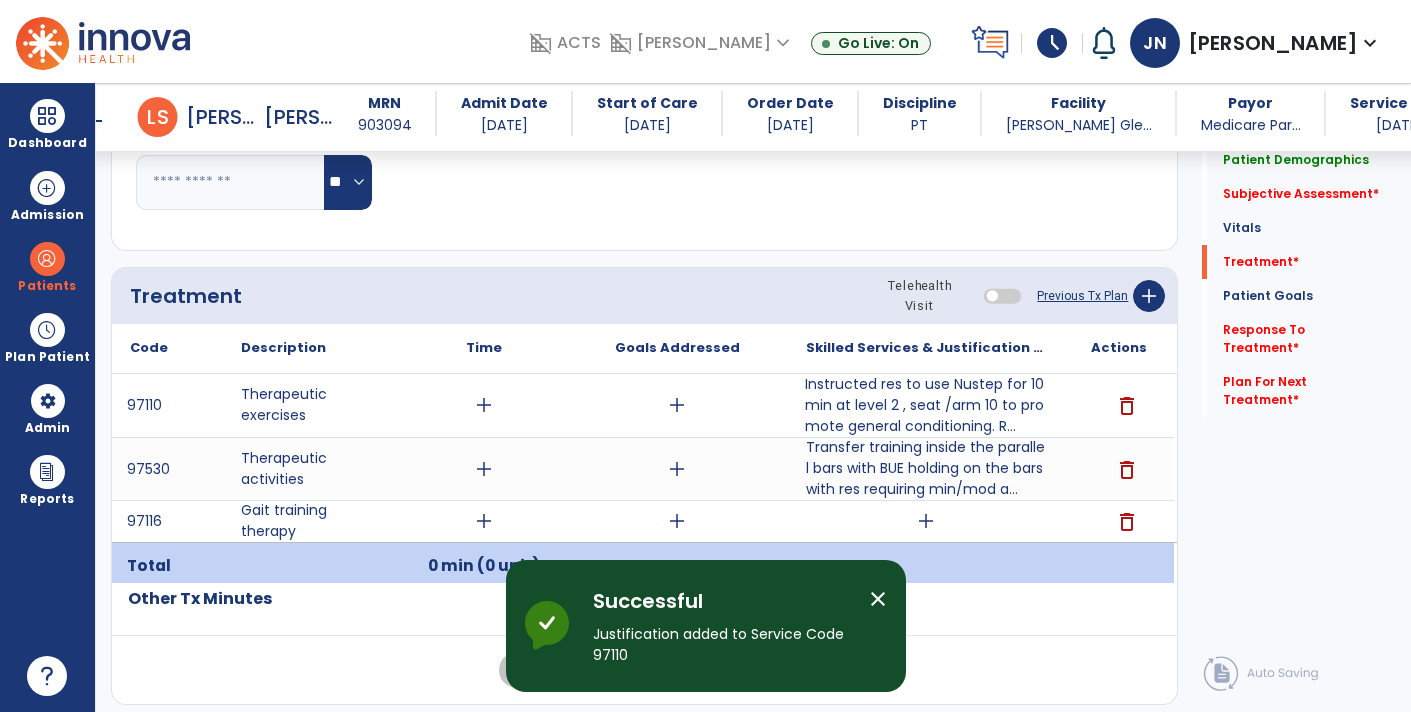 click on "add" at bounding box center [926, 521] 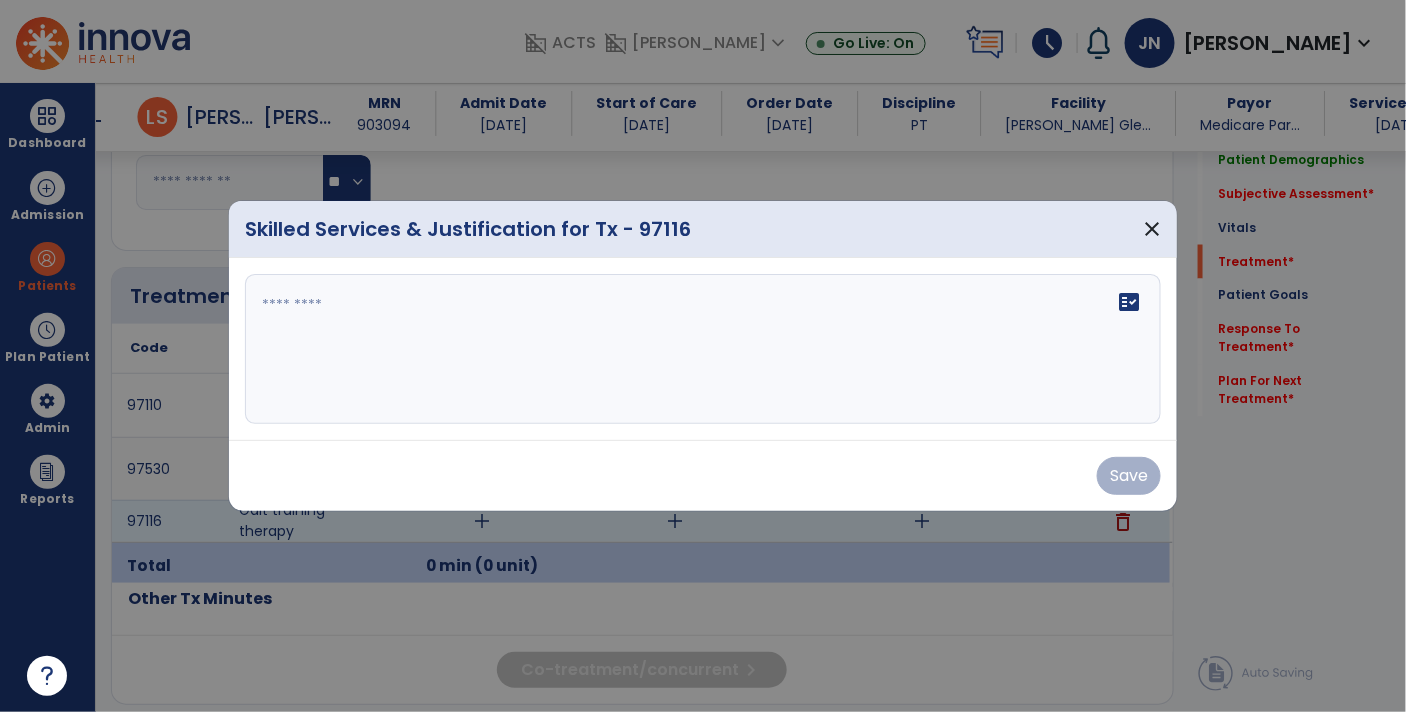 scroll, scrollTop: 982, scrollLeft: 0, axis: vertical 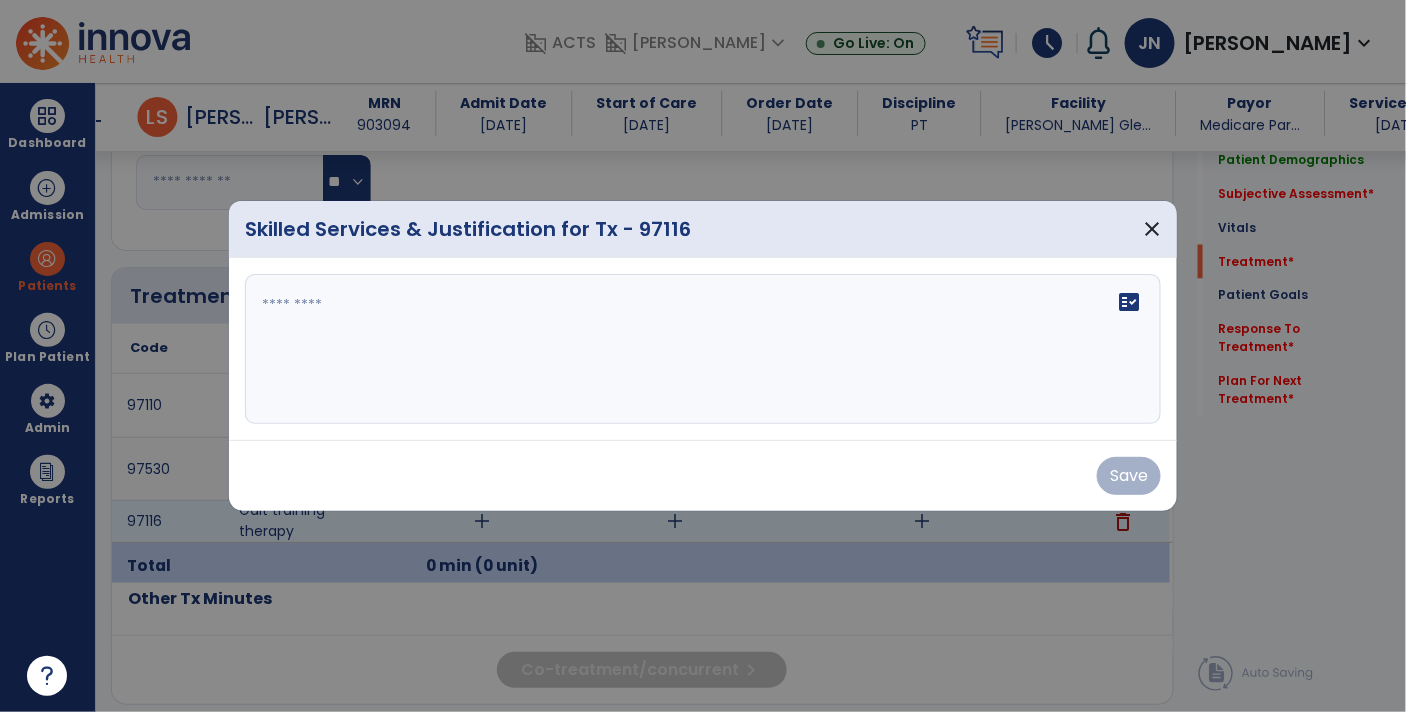 click on "fact_check" at bounding box center [703, 349] 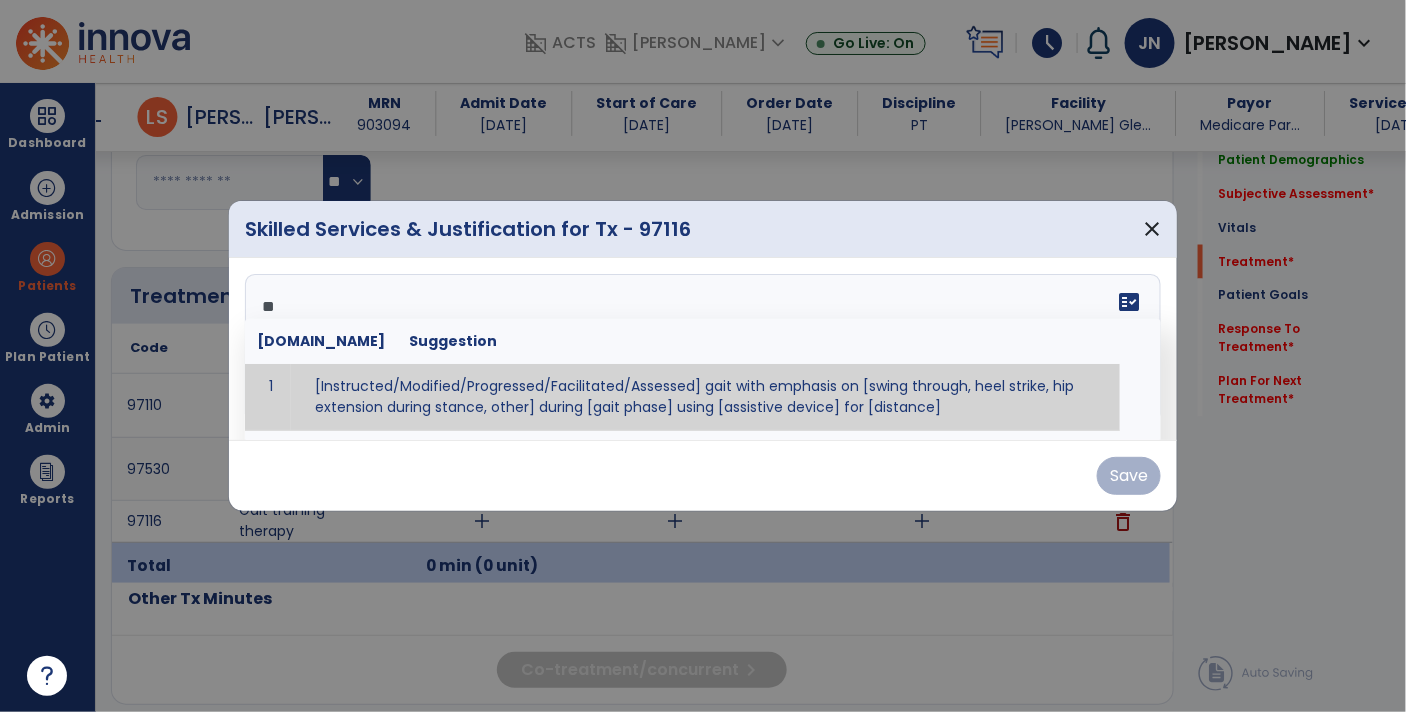 type on "***" 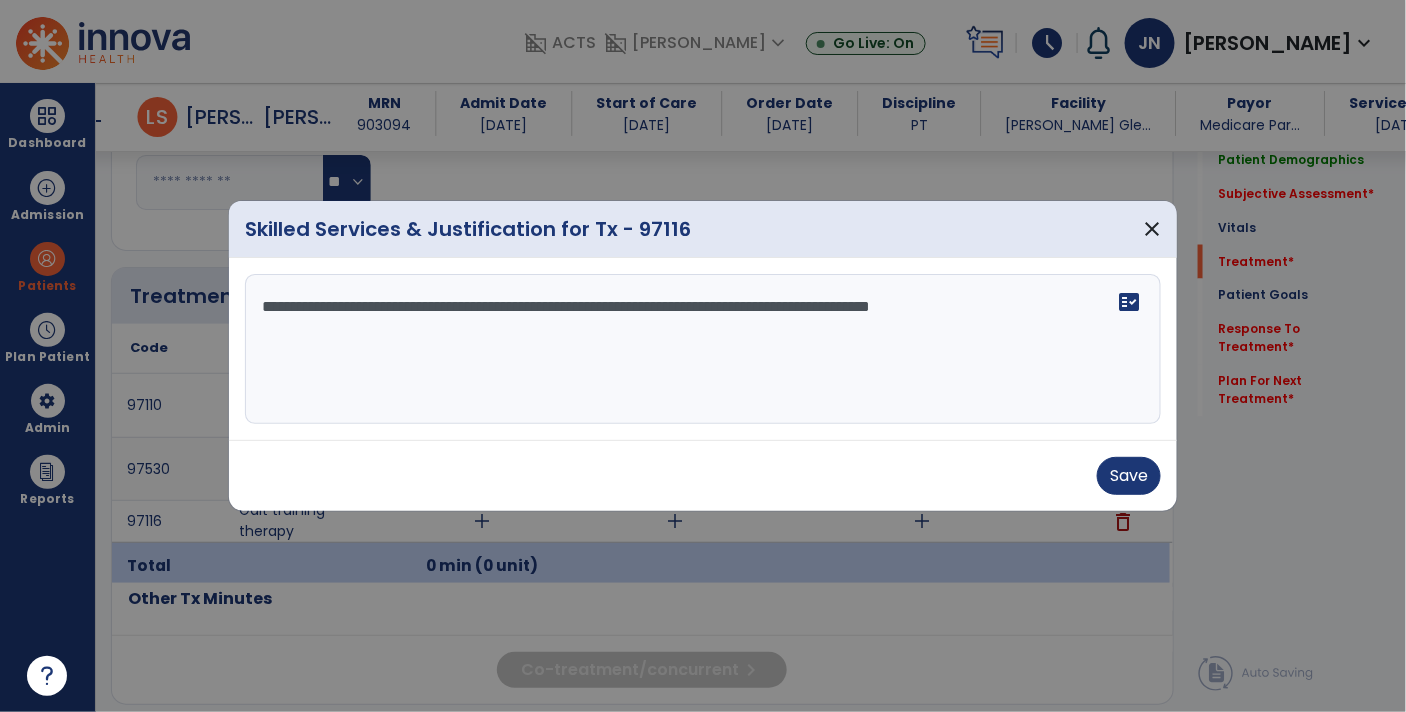 click on "**********" at bounding box center [703, 349] 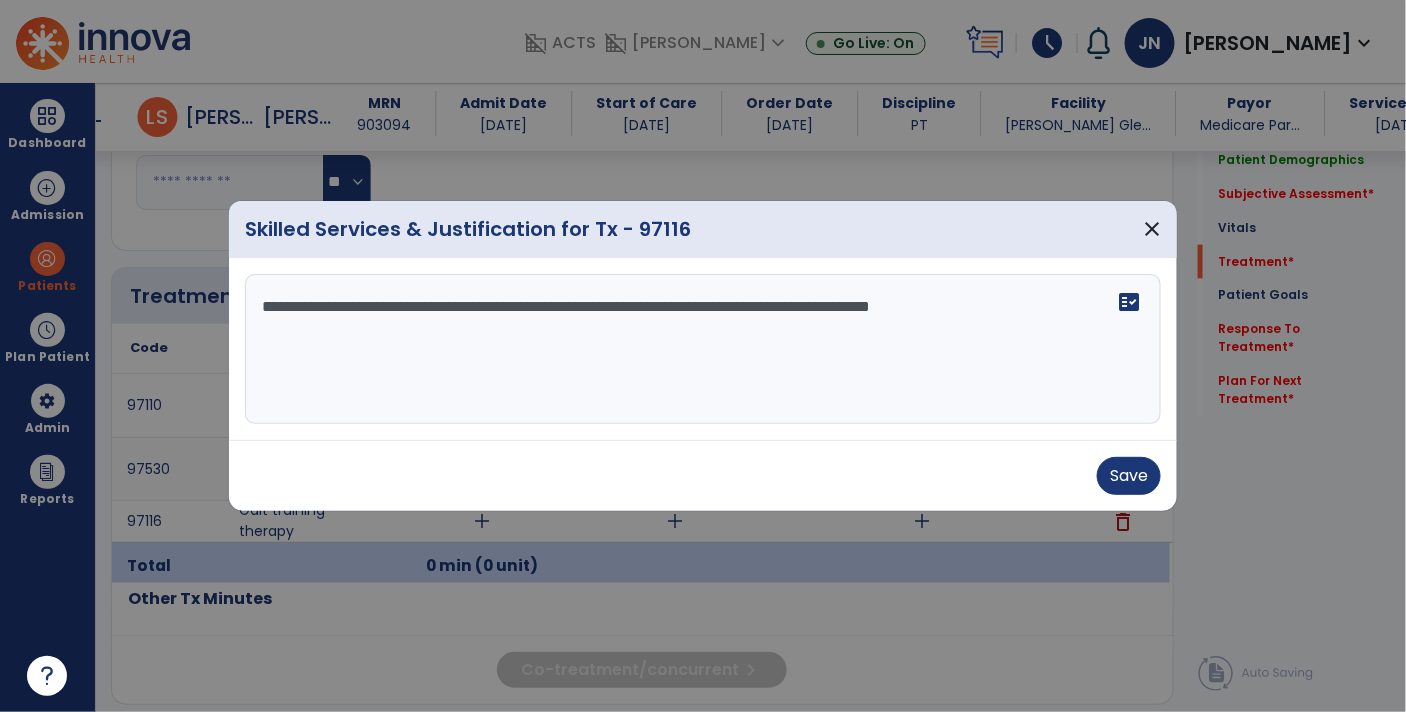 click on "**********" at bounding box center [703, 349] 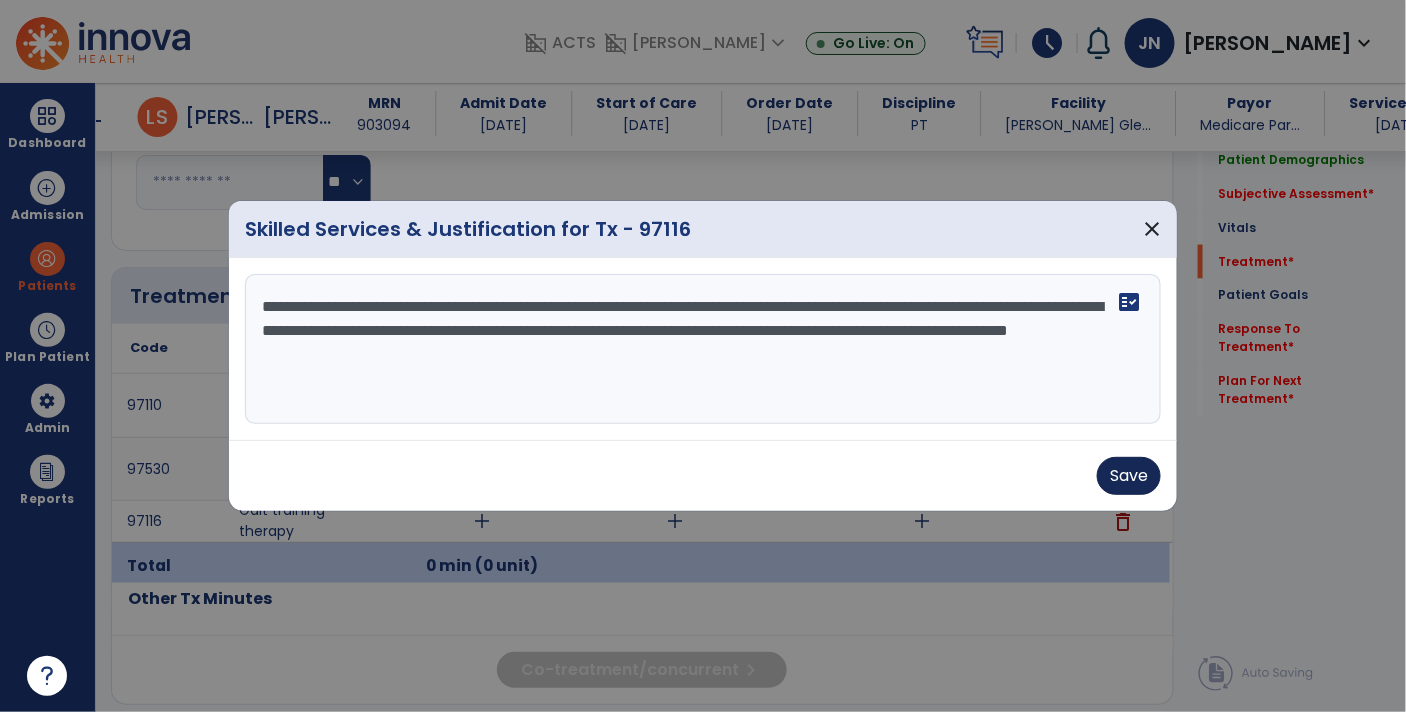 type on "**********" 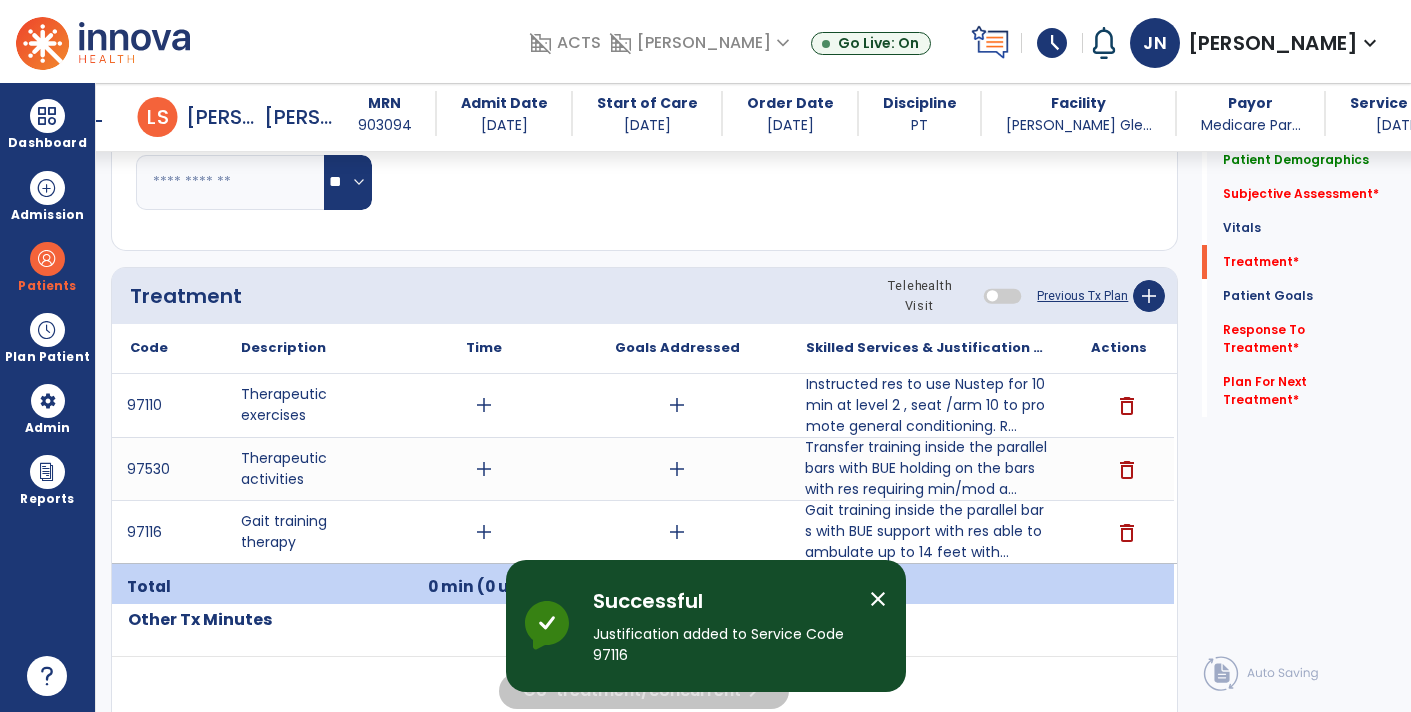 click on "Transfer training inside the parallel bars with BUE holding on the bars with res requiring min/mod a..." at bounding box center [926, 468] 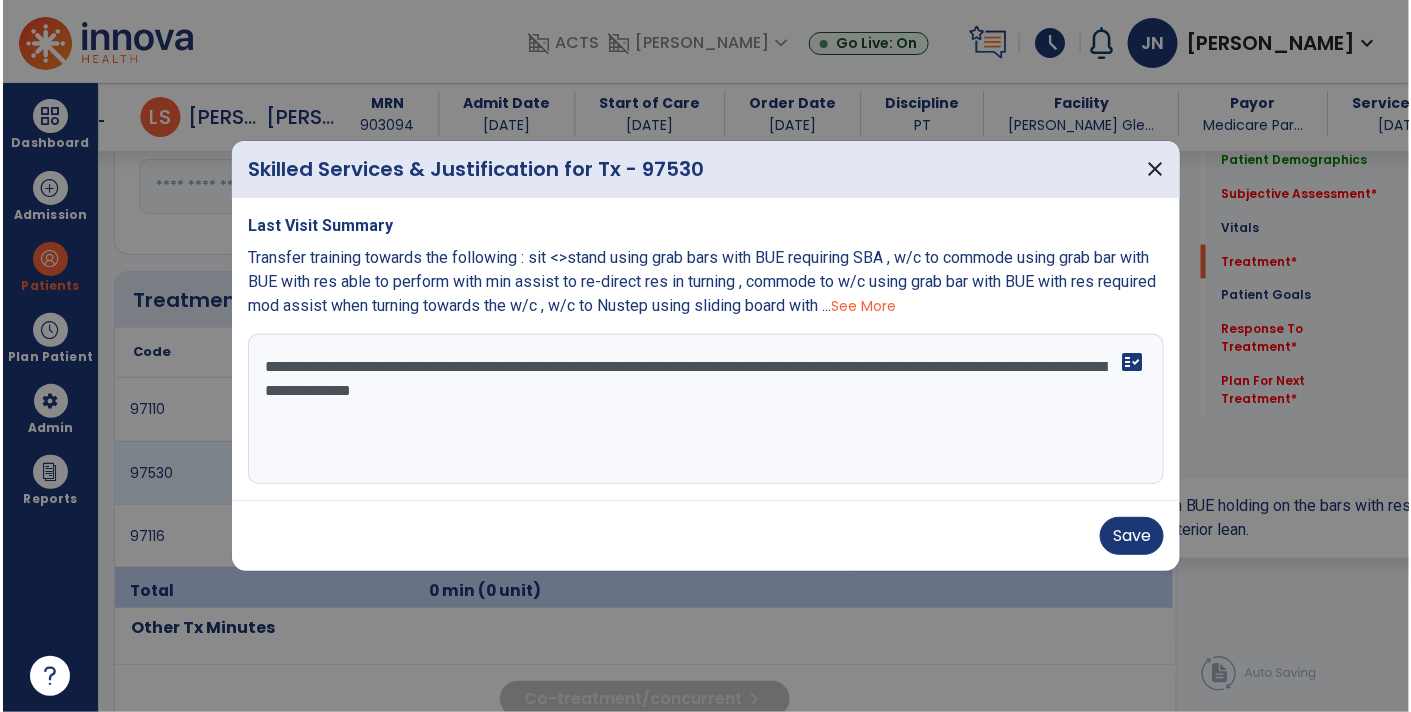 scroll, scrollTop: 982, scrollLeft: 0, axis: vertical 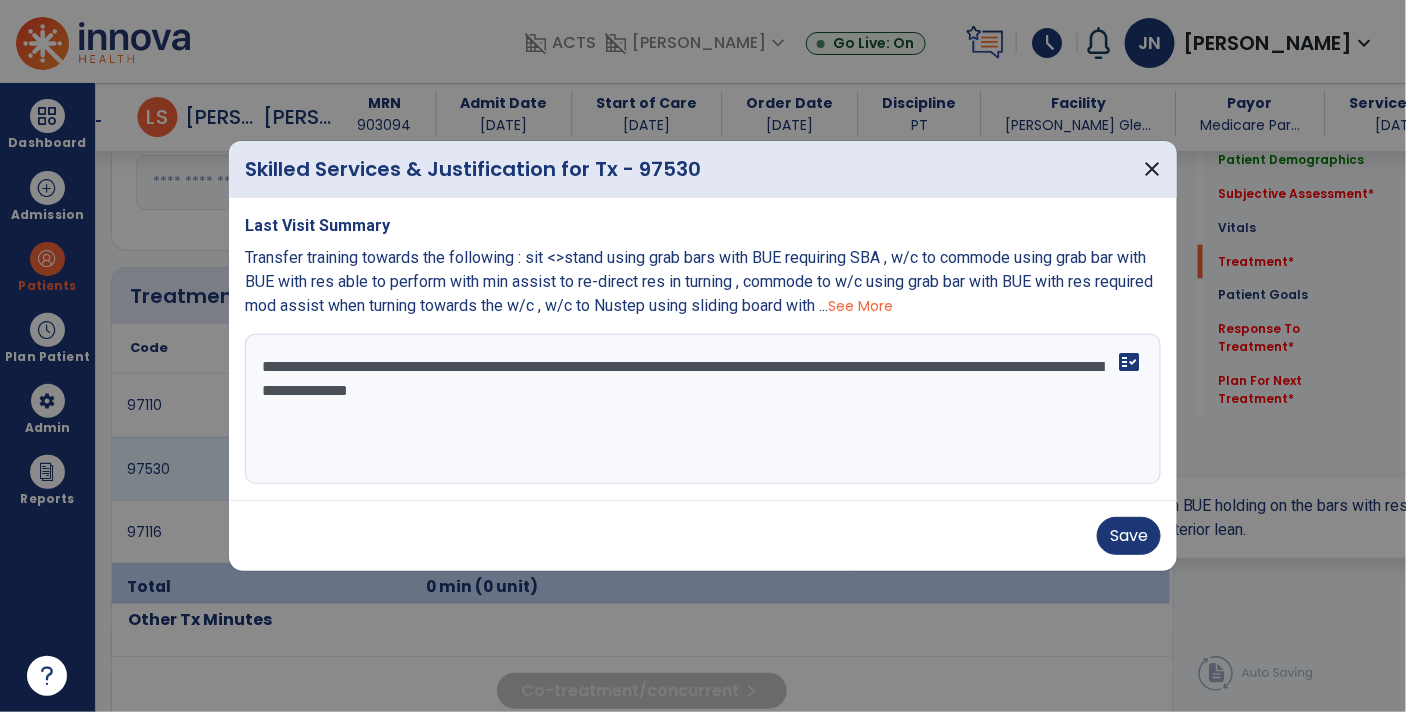 click on "**********" at bounding box center [703, 409] 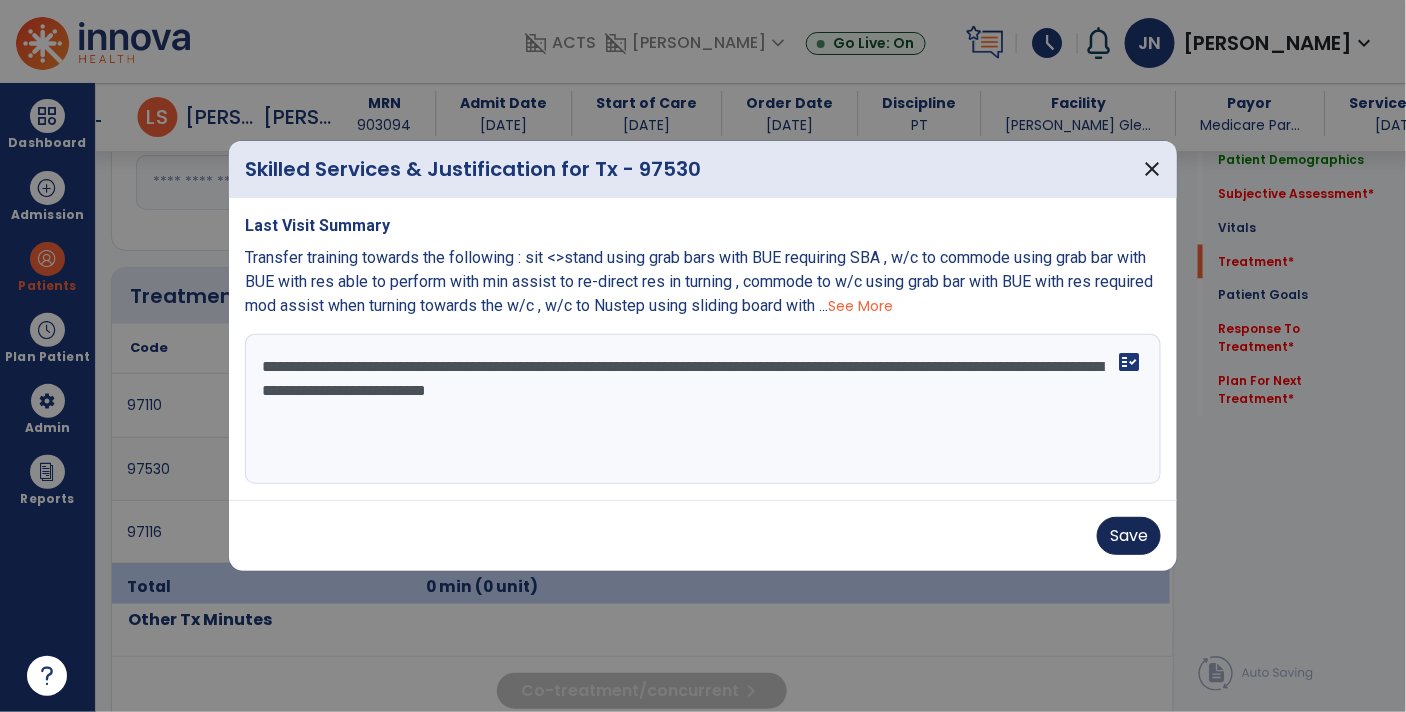 type on "**********" 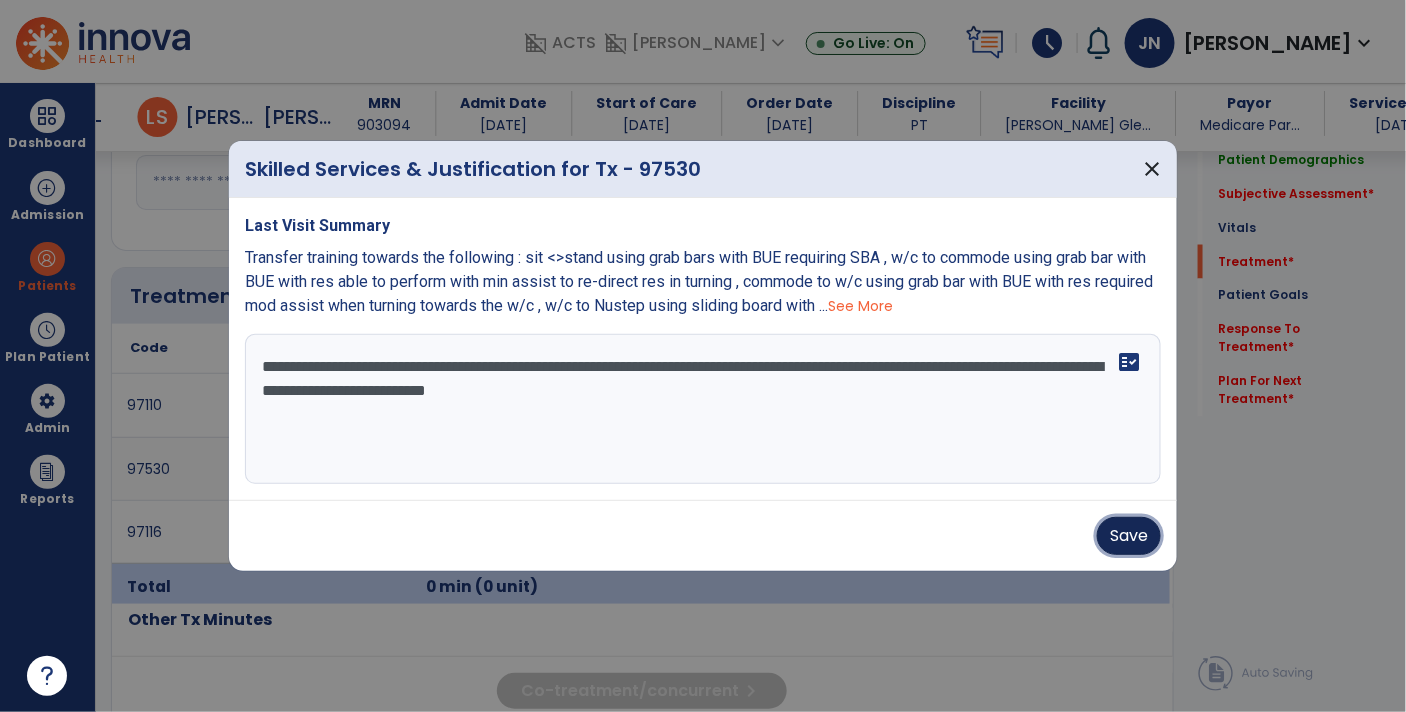 click on "Save" at bounding box center (1129, 536) 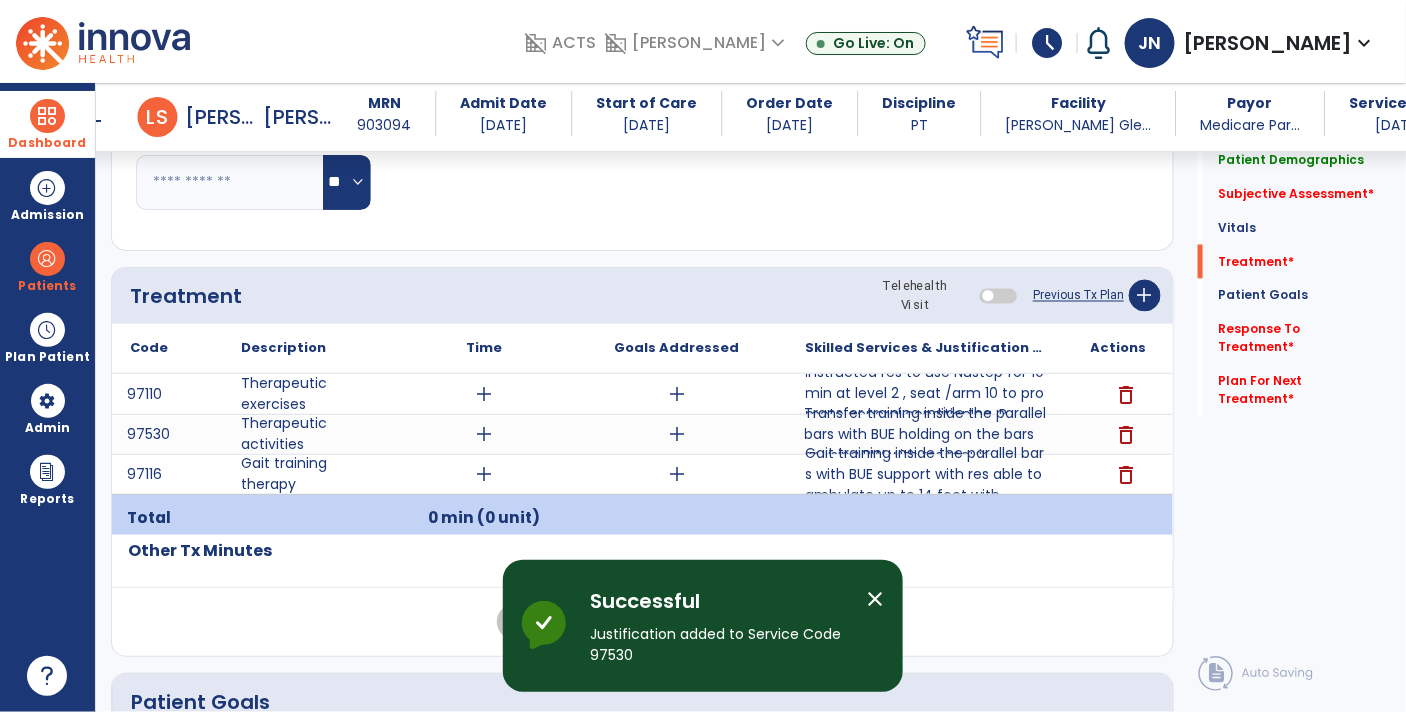 click at bounding box center (47, 116) 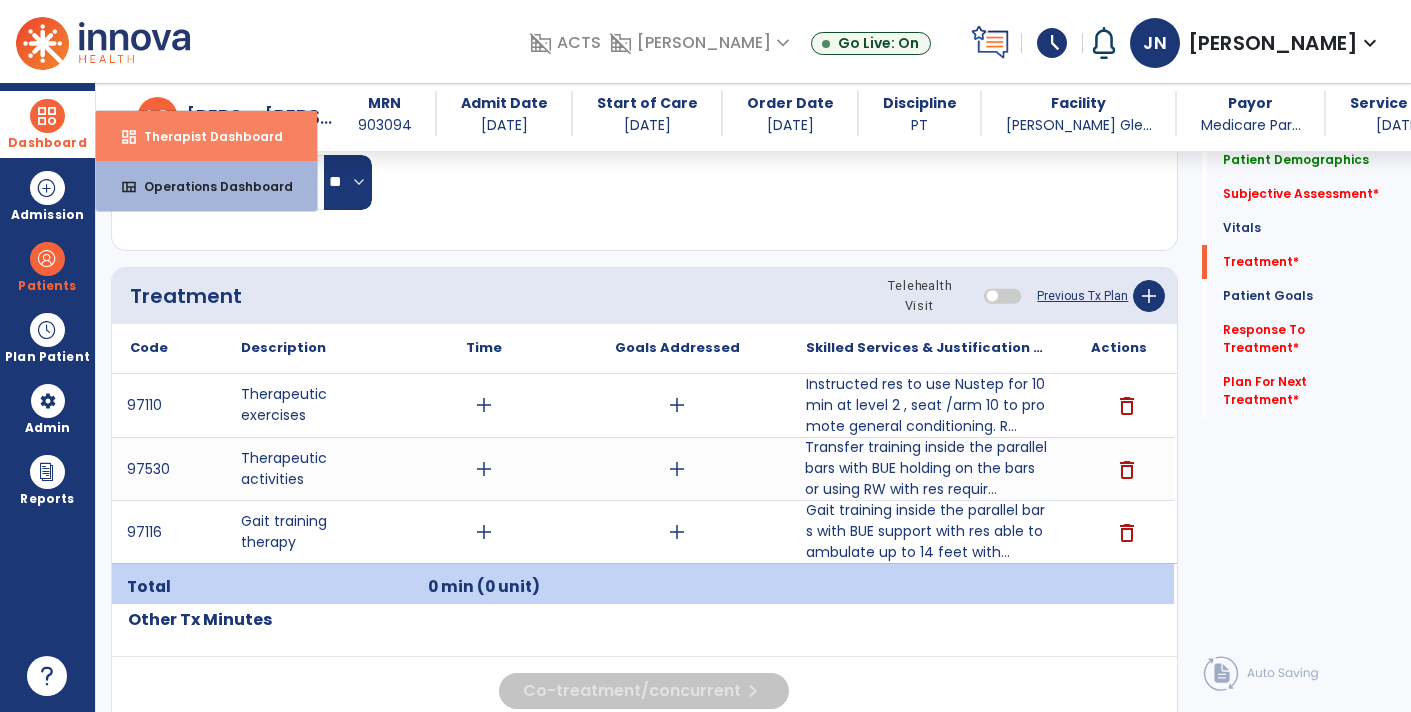 click on "Therapist Dashboard" at bounding box center (205, 136) 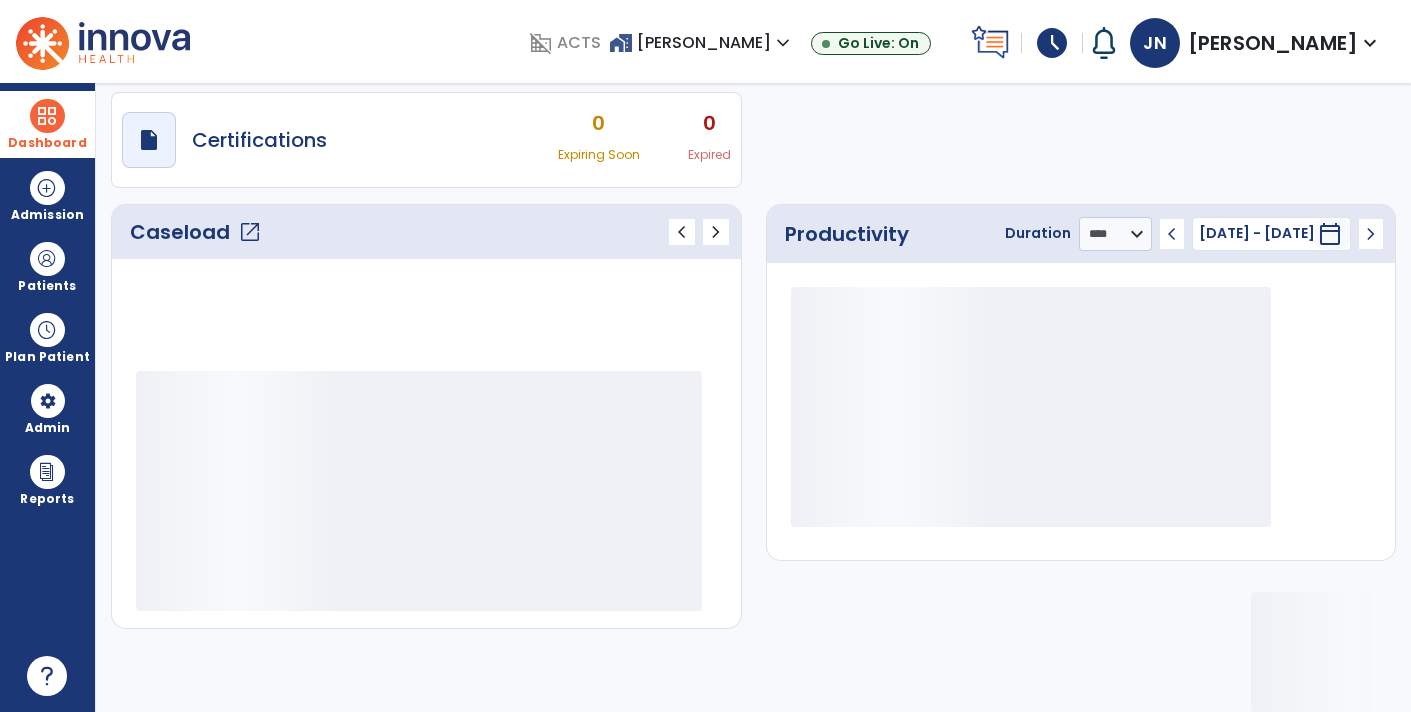 scroll, scrollTop: 162, scrollLeft: 0, axis: vertical 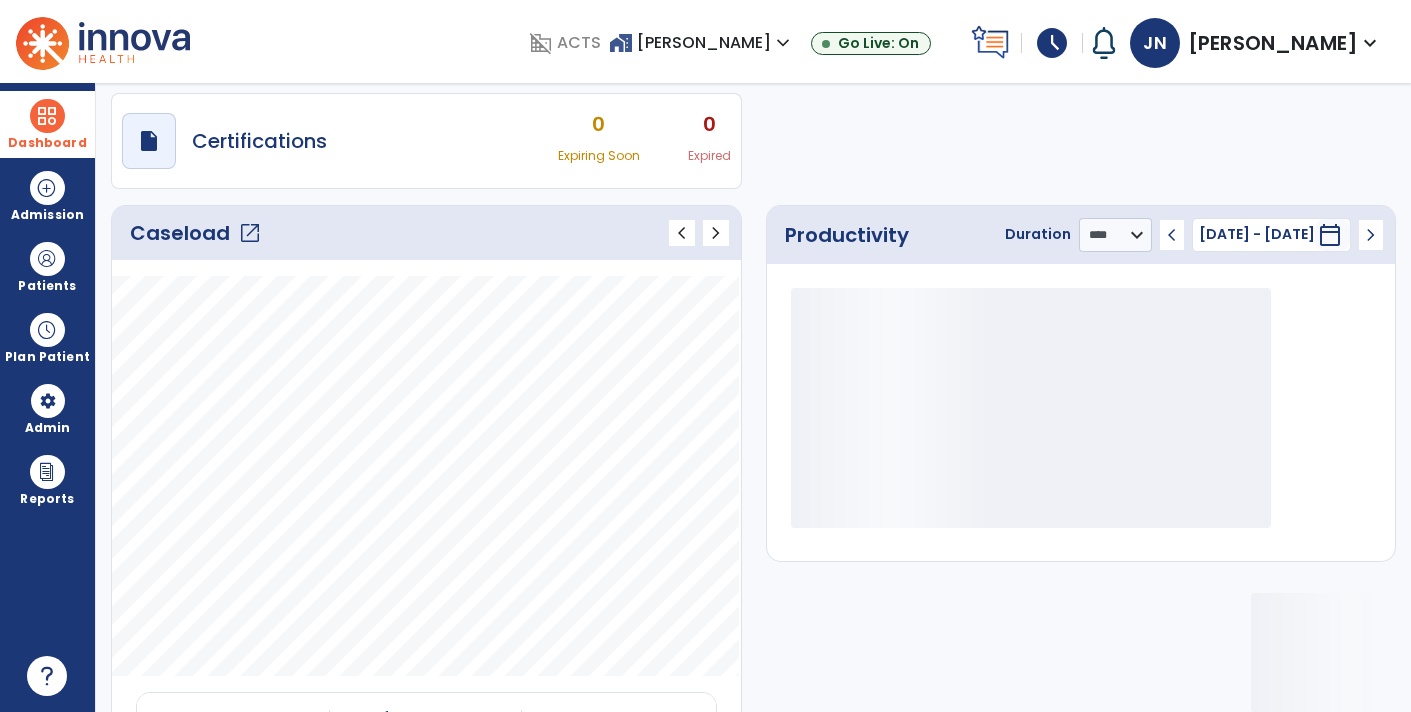 click on "open_in_new" 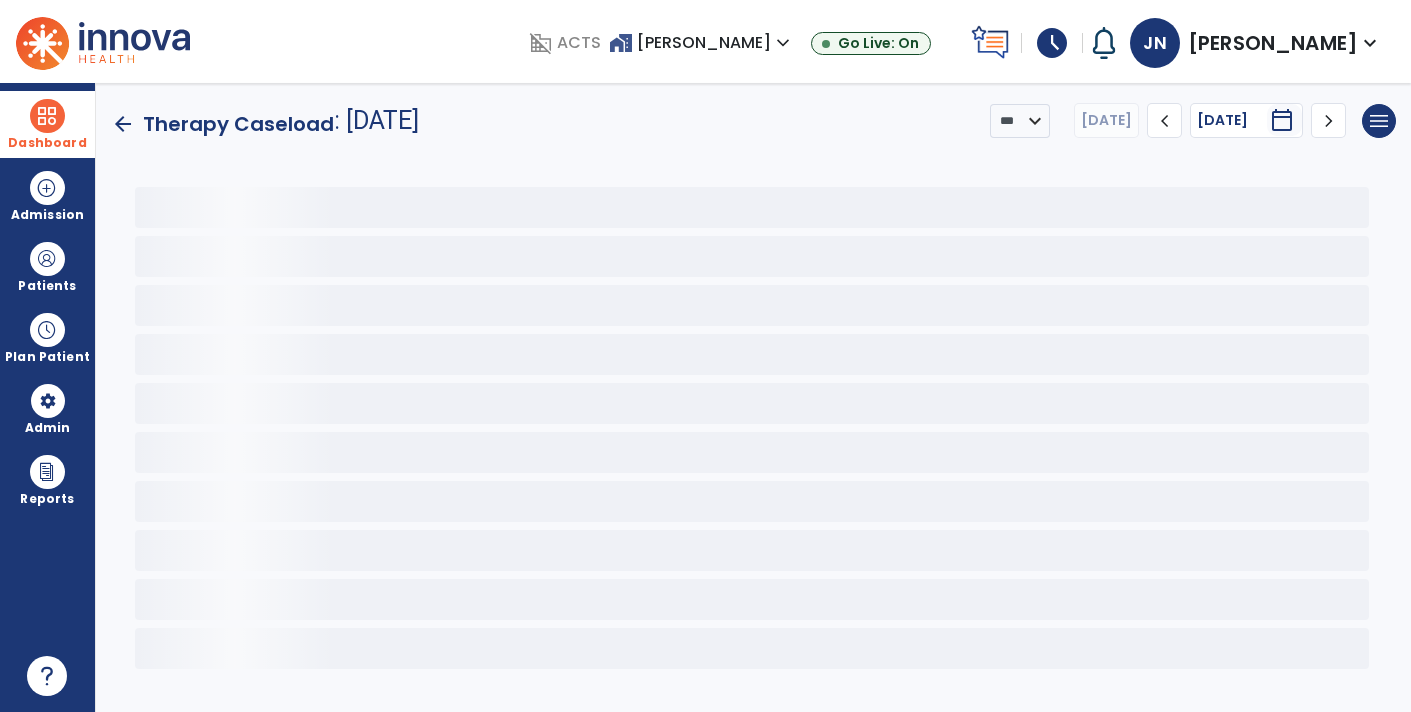 scroll, scrollTop: 0, scrollLeft: 0, axis: both 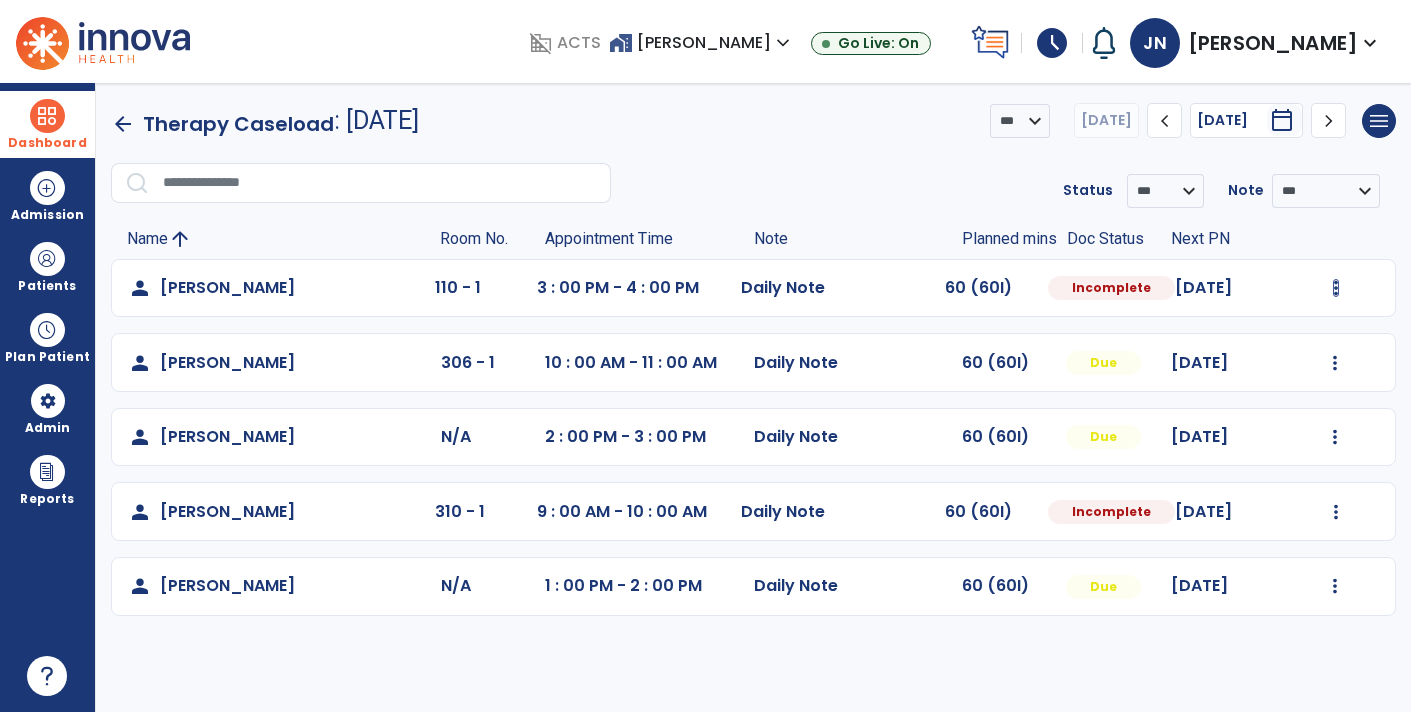 click at bounding box center [1336, 288] 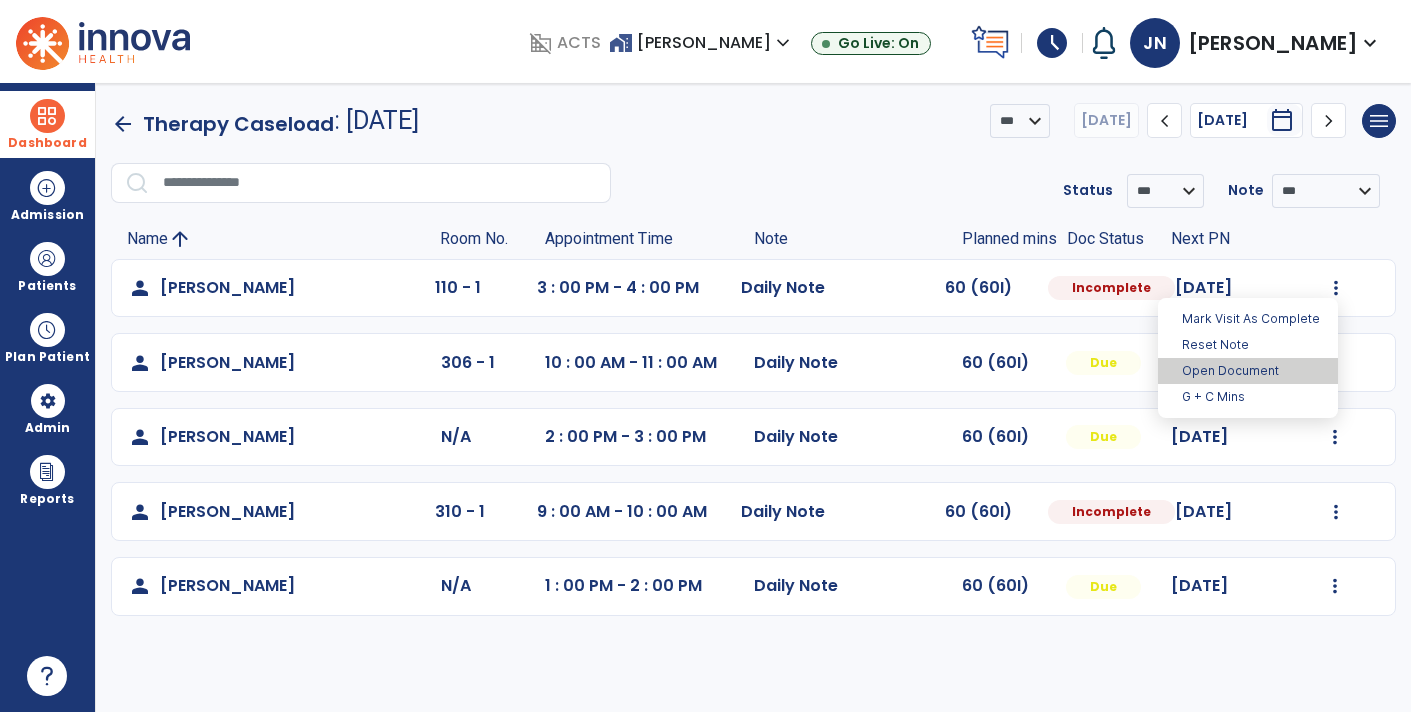 click on "Open Document" at bounding box center [1248, 371] 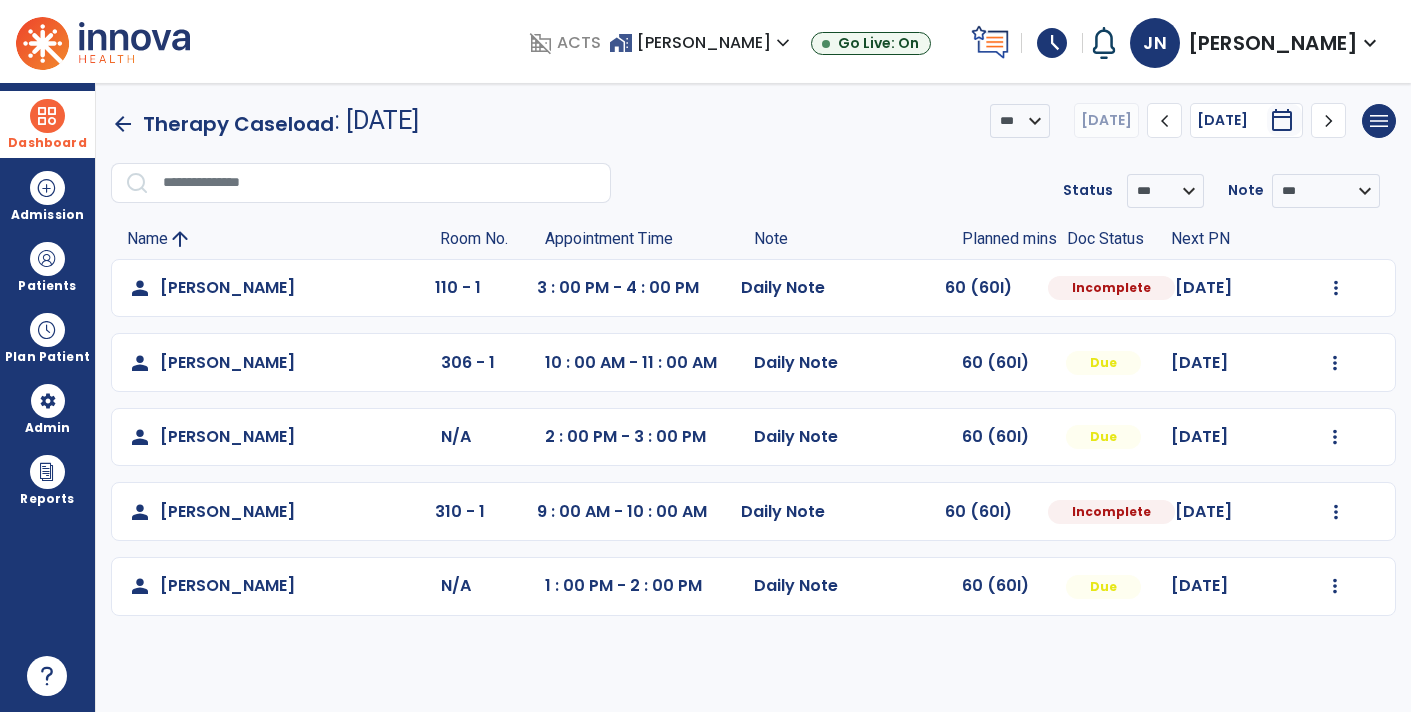 select on "*" 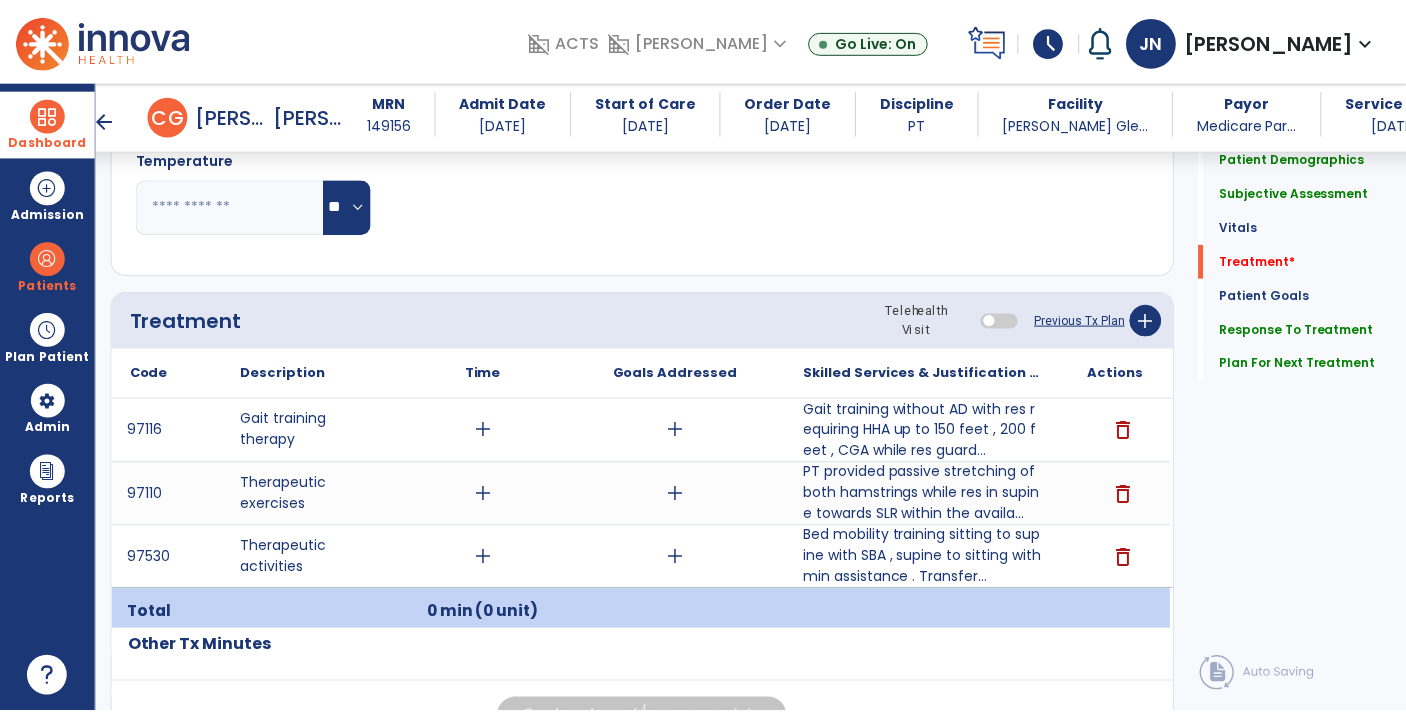 scroll, scrollTop: 998, scrollLeft: 0, axis: vertical 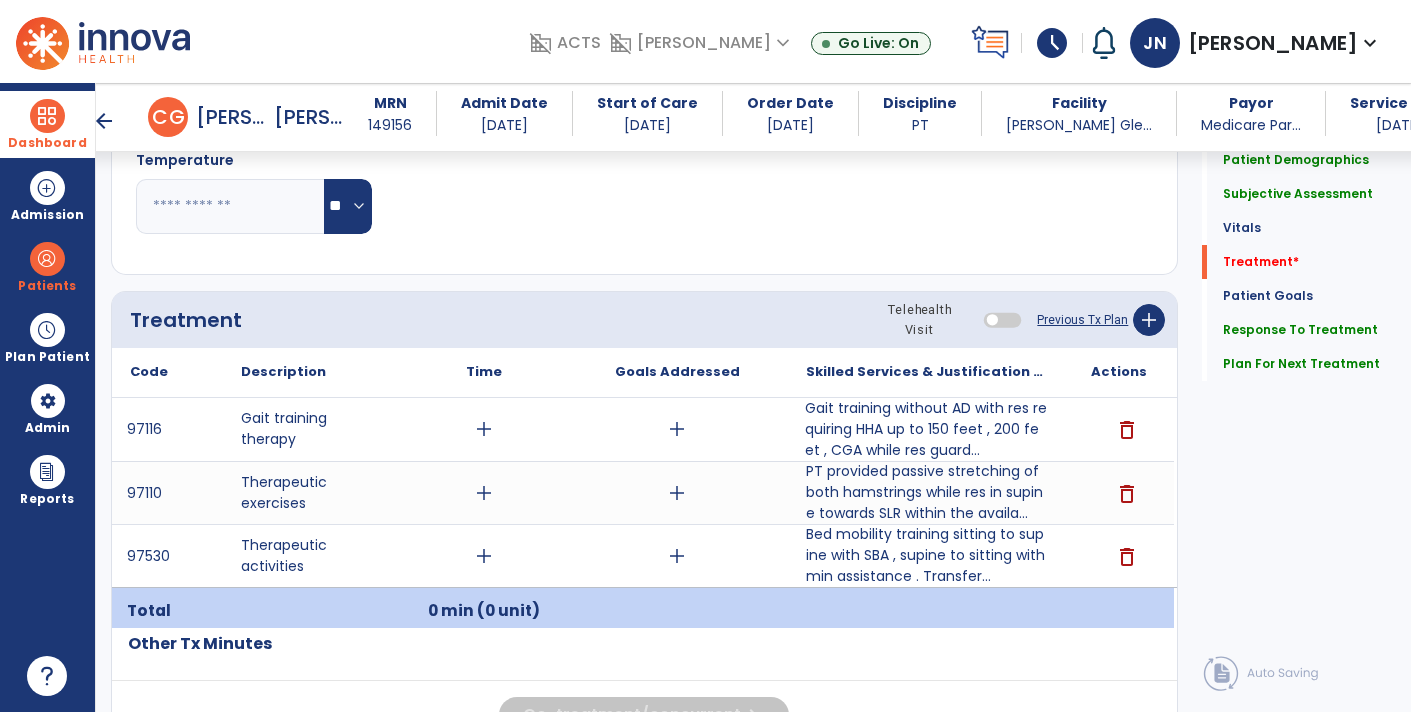click on "Gait training without AD with res requiring HHA  up to 150 feet , 200  feet  , CGA  while  res guard..." at bounding box center (926, 429) 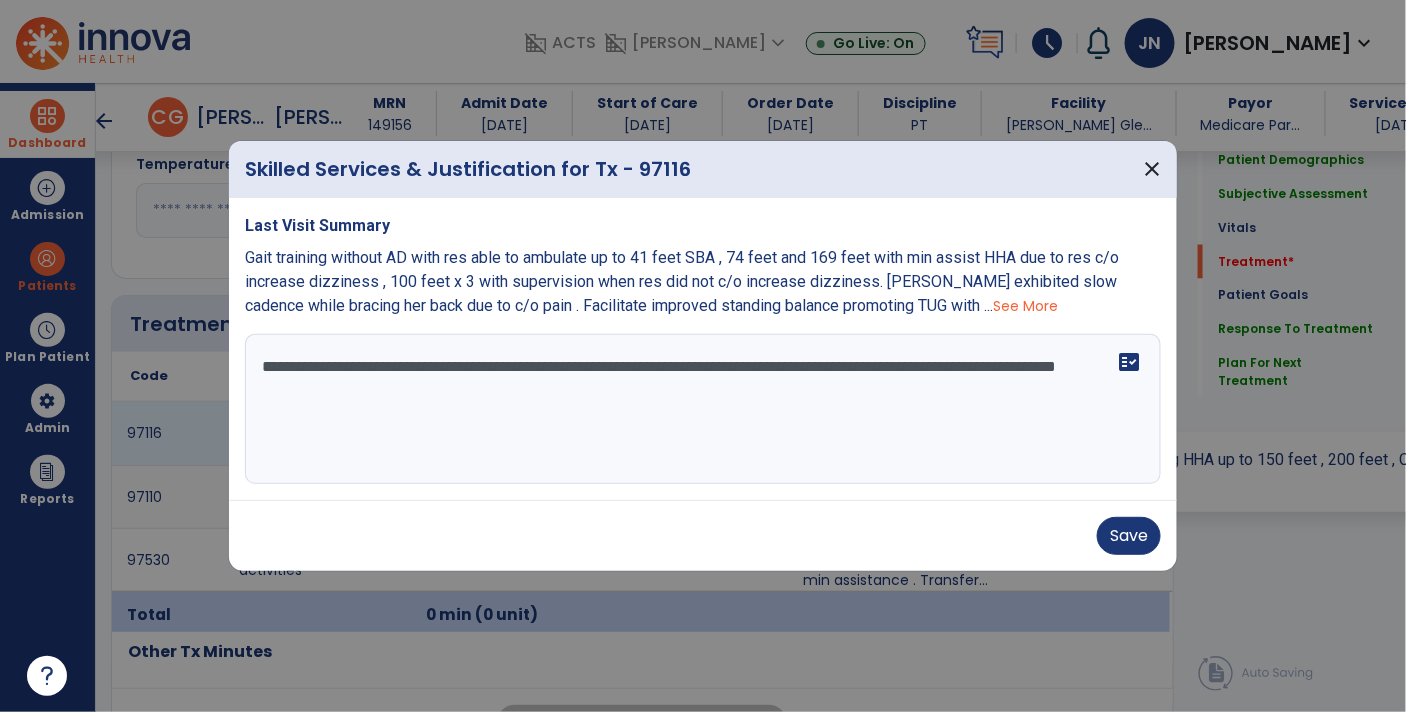 scroll, scrollTop: 998, scrollLeft: 0, axis: vertical 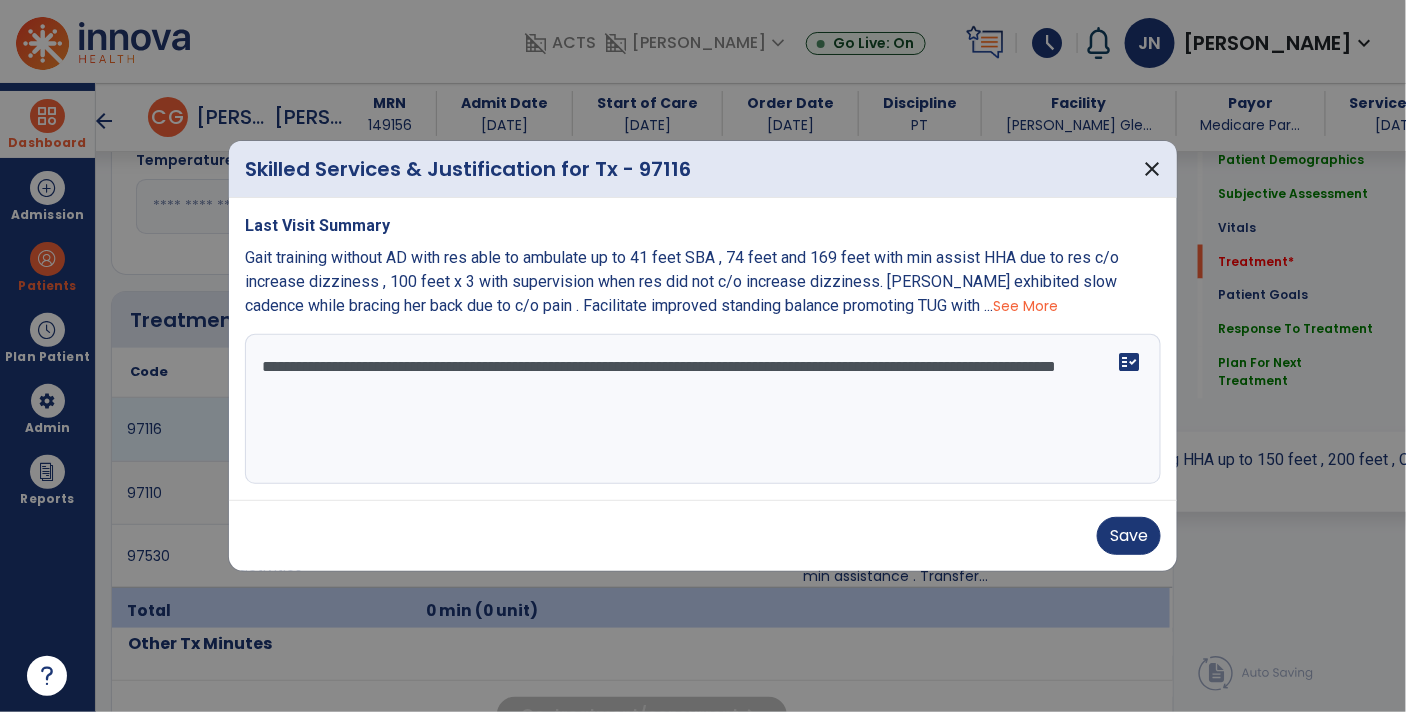 click on "**********" at bounding box center (703, 409) 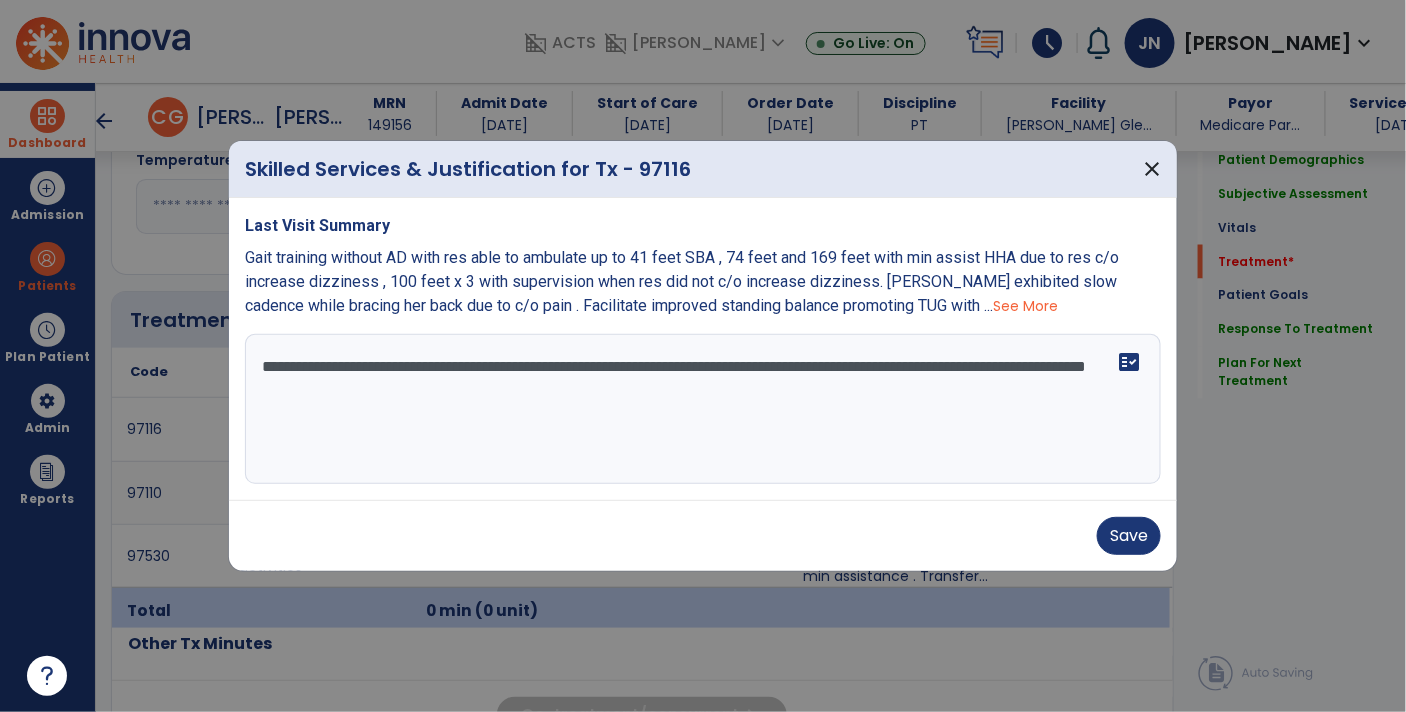 click on "**********" at bounding box center (703, 409) 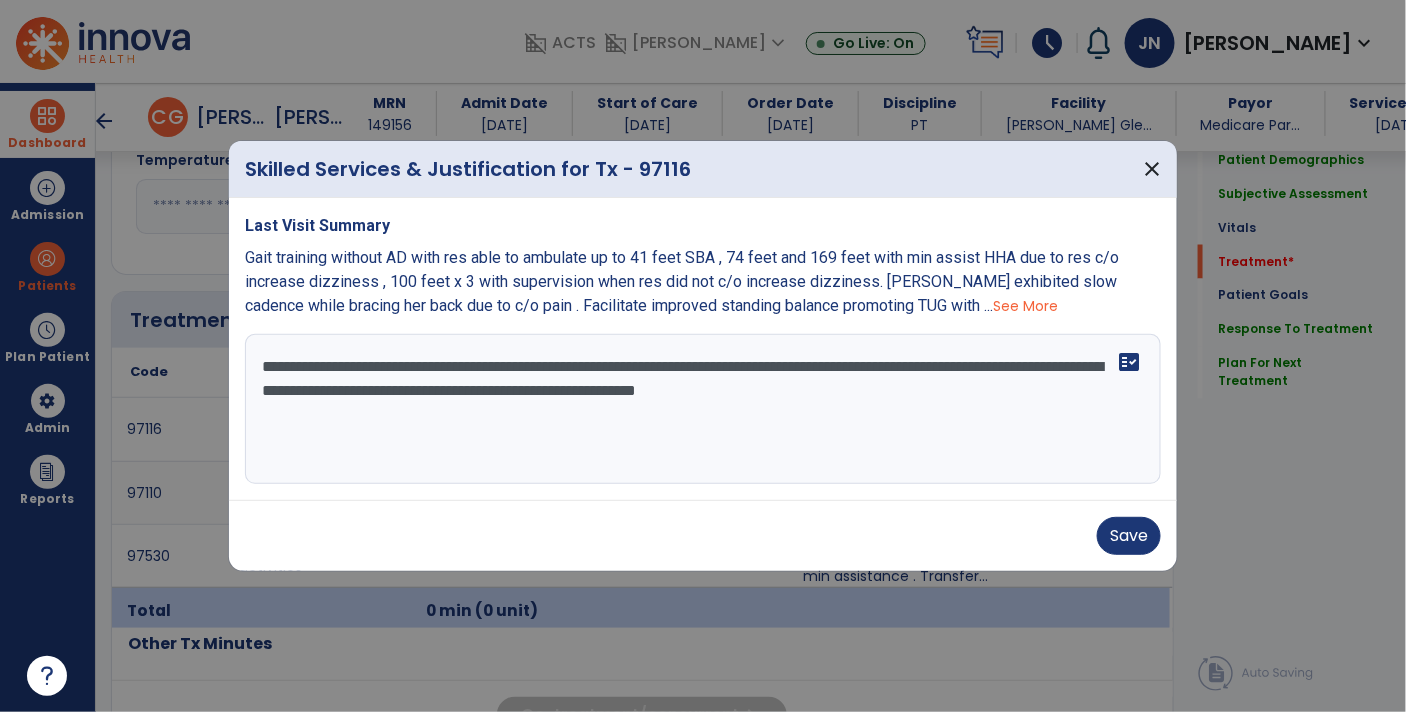 type on "**********" 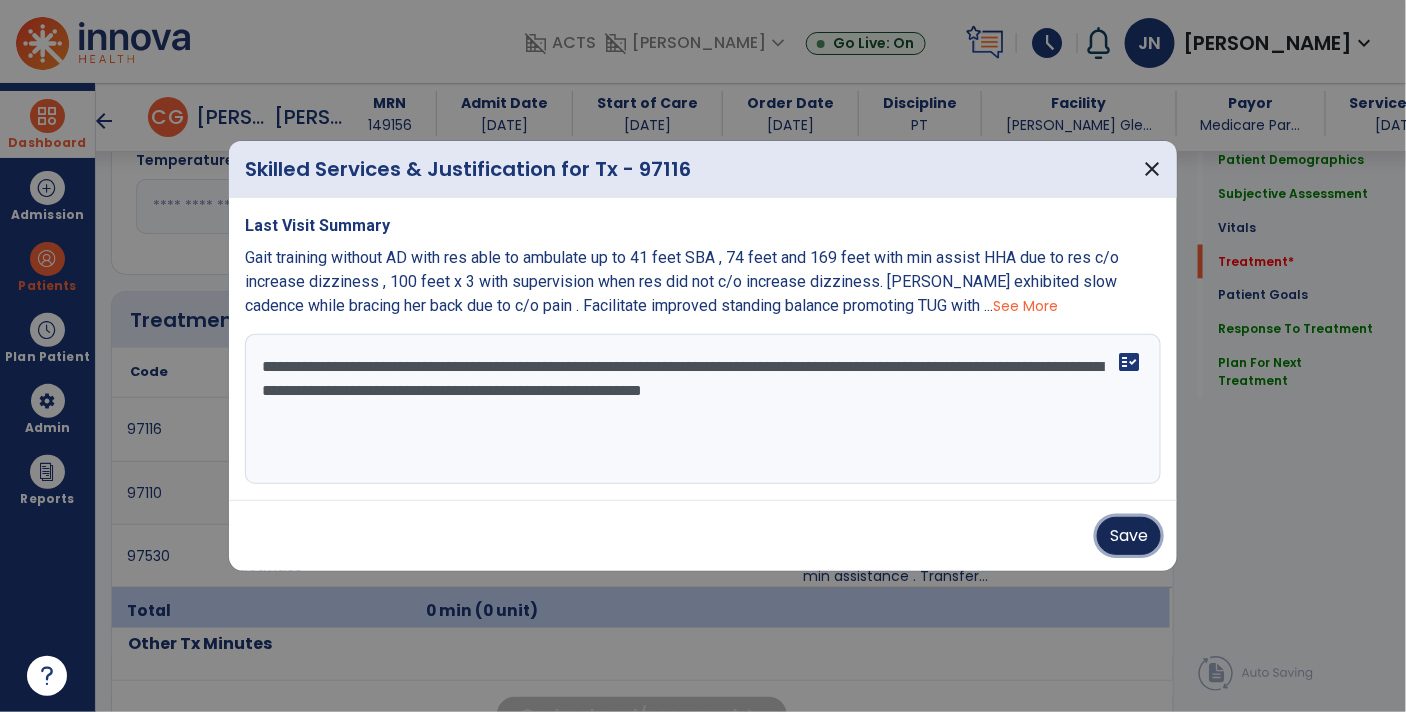 click on "Save" at bounding box center (1129, 536) 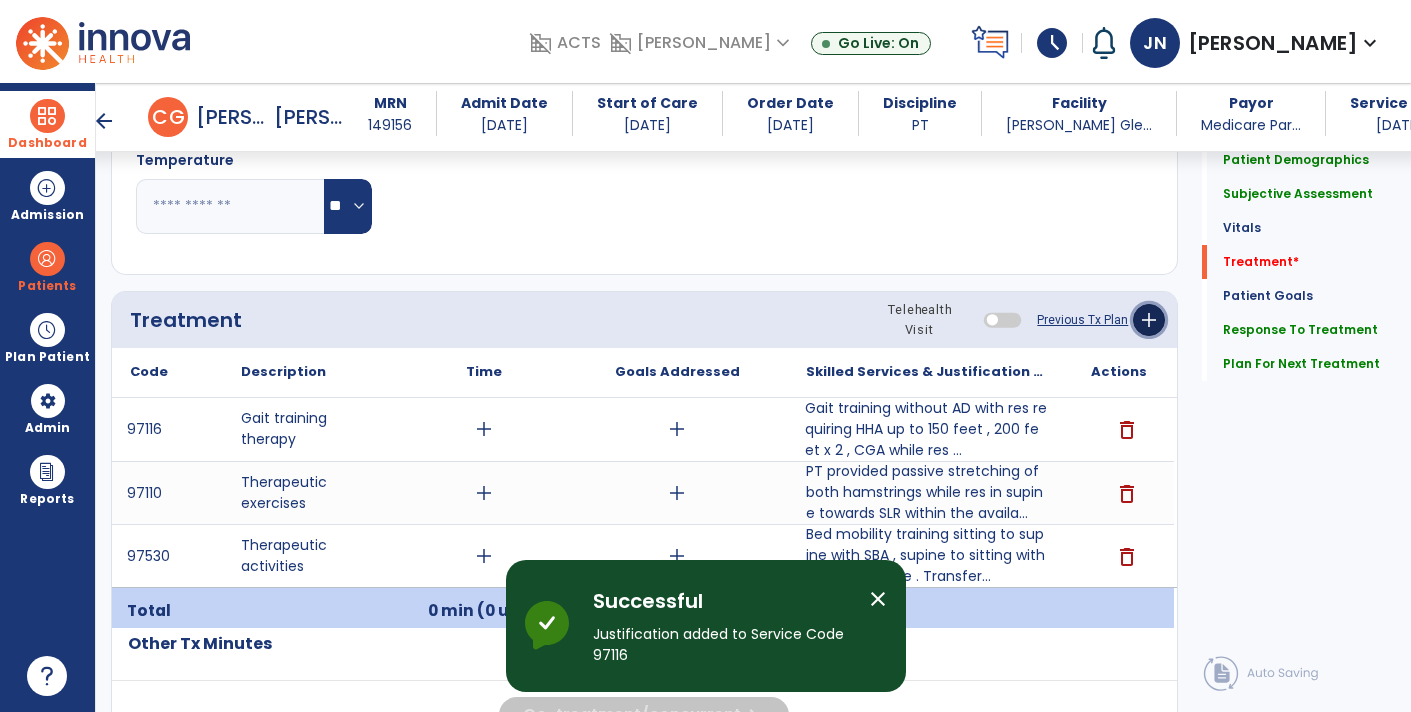 click on "add" 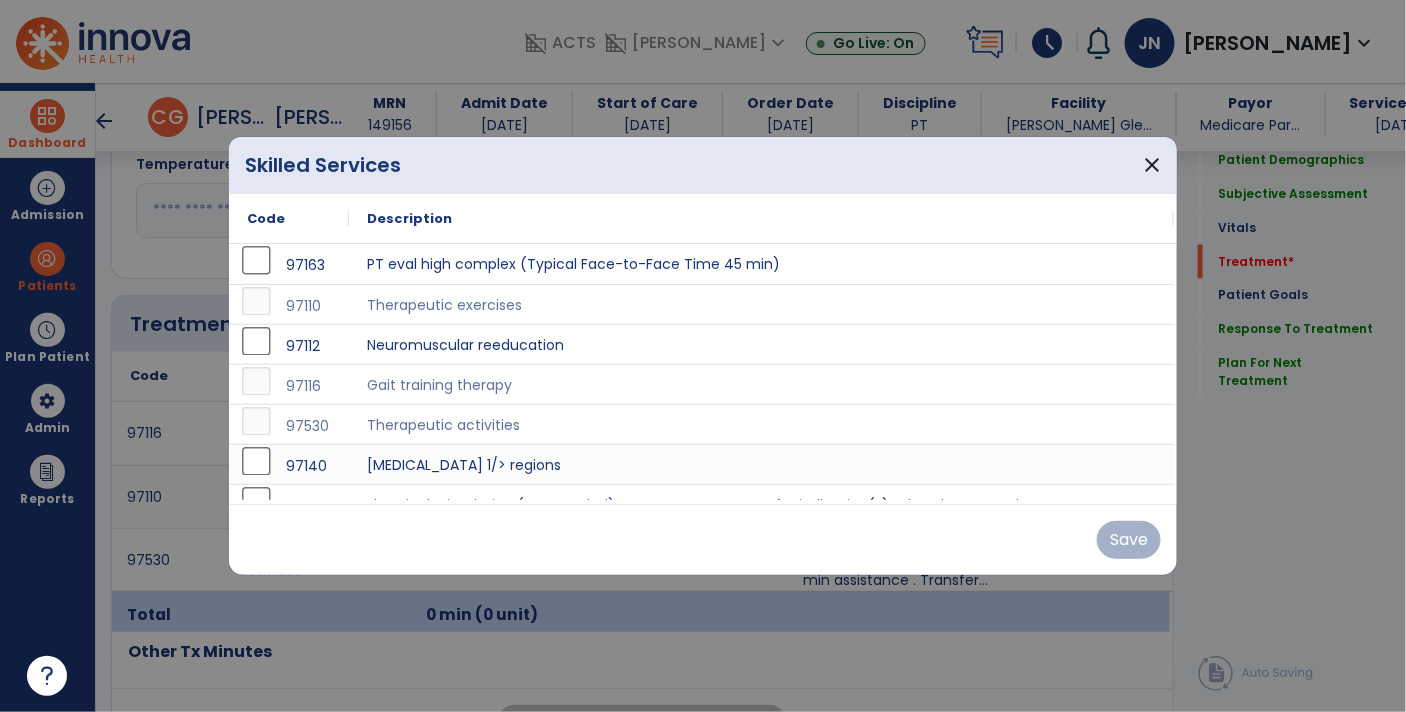 scroll, scrollTop: 998, scrollLeft: 0, axis: vertical 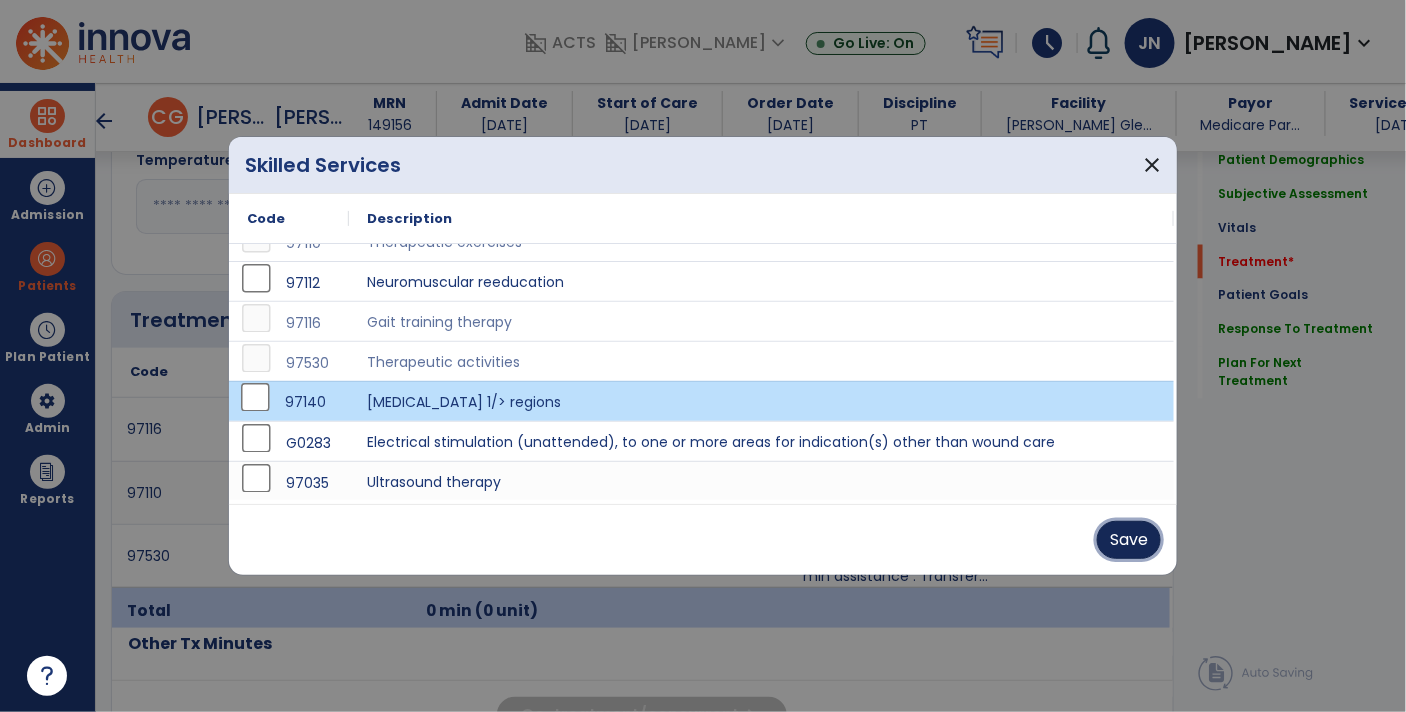 click on "Save" at bounding box center (1129, 540) 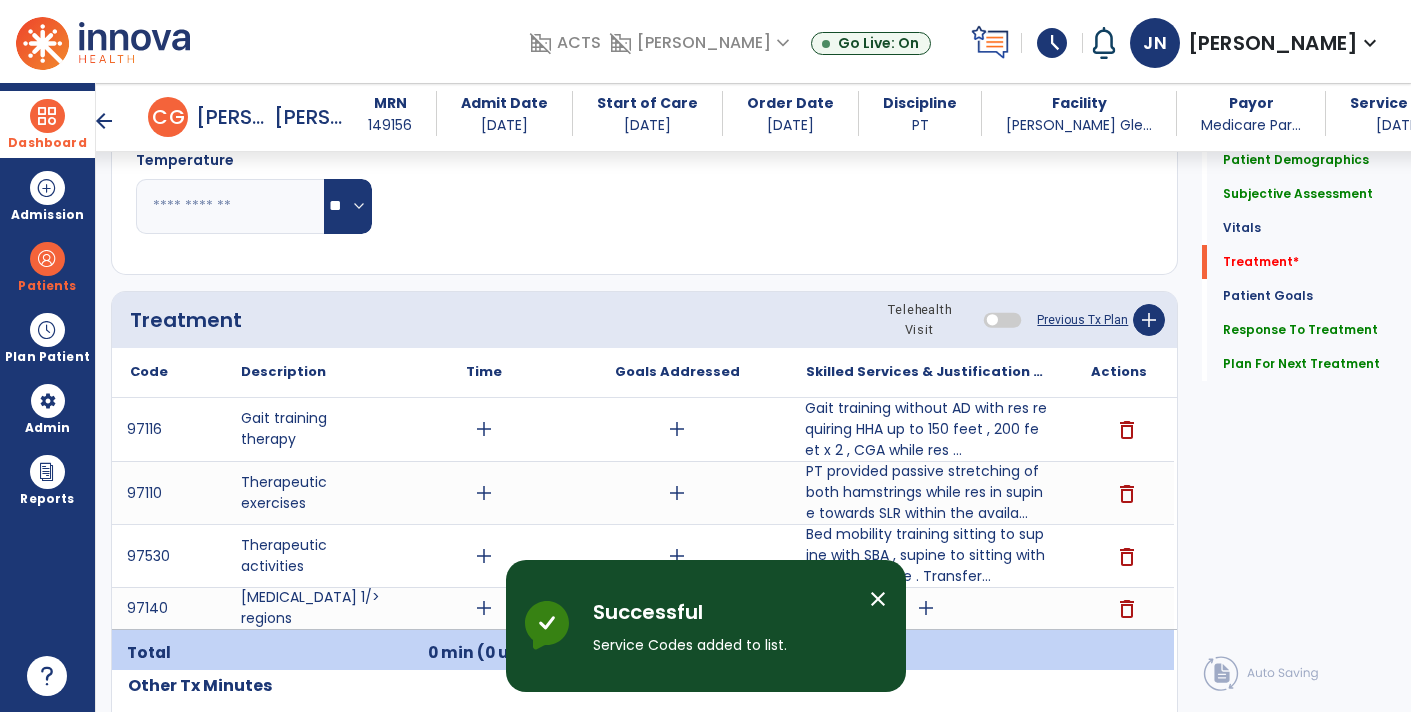click on "add" at bounding box center [926, 608] 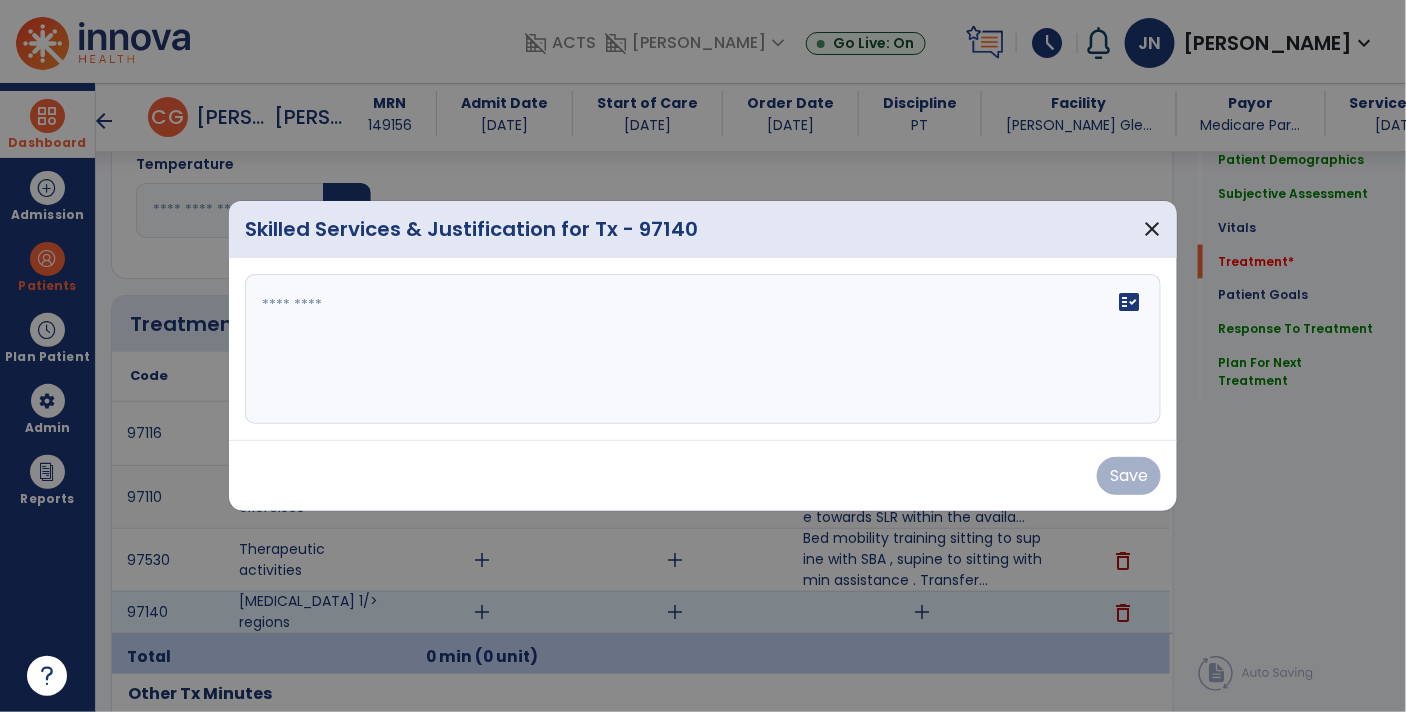 scroll, scrollTop: 998, scrollLeft: 0, axis: vertical 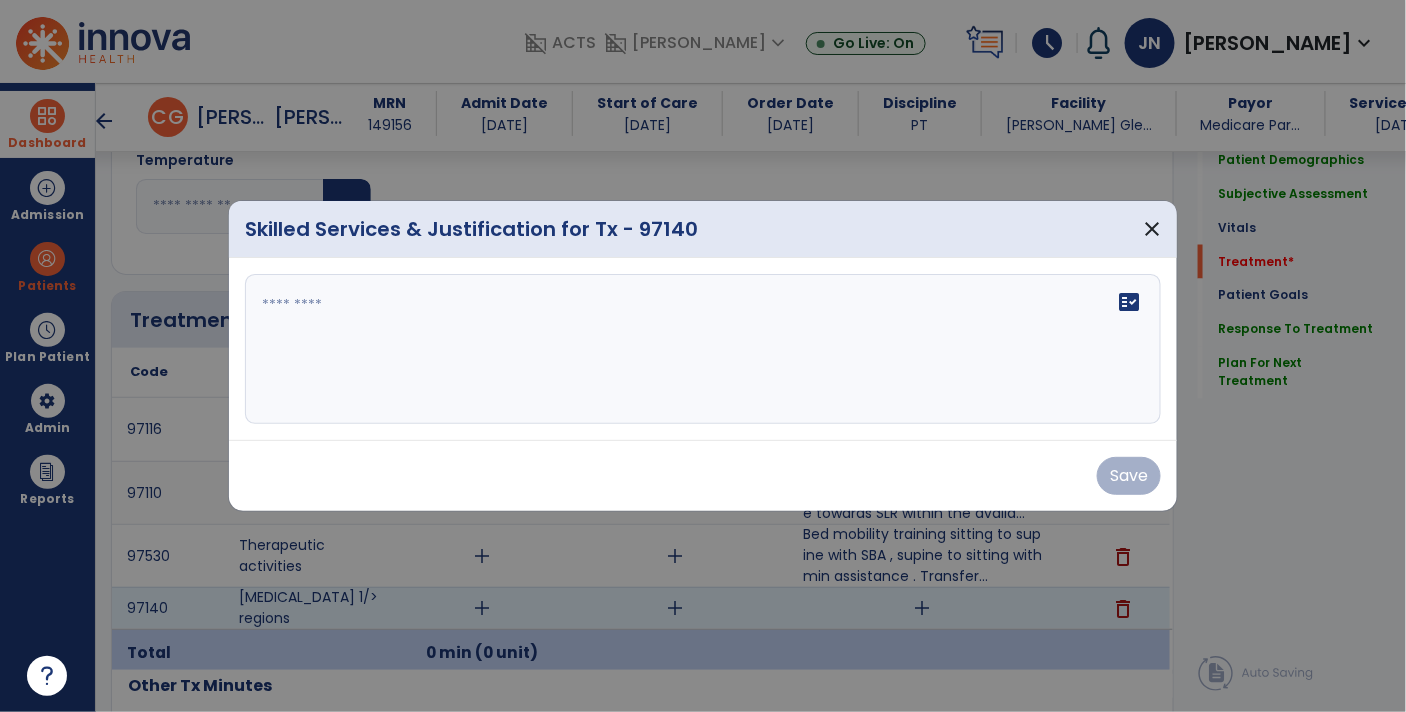 click 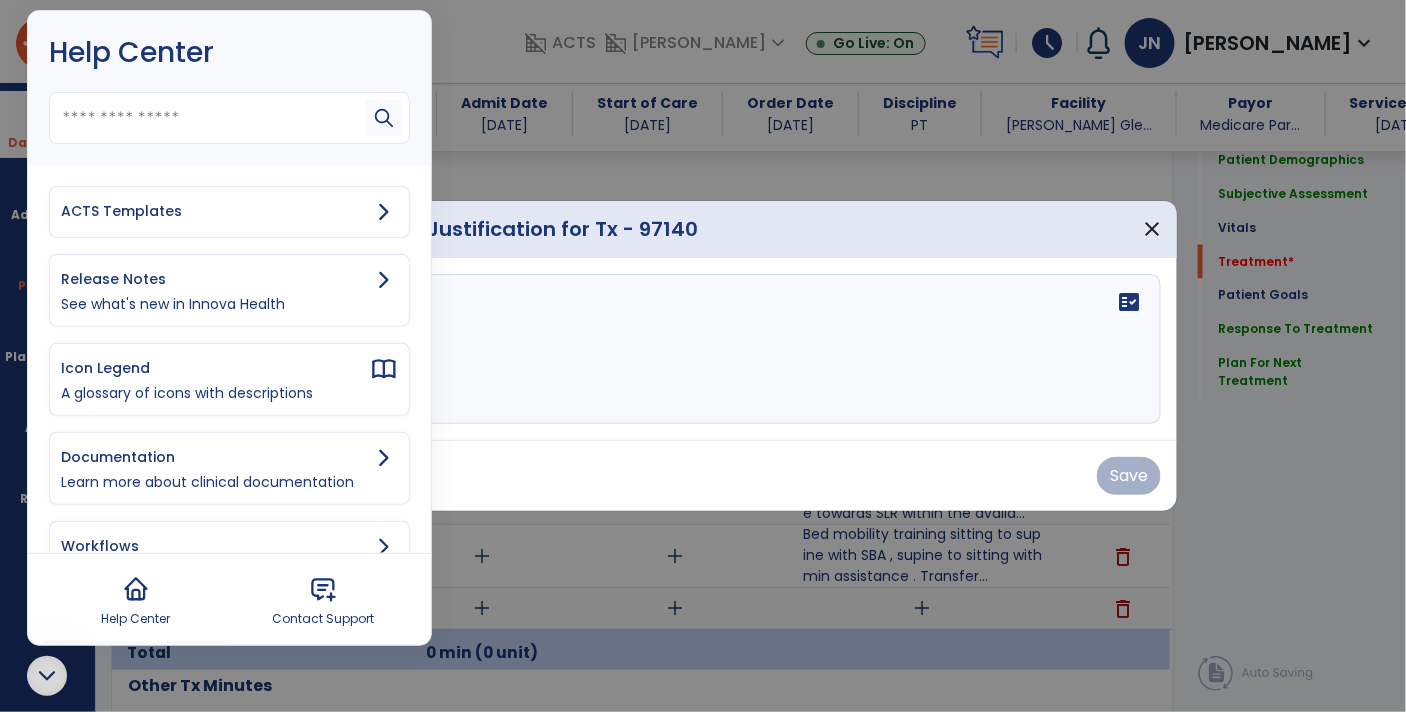 click at bounding box center (703, 356) 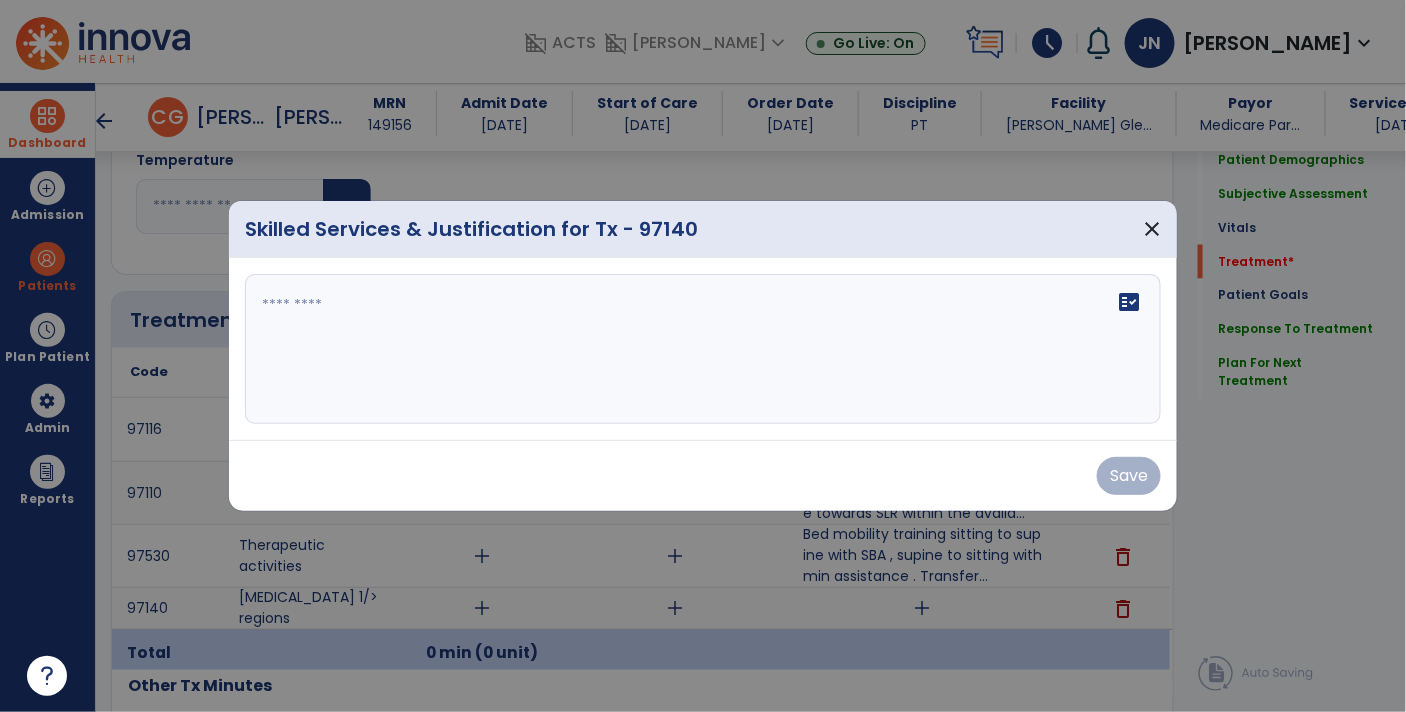 click at bounding box center (703, 349) 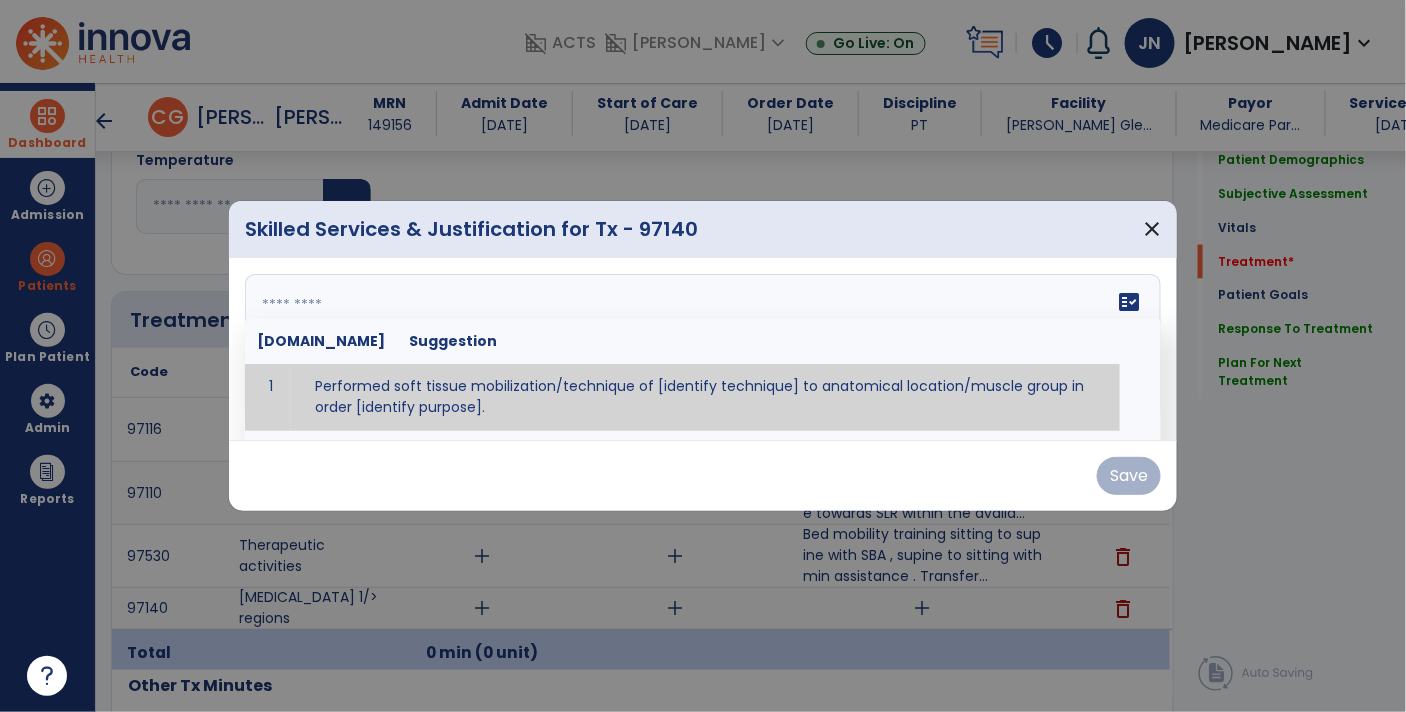 click at bounding box center [701, 349] 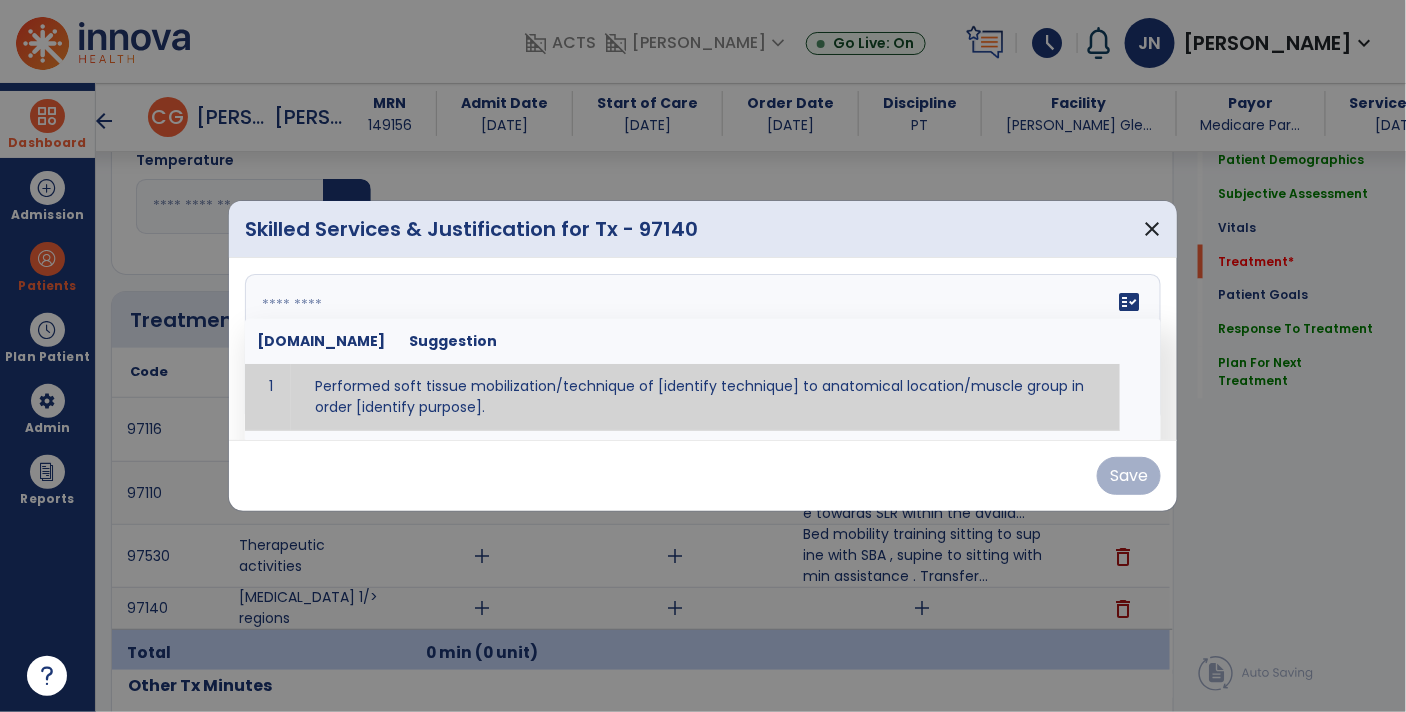paste on "**********" 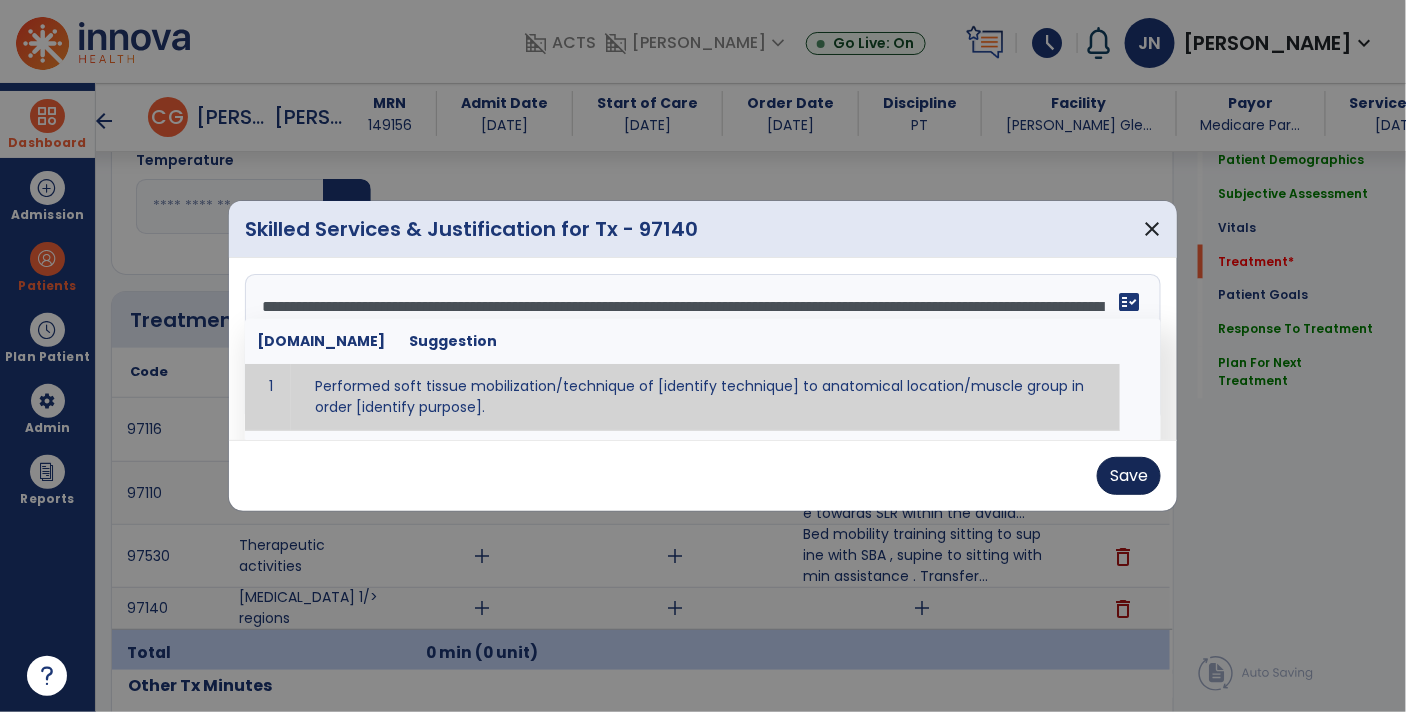 type on "**********" 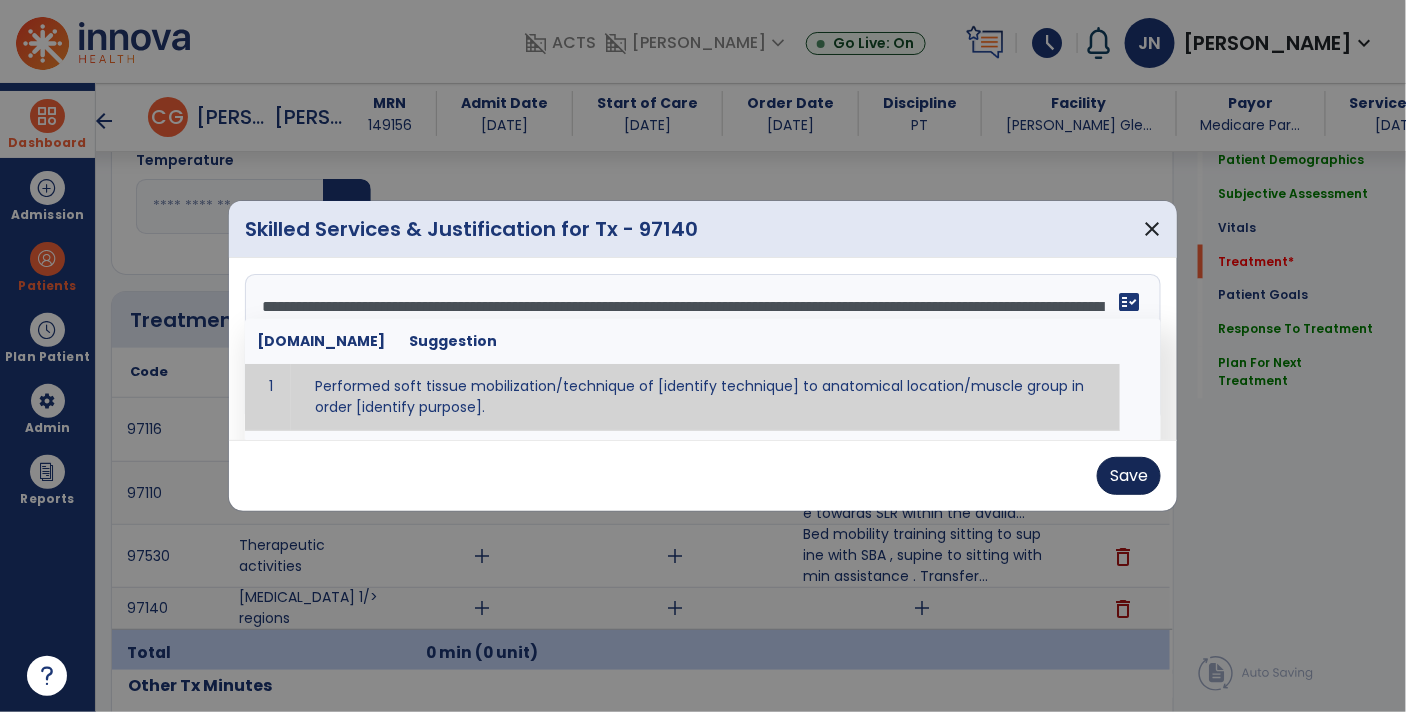 click on "Save" at bounding box center (1129, 476) 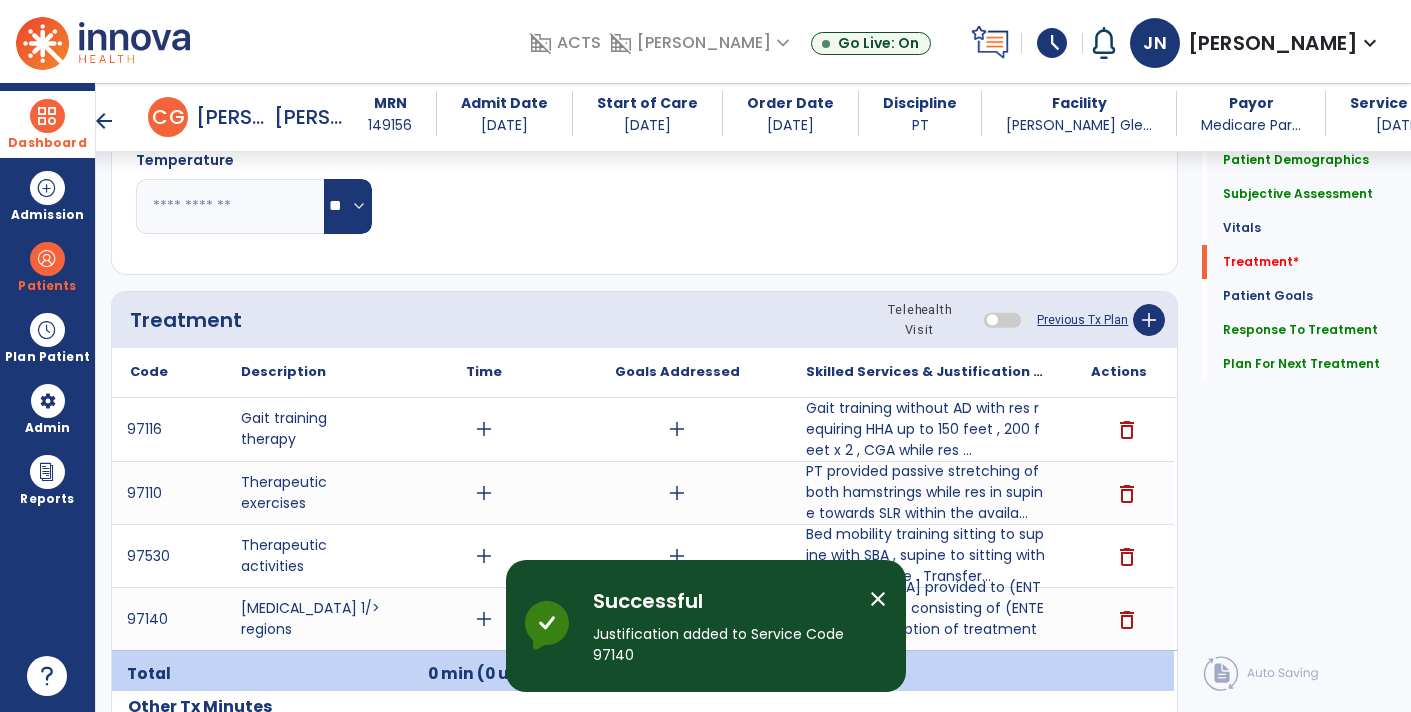 click on "[MEDICAL_DATA] provided to (ENTER BODY AREA) consisting of (ENTER skilled description of treatment s..." at bounding box center [926, 619] 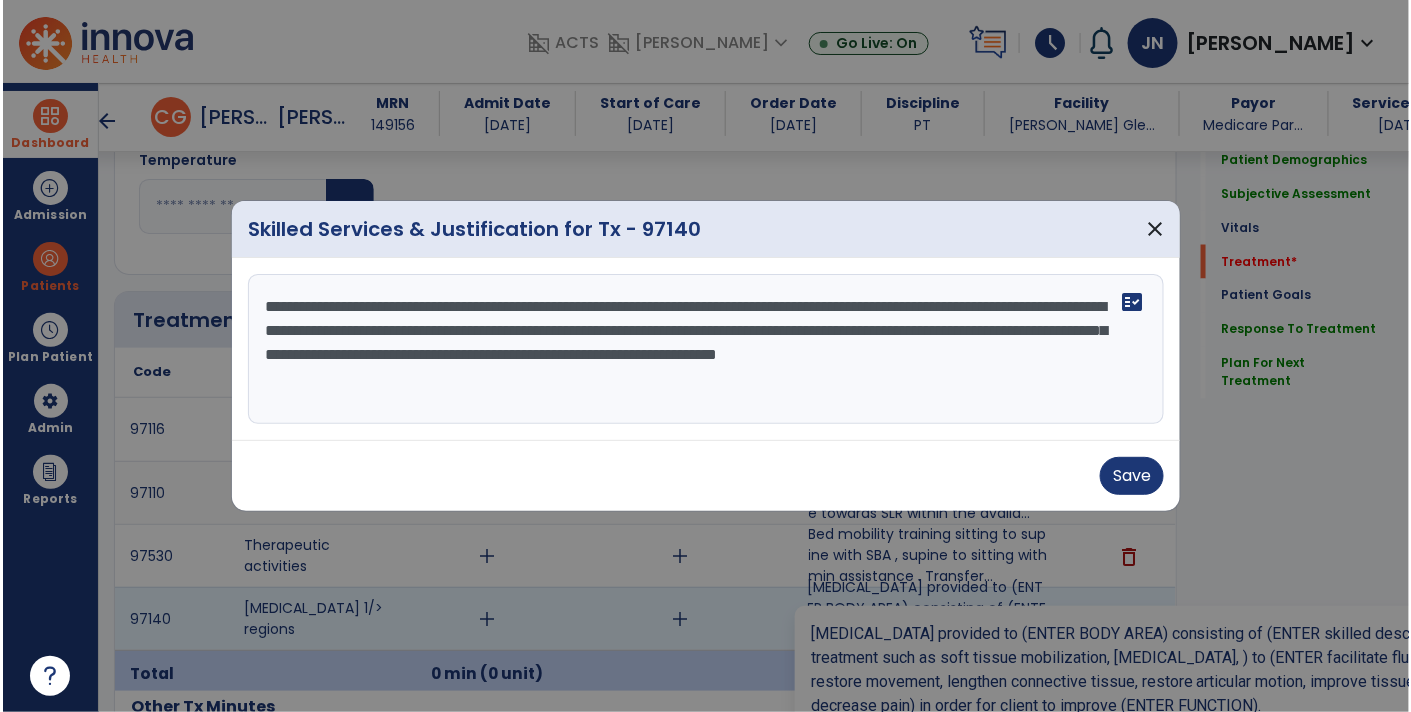 scroll, scrollTop: 998, scrollLeft: 0, axis: vertical 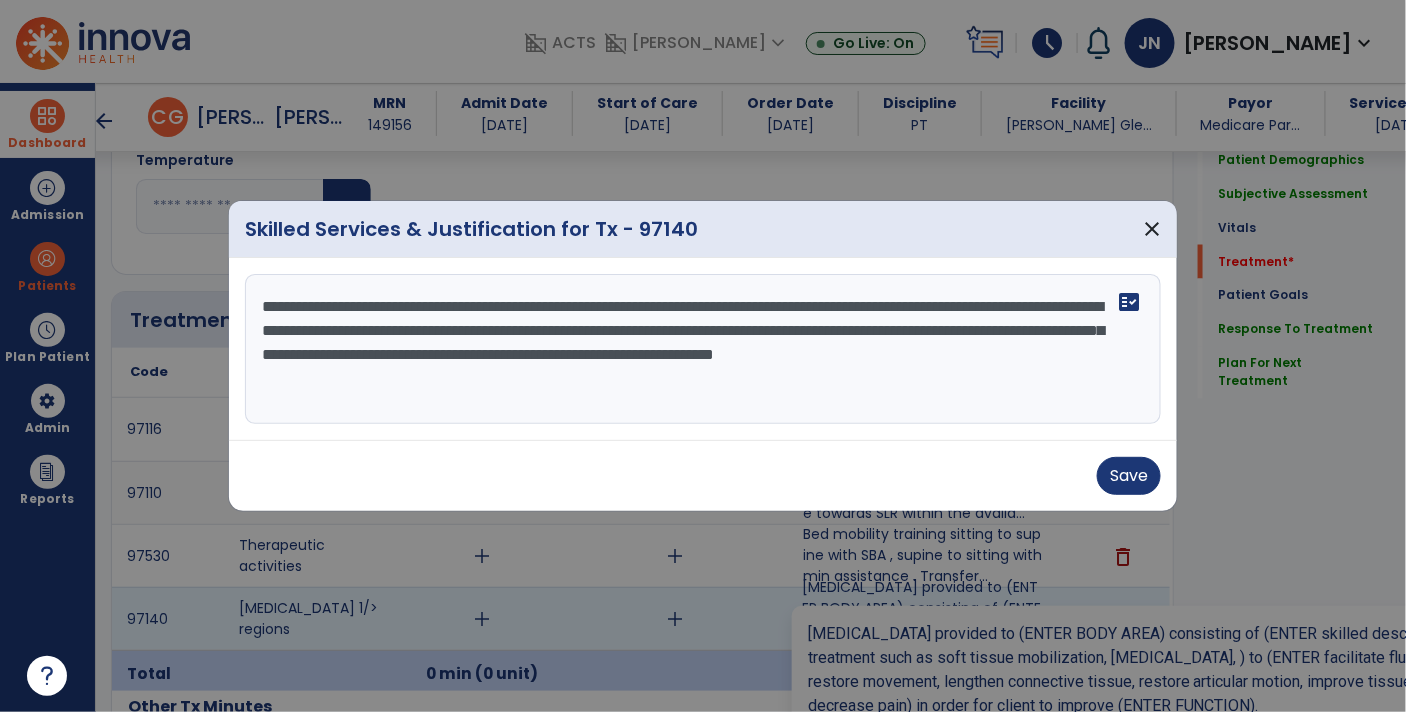 click on "**********" at bounding box center (703, 349) 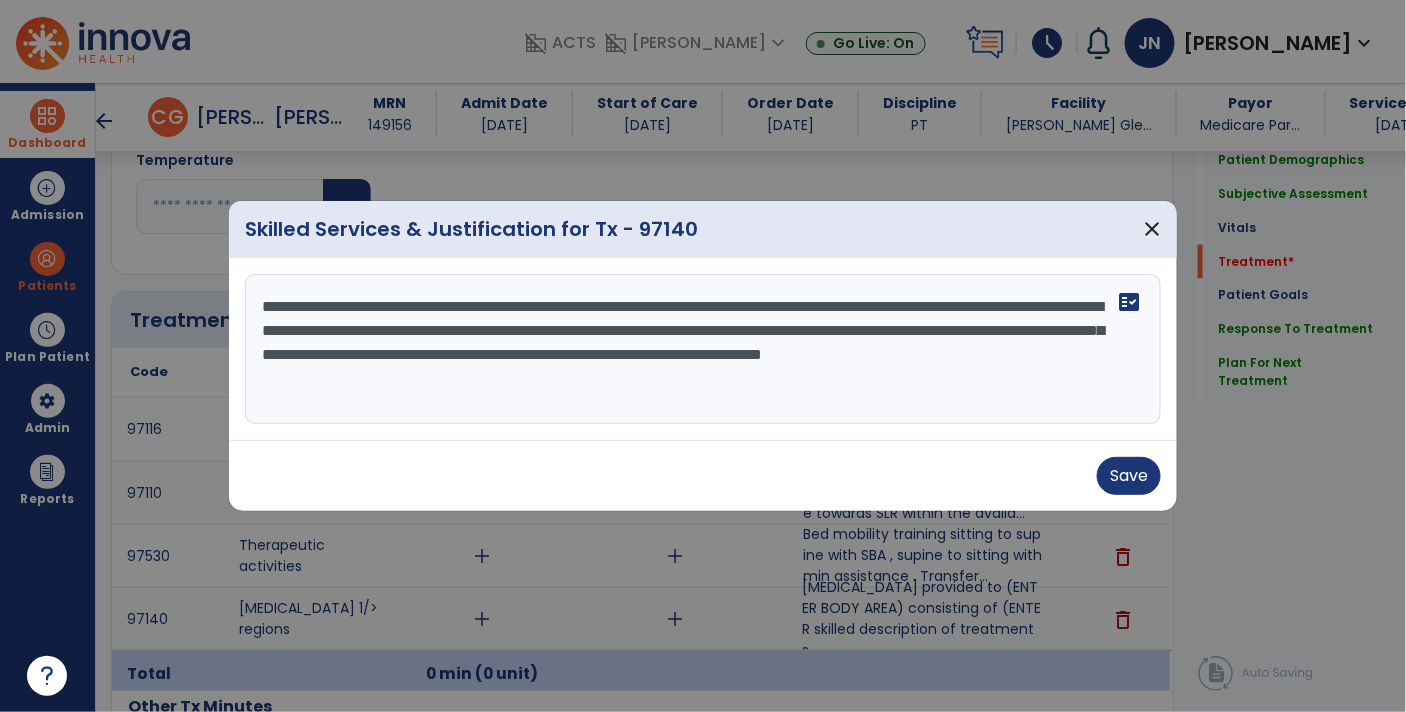 click on "**********" at bounding box center (703, 349) 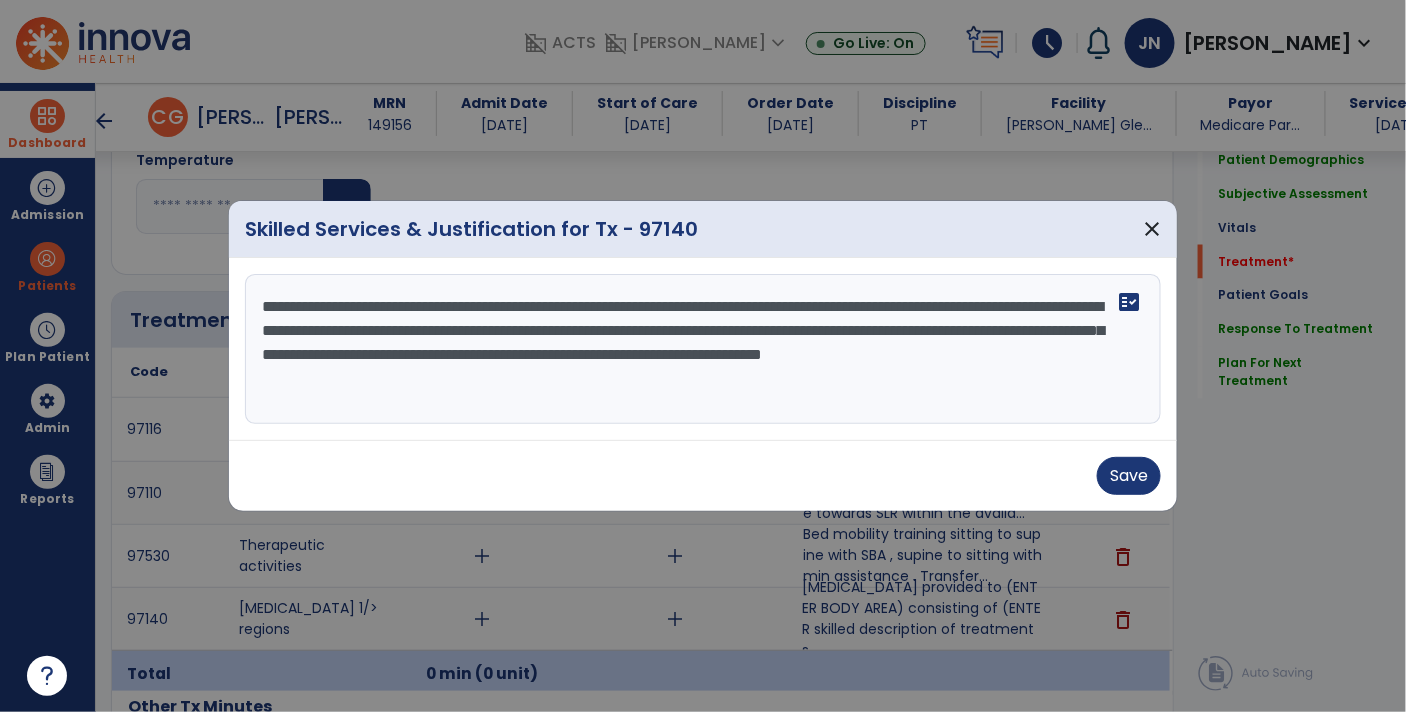 click on "**********" at bounding box center (703, 349) 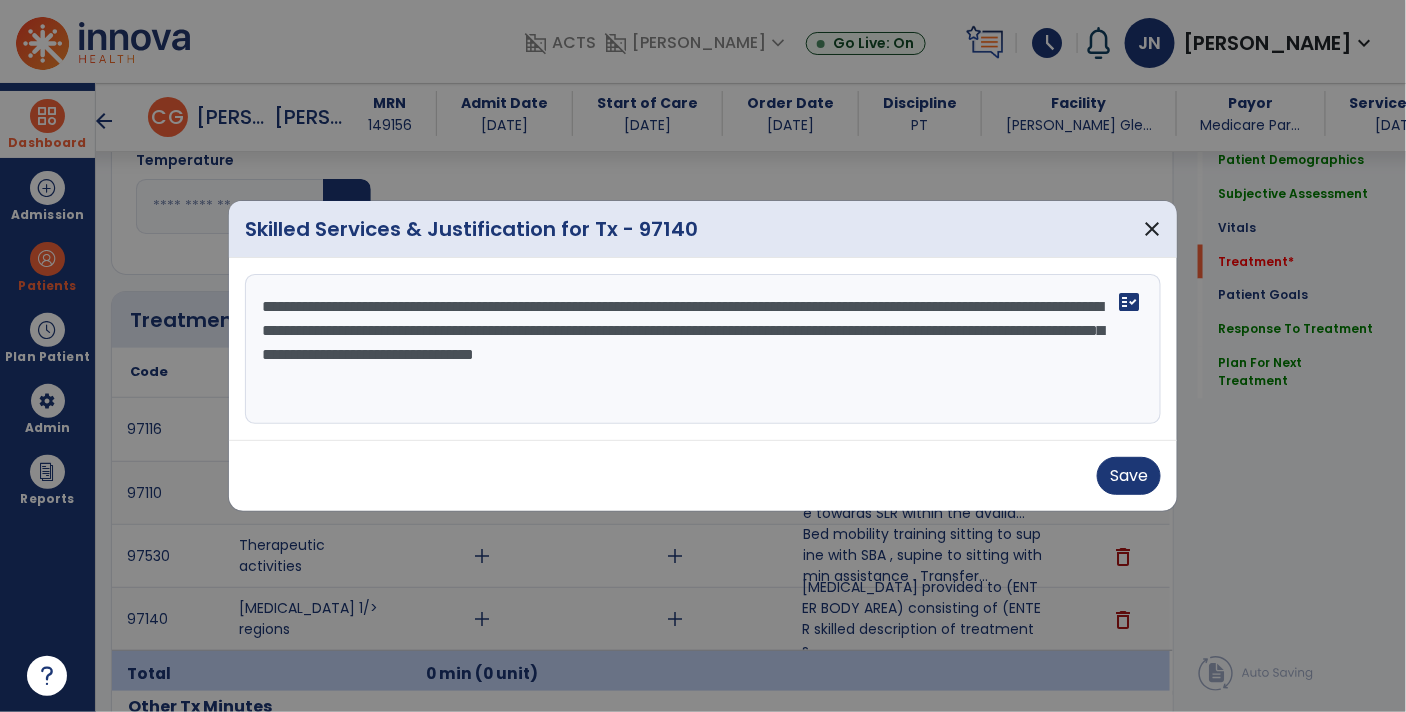 click on "**********" at bounding box center (703, 349) 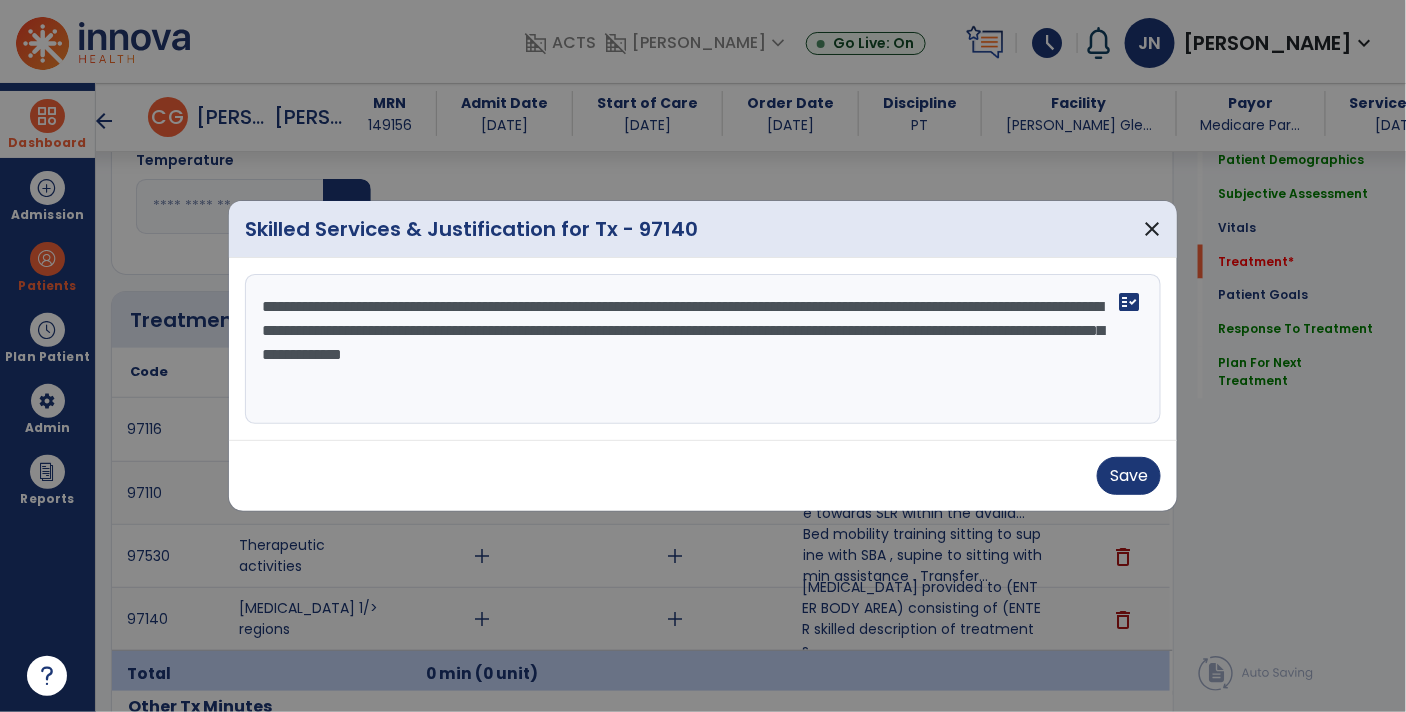 click on "**********" at bounding box center [703, 349] 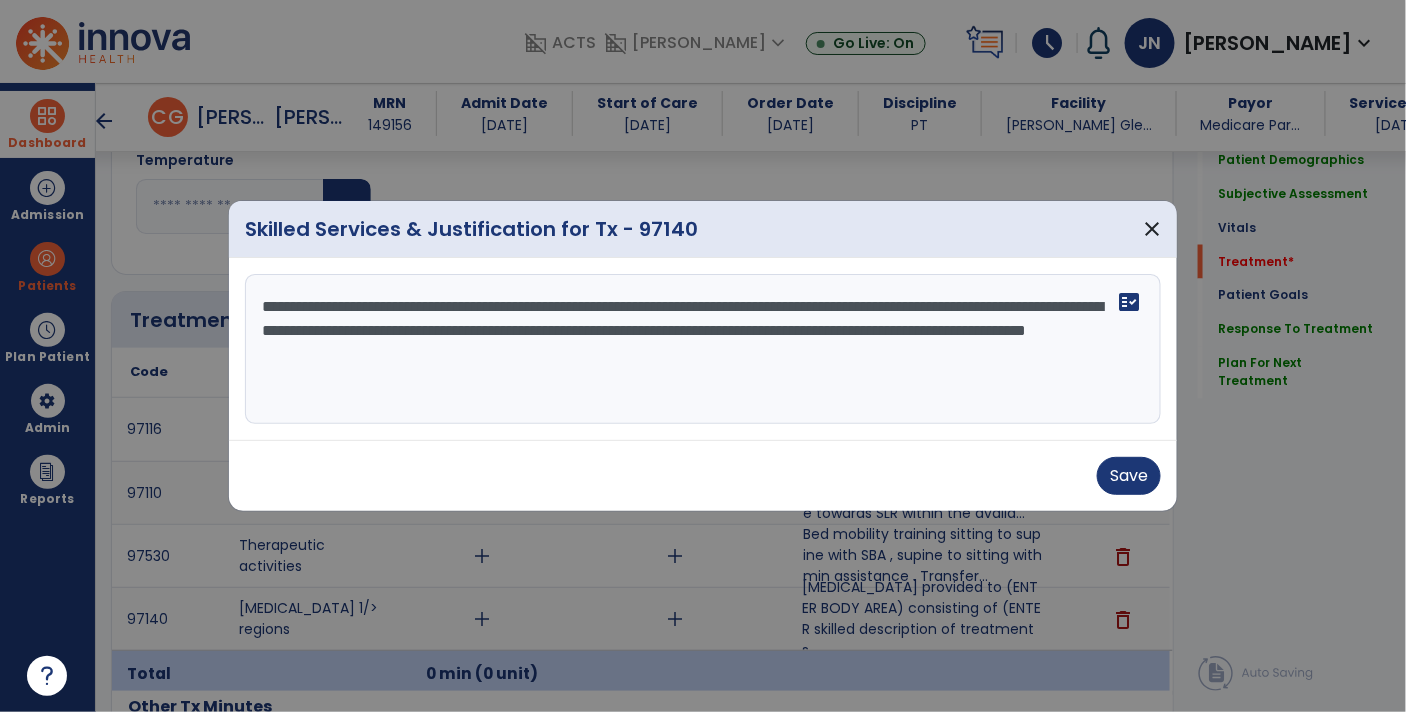 click on "**********" at bounding box center (703, 349) 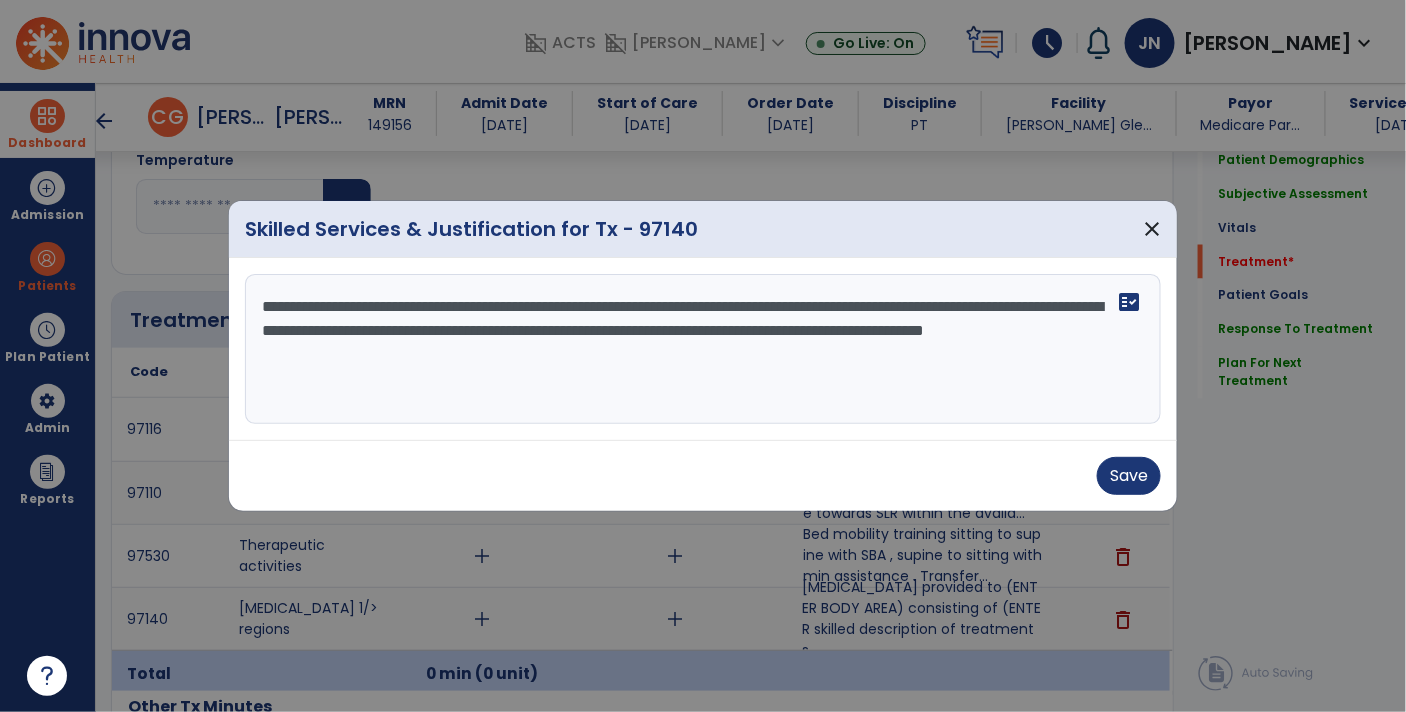 click on "**********" at bounding box center (703, 349) 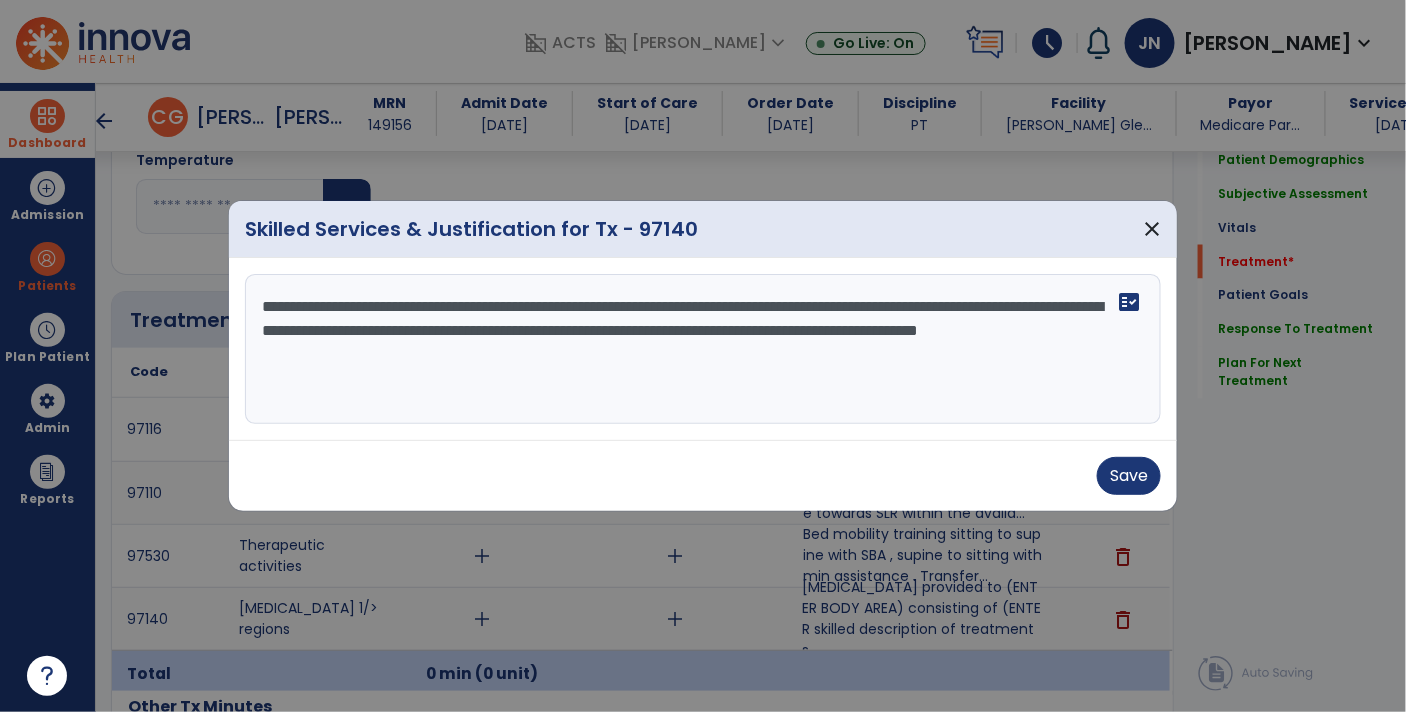click on "**********" at bounding box center [703, 349] 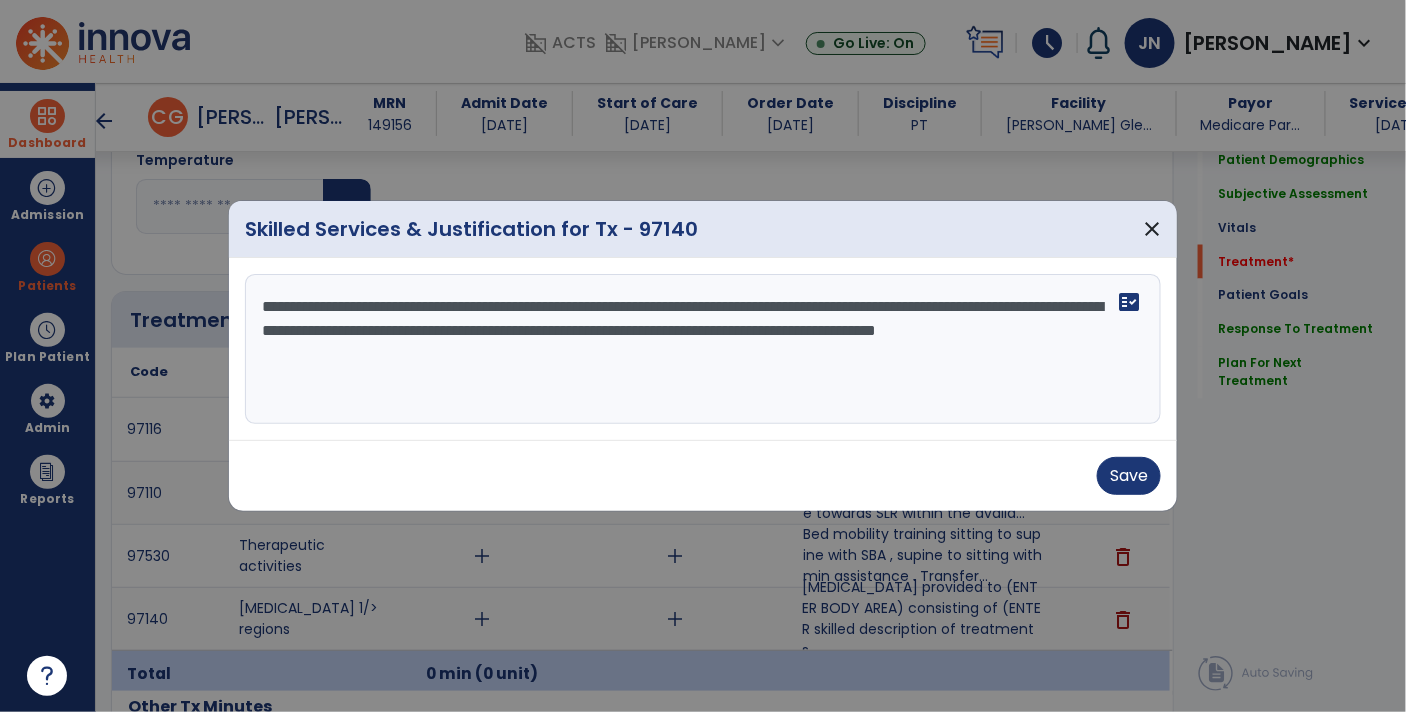 click on "**********" at bounding box center (703, 349) 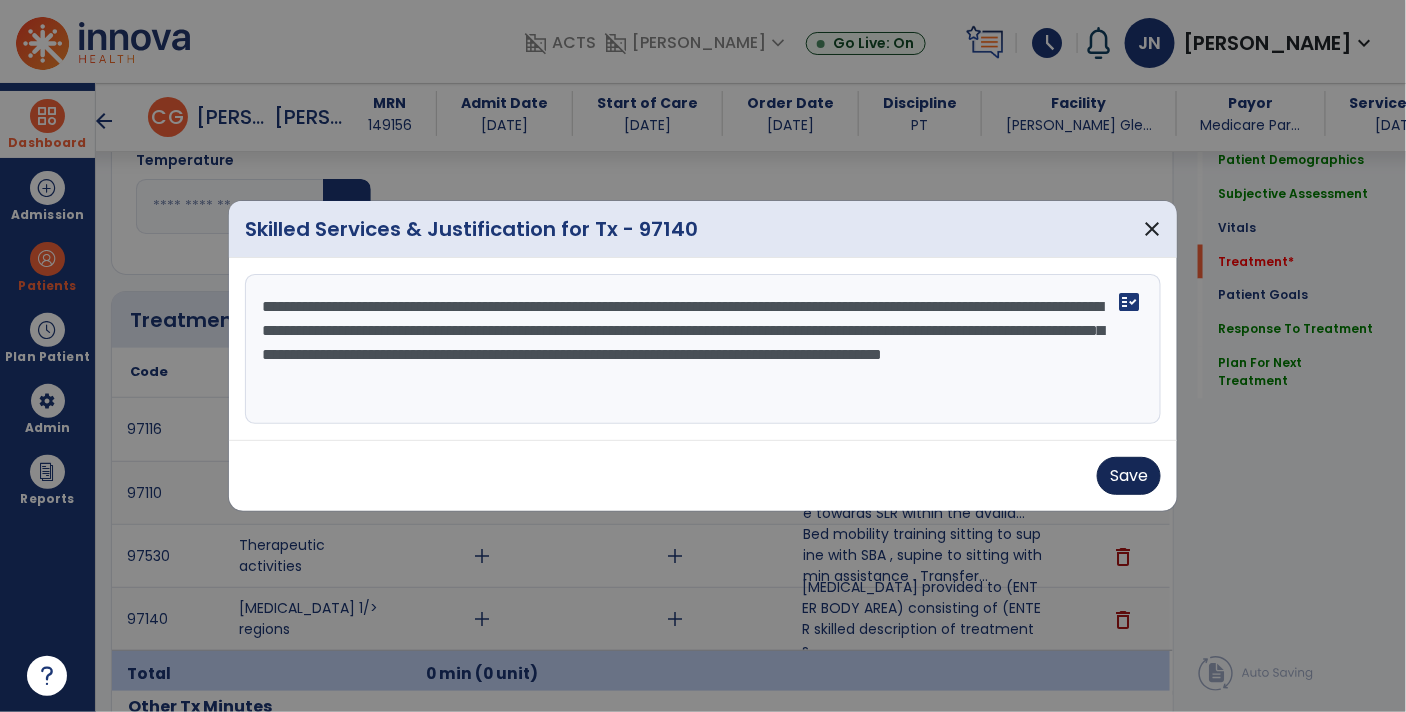 type on "**********" 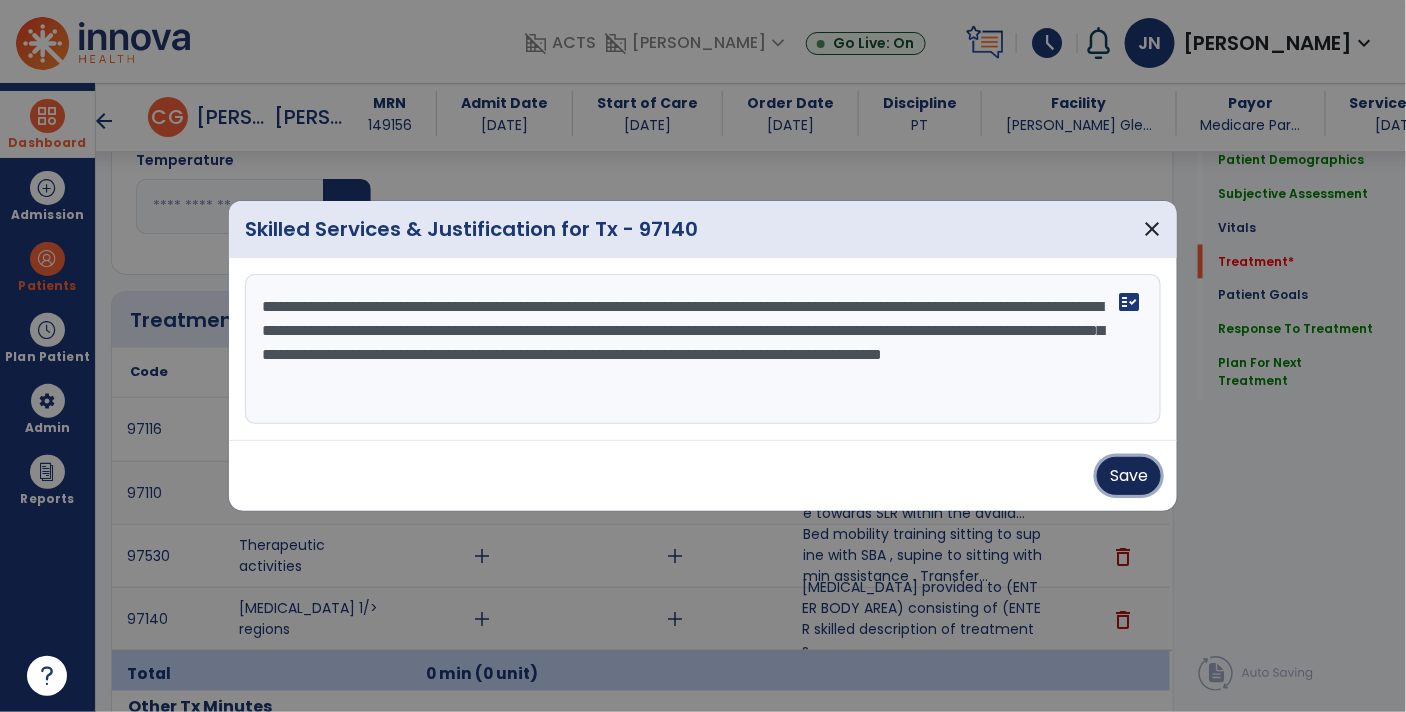 click on "Save" at bounding box center (1129, 476) 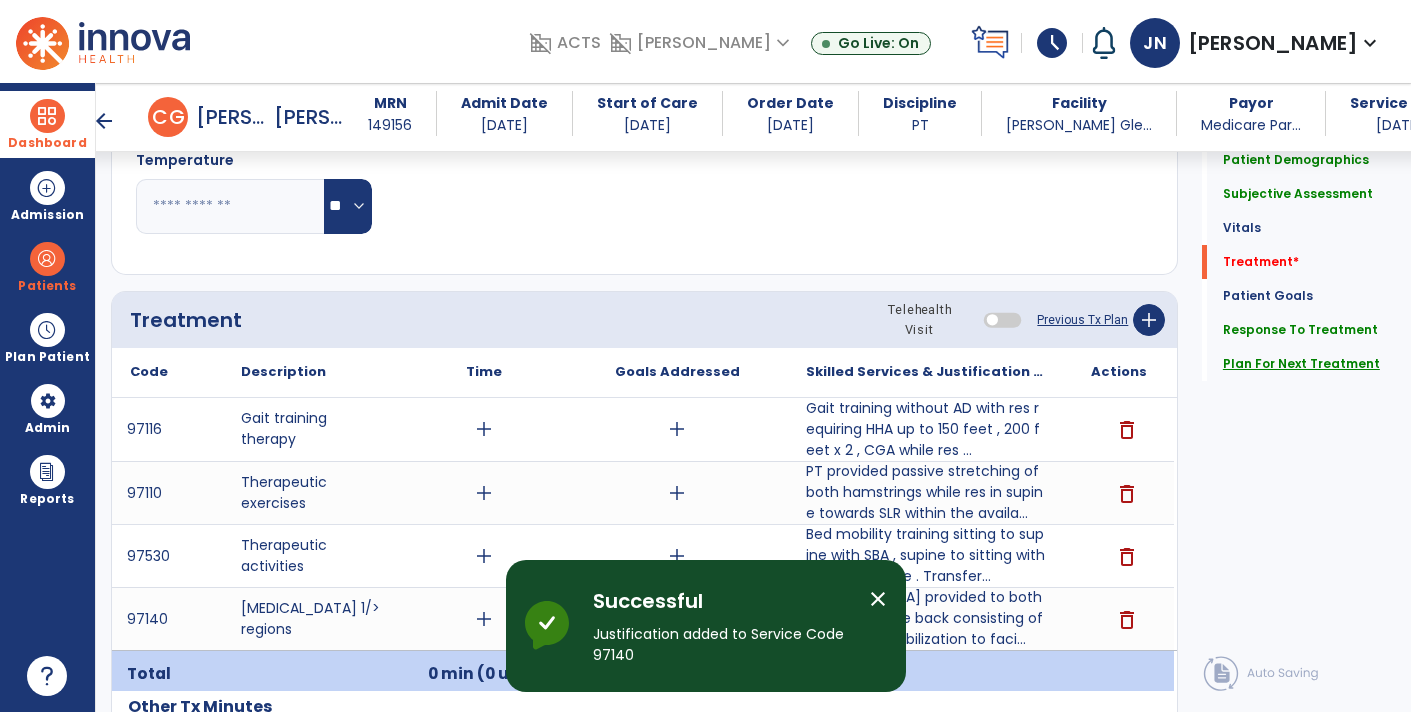 click on "Plan For Next Treatment" 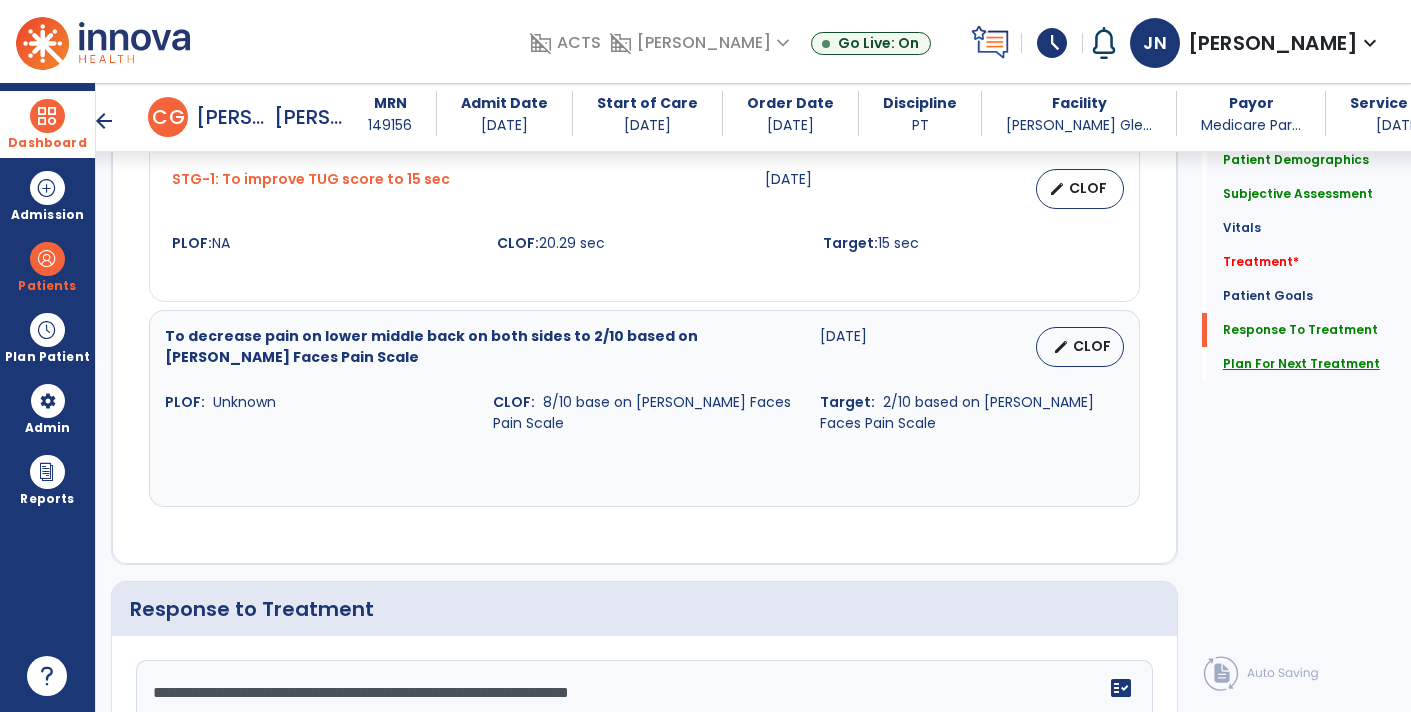 scroll, scrollTop: 2930, scrollLeft: 0, axis: vertical 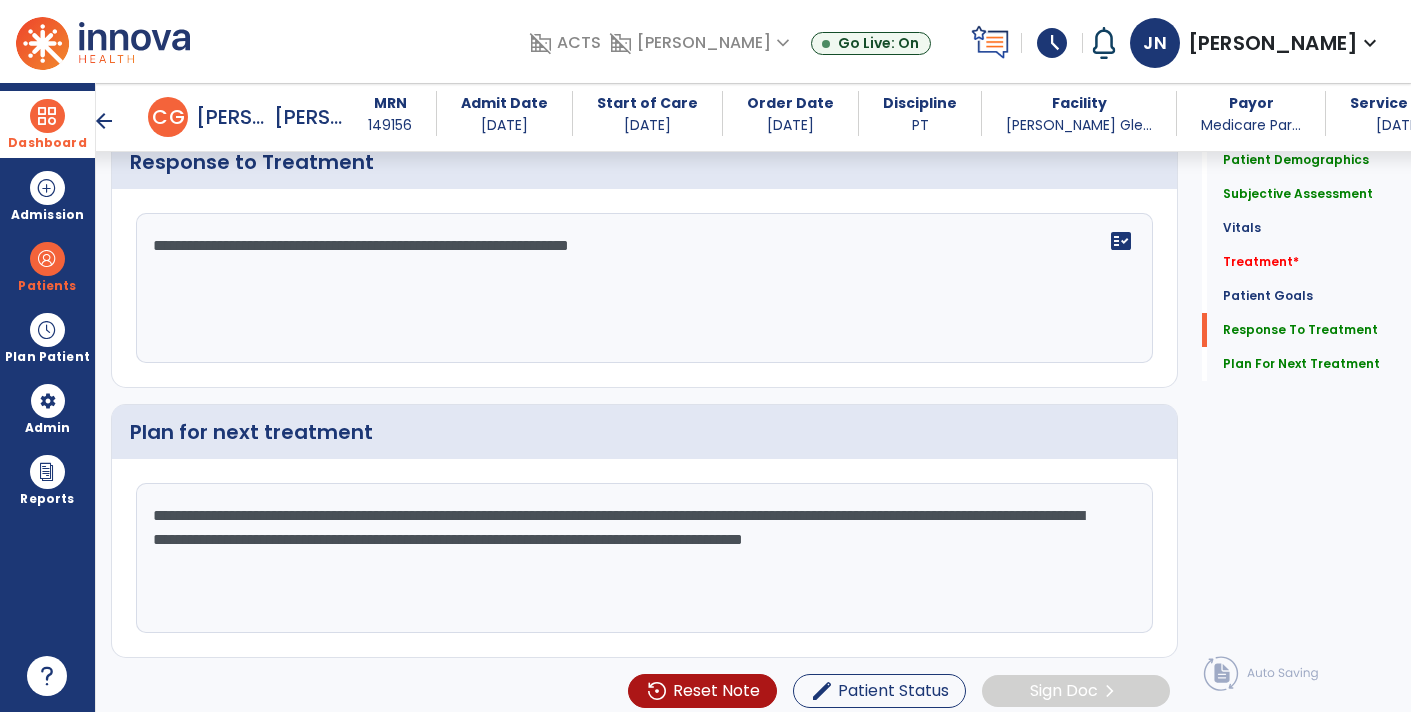 click on "**********" 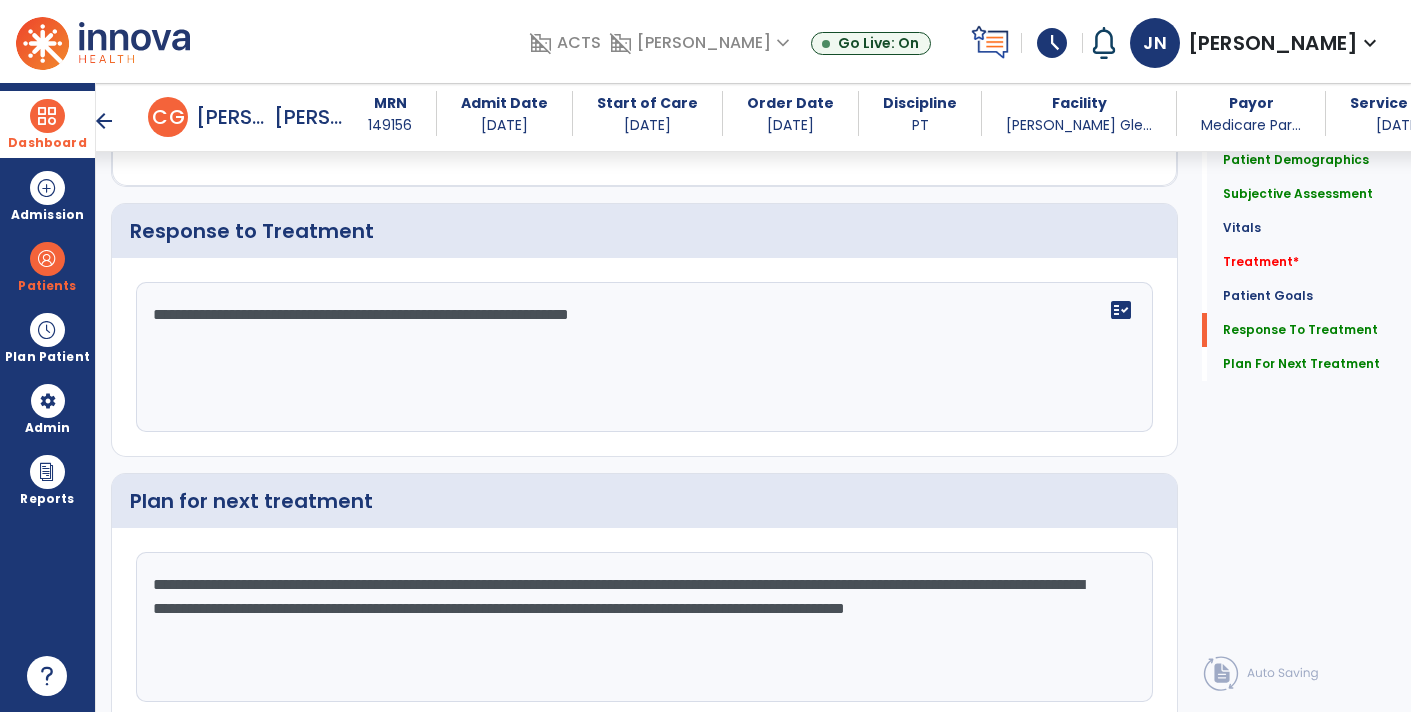 scroll, scrollTop: 2930, scrollLeft: 0, axis: vertical 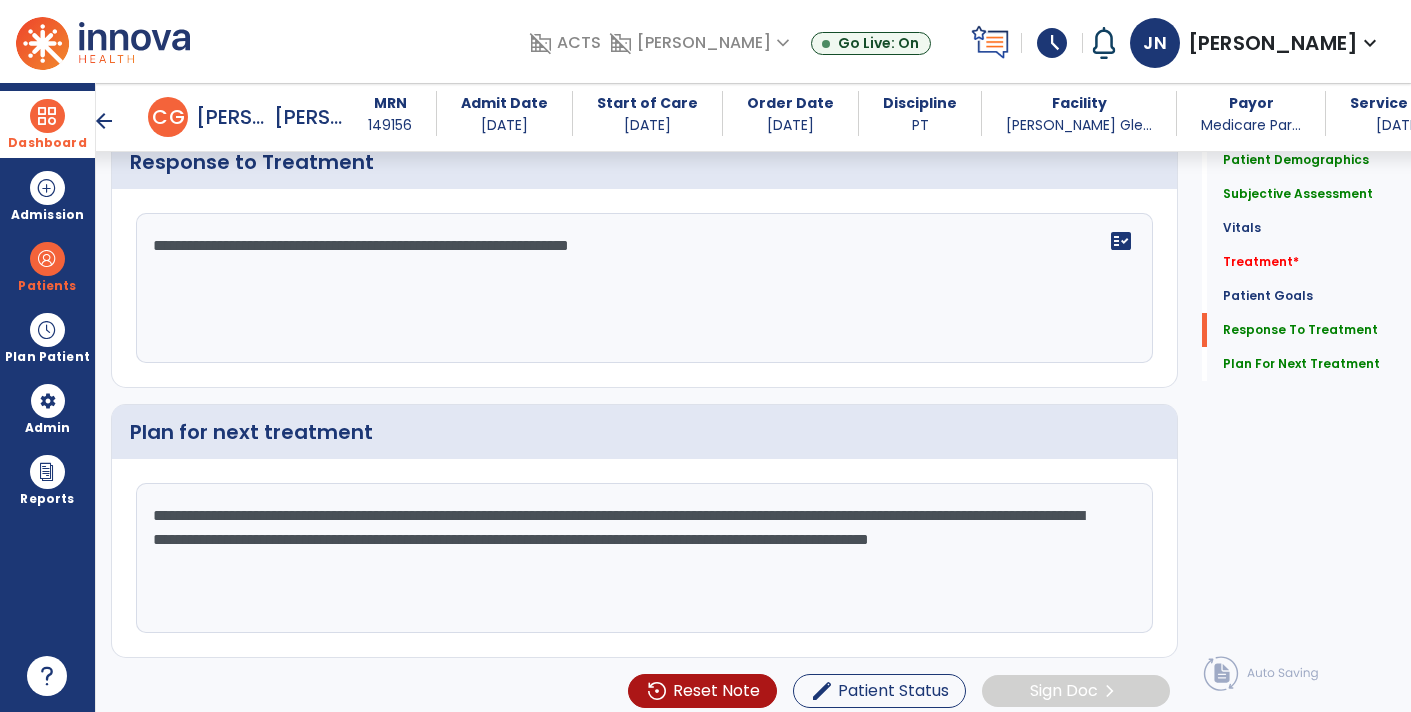click on "**********" 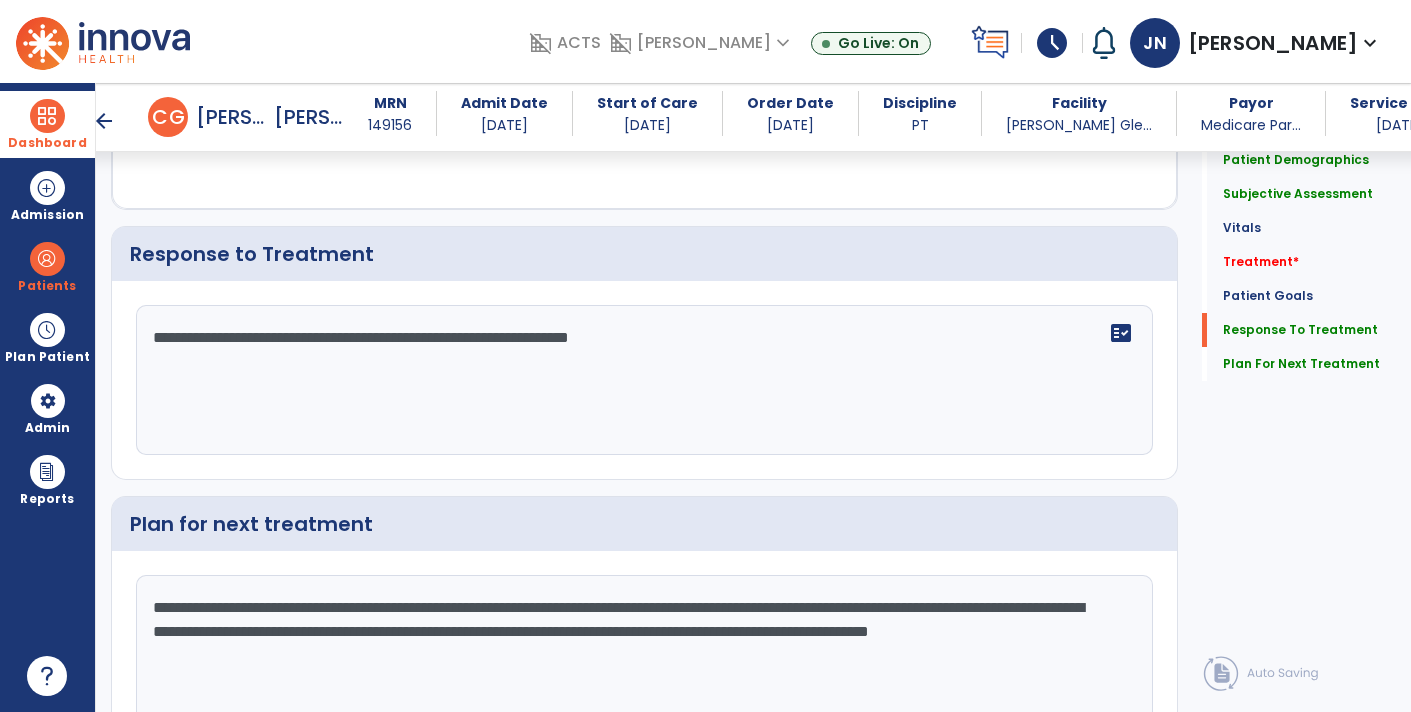 scroll, scrollTop: 2930, scrollLeft: 0, axis: vertical 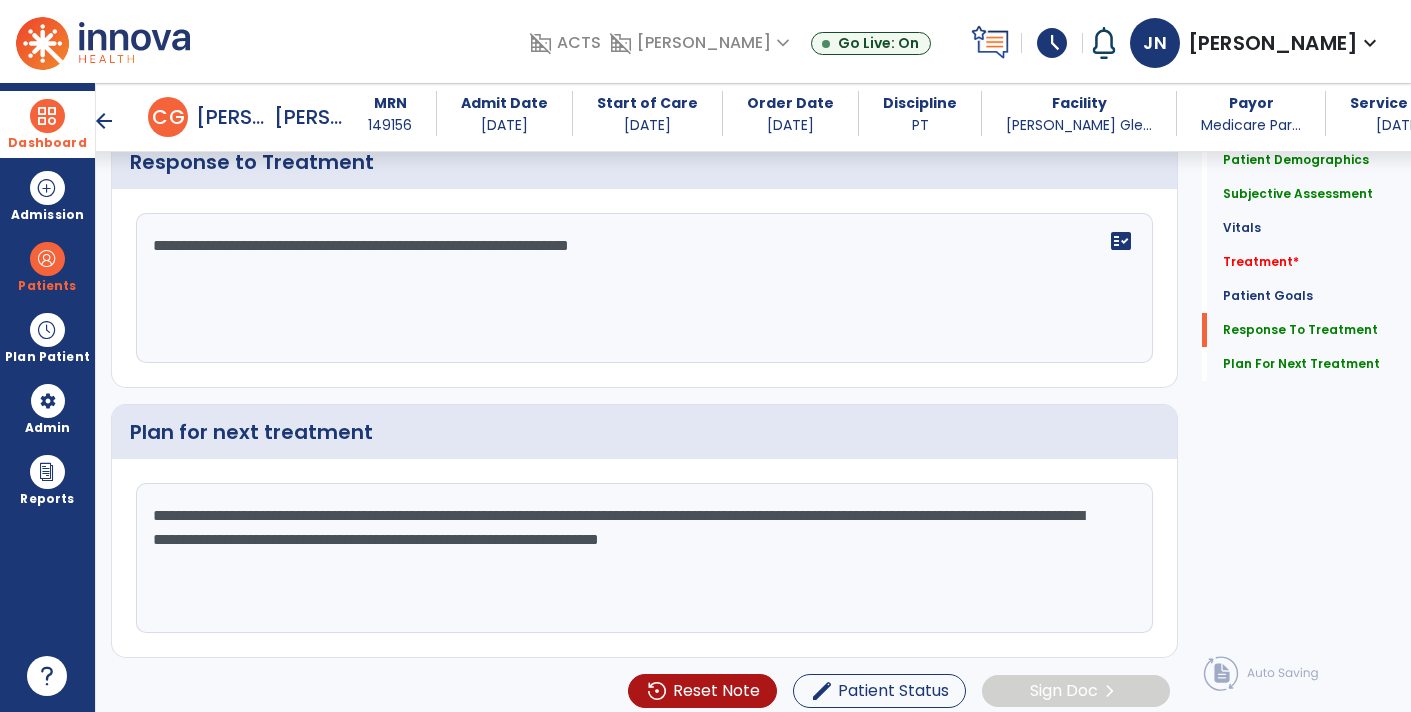 click on "**********" 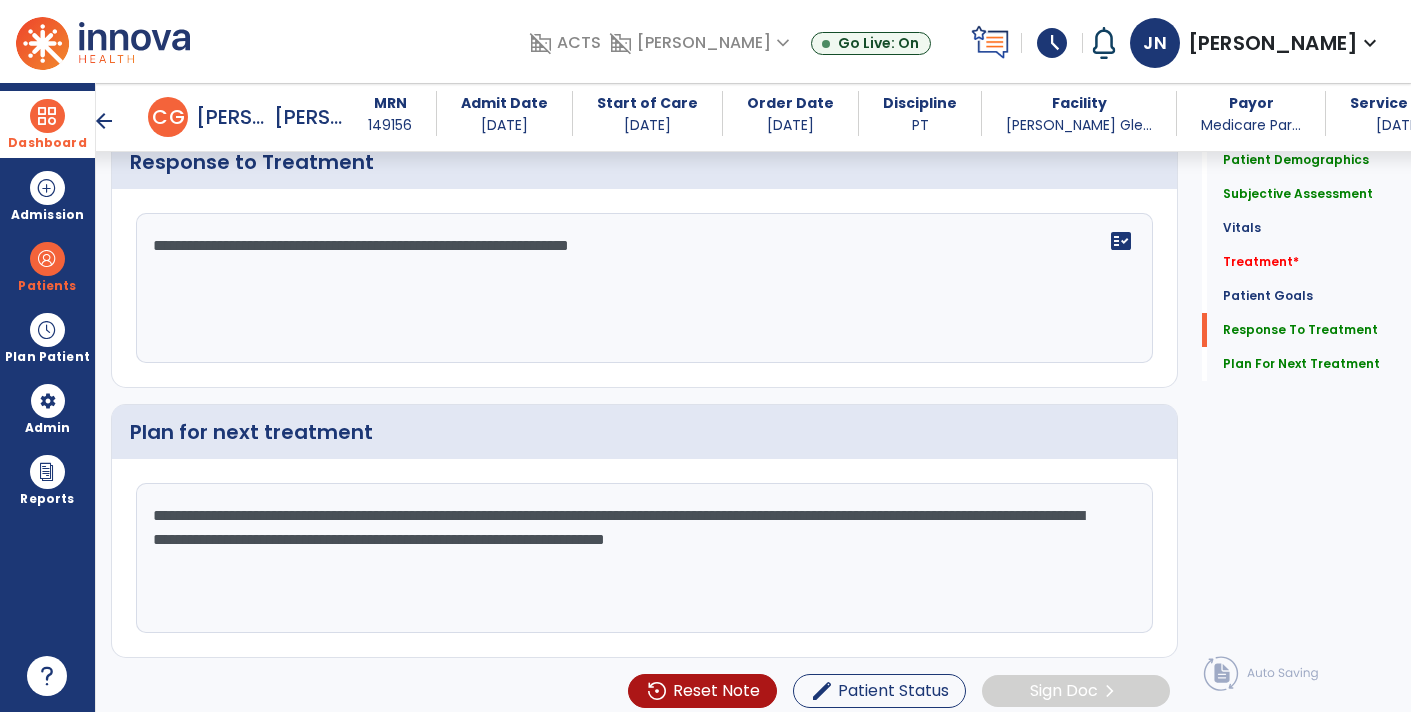 click on "**********" 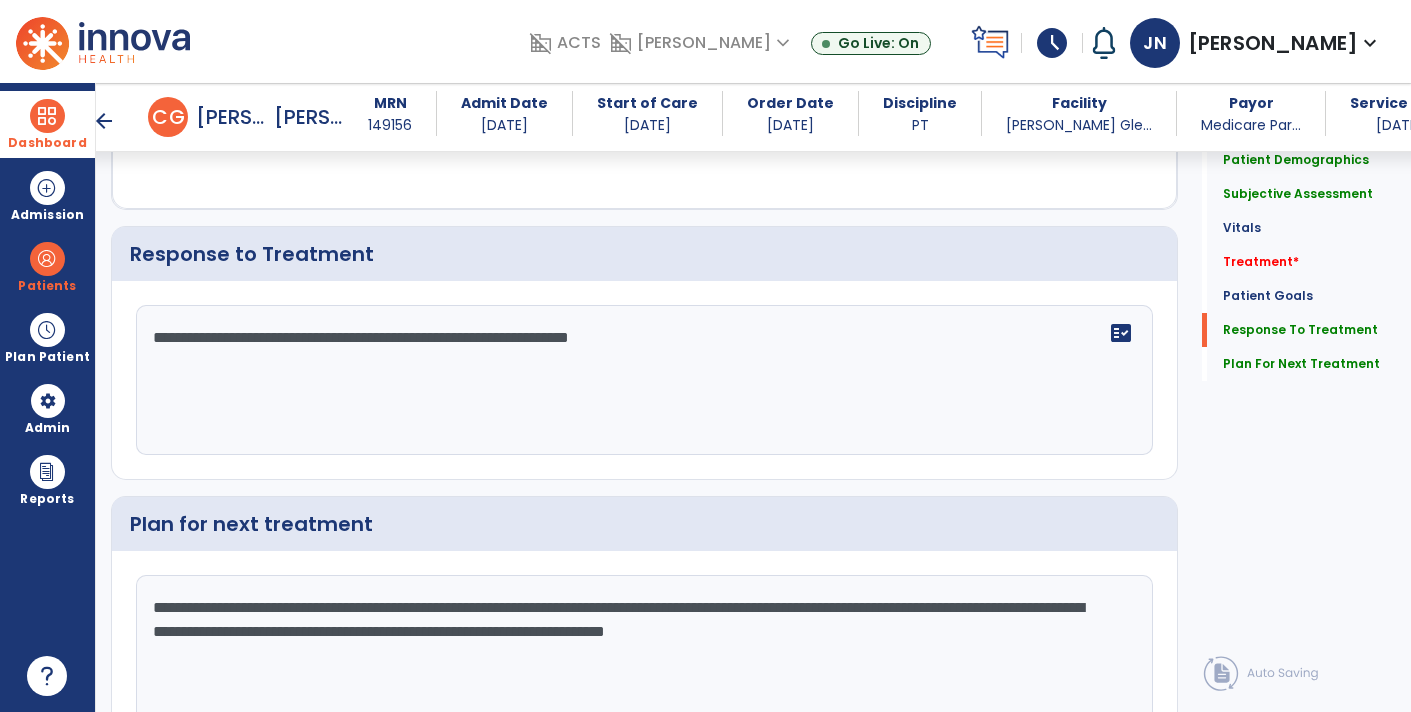 scroll, scrollTop: 2930, scrollLeft: 0, axis: vertical 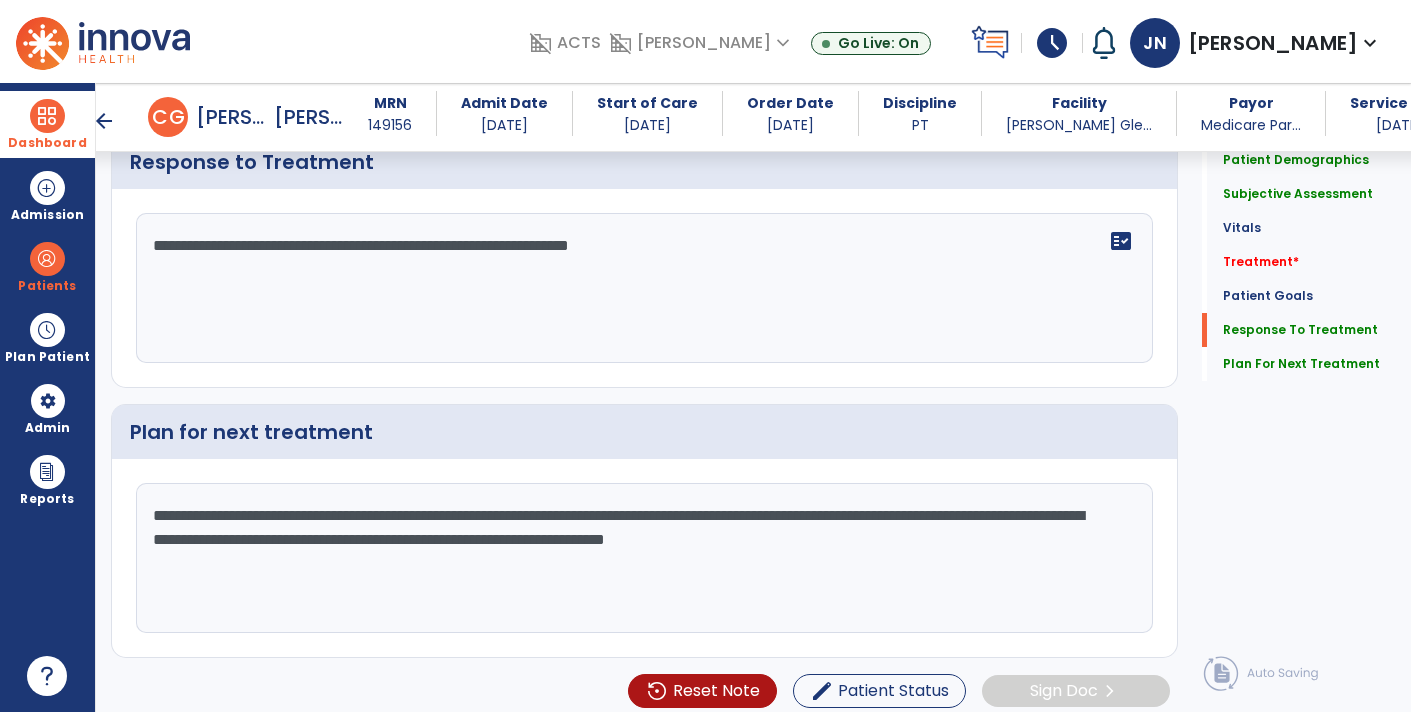 paste on "**********" 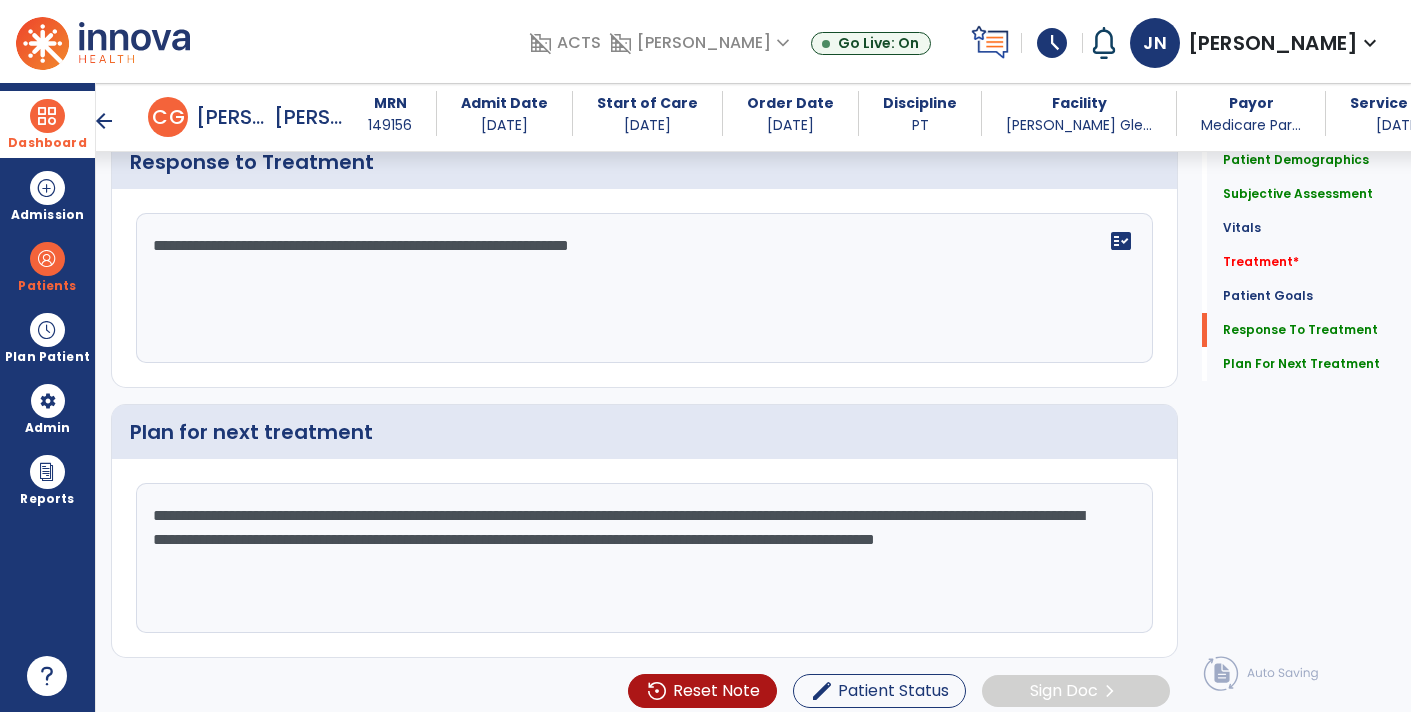 click on "**********" 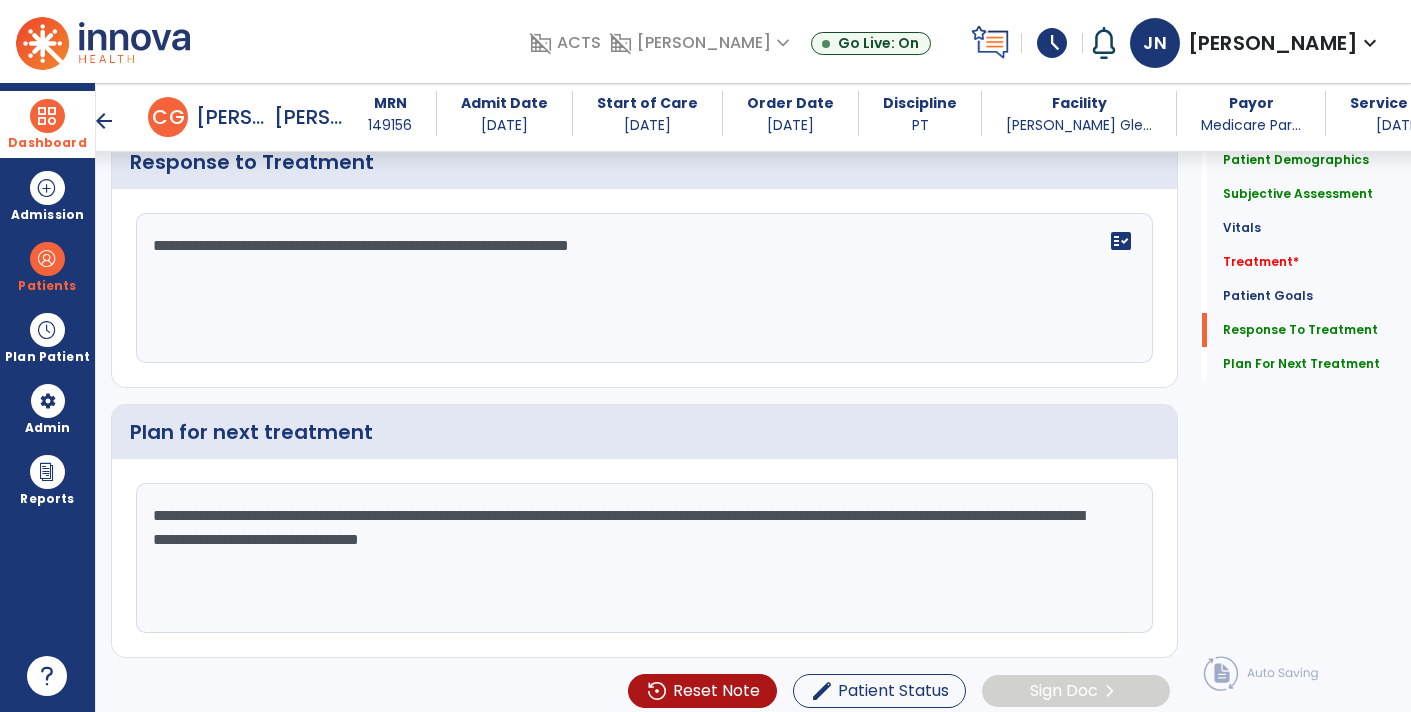 click on "**********" 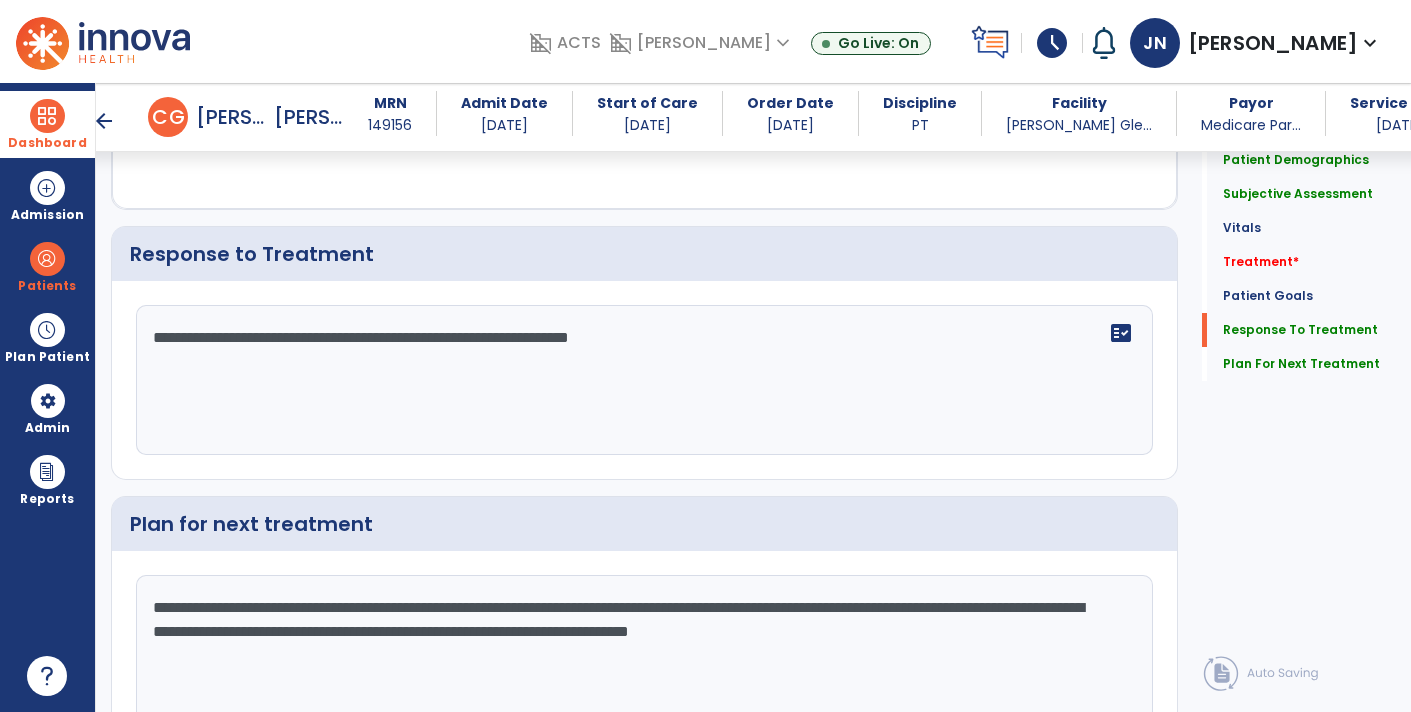 scroll, scrollTop: 2930, scrollLeft: 0, axis: vertical 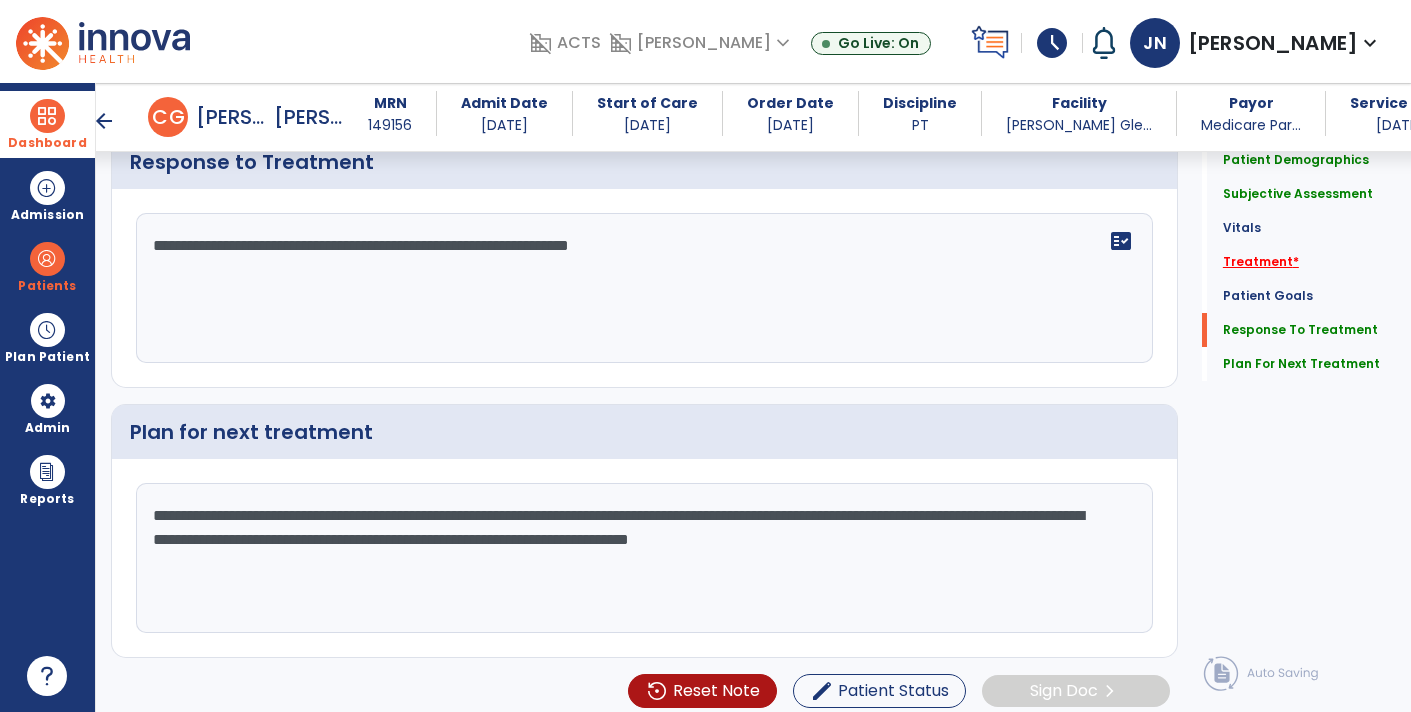 type on "**********" 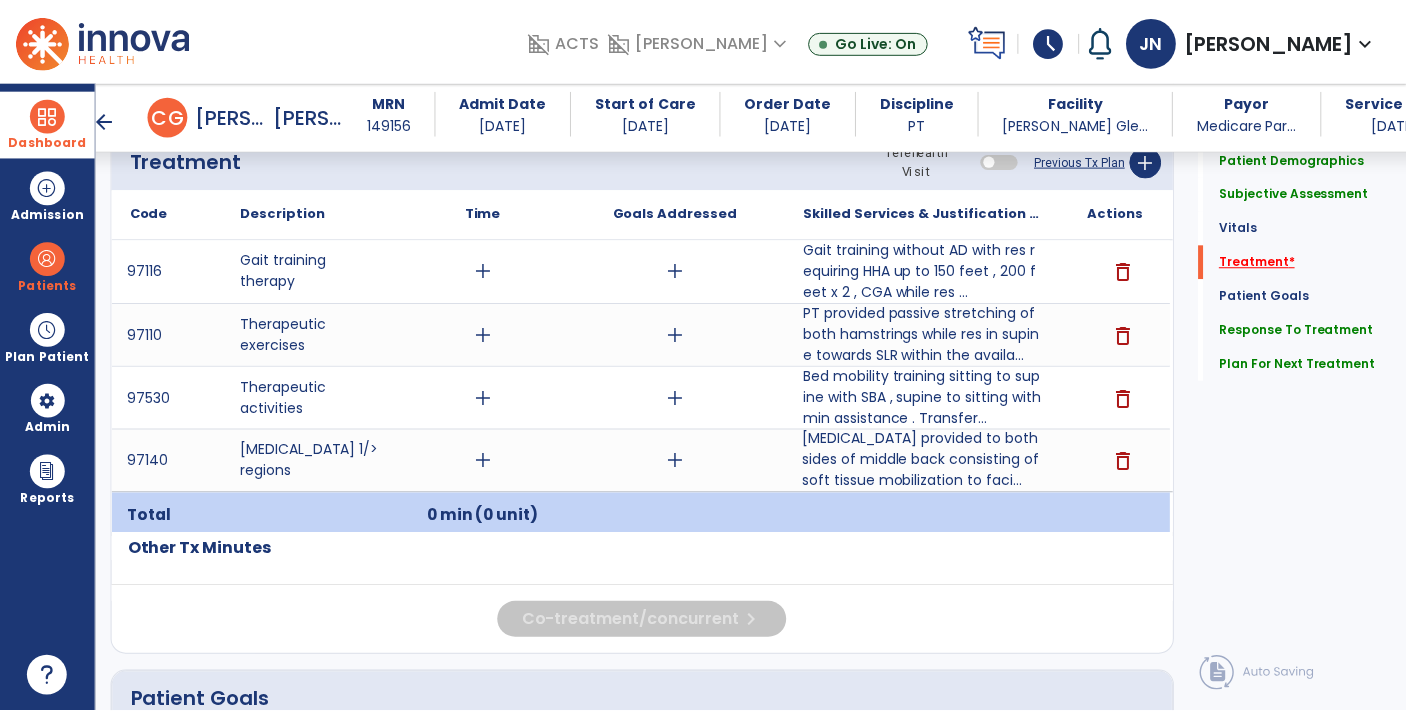 scroll, scrollTop: 1148, scrollLeft: 0, axis: vertical 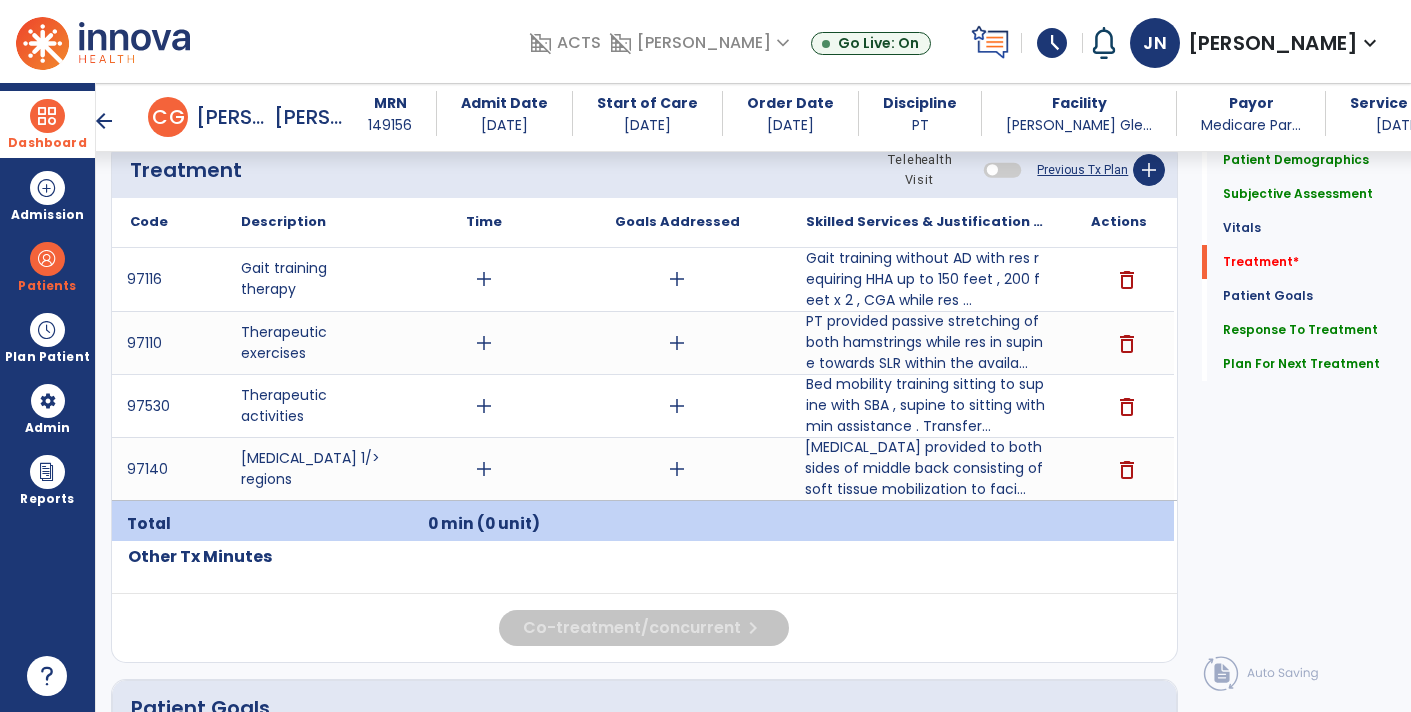 click on "add" at bounding box center [484, 469] 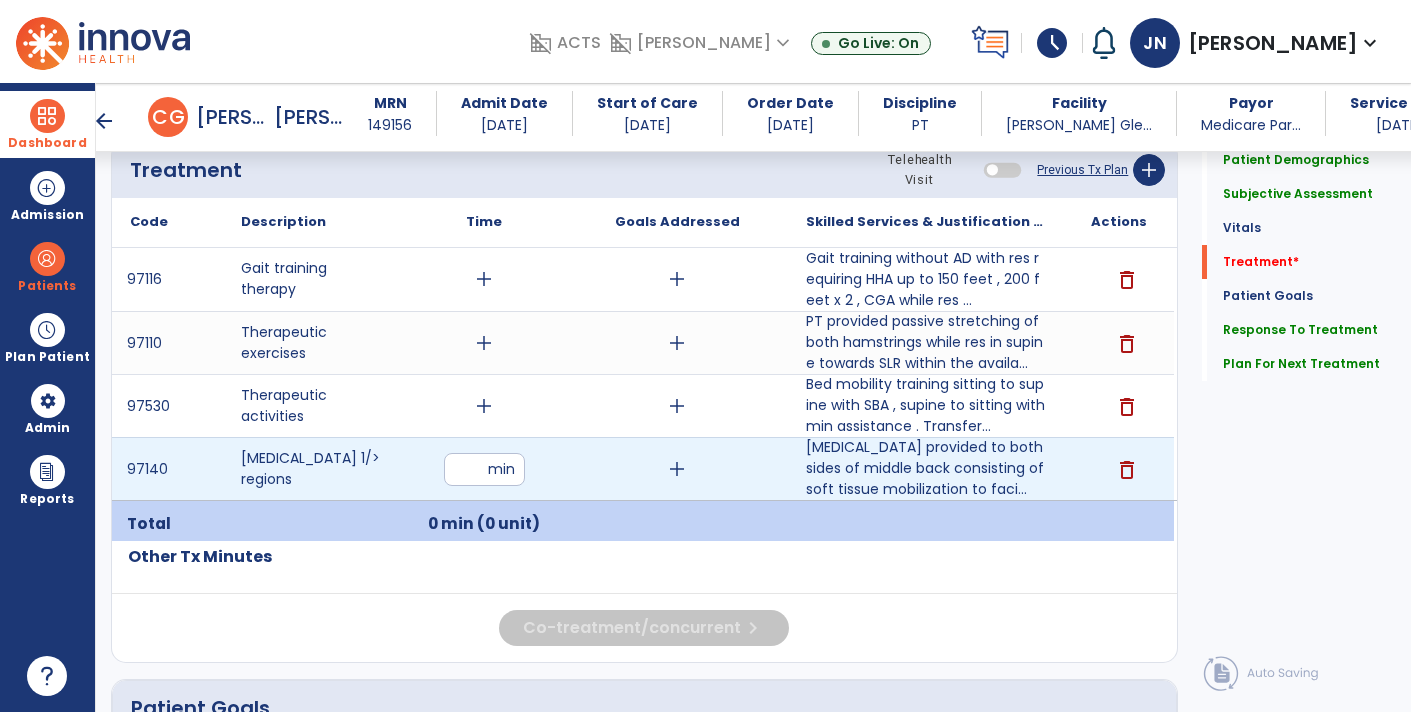 type on "**" 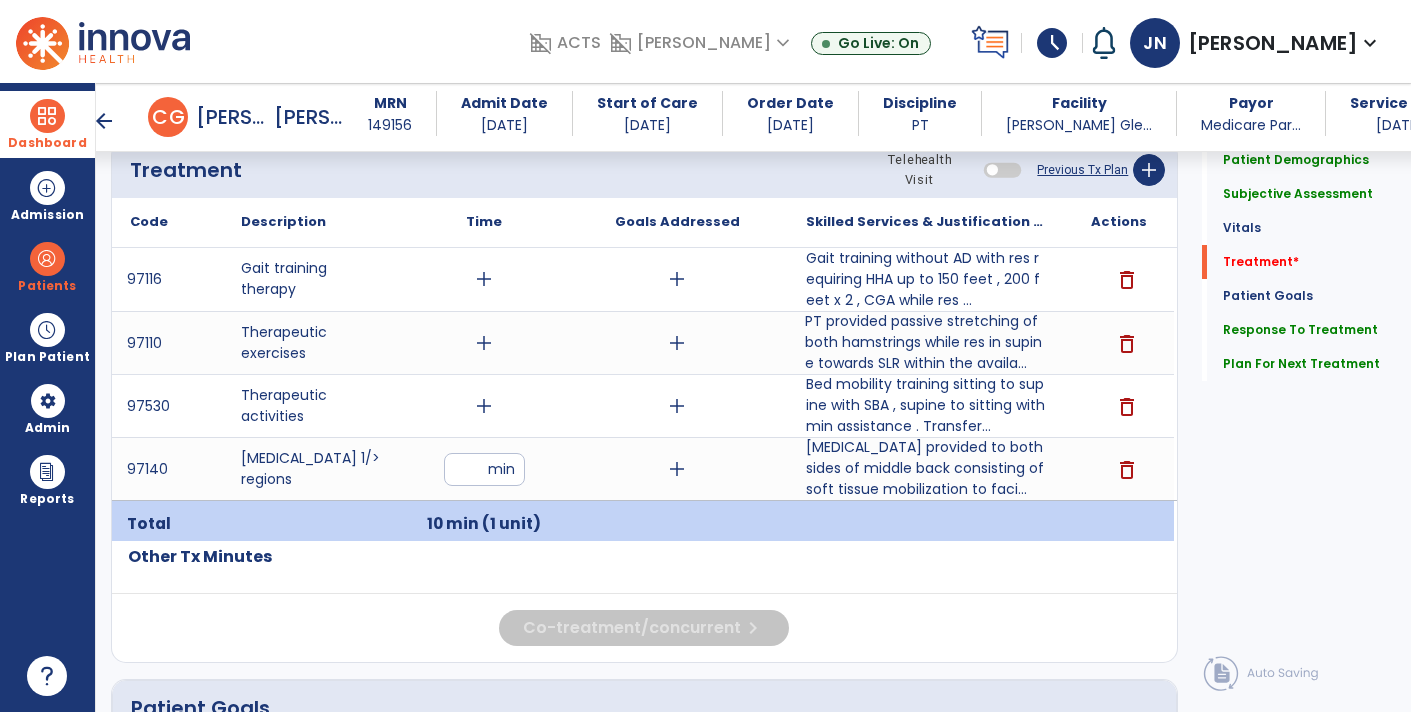 click on "PT provided passive stretching of both hamstrings  while res in supine towards SLR within the availa..." at bounding box center [926, 342] 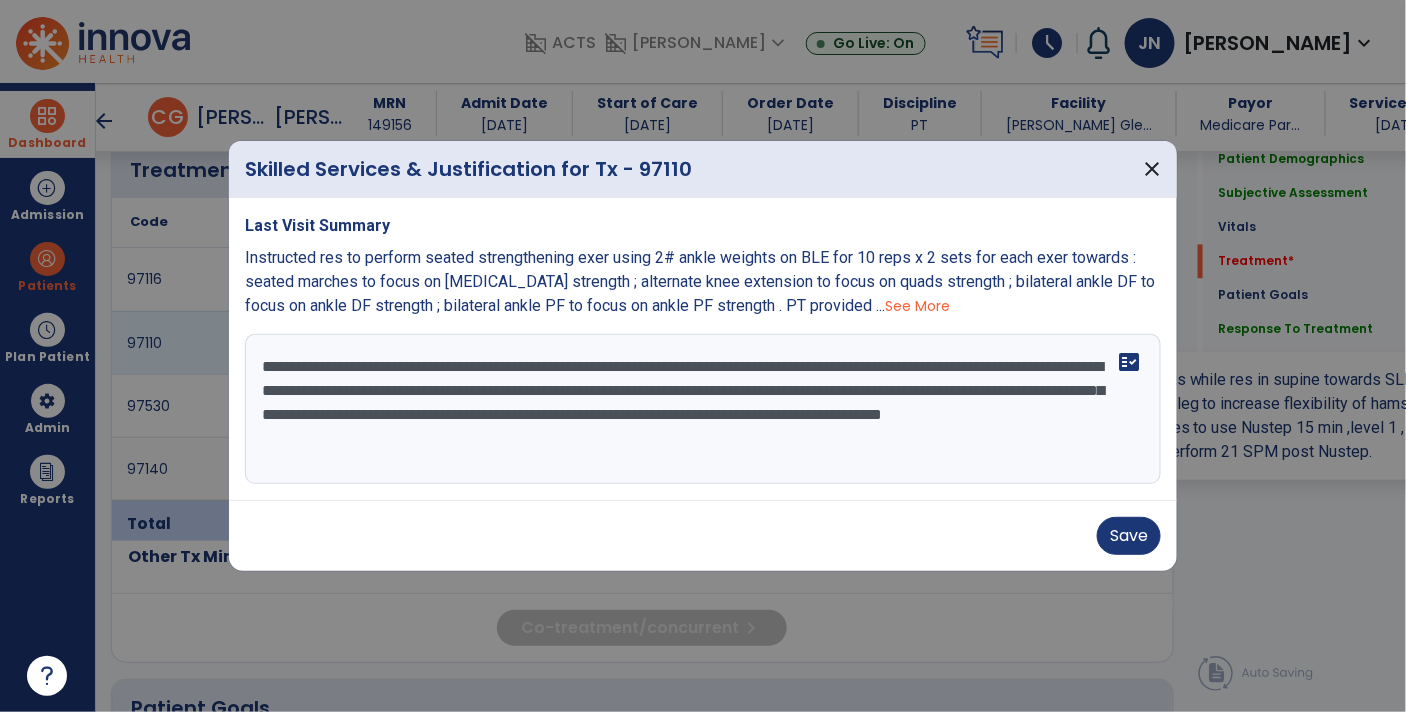 scroll, scrollTop: 1148, scrollLeft: 0, axis: vertical 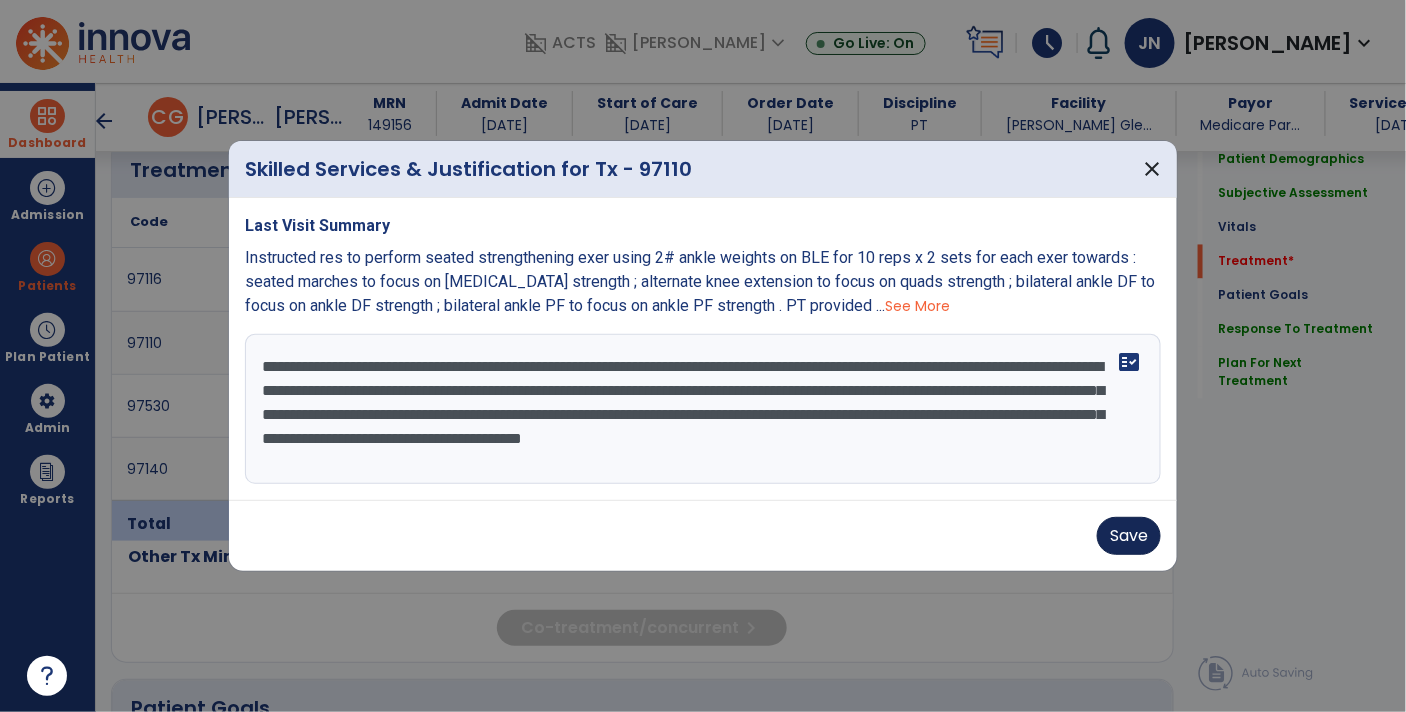 type on "**********" 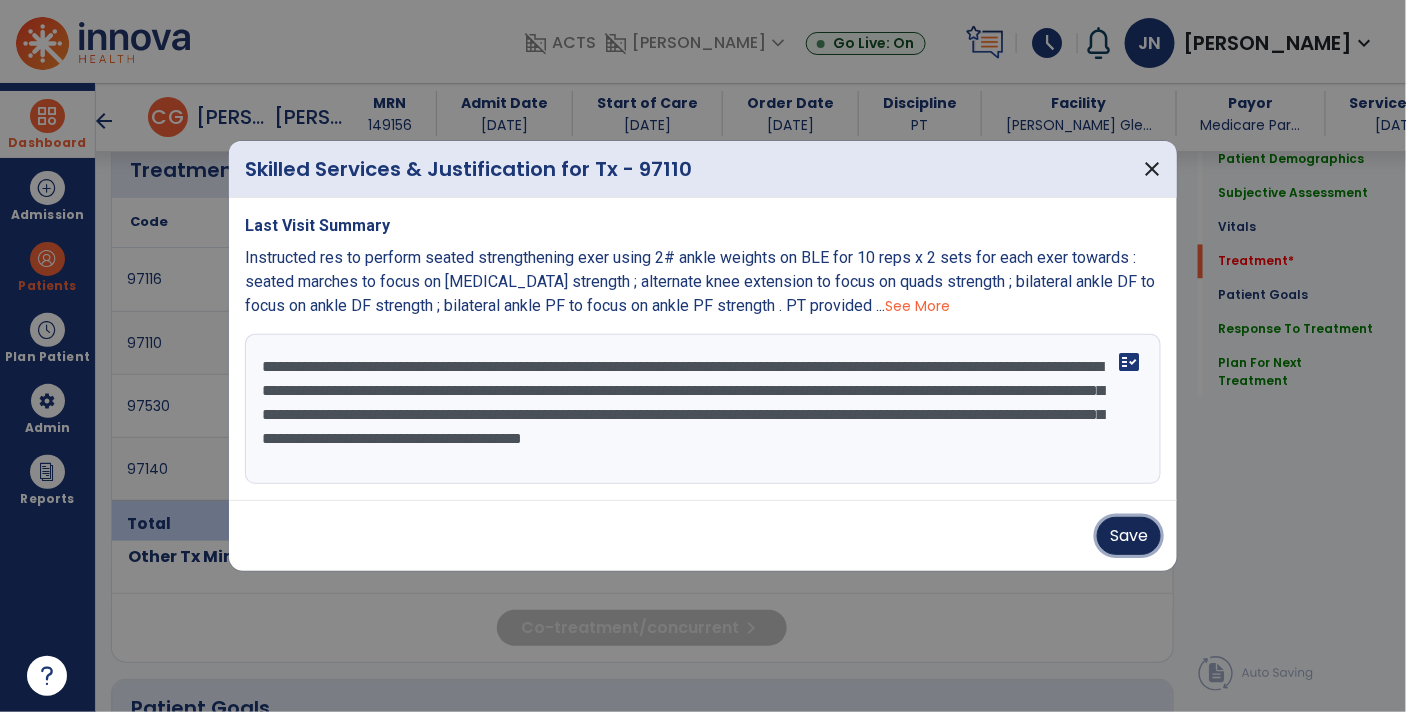 click on "Save" at bounding box center (1129, 536) 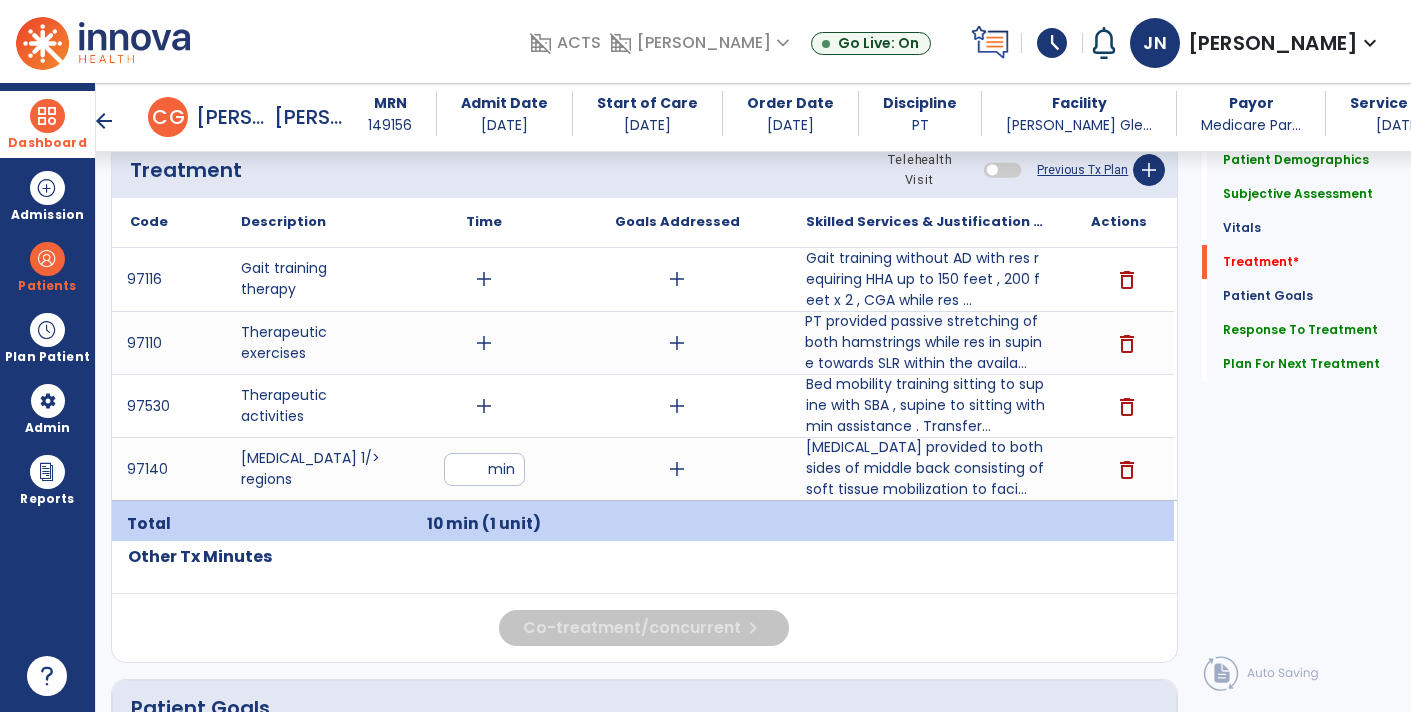 click on "add" at bounding box center (484, 343) 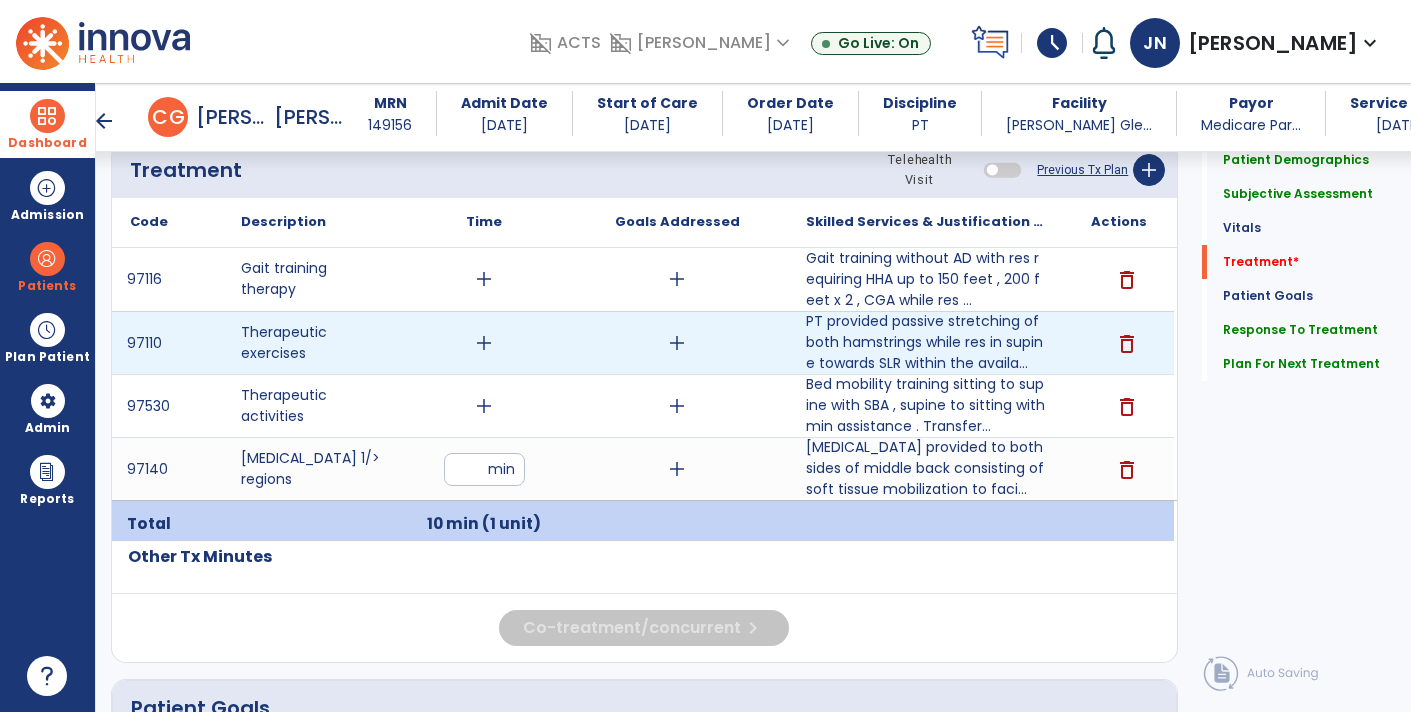 click on "add" at bounding box center (484, 343) 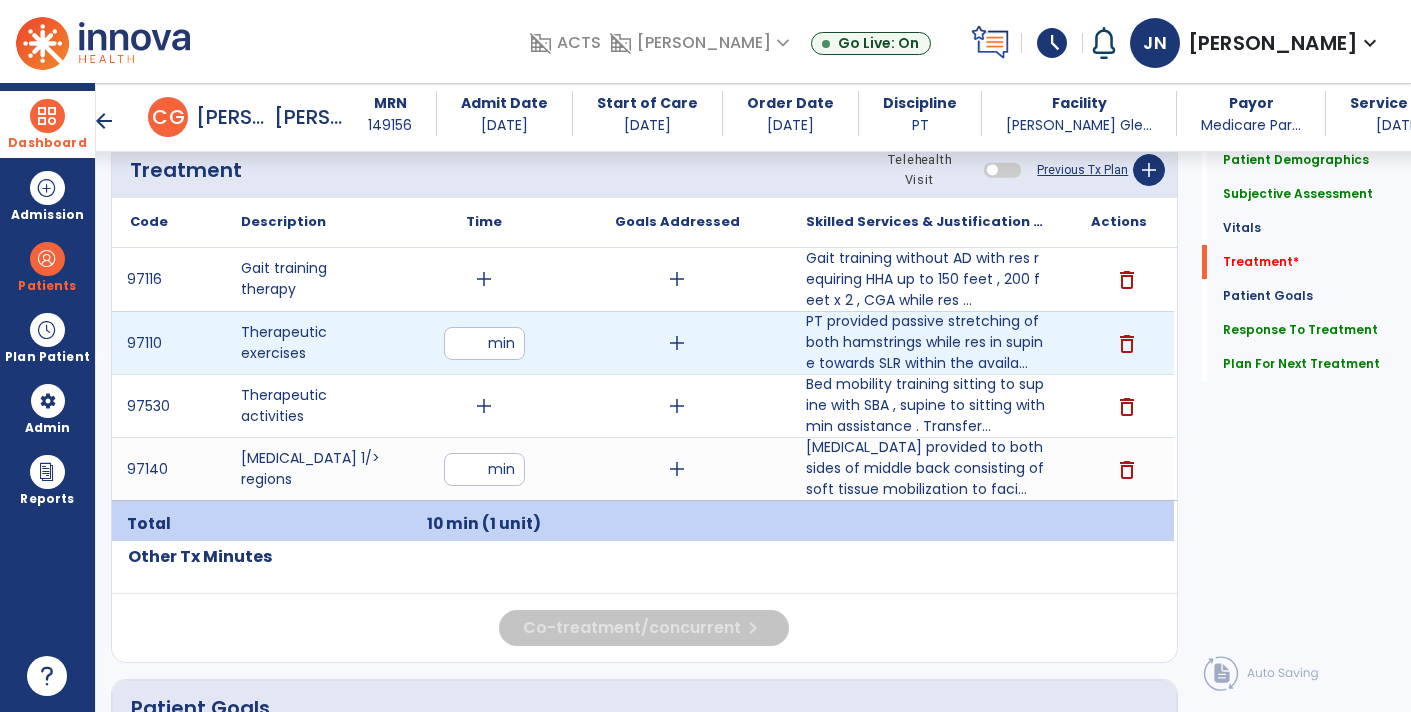 type on "**" 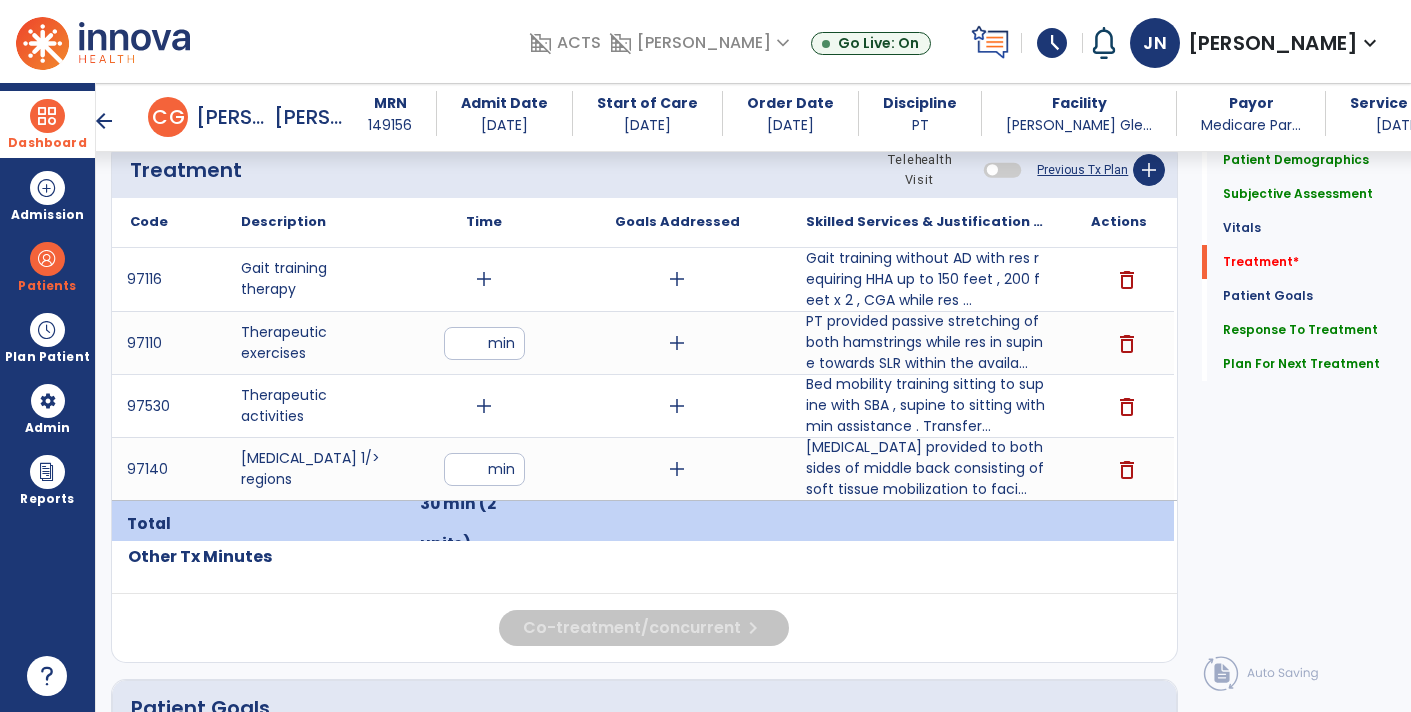 click on "add" at bounding box center [484, 279] 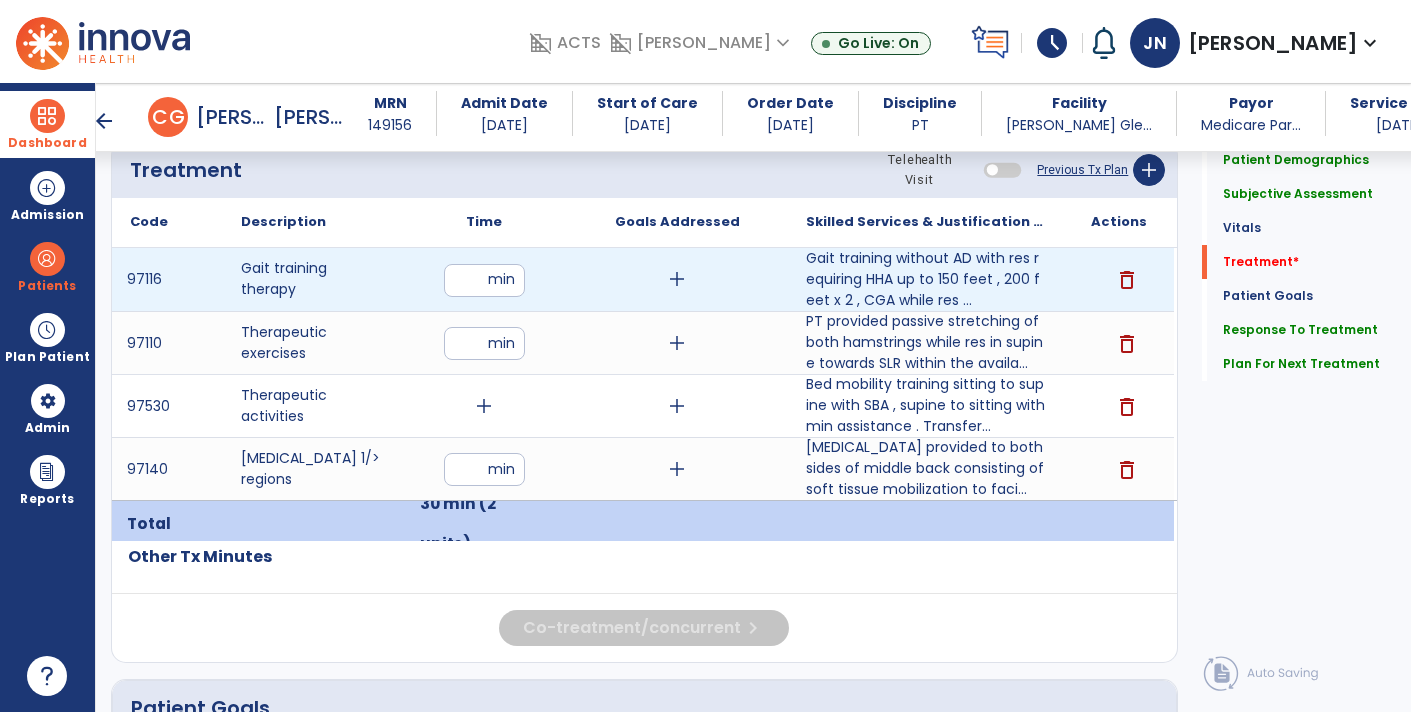 type on "**" 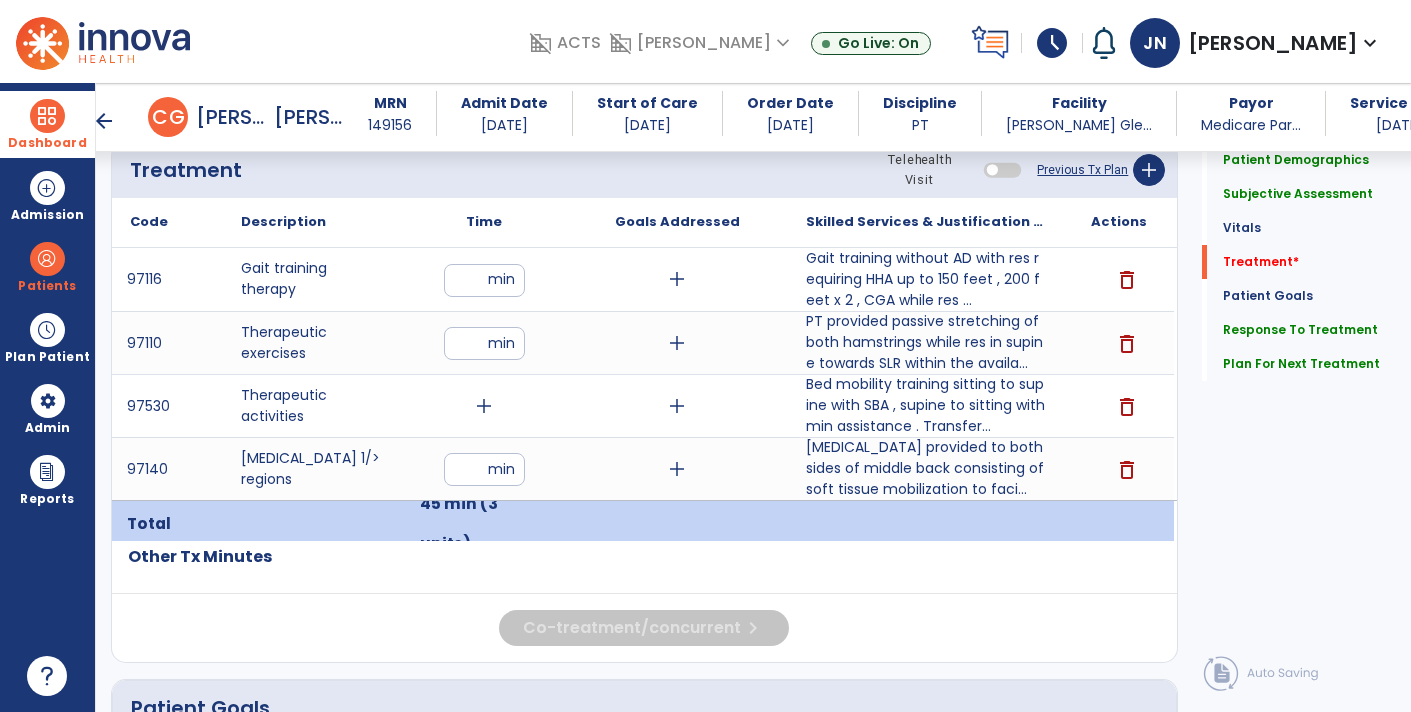 click on "add" at bounding box center (484, 406) 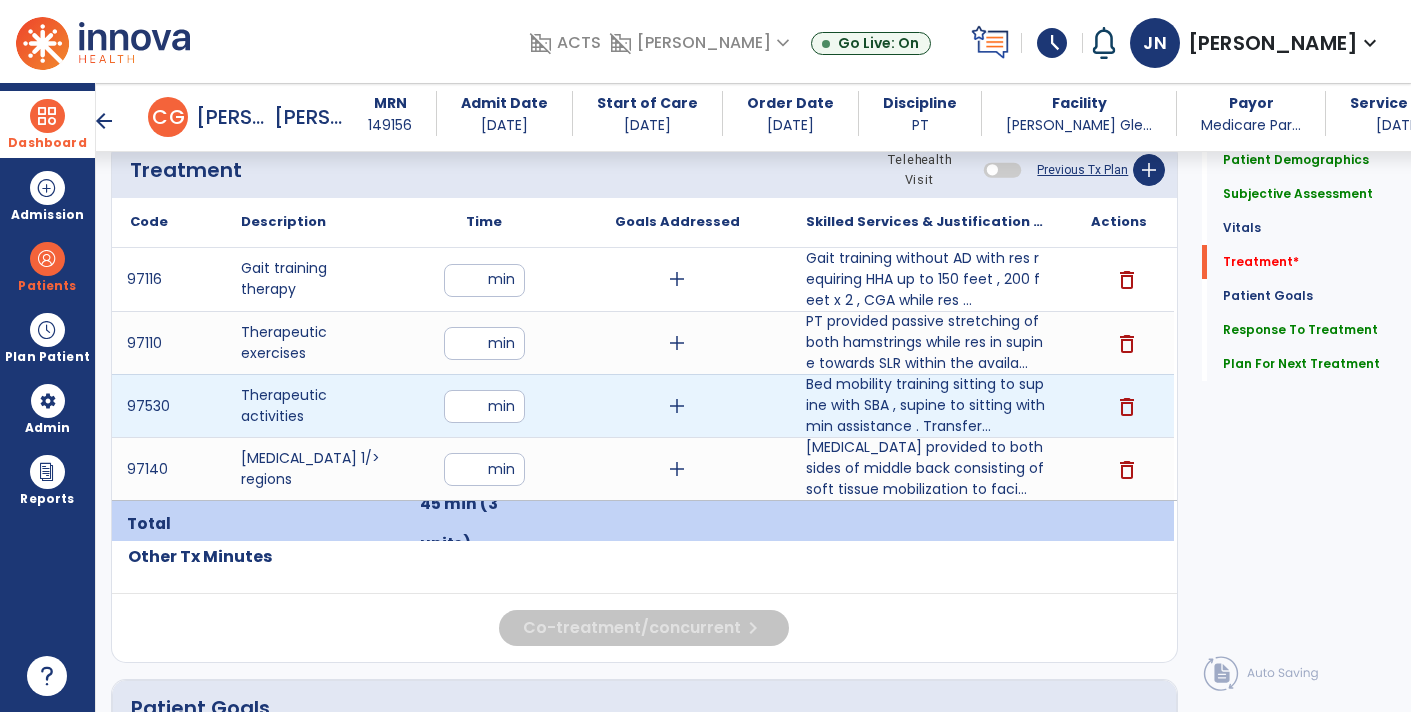 type on "**" 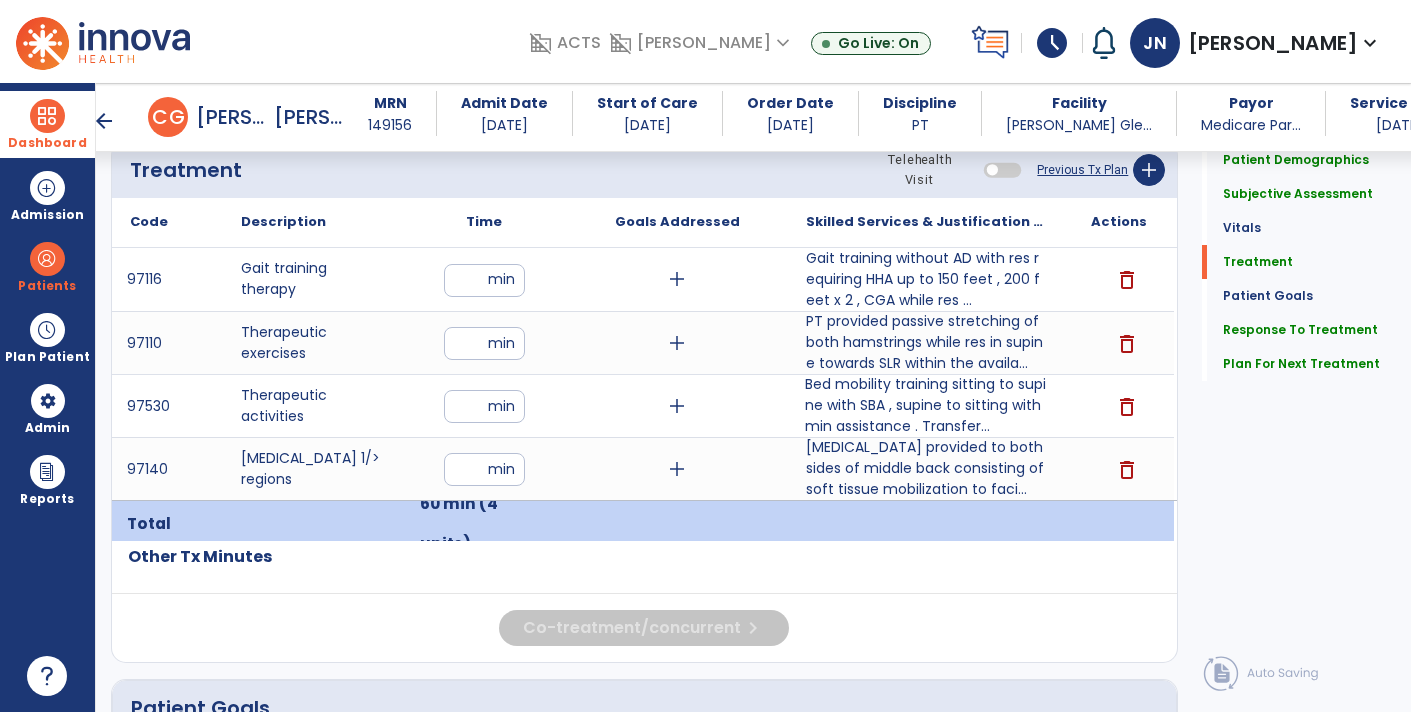 click on "Bed mobility training sitting to supine with SBA , supine to sitting with  min assistance . Transfer..." at bounding box center [926, 405] 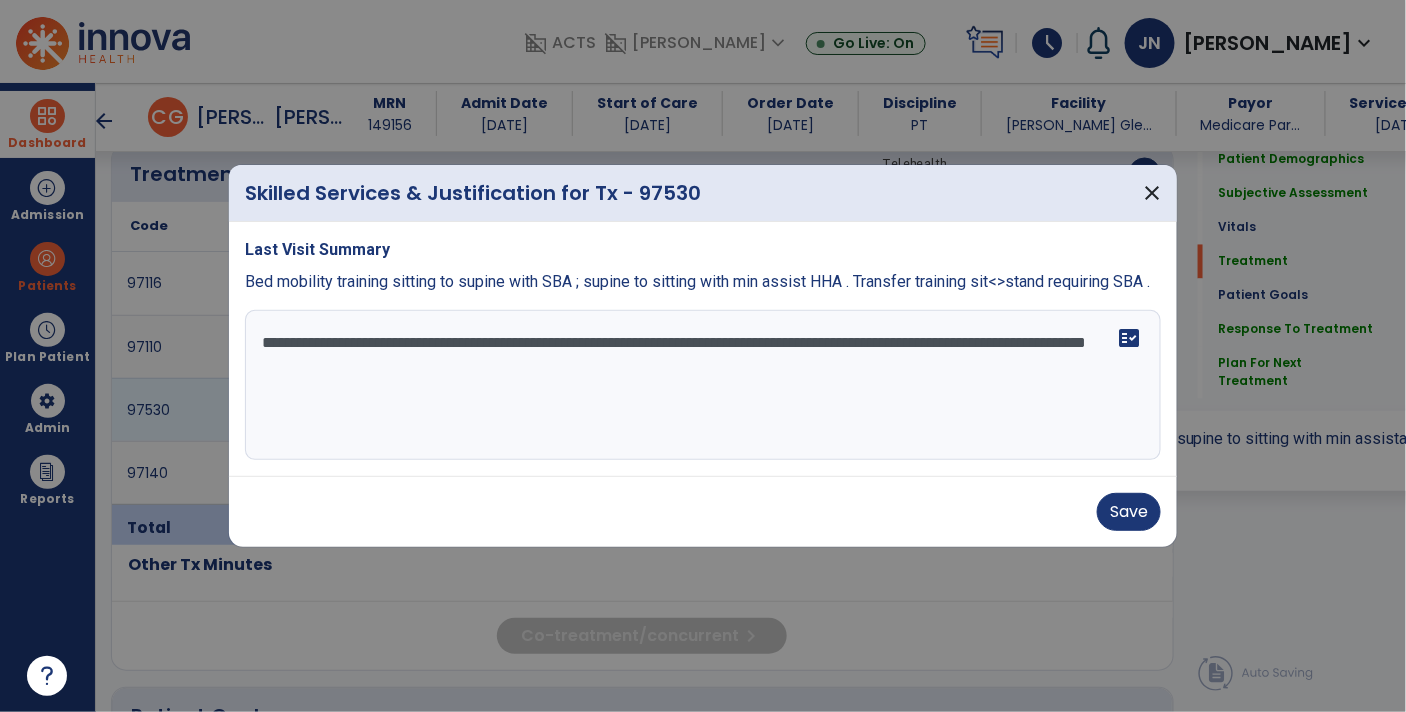 scroll, scrollTop: 1148, scrollLeft: 0, axis: vertical 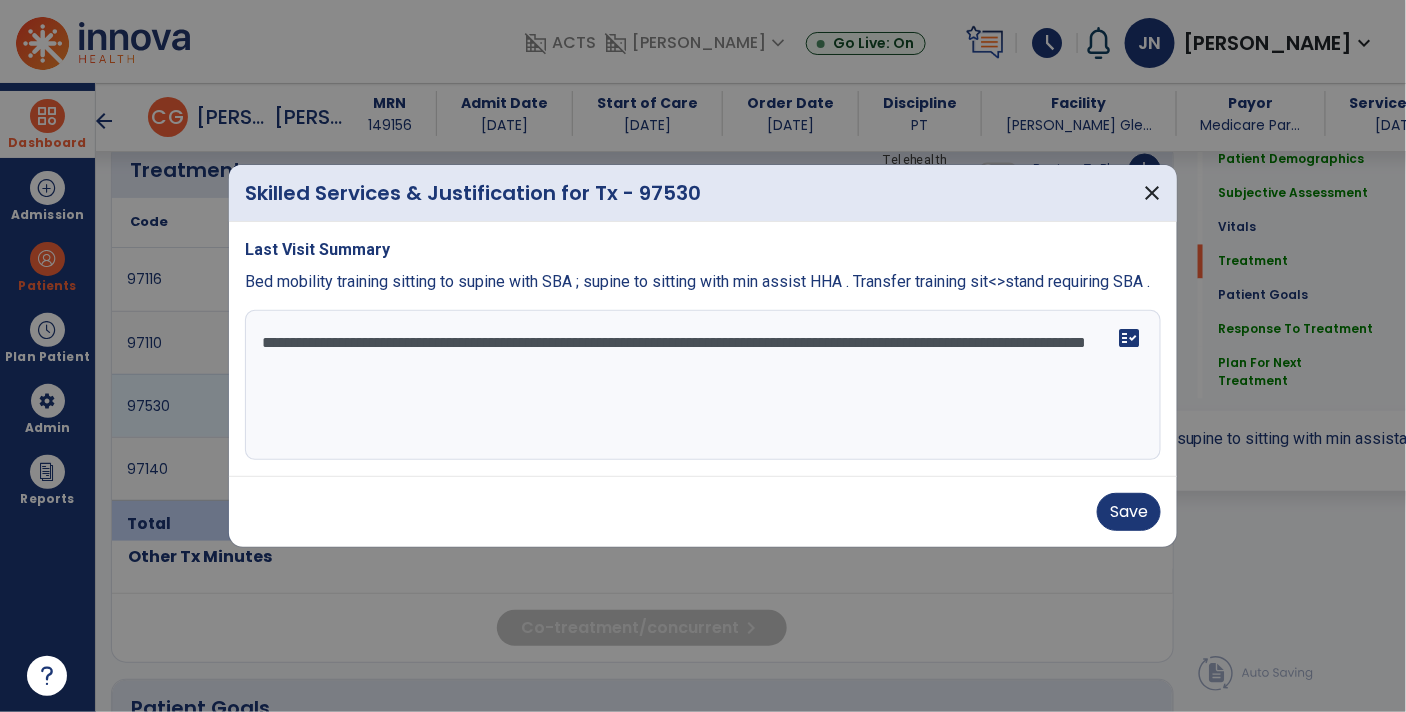 click on "**********" at bounding box center [703, 385] 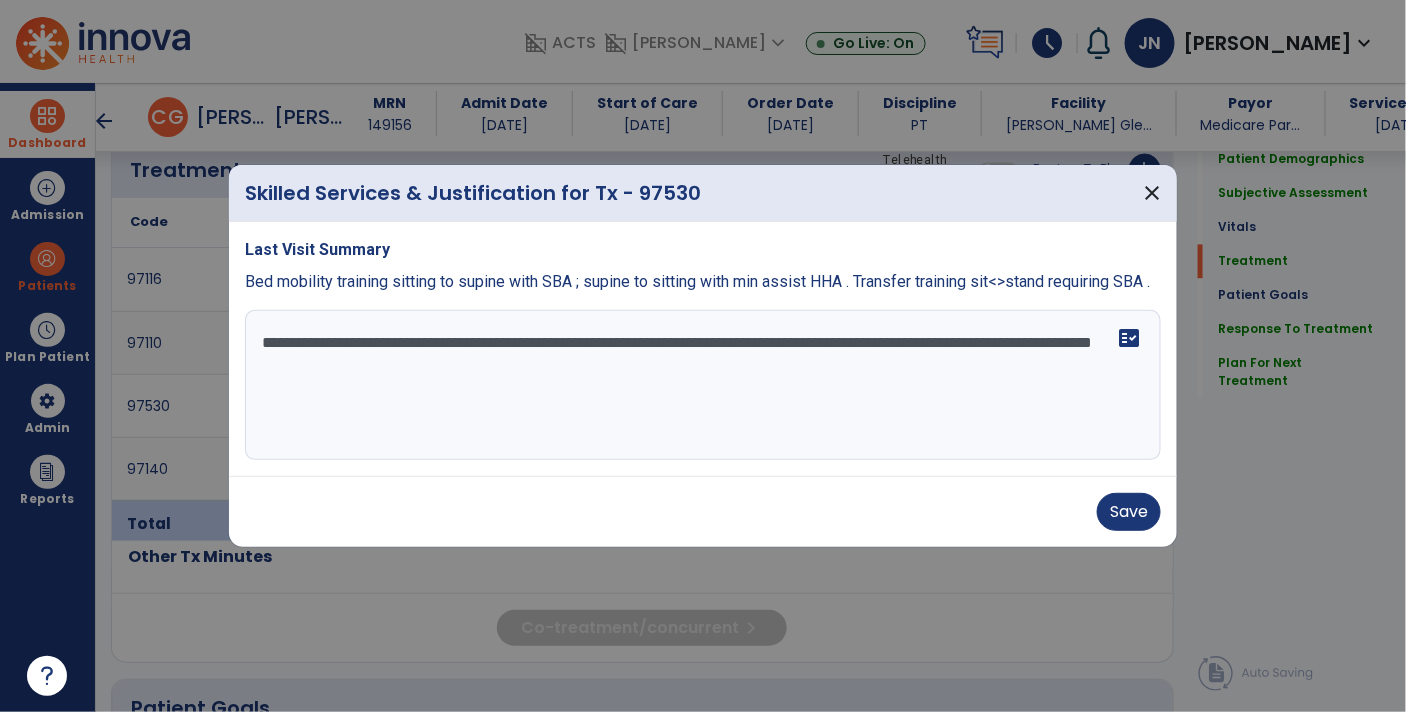 click on "**********" at bounding box center (703, 385) 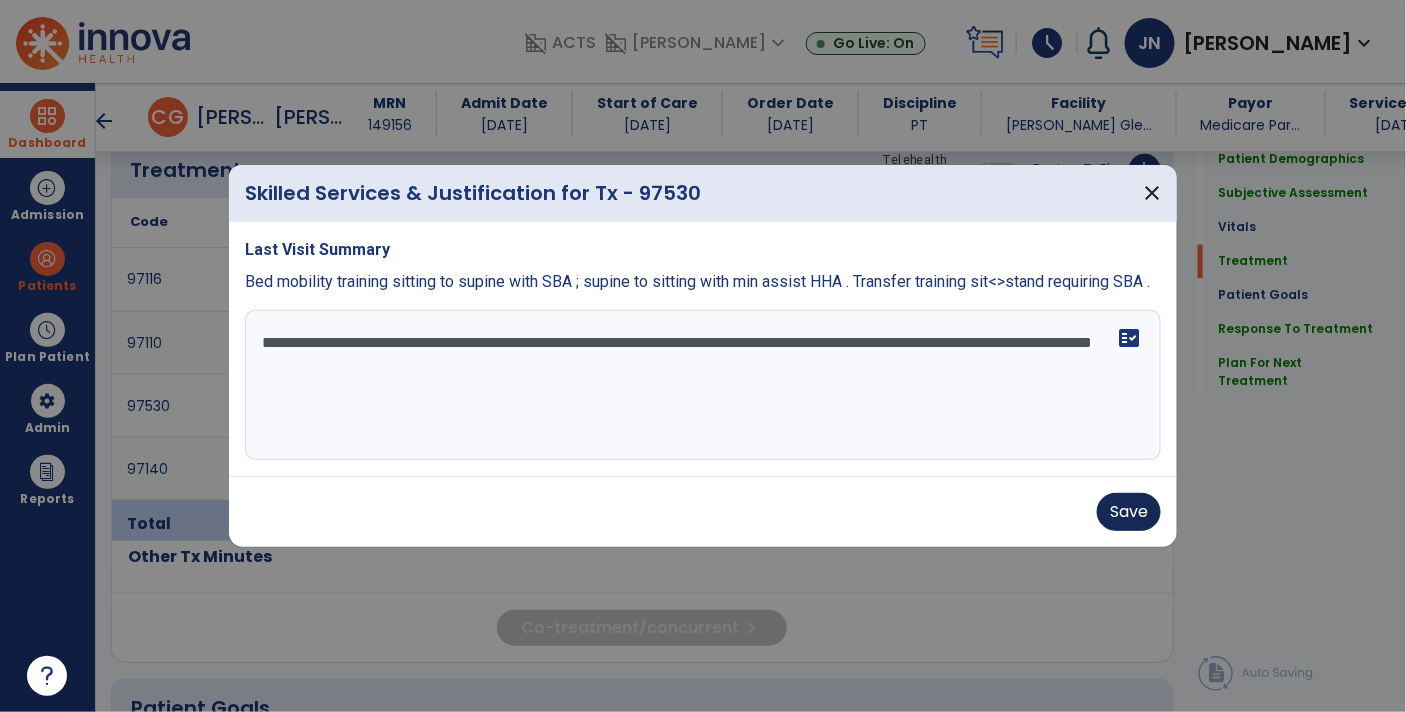 type on "**********" 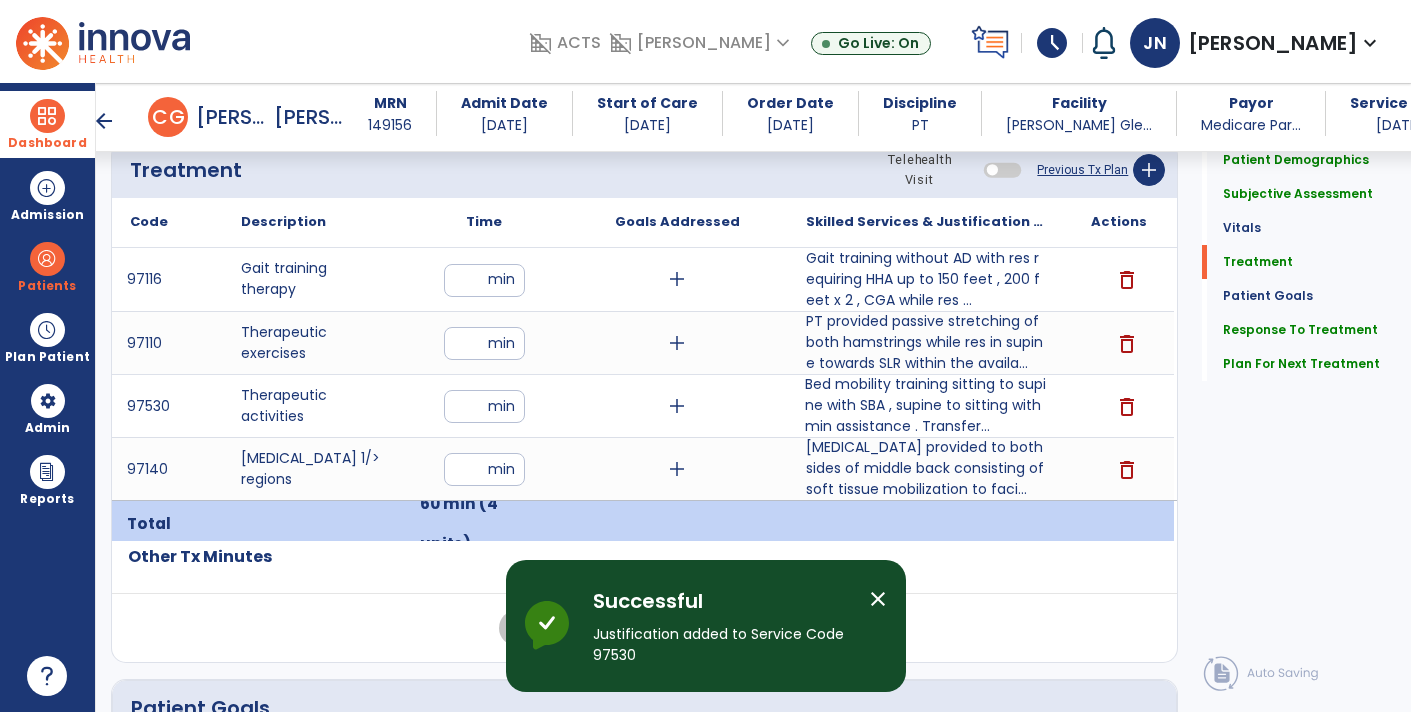 click on "Bed mobility training sitting to supine with SBA , supine to sitting with  min assistance . Transfer..." at bounding box center (926, 405) 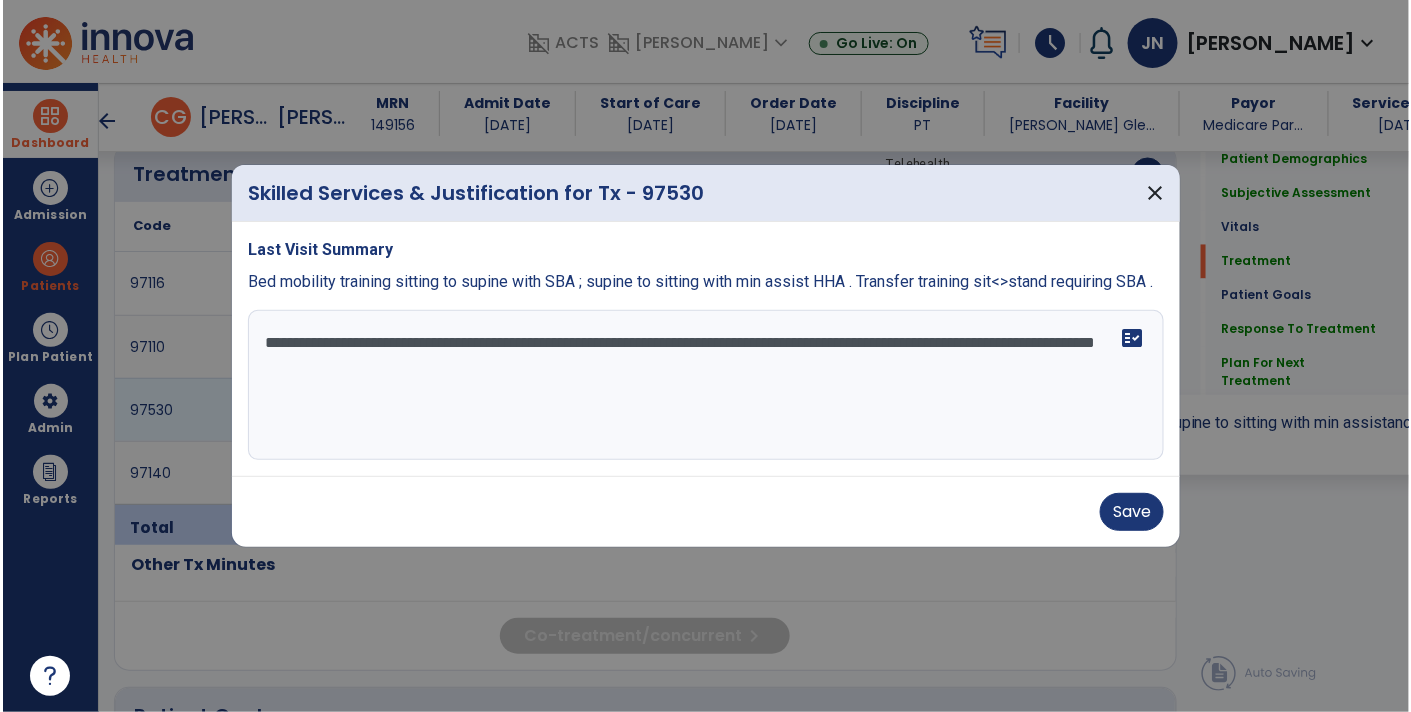 scroll, scrollTop: 1148, scrollLeft: 0, axis: vertical 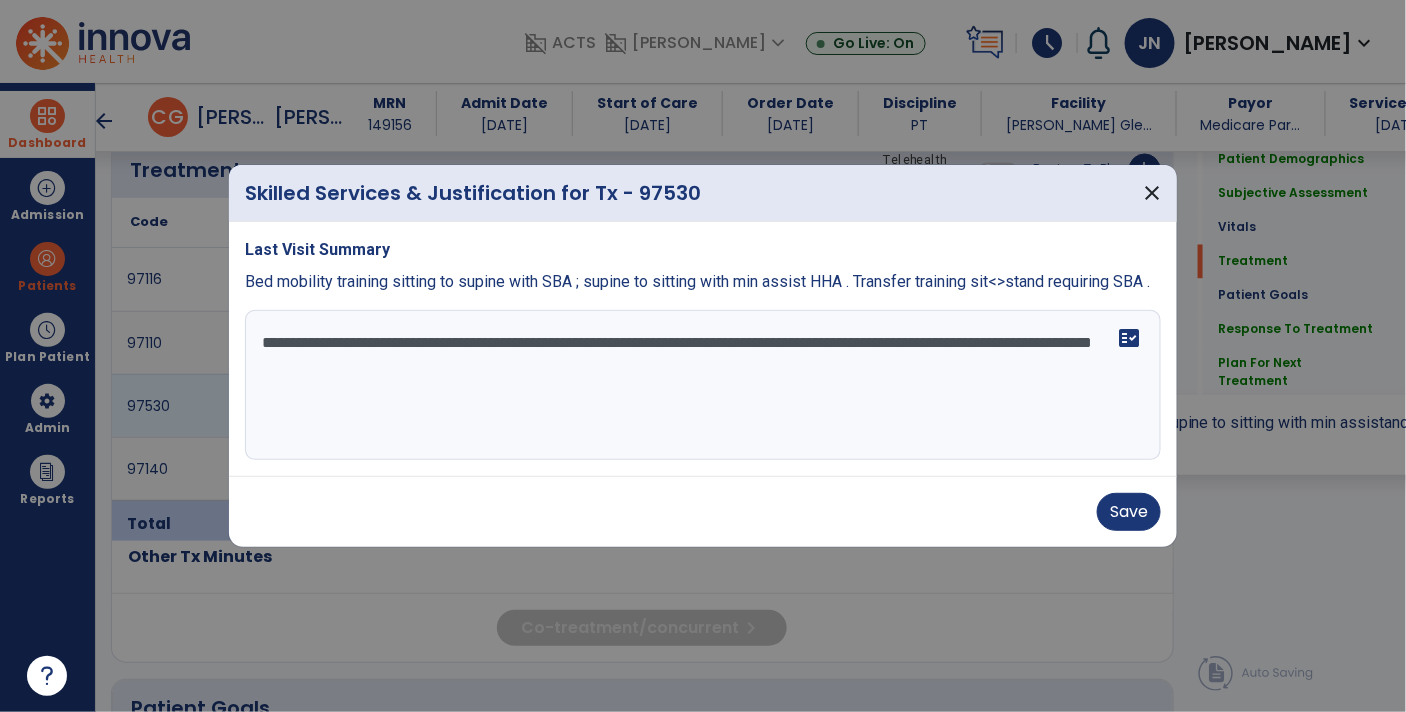 click on "**********" at bounding box center [703, 385] 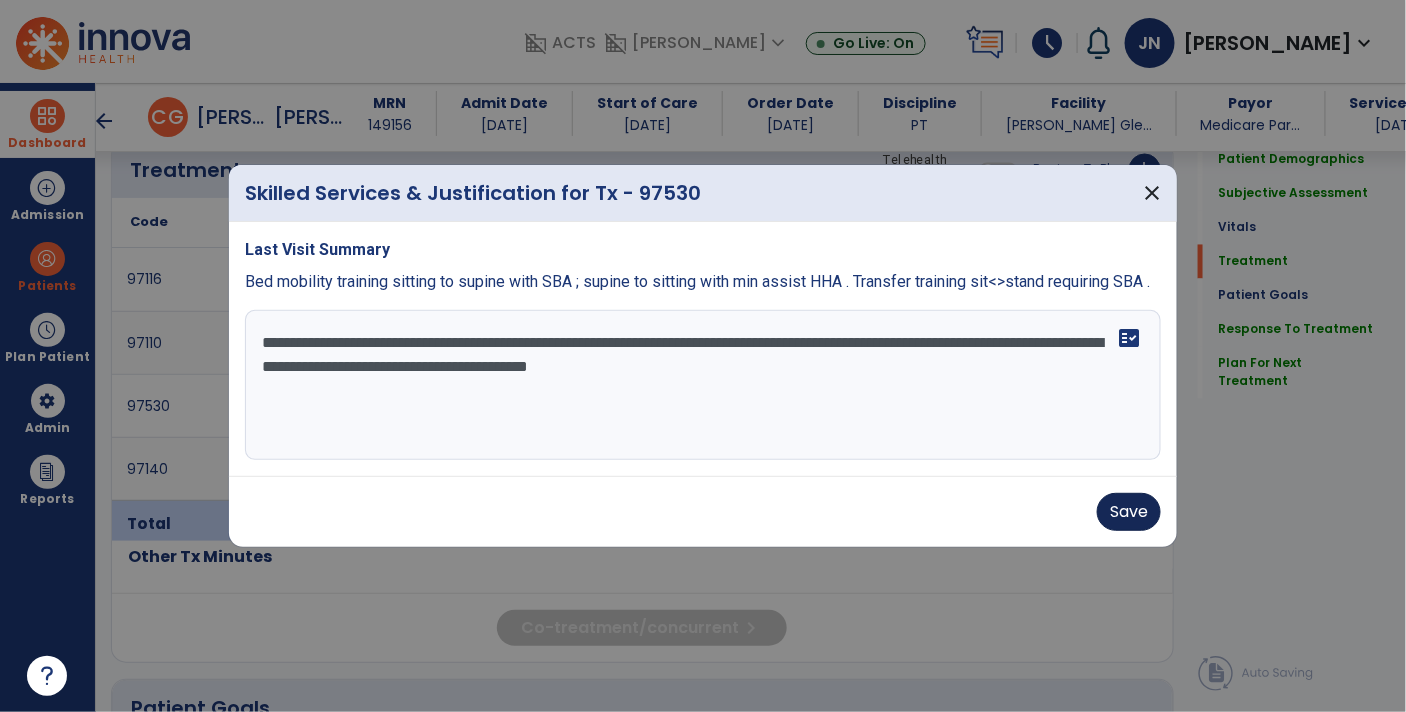 type on "**********" 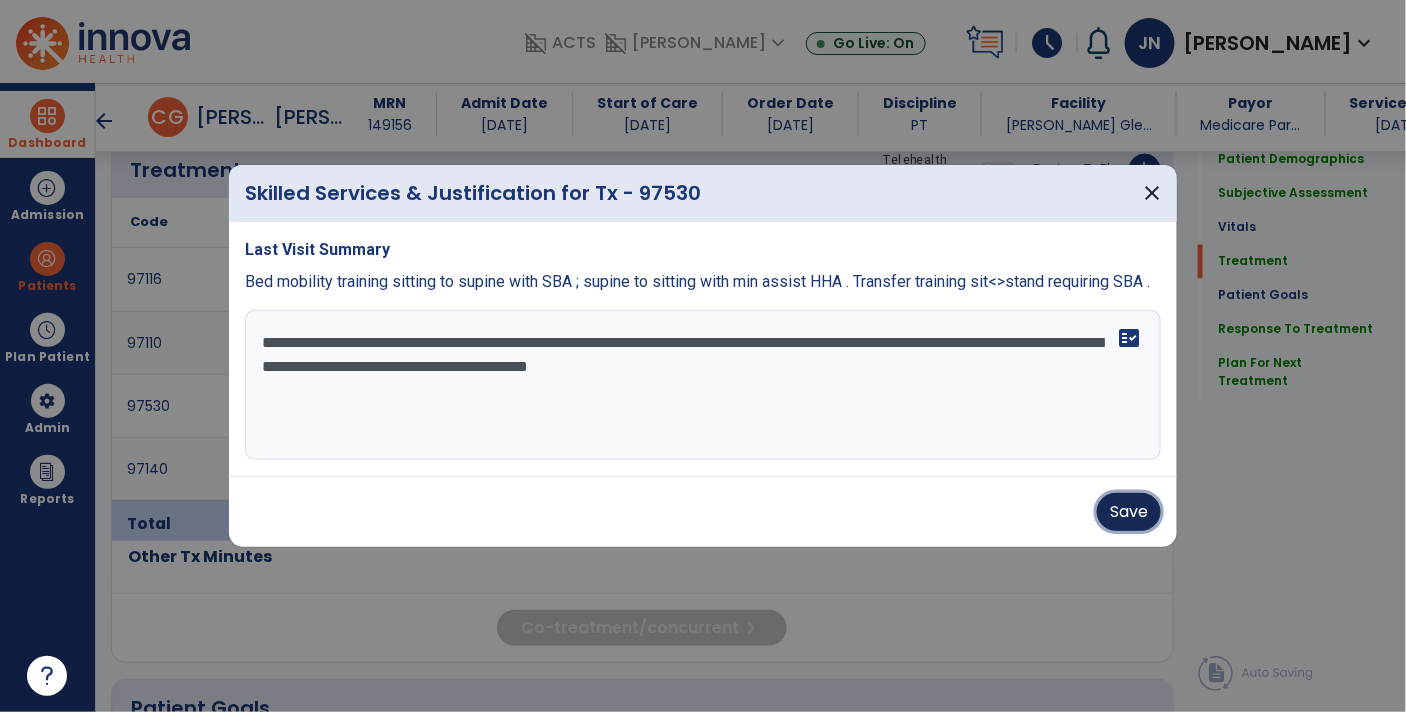 click on "Save" at bounding box center (1129, 512) 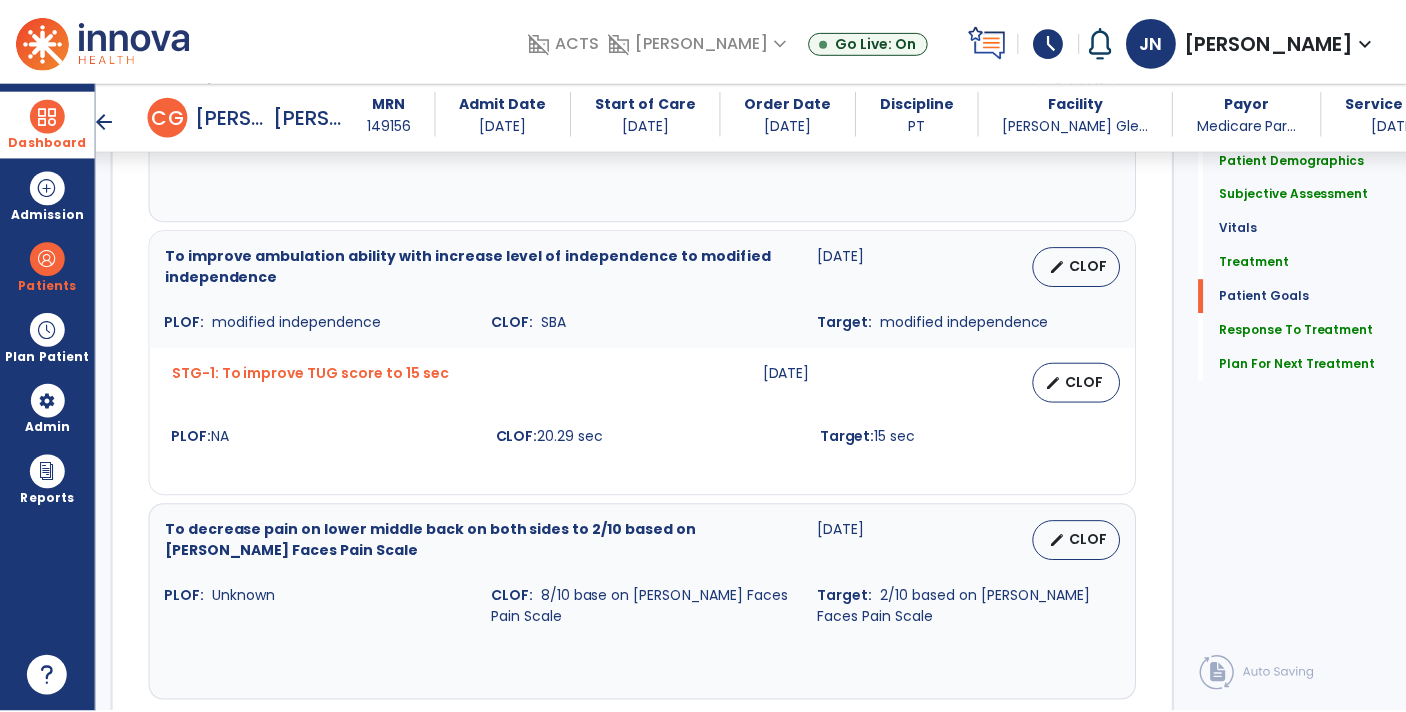 scroll, scrollTop: 2930, scrollLeft: 0, axis: vertical 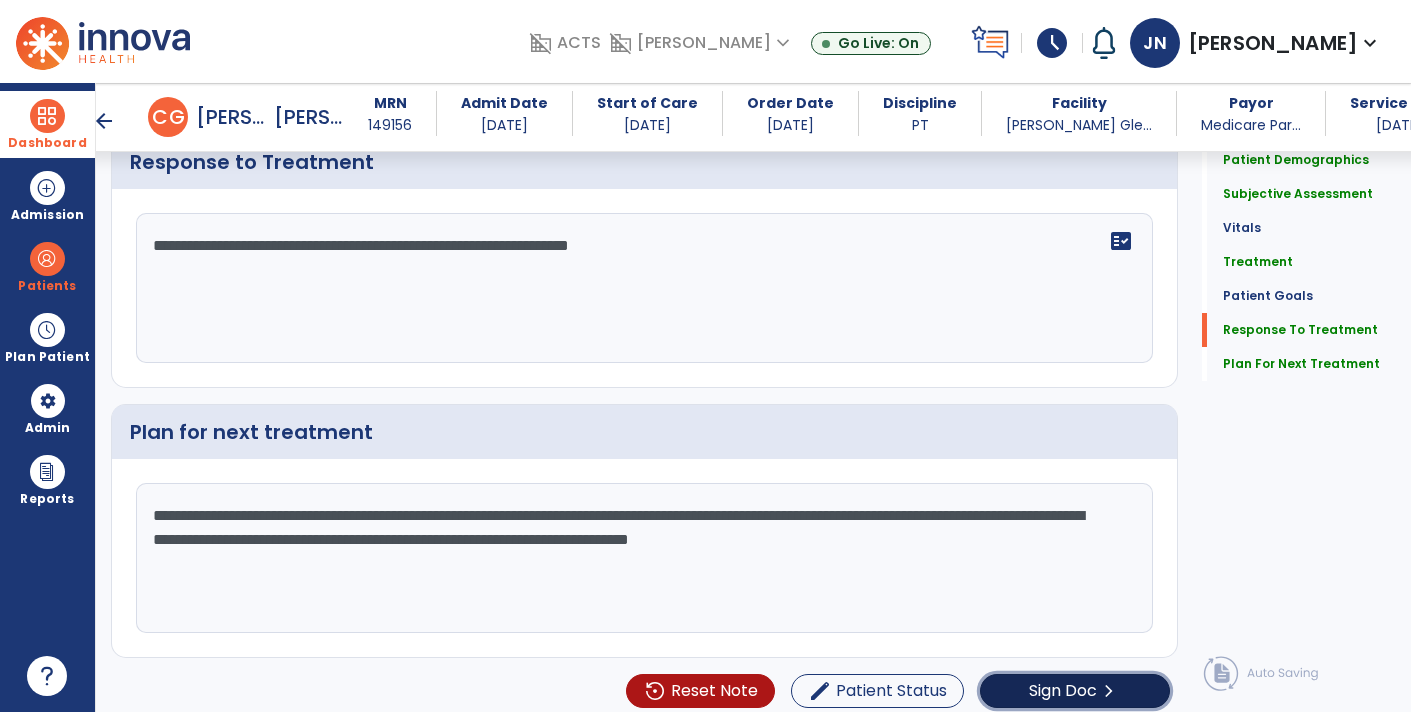 click on "Sign Doc" 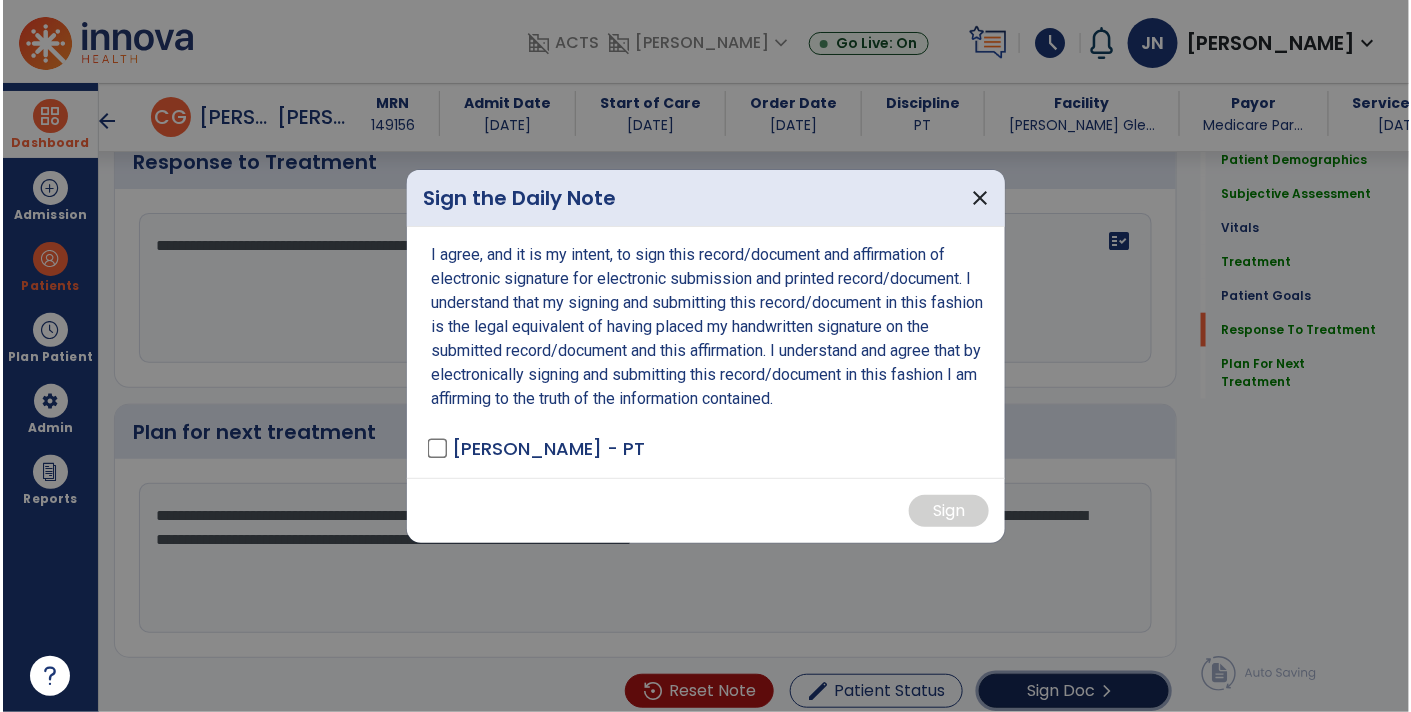 scroll, scrollTop: 2930, scrollLeft: 0, axis: vertical 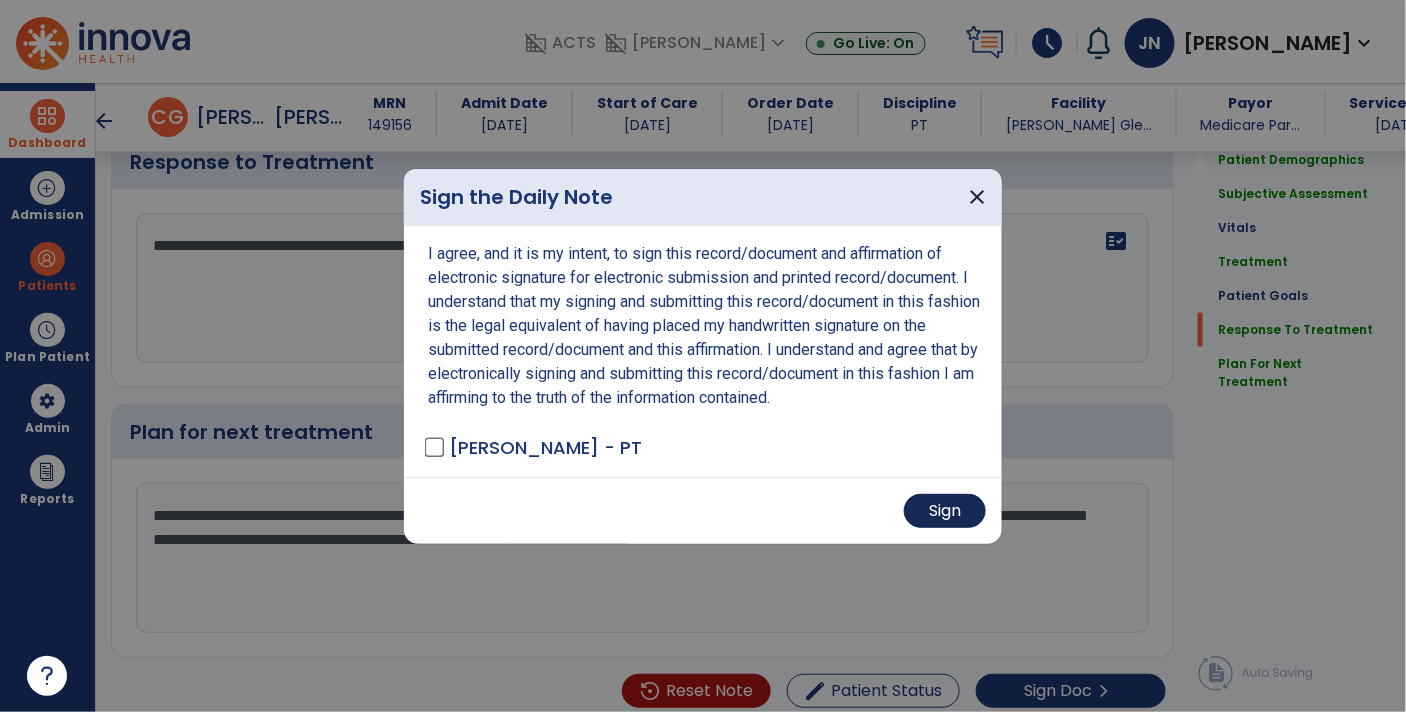 click on "Sign" at bounding box center [945, 511] 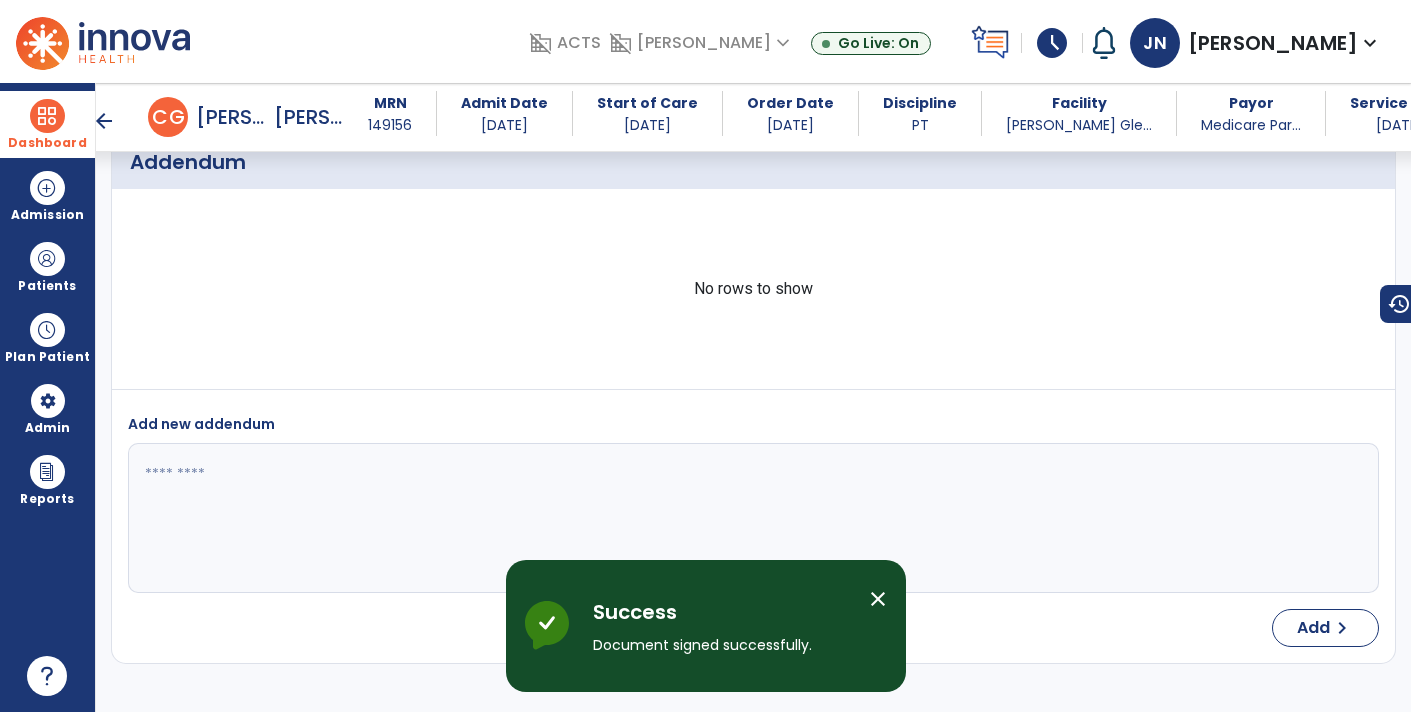 scroll, scrollTop: 4385, scrollLeft: 0, axis: vertical 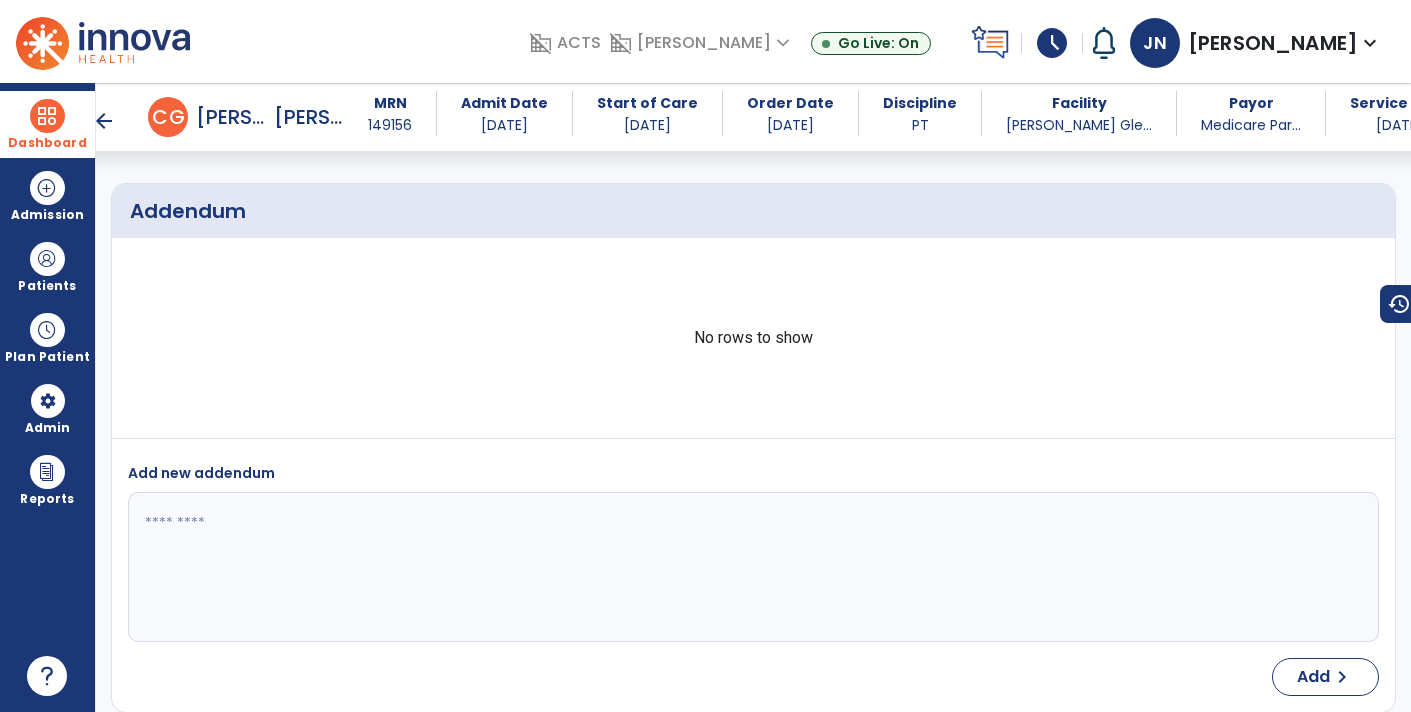 click on "Dashboard" at bounding box center [47, 124] 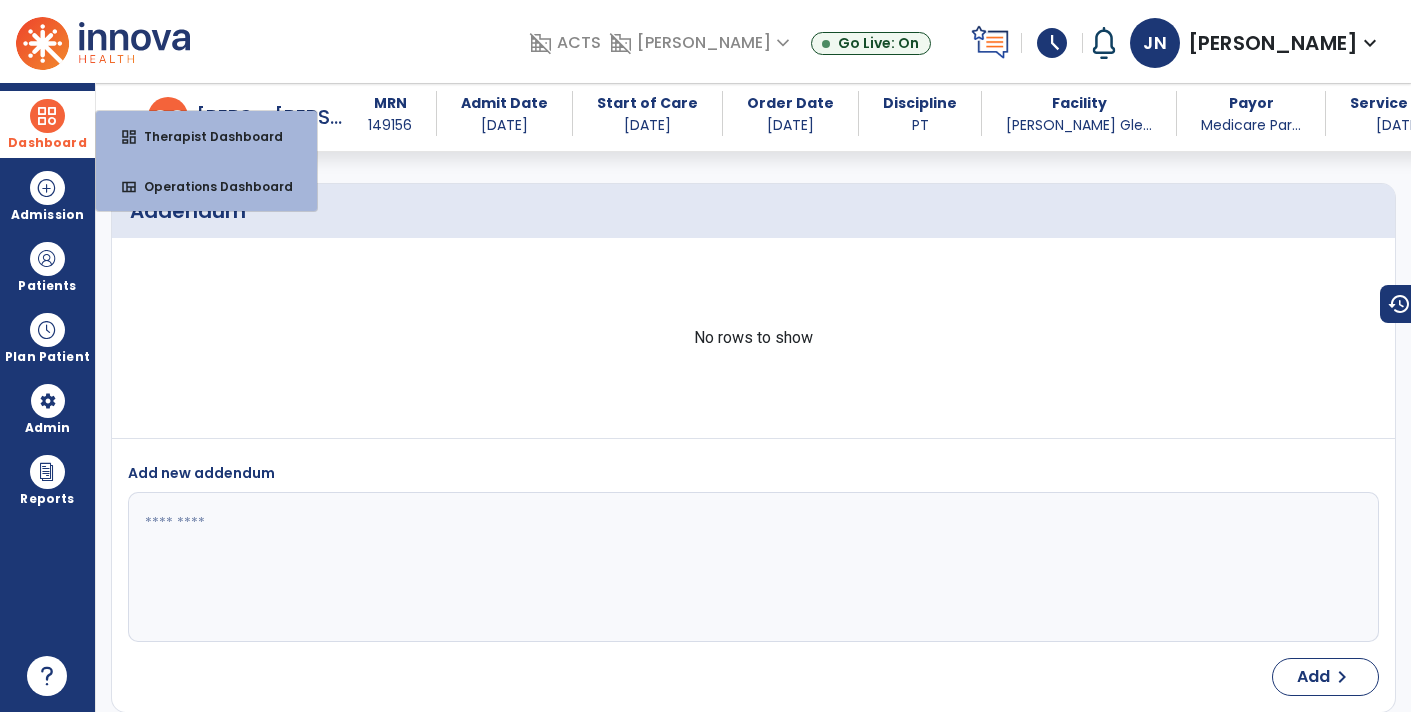 click on "Dashboard" at bounding box center (47, 124) 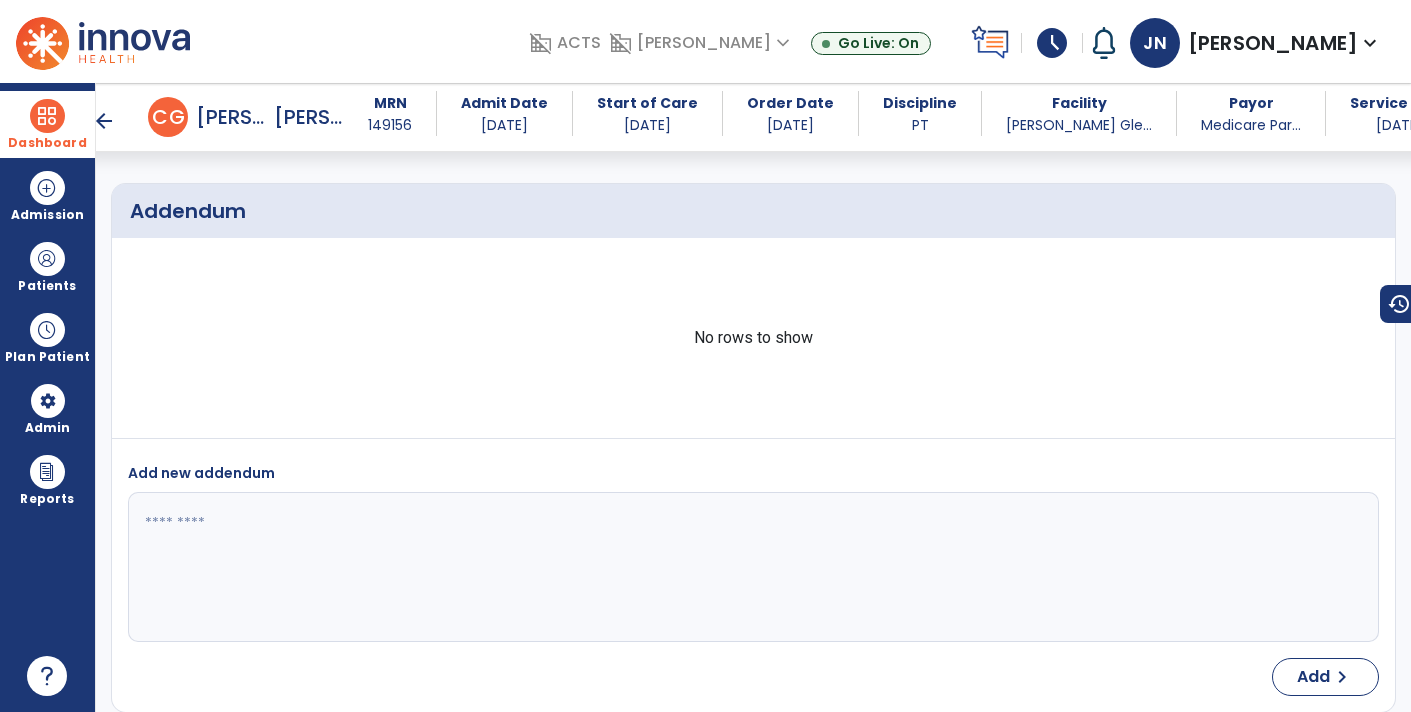 click on "Dashboard" at bounding box center (47, 143) 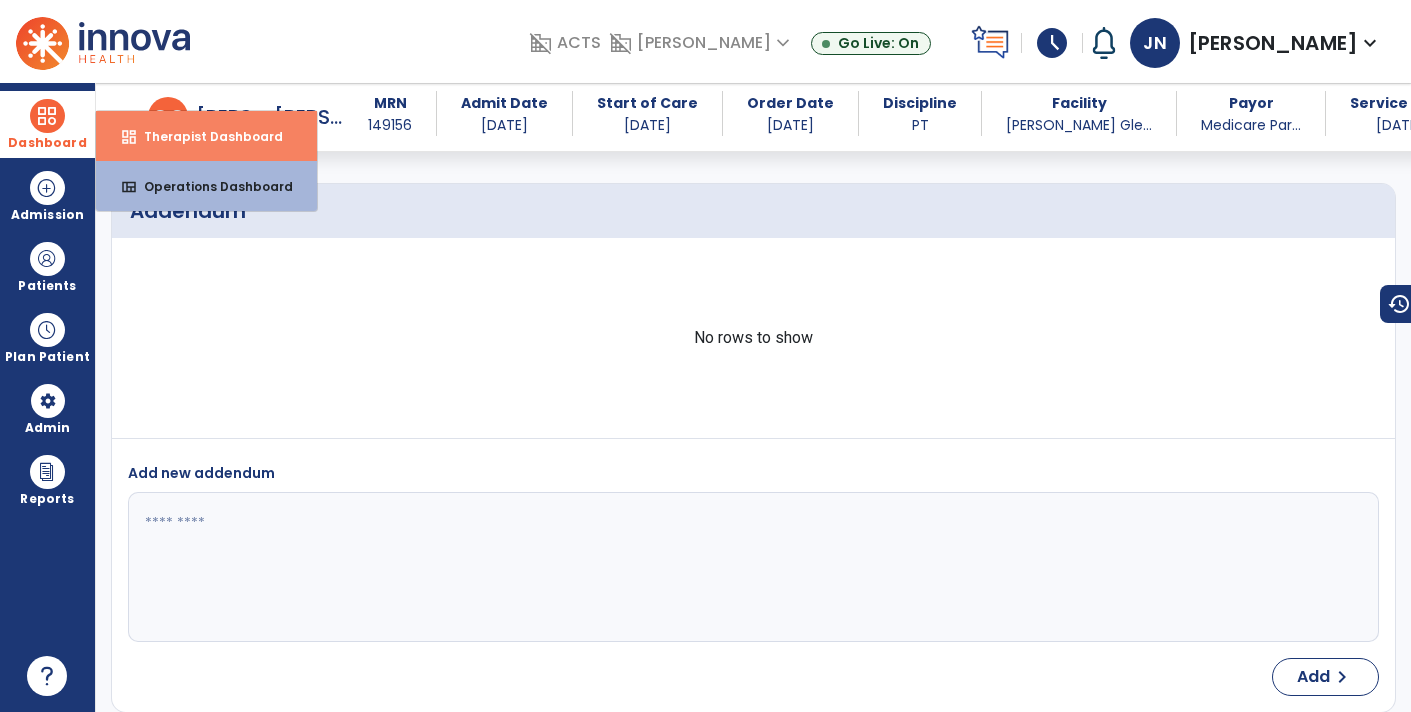 click on "Therapist Dashboard" at bounding box center (205, 136) 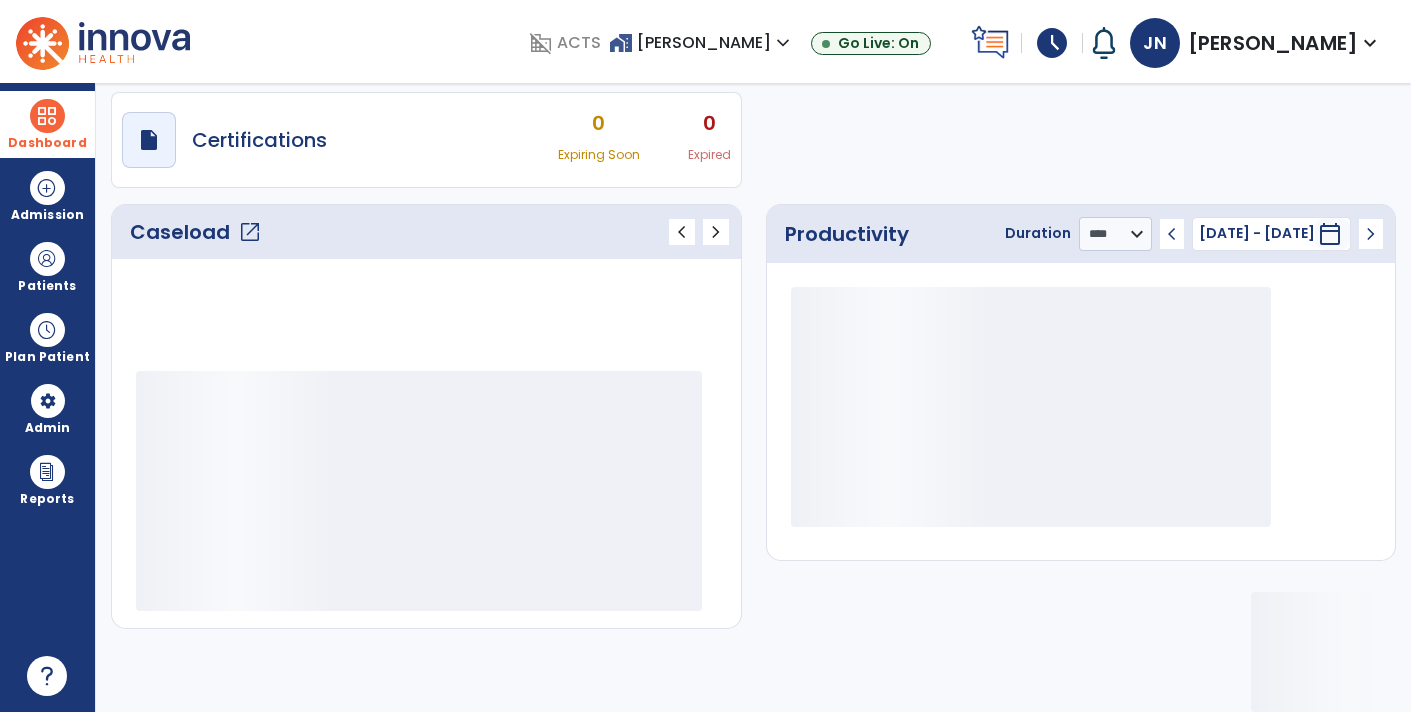 scroll, scrollTop: 162, scrollLeft: 0, axis: vertical 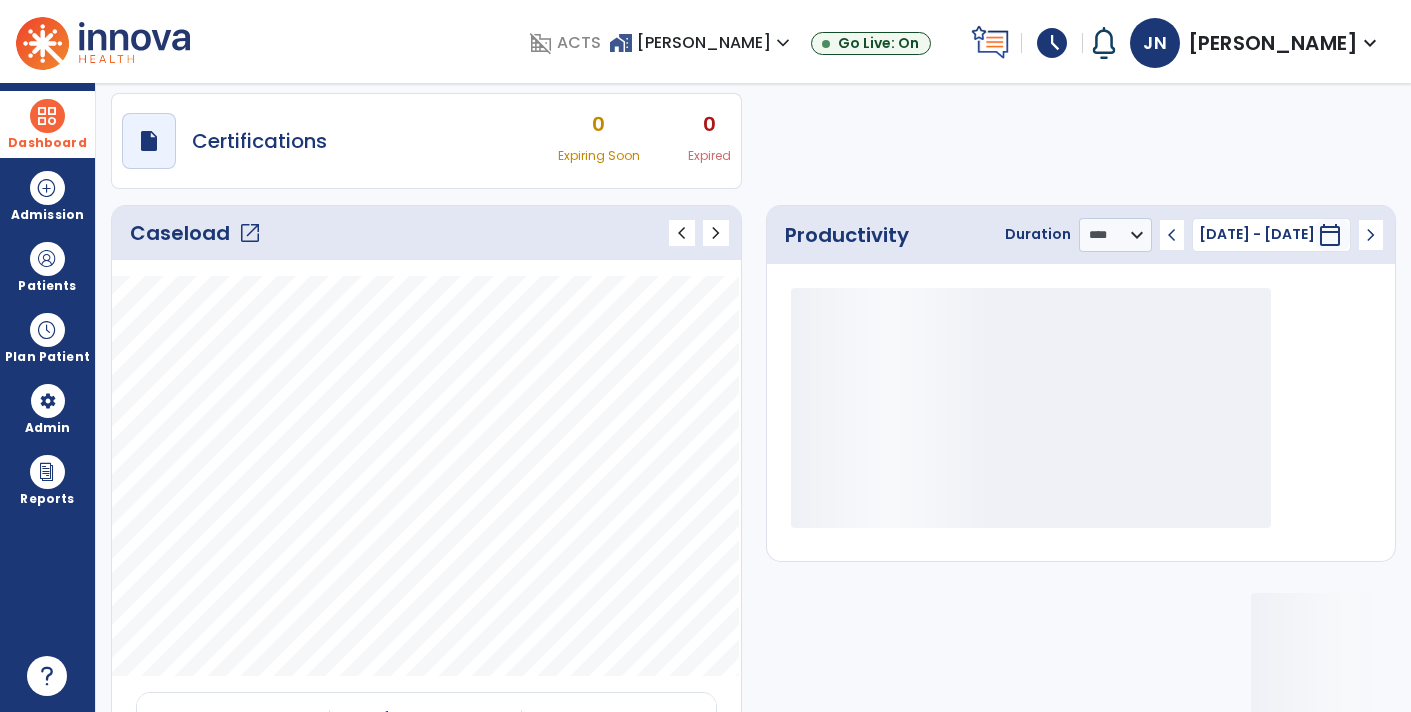 click on "open_in_new" 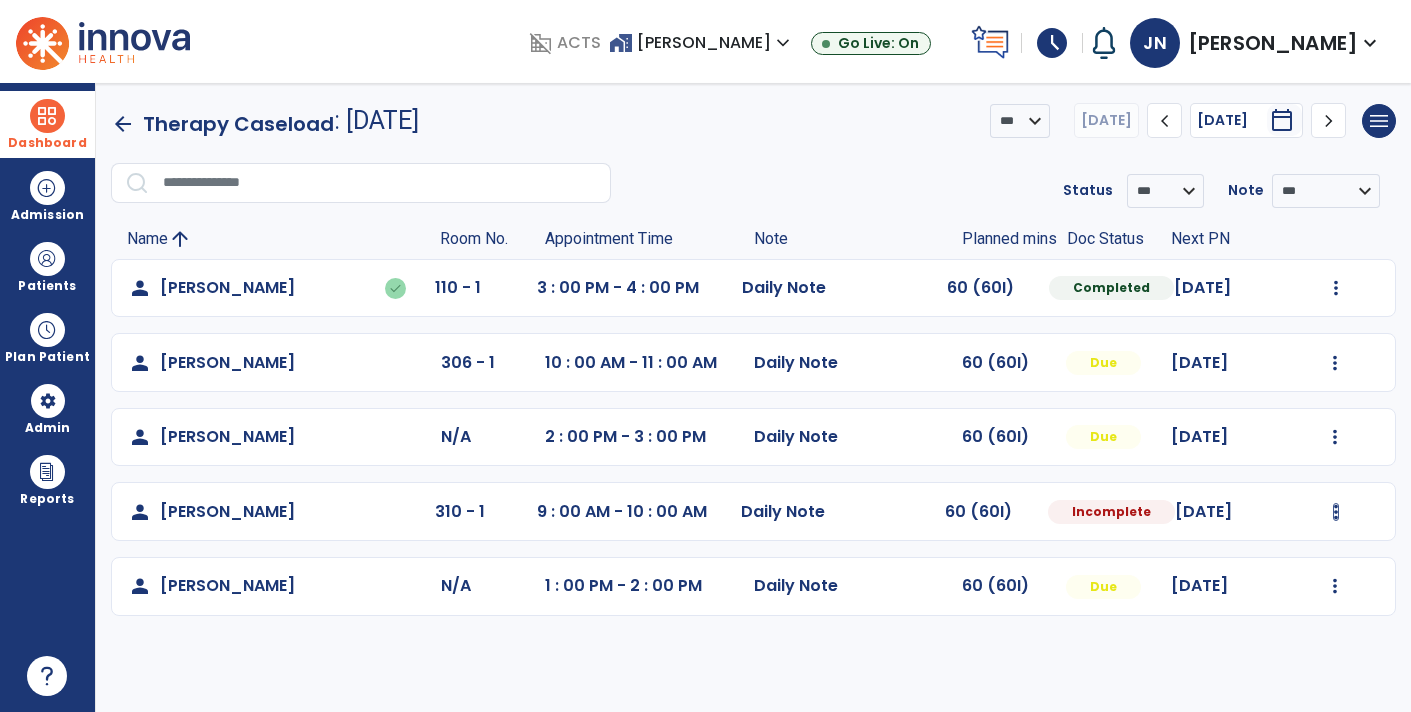 click at bounding box center [1336, 288] 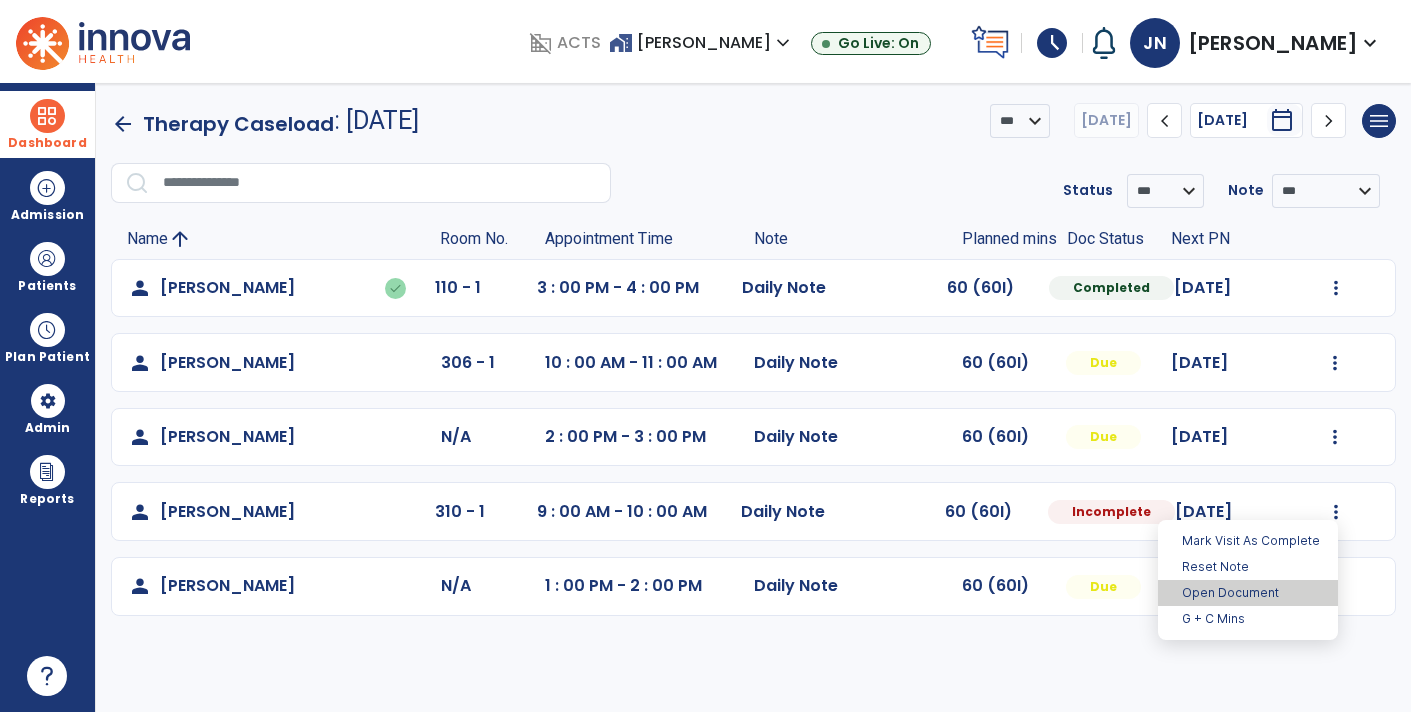 click on "Open Document" at bounding box center [1248, 593] 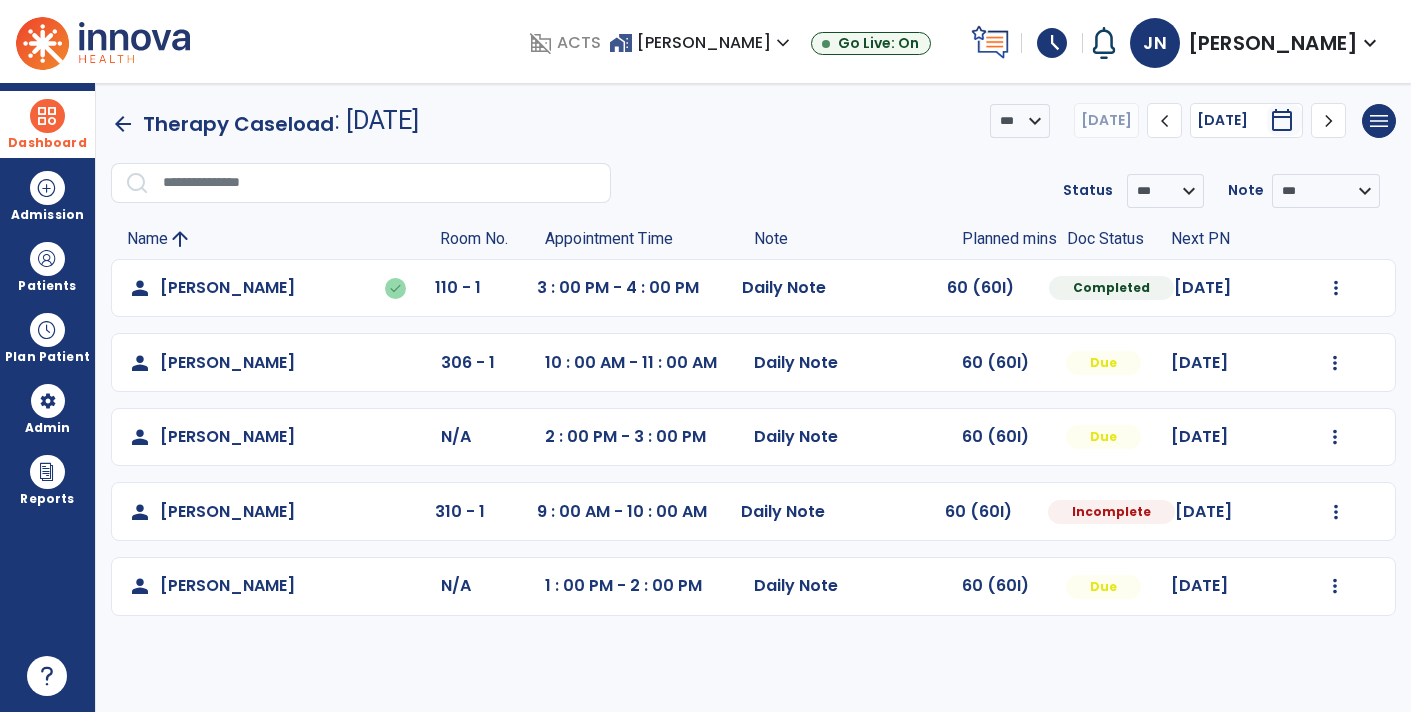 select on "*" 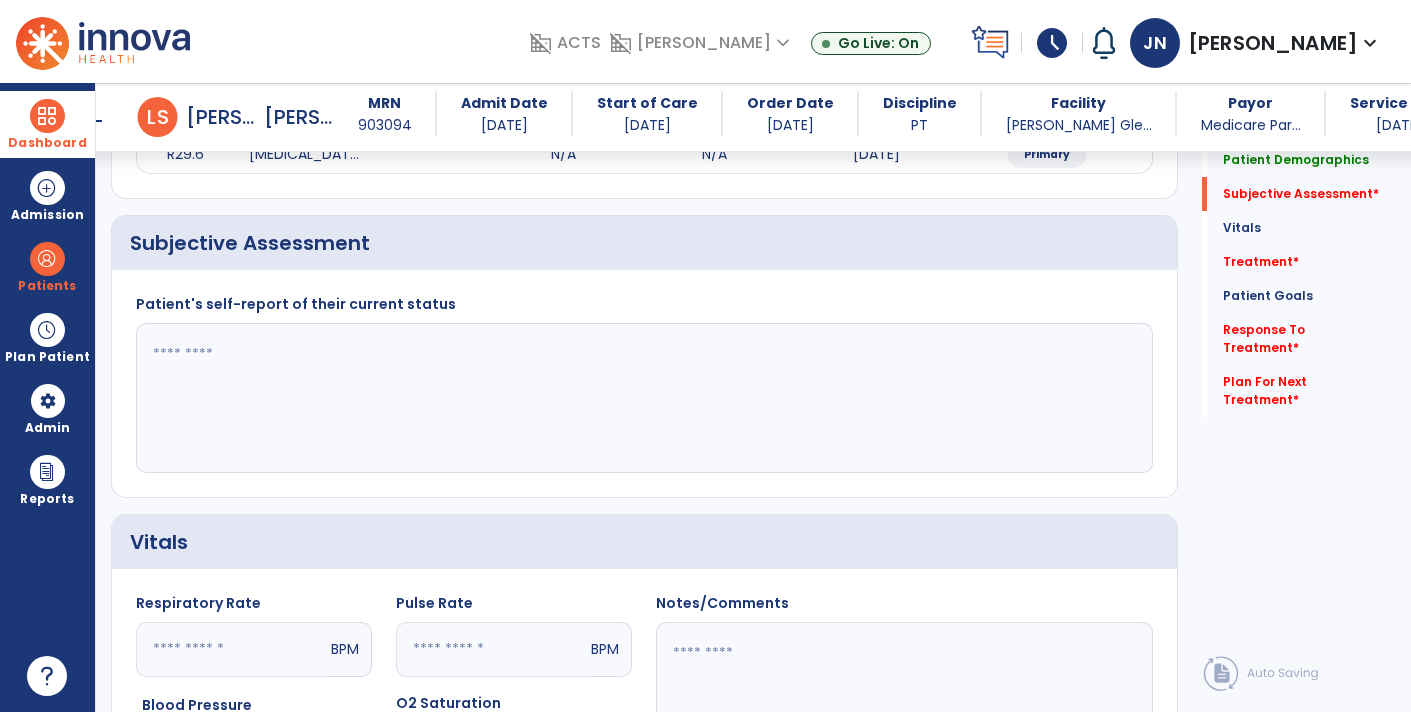 scroll, scrollTop: 314, scrollLeft: 0, axis: vertical 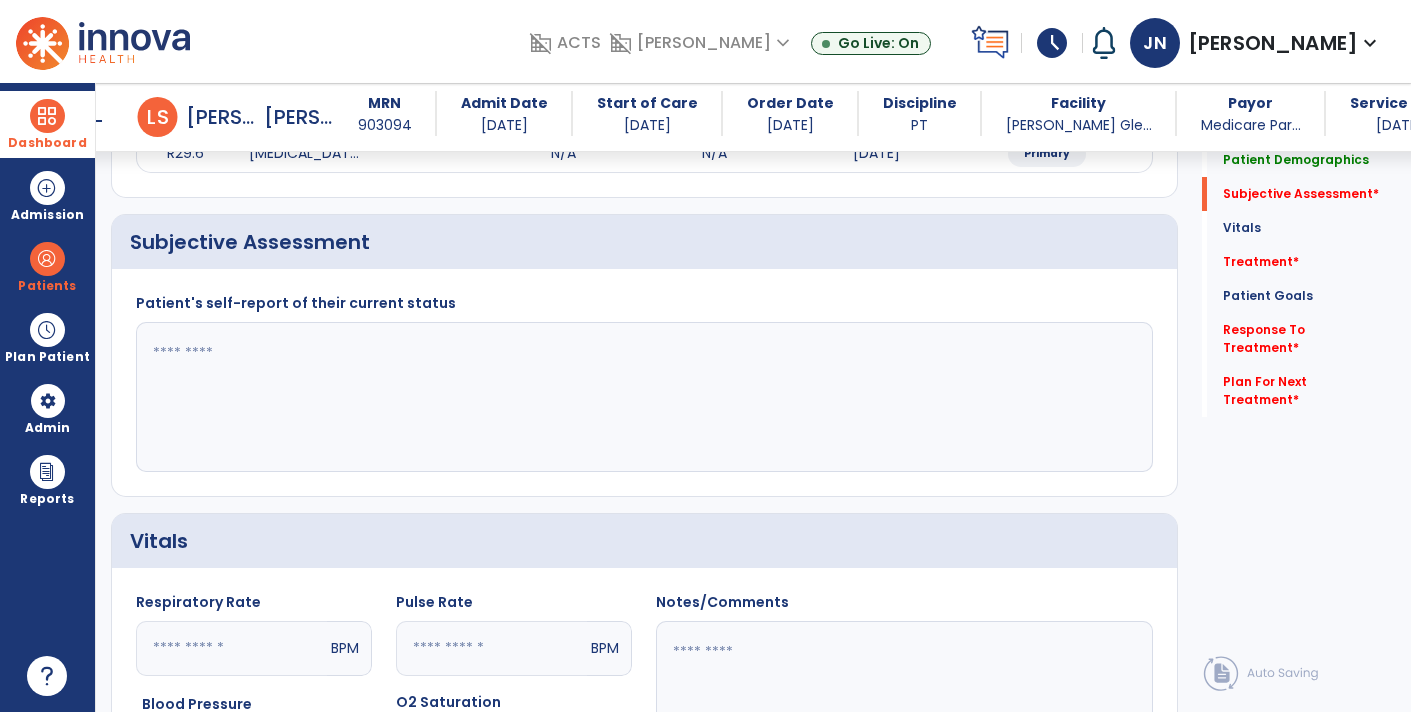 click 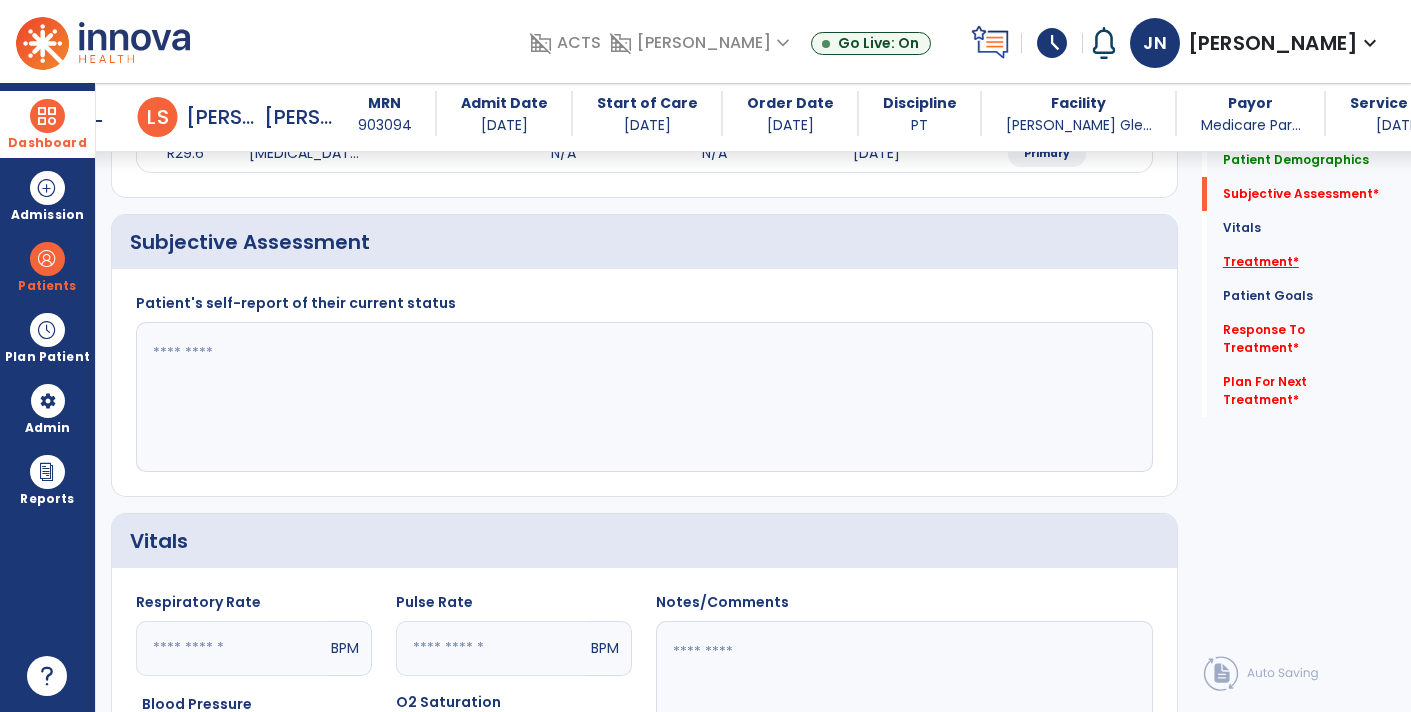 click on "*" 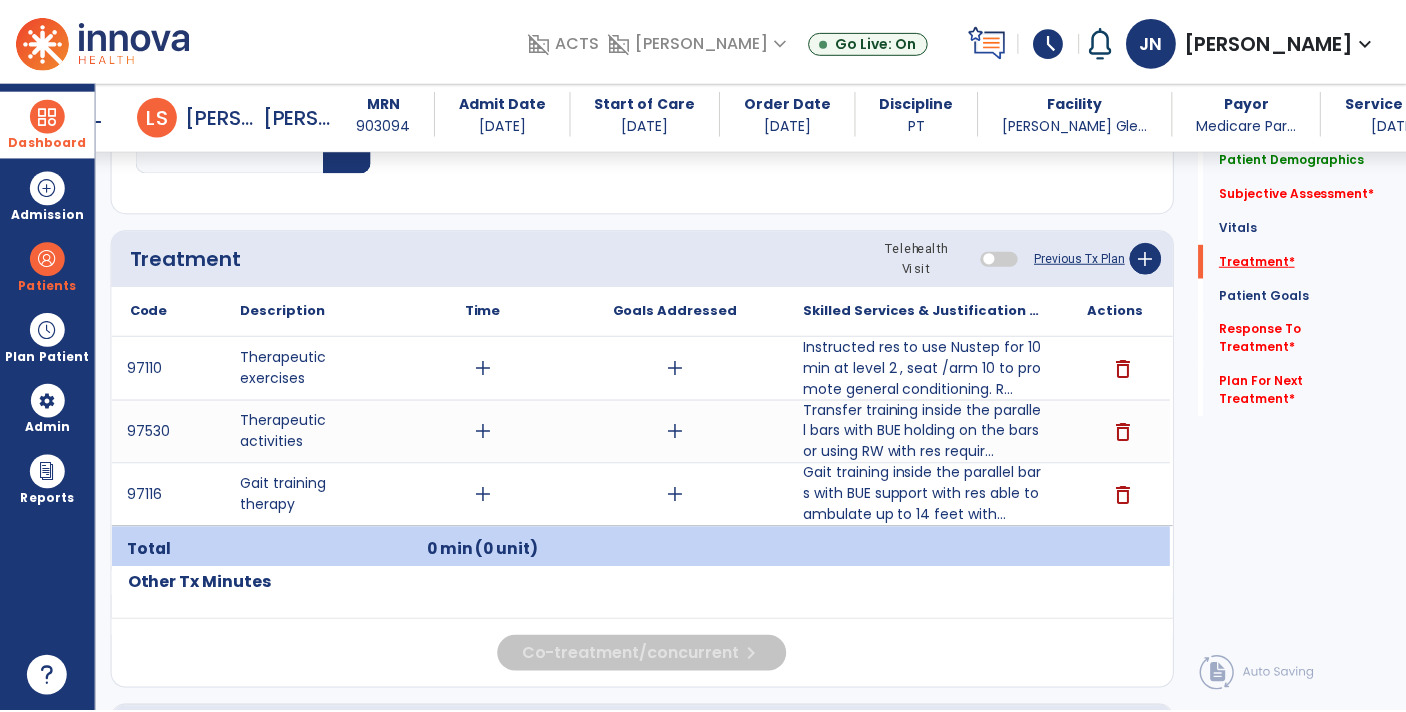 scroll, scrollTop: 1077, scrollLeft: 0, axis: vertical 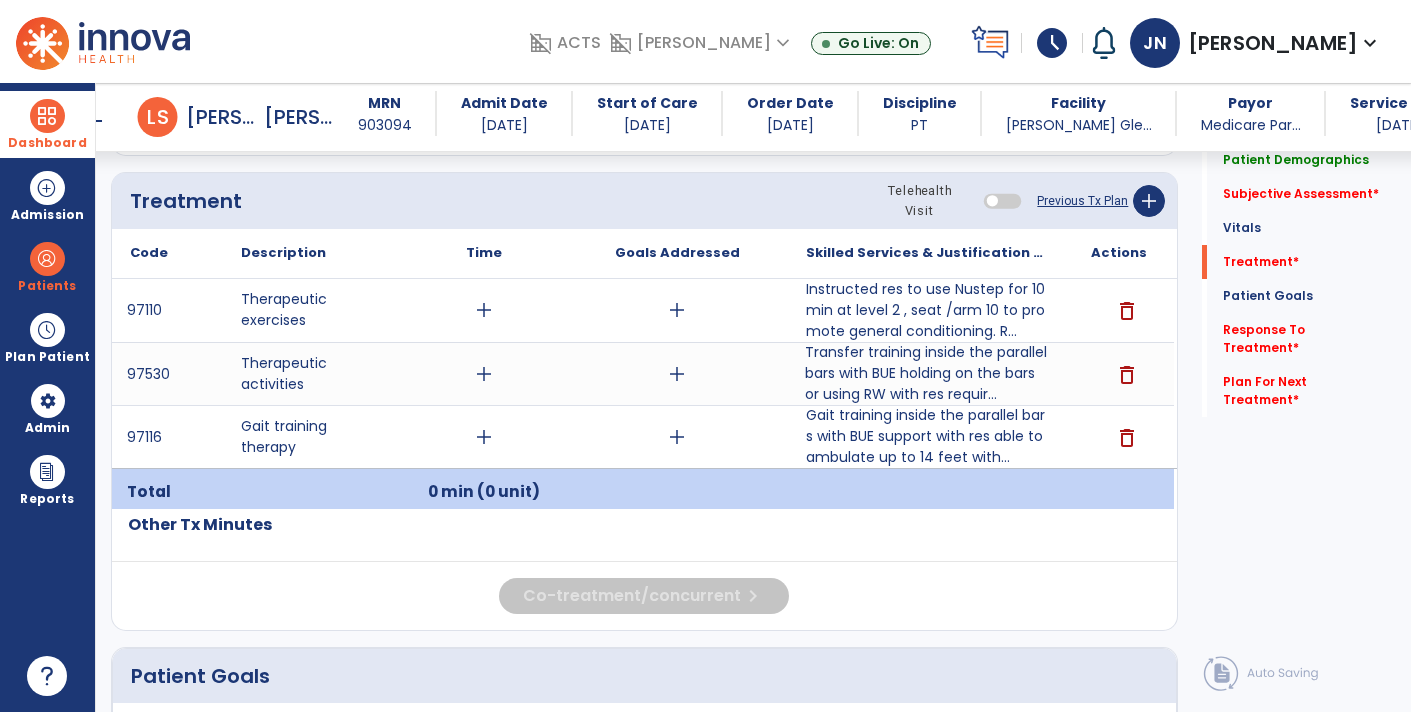 click on "Transfer training inside the parallel bars with BUE holding on the bars  or using RW with res requir..." at bounding box center [926, 373] 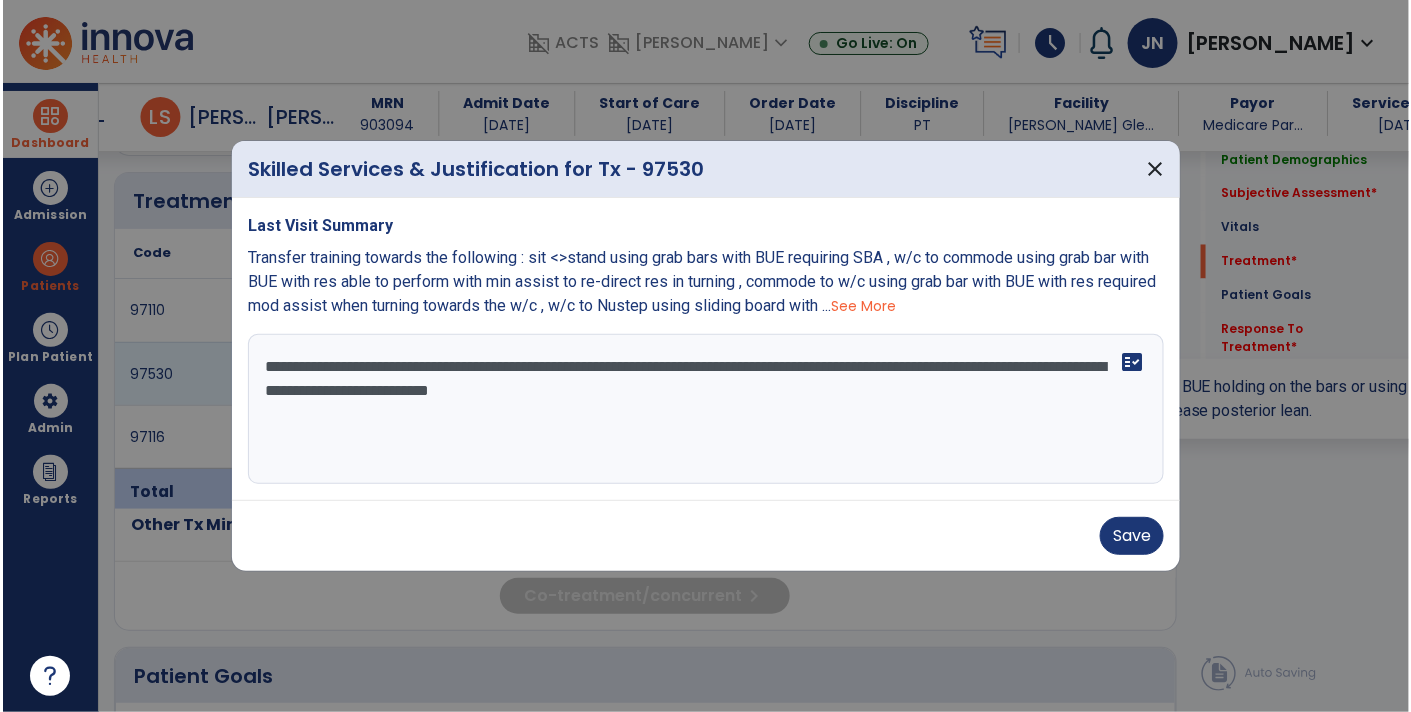 scroll, scrollTop: 1077, scrollLeft: 0, axis: vertical 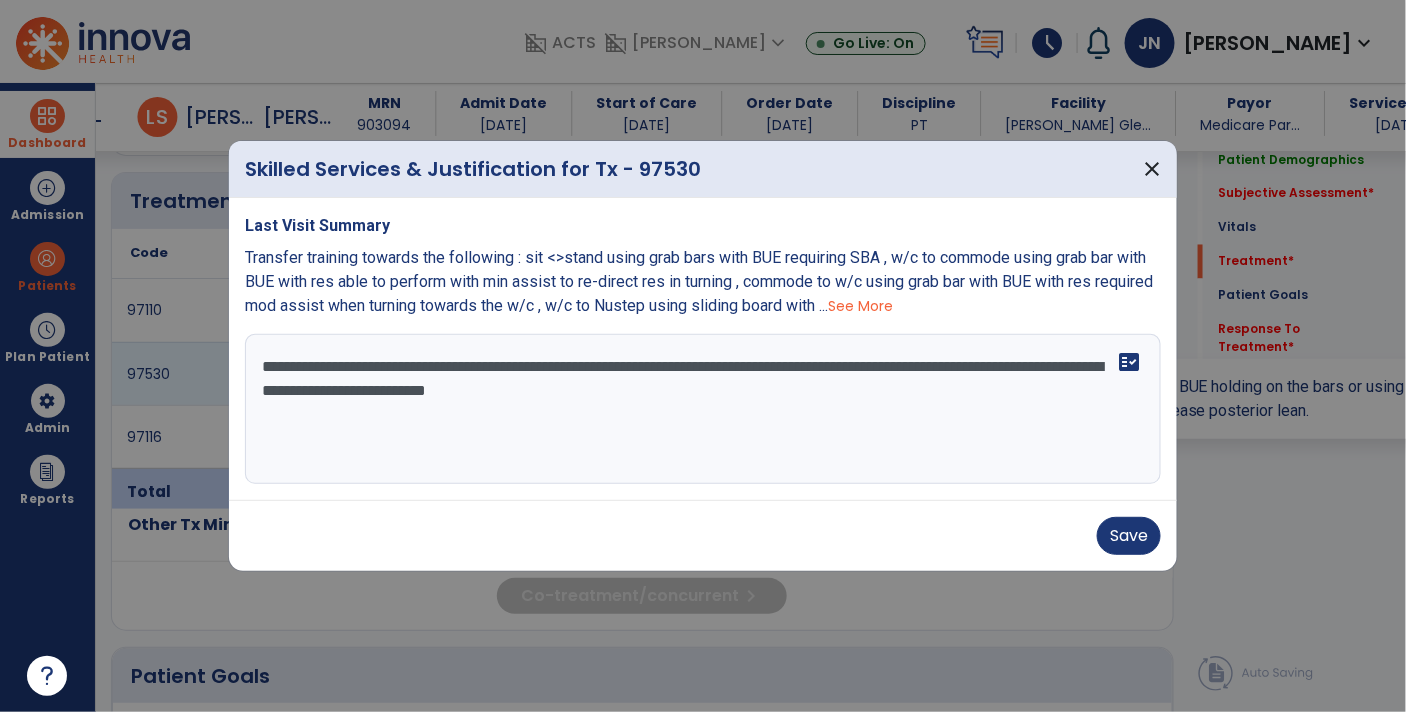 click on "**********" at bounding box center (703, 409) 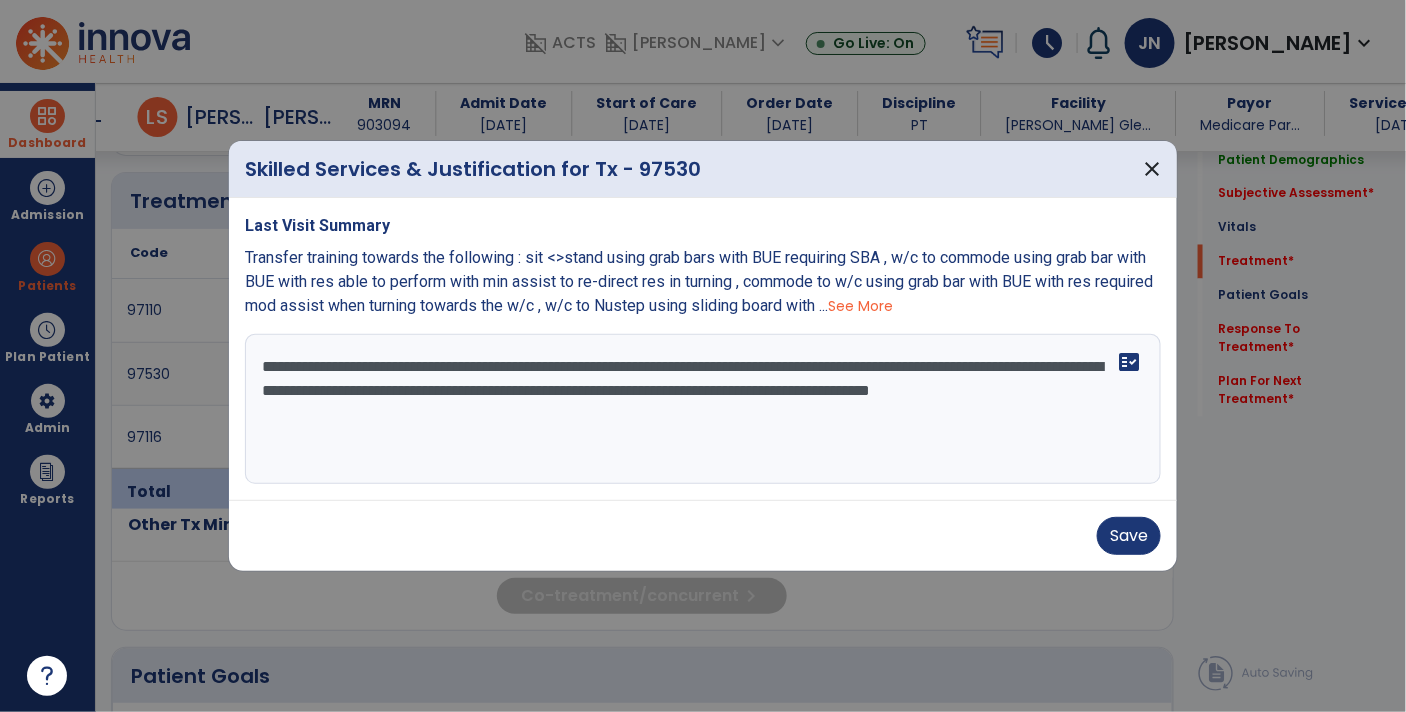 click on "**********" at bounding box center (703, 409) 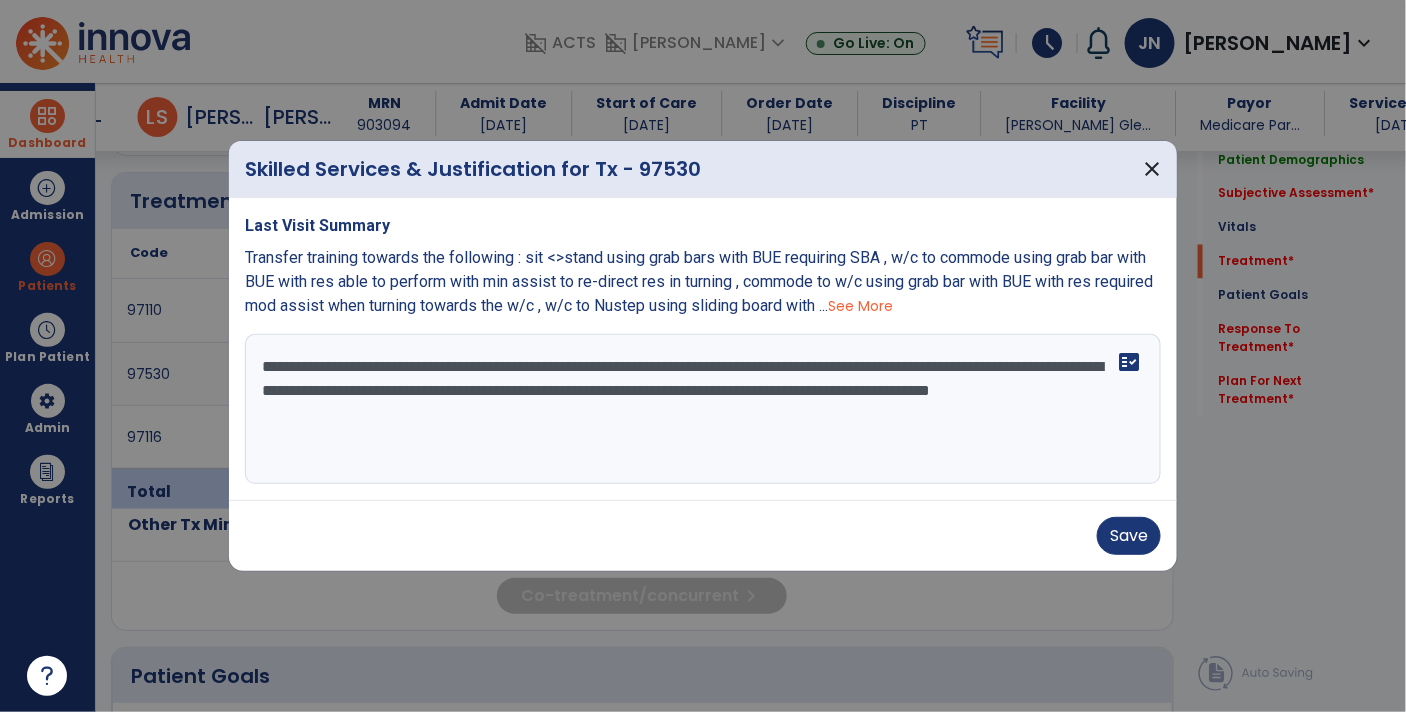 click on "**********" at bounding box center (703, 409) 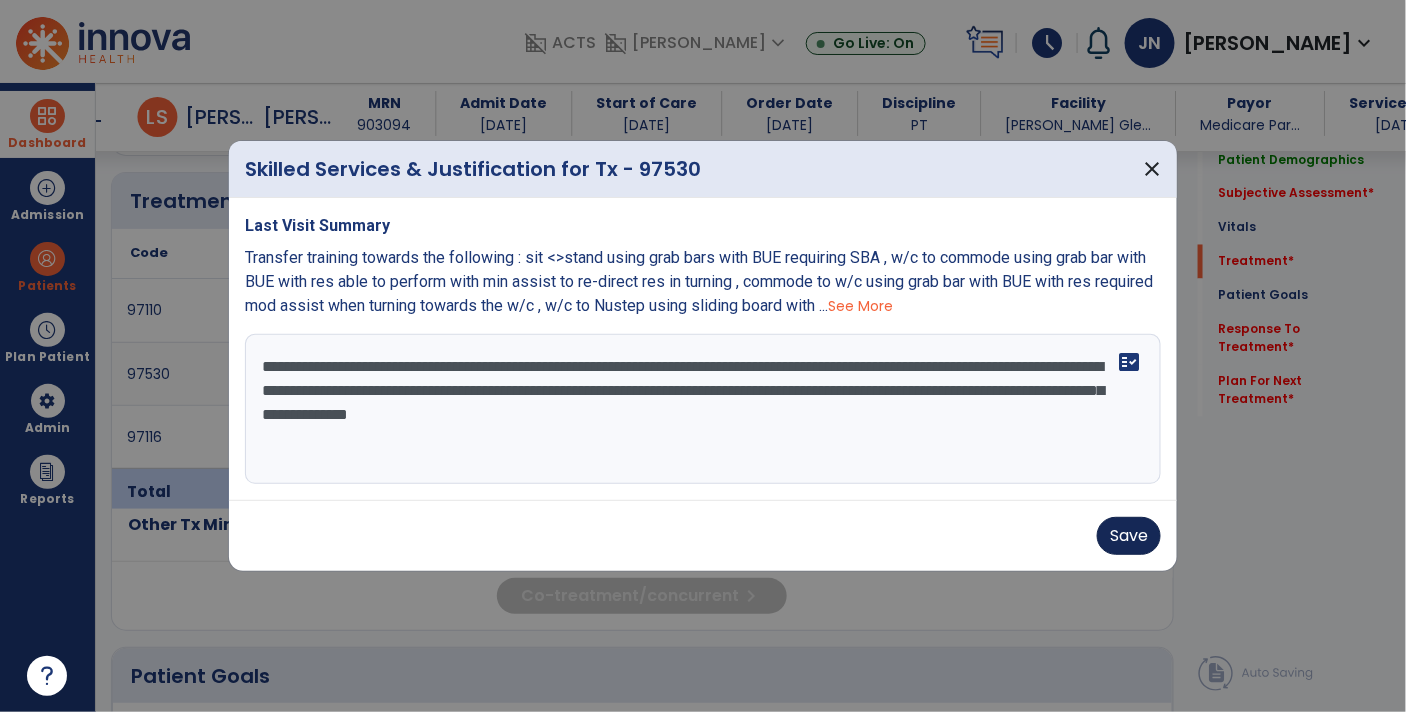 type on "**********" 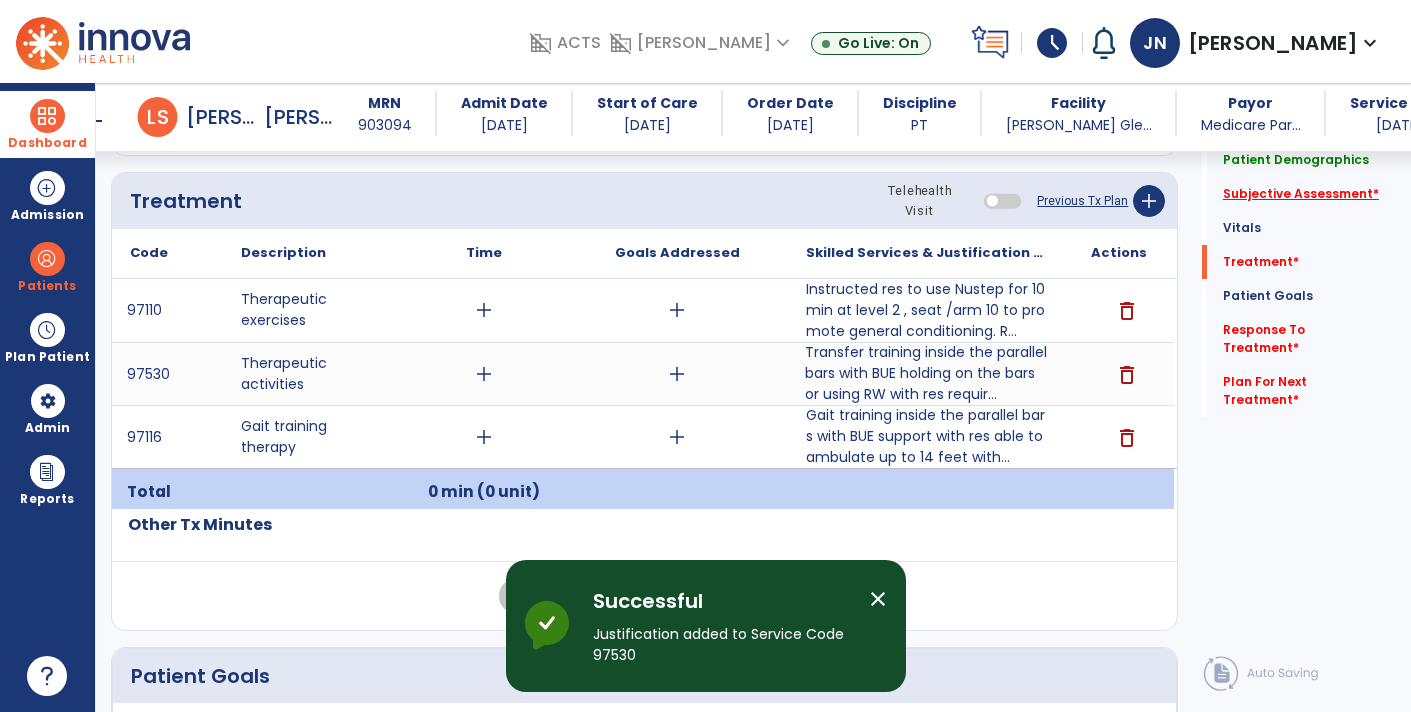 click on "Subjective Assessment   *" 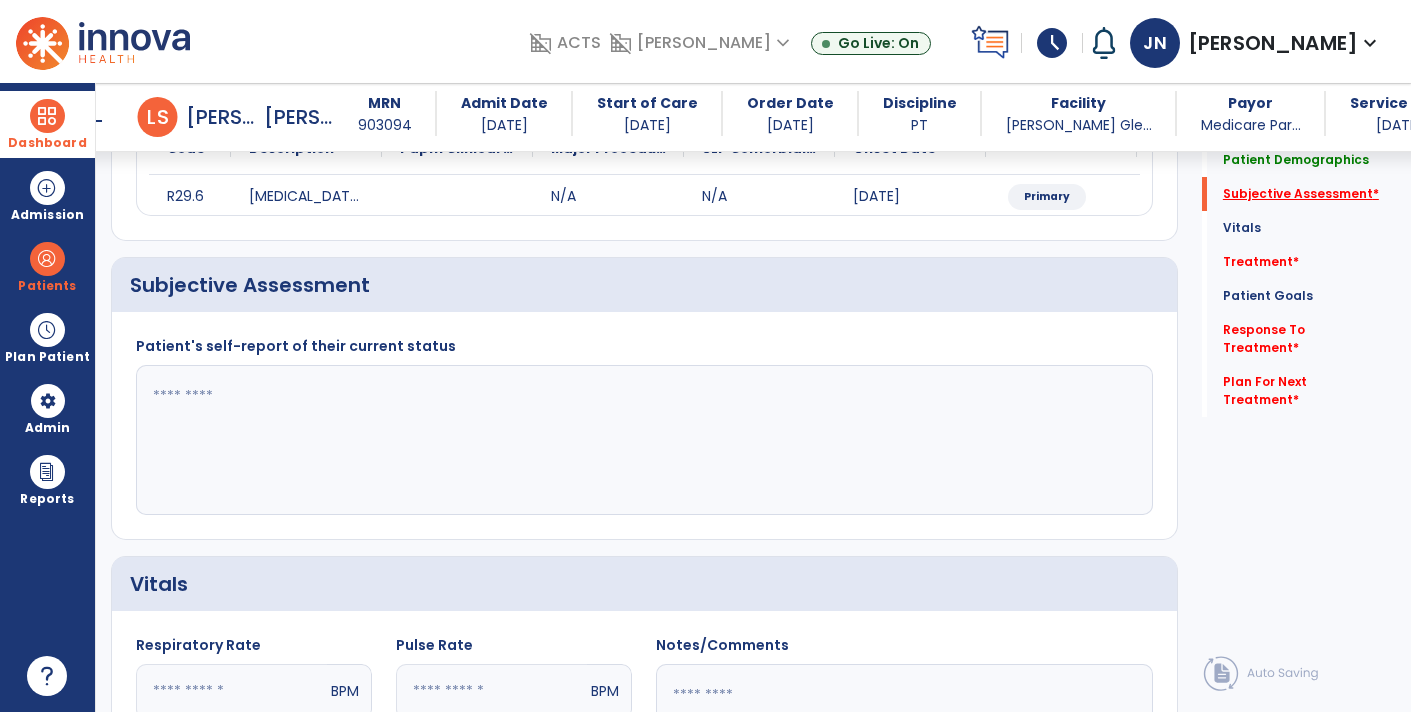 scroll, scrollTop: 270, scrollLeft: 0, axis: vertical 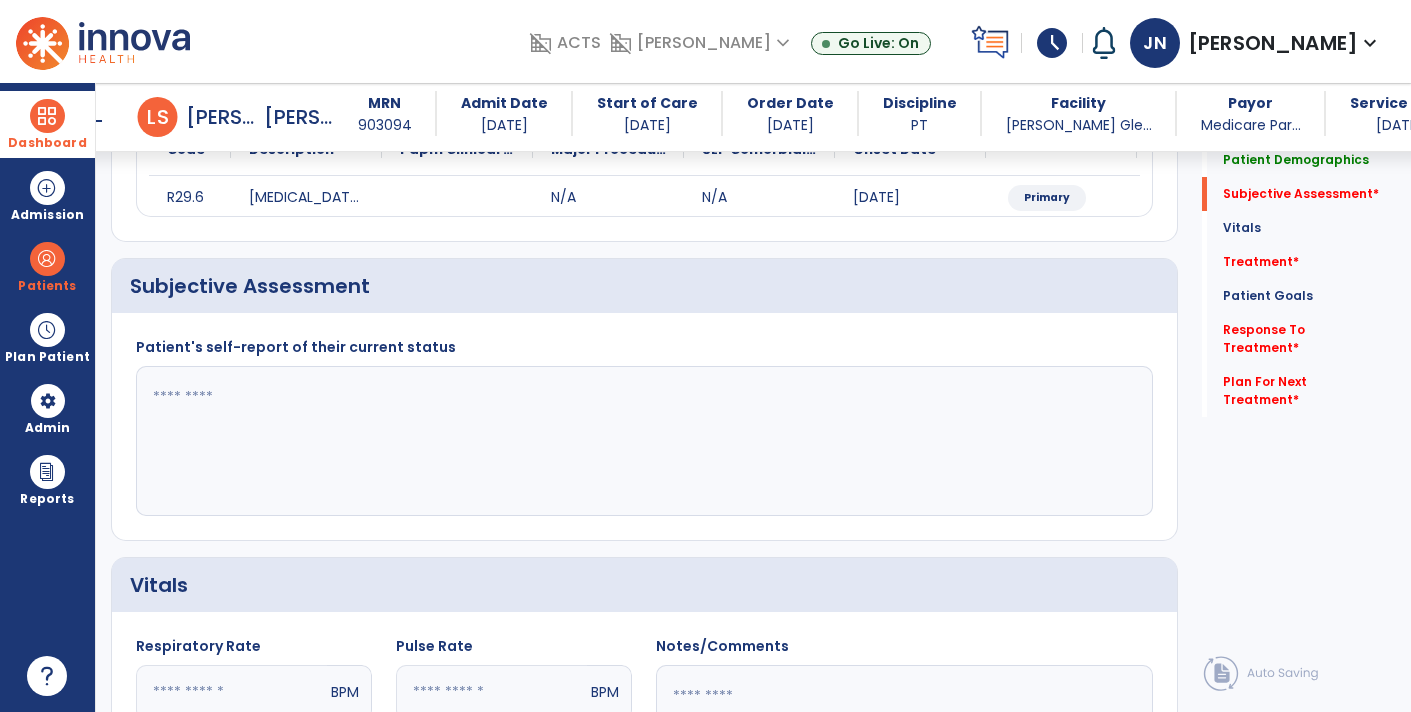 click 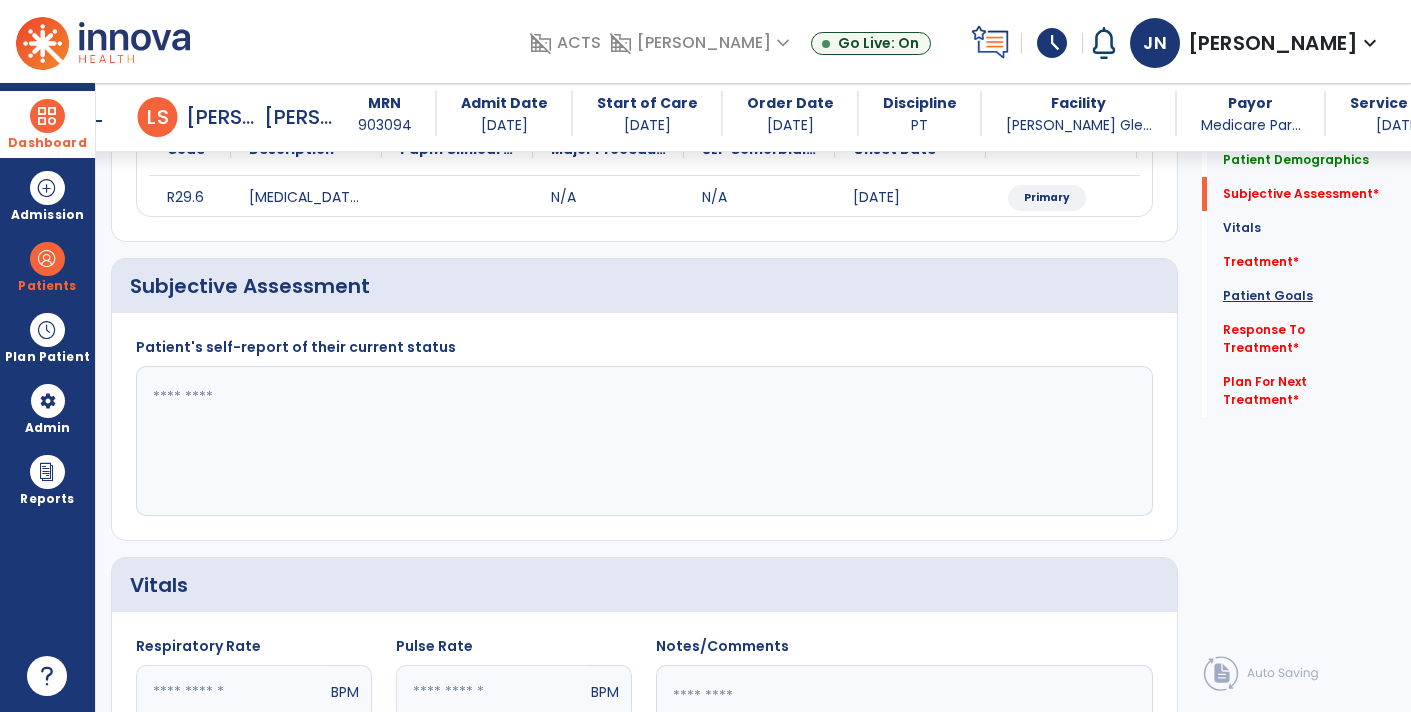 click on "Patient Goals" 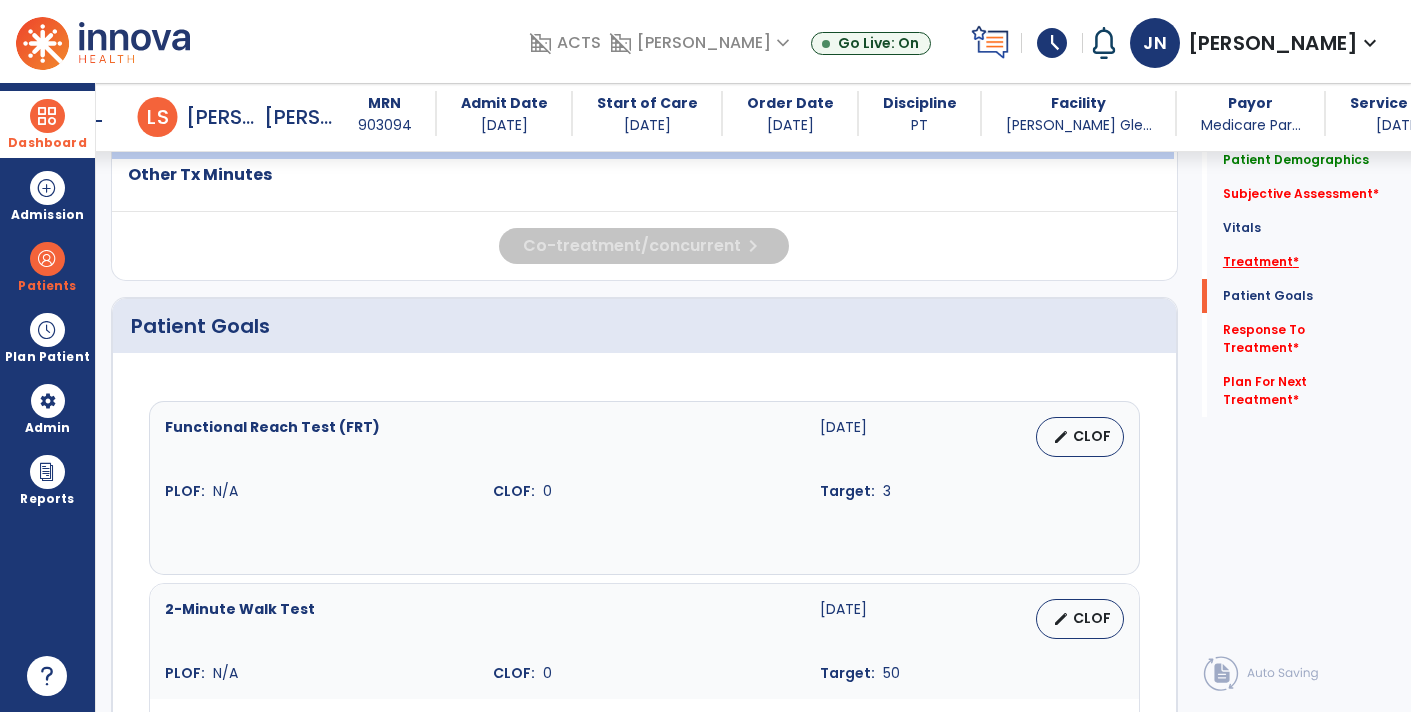 click on "Treatment   *" 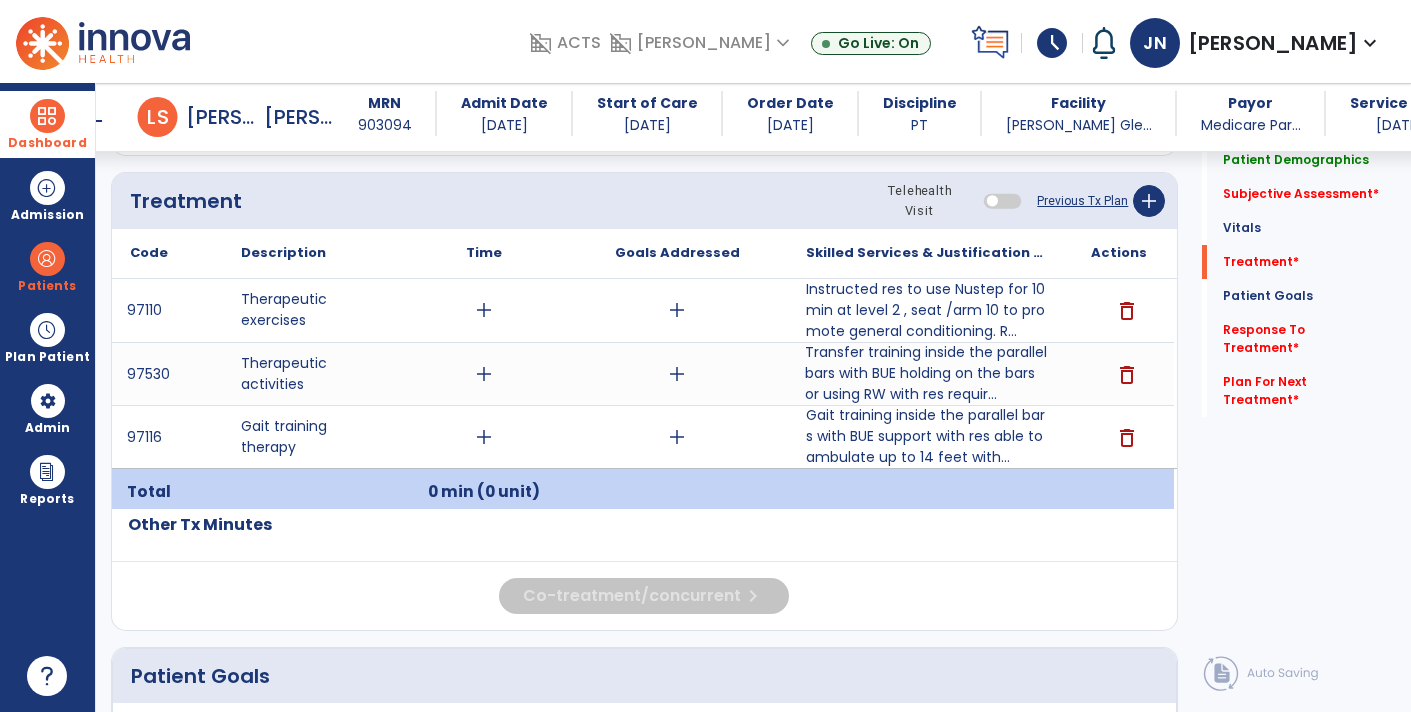 click on "Previous Tx Plan" 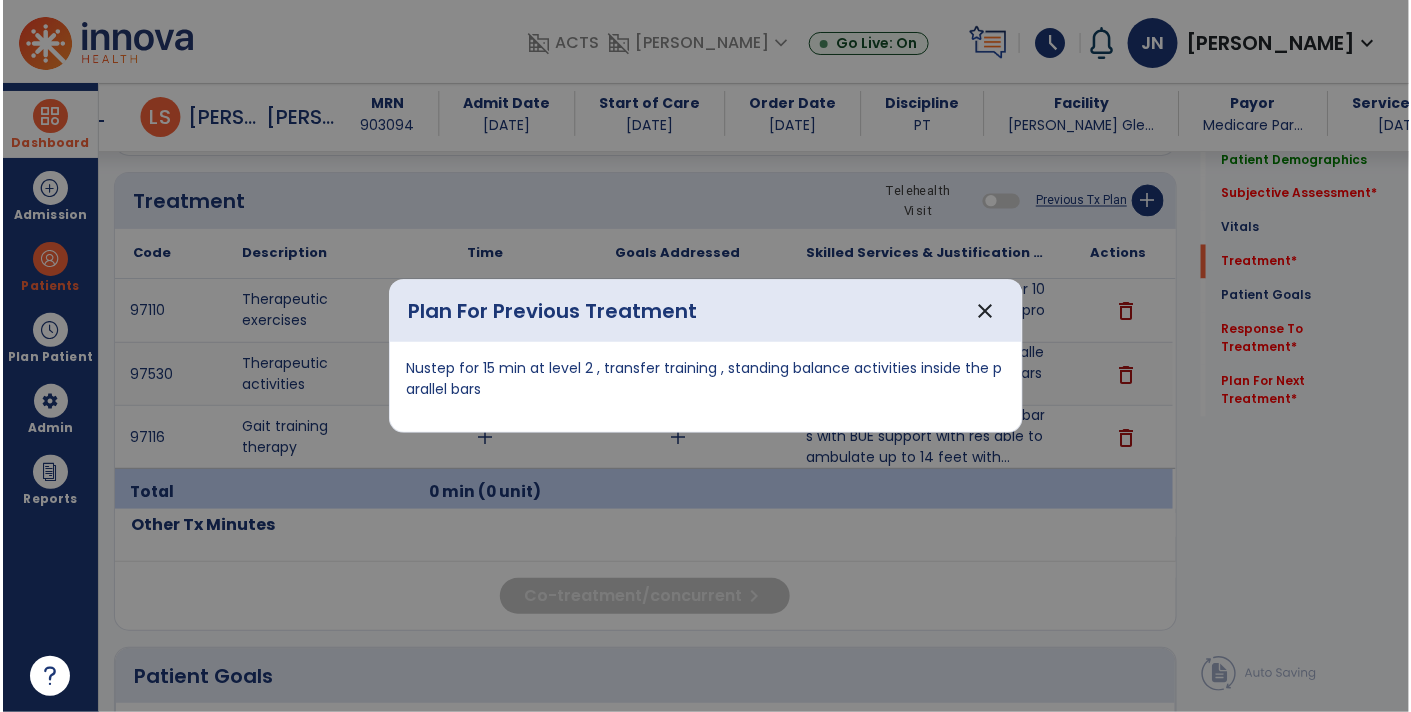 scroll, scrollTop: 1077, scrollLeft: 0, axis: vertical 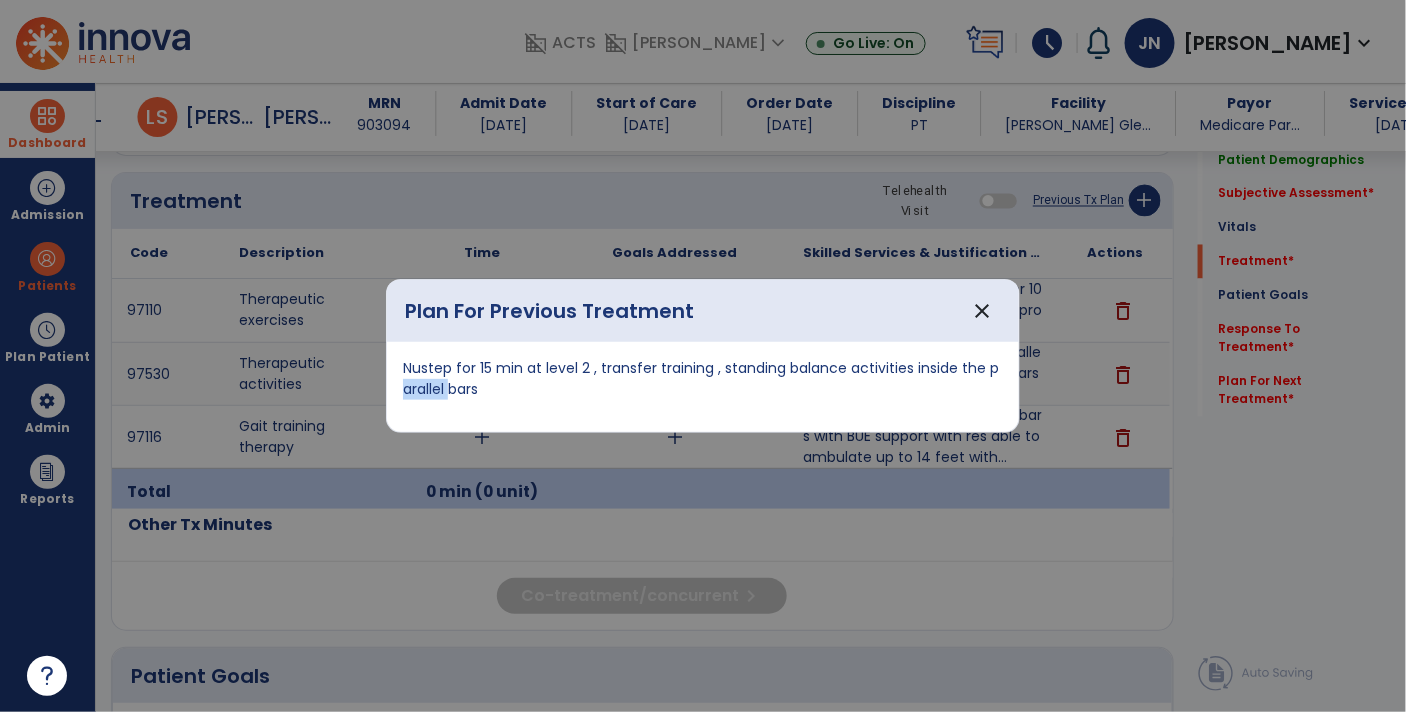 click on "Nustep for 15 min at level 2 , transfer training  , standing balance activities inside the parallel bars" at bounding box center (703, 387) 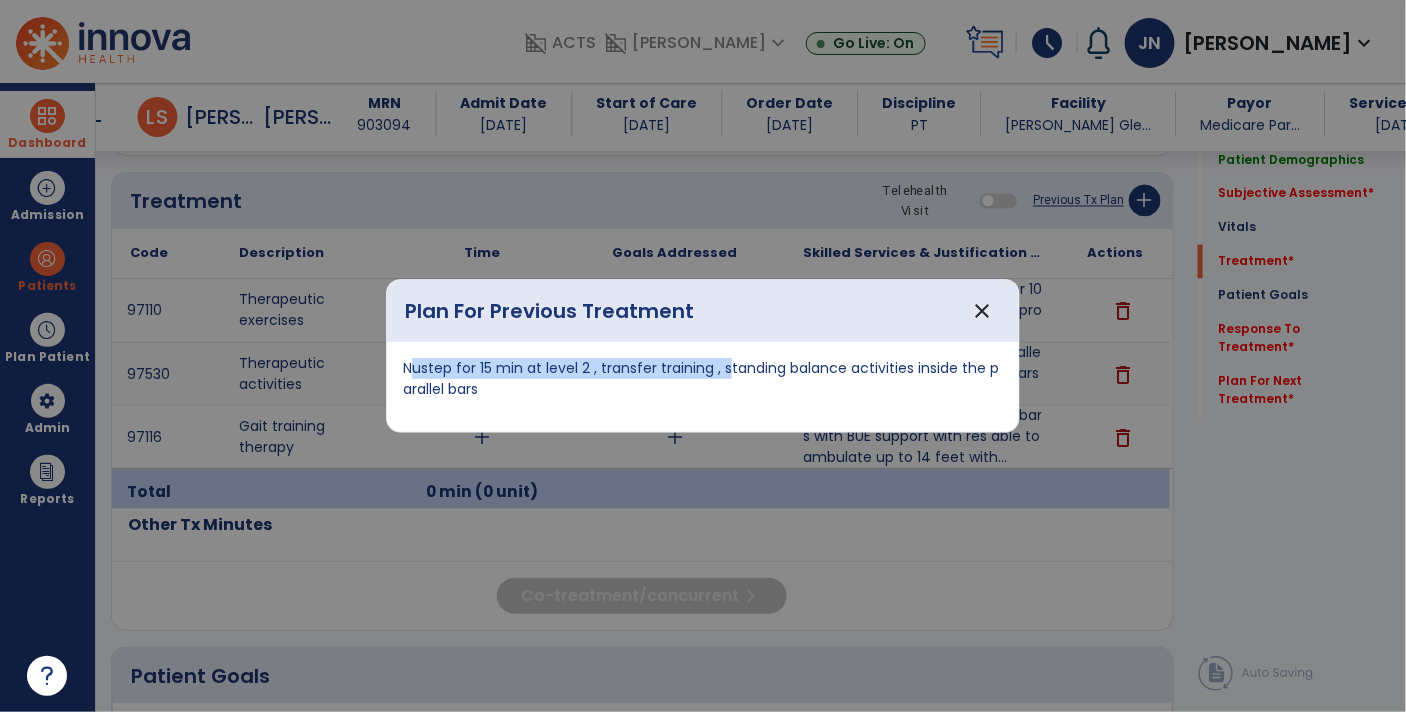 copy on "Nustep for 15 min at level 2 , transfer training  ," 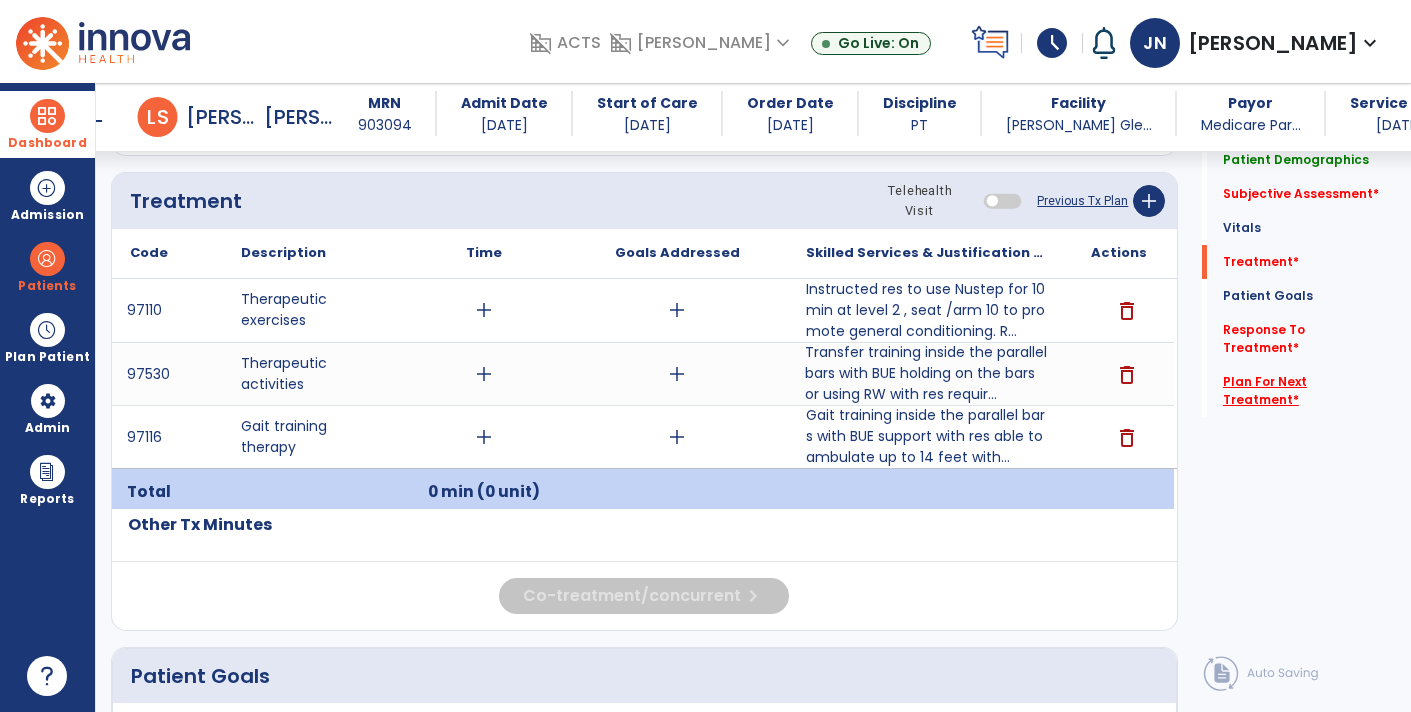 click on "Plan For Next Treatment   *" 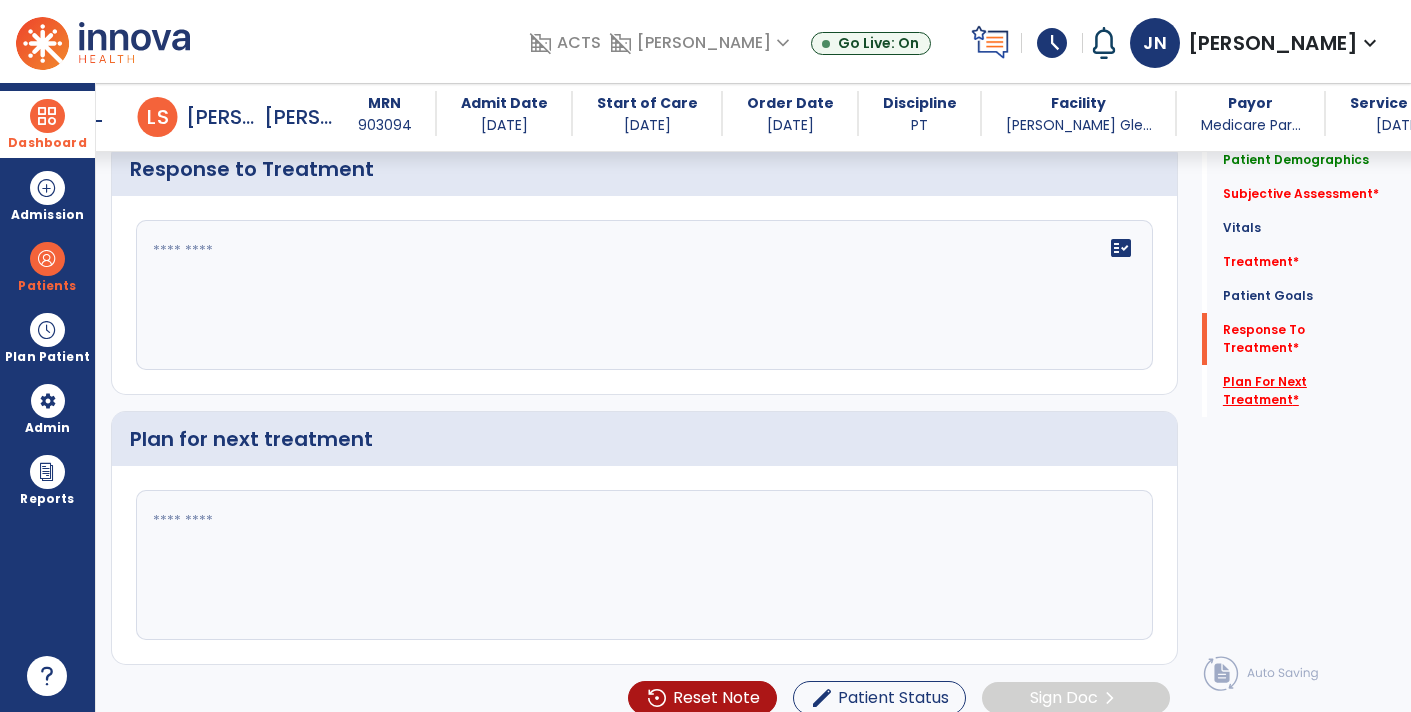 scroll, scrollTop: 3011, scrollLeft: 0, axis: vertical 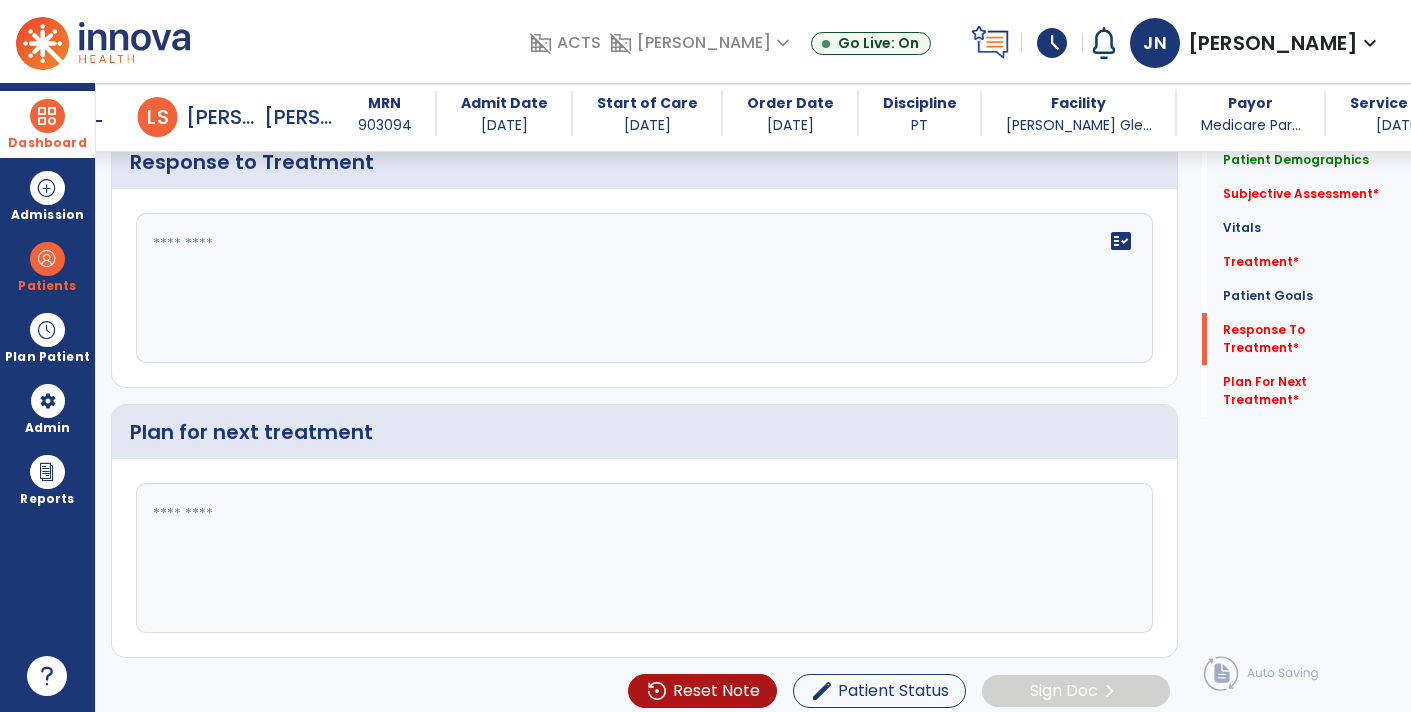 click 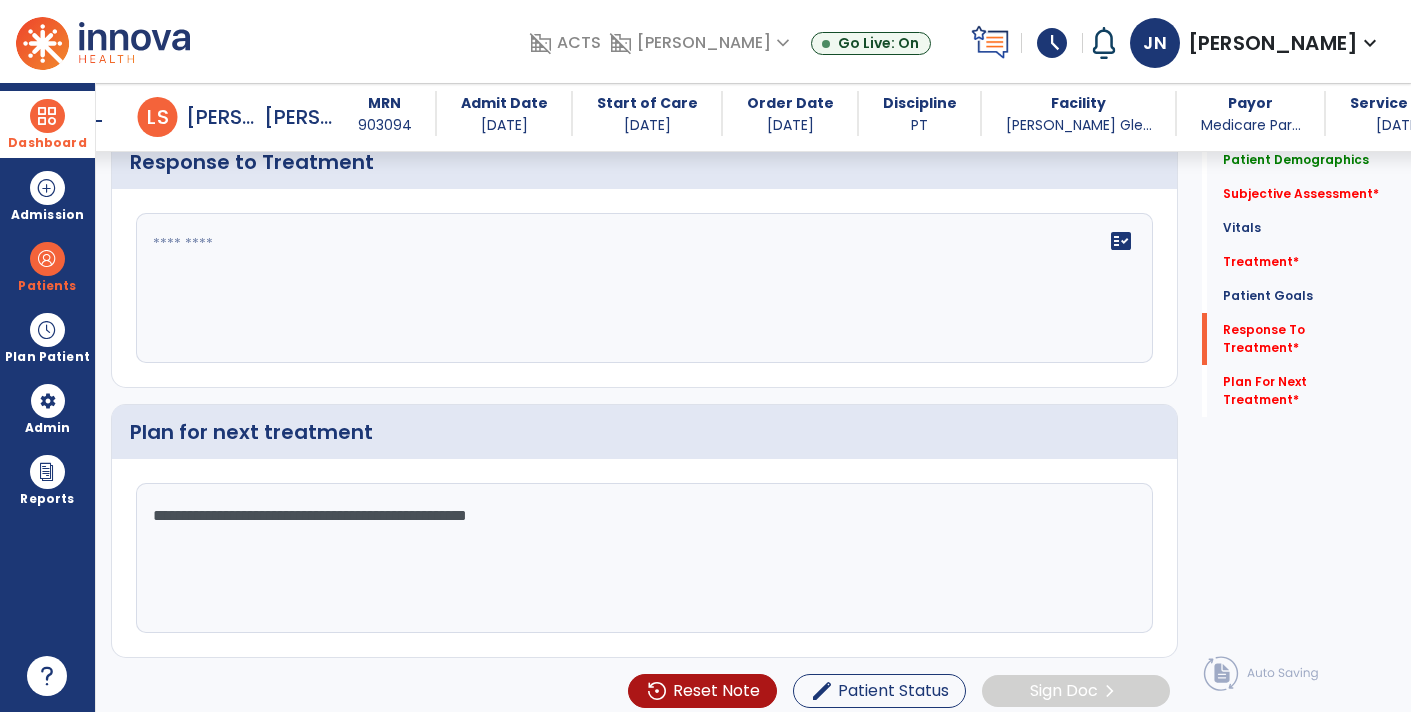 click on "**********" 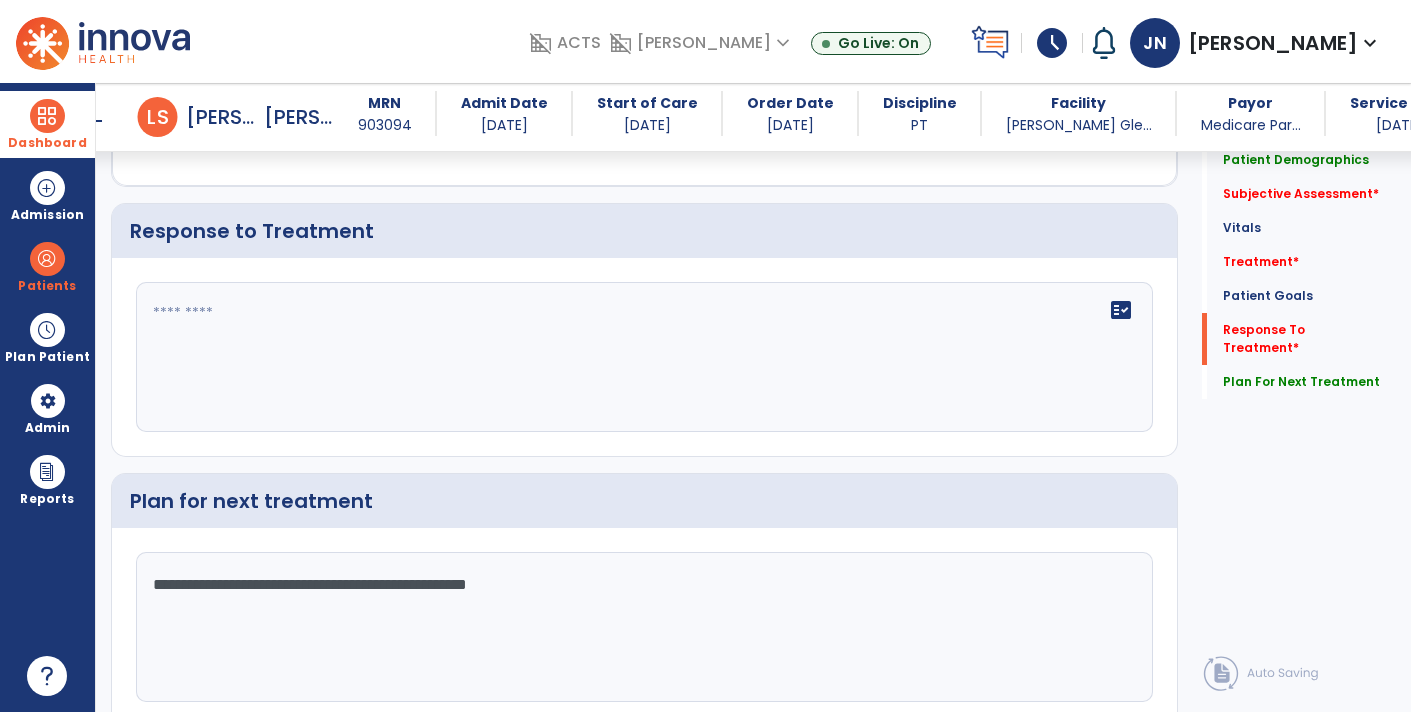 scroll, scrollTop: 3011, scrollLeft: 0, axis: vertical 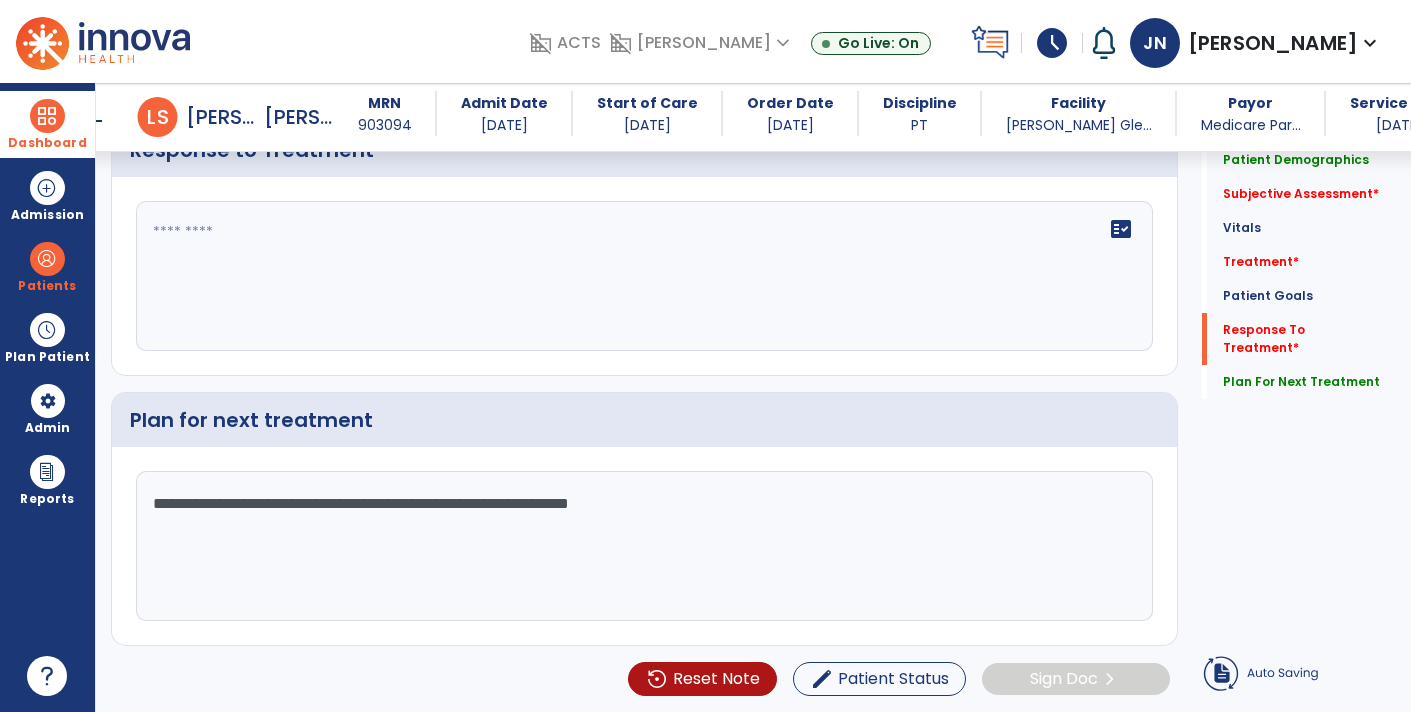 click on "**********" 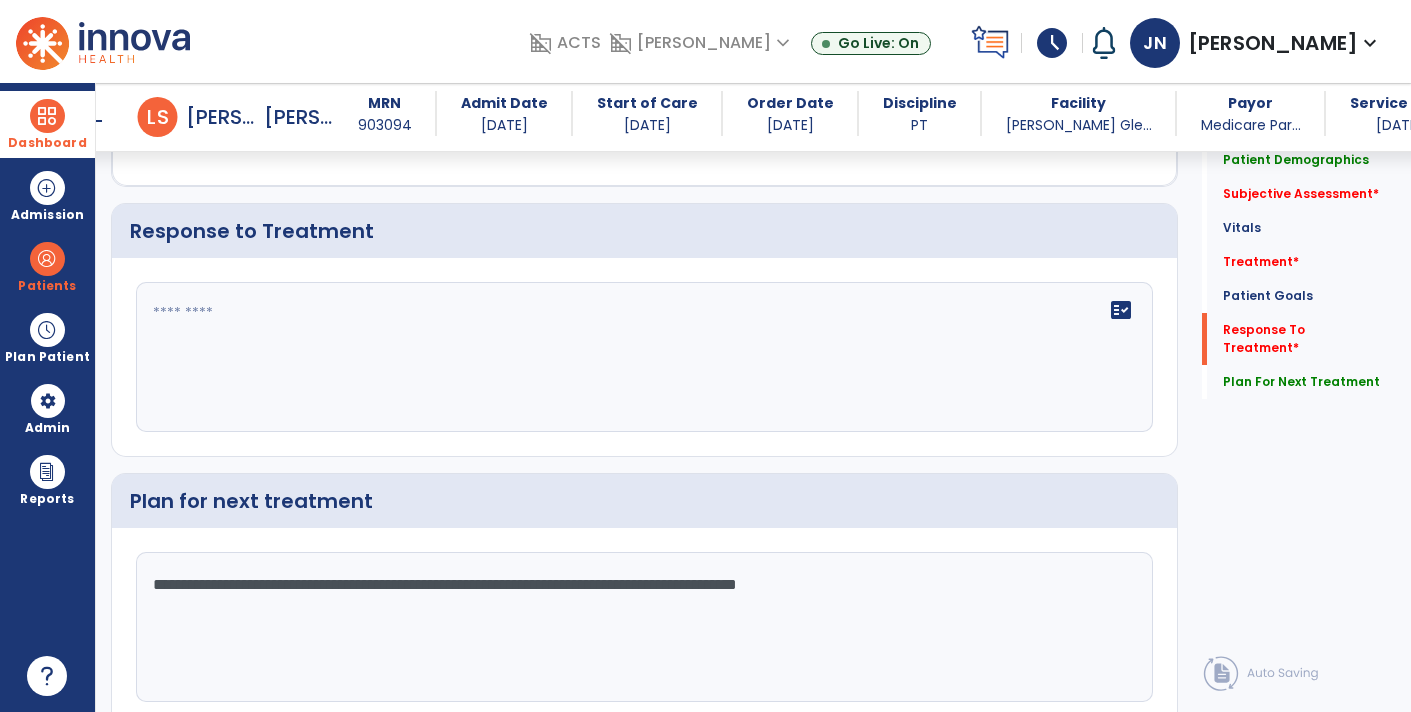 scroll, scrollTop: 3011, scrollLeft: 0, axis: vertical 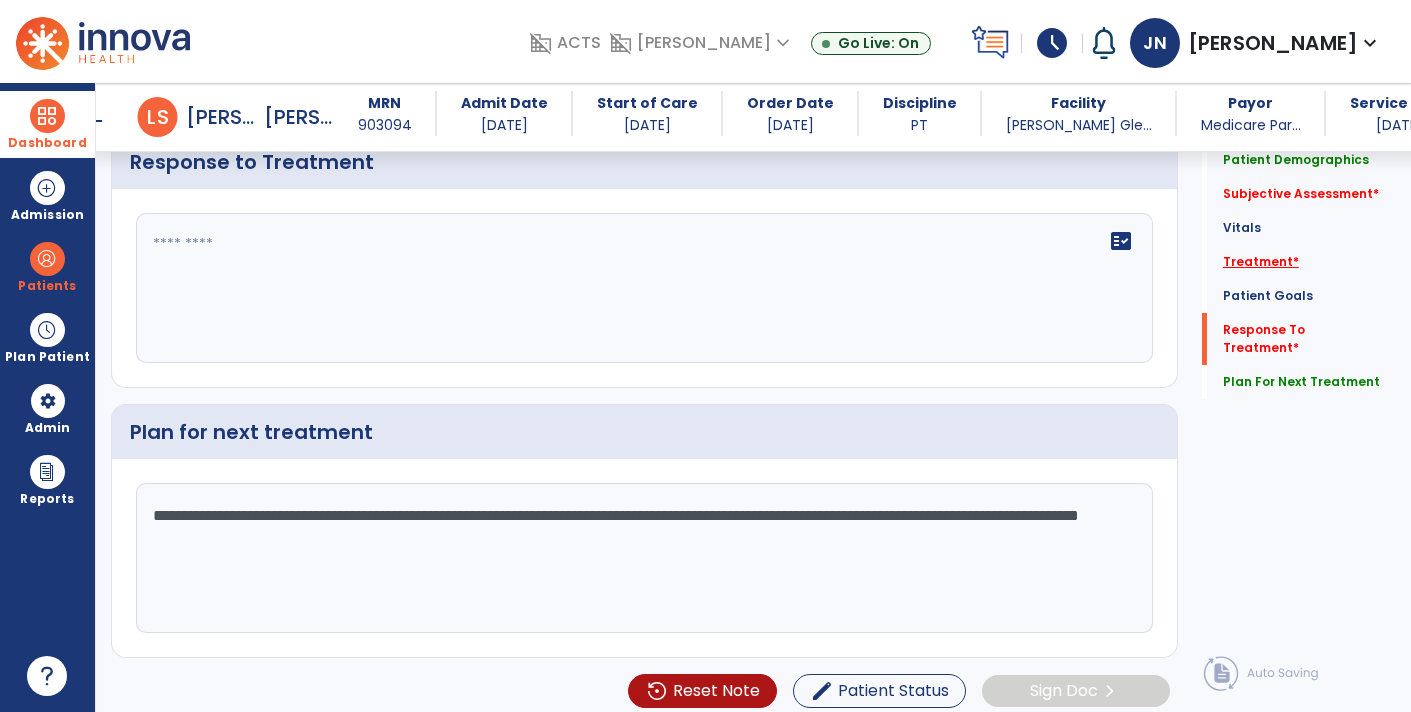 type on "**********" 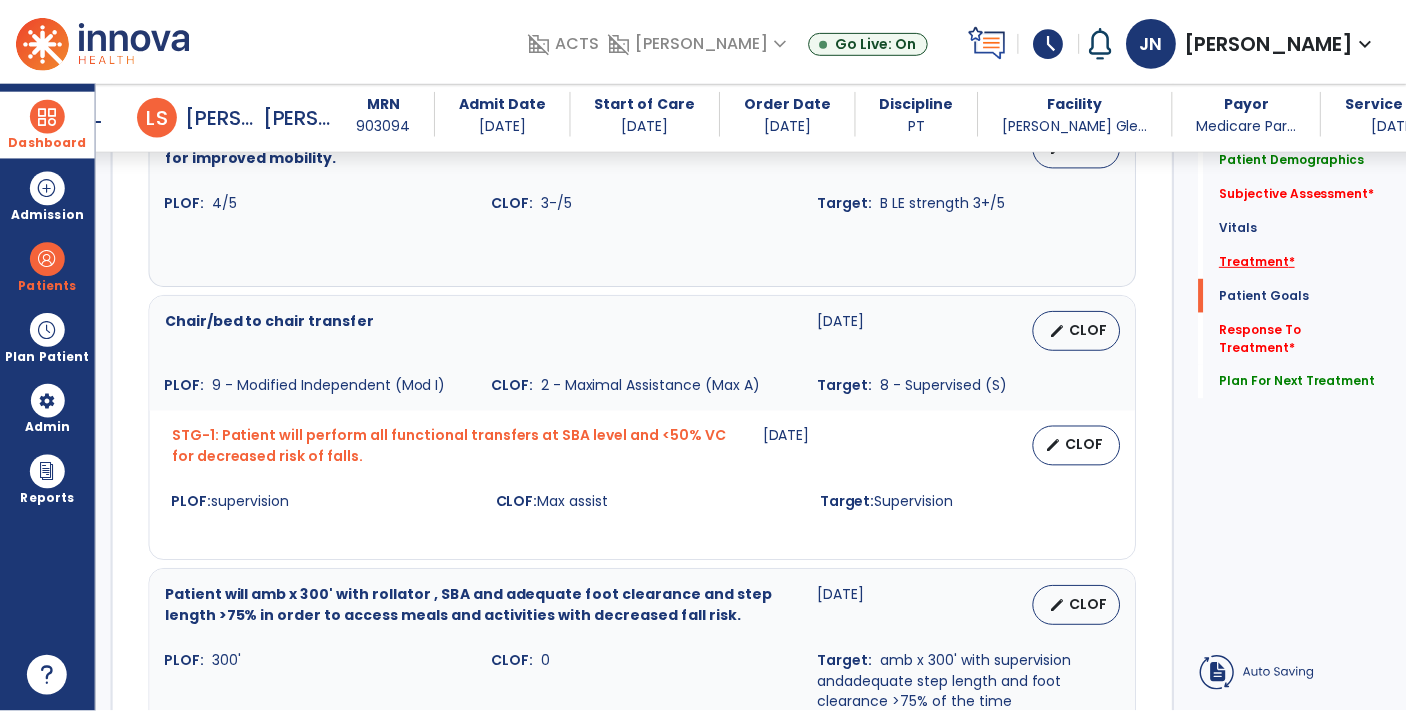 scroll, scrollTop: 1008, scrollLeft: 0, axis: vertical 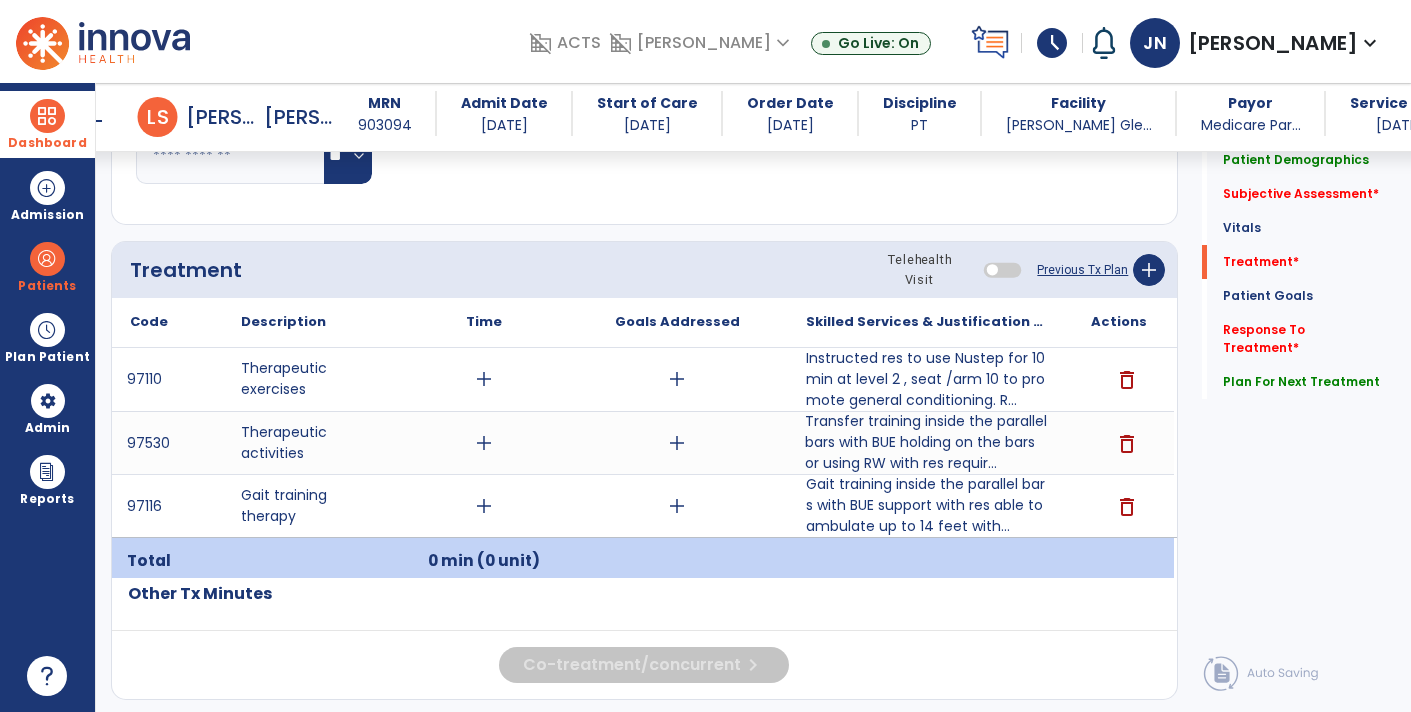 click on "Transfer training inside the parallel bars with BUE holding on the bars  or using RW with res requir..." at bounding box center [926, 442] 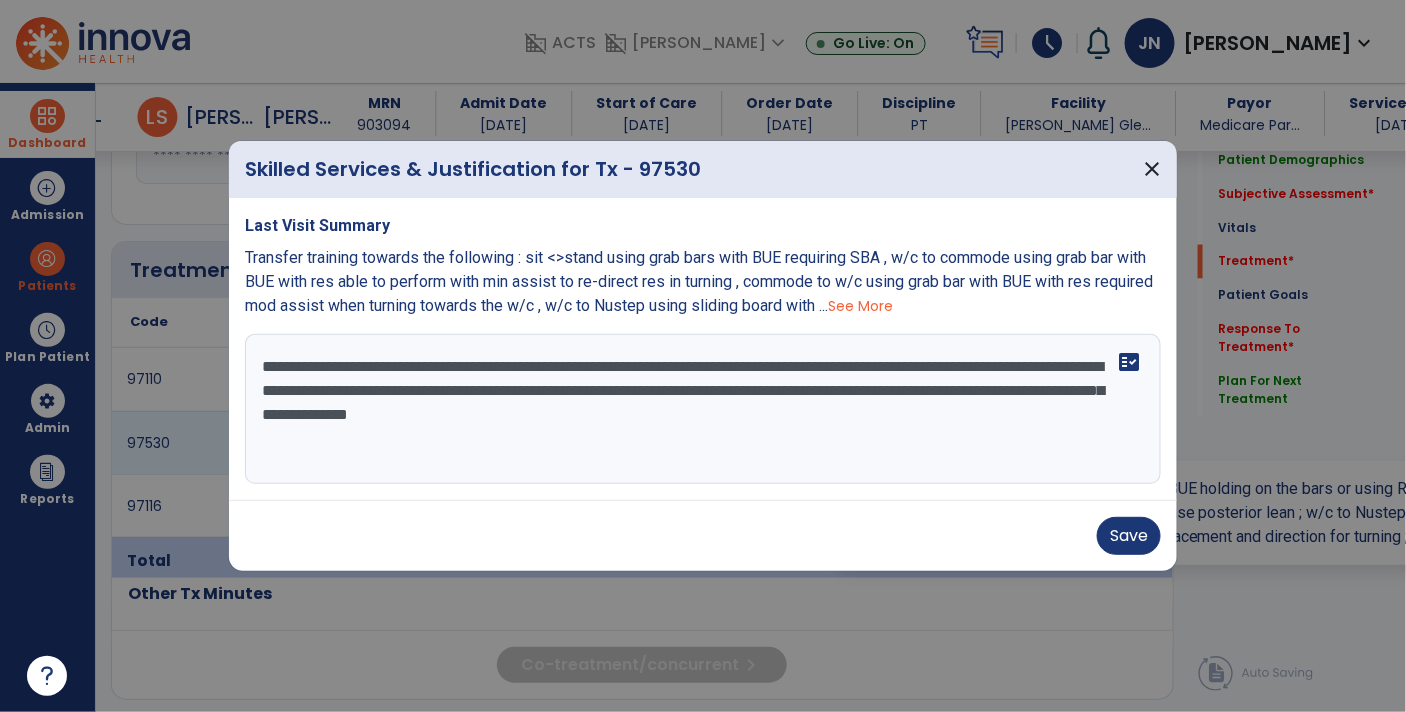 click on "**********" at bounding box center (703, 409) 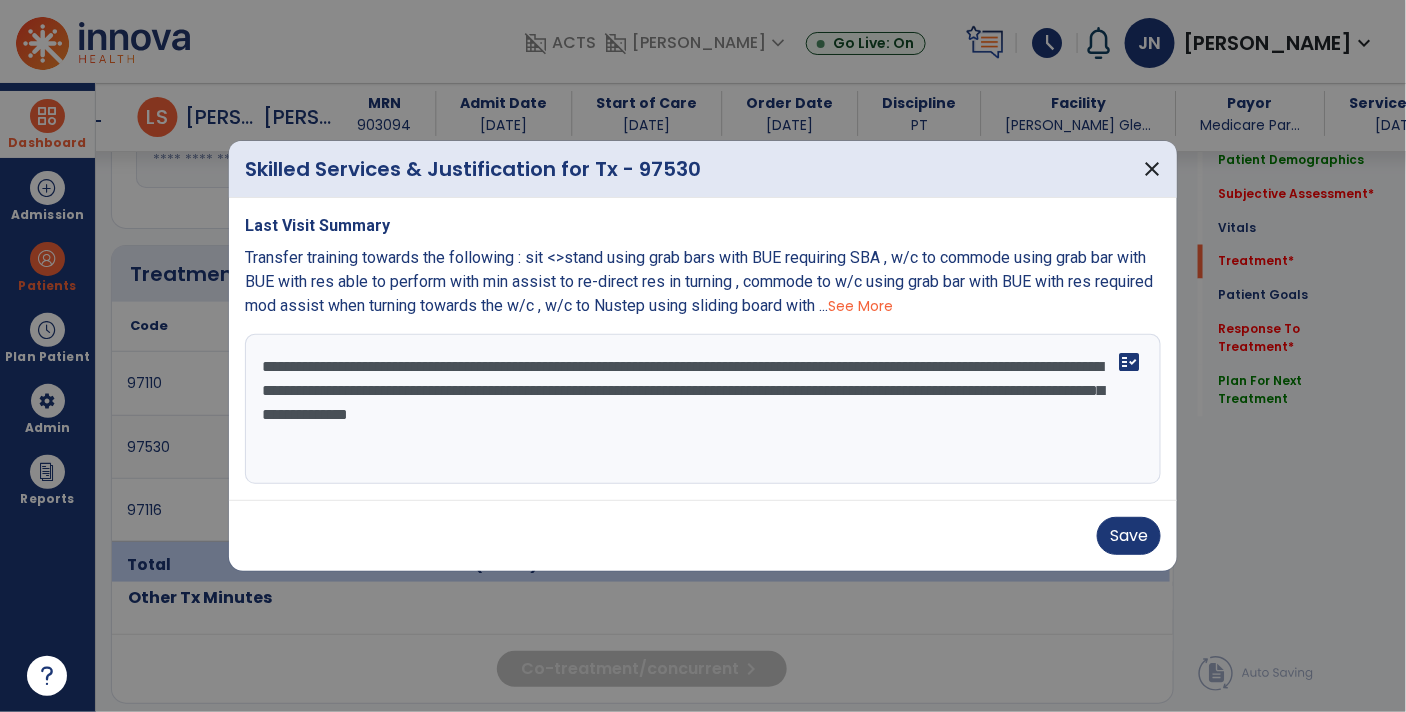 scroll, scrollTop: 1008, scrollLeft: 0, axis: vertical 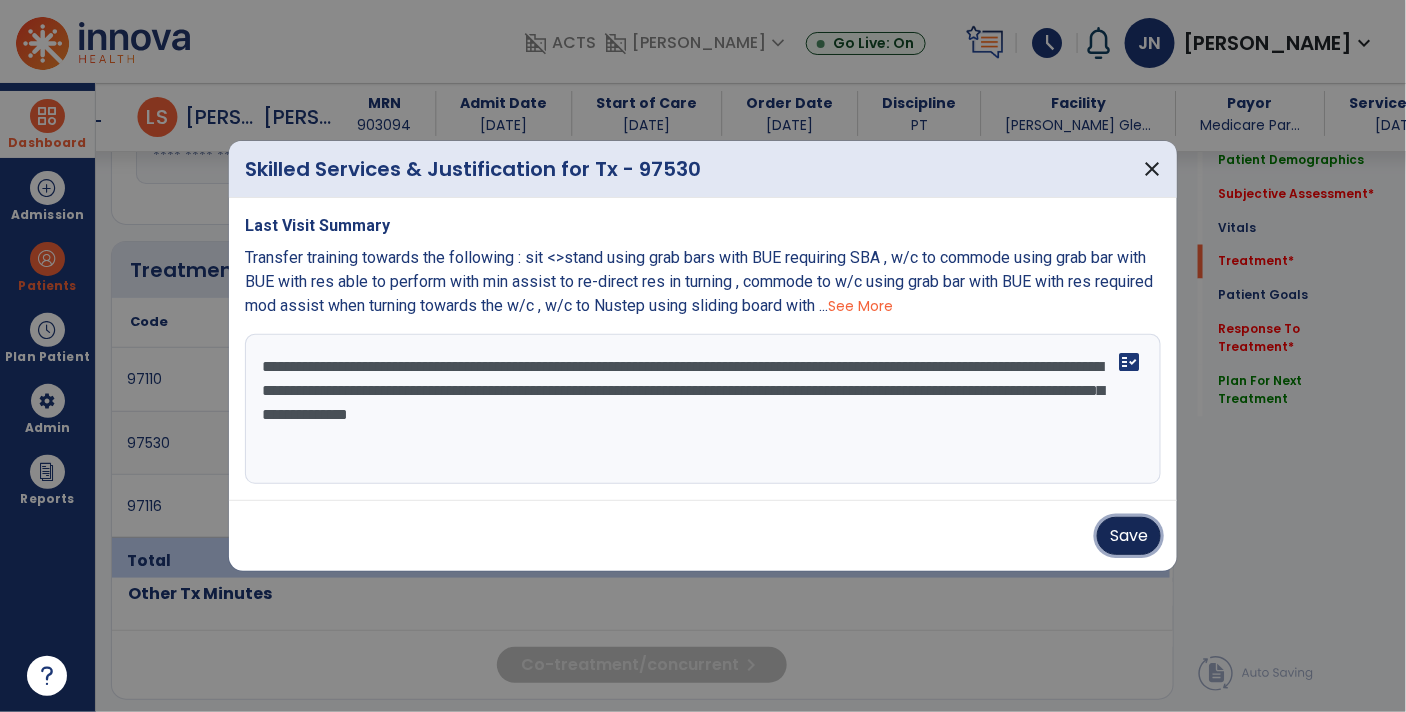 click on "Save" at bounding box center (1129, 536) 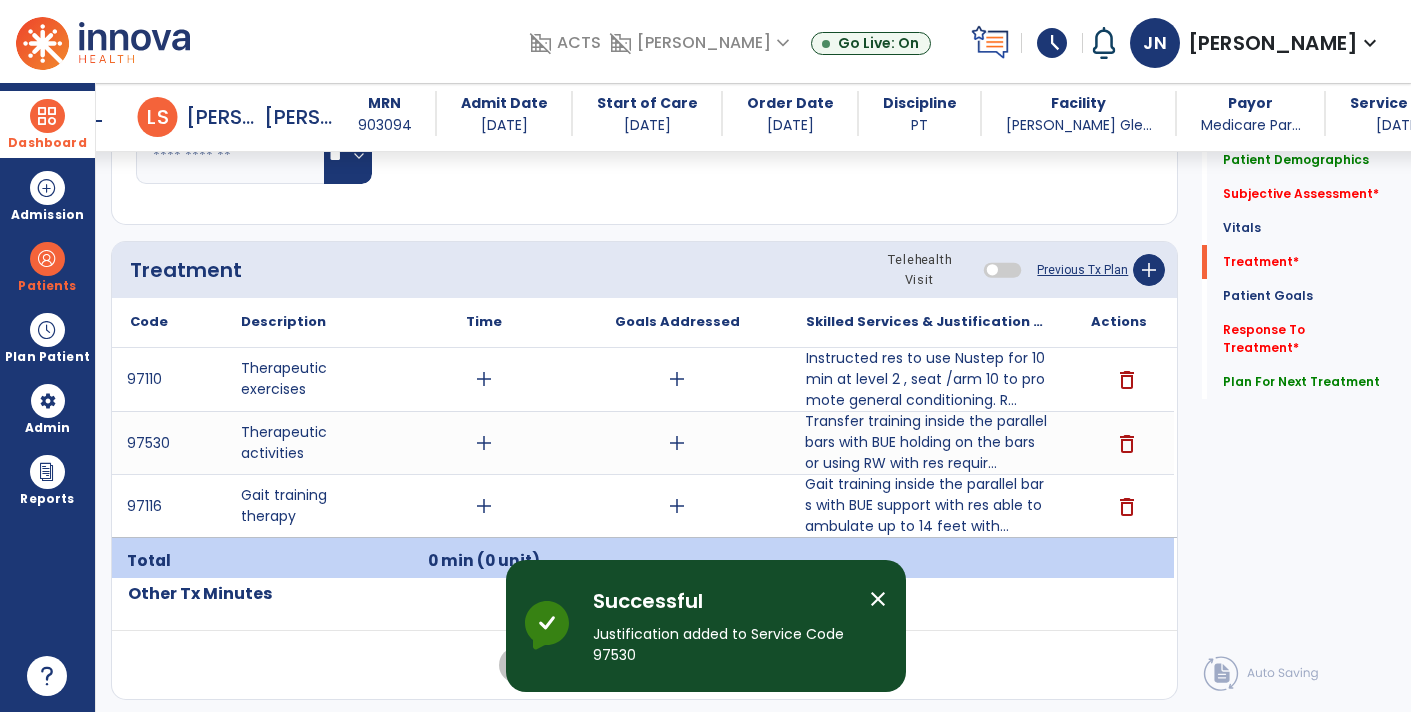 click on "Gait training inside the parallel bars with BUE support with res able to ambulate up to 14 feet with..." at bounding box center (926, 505) 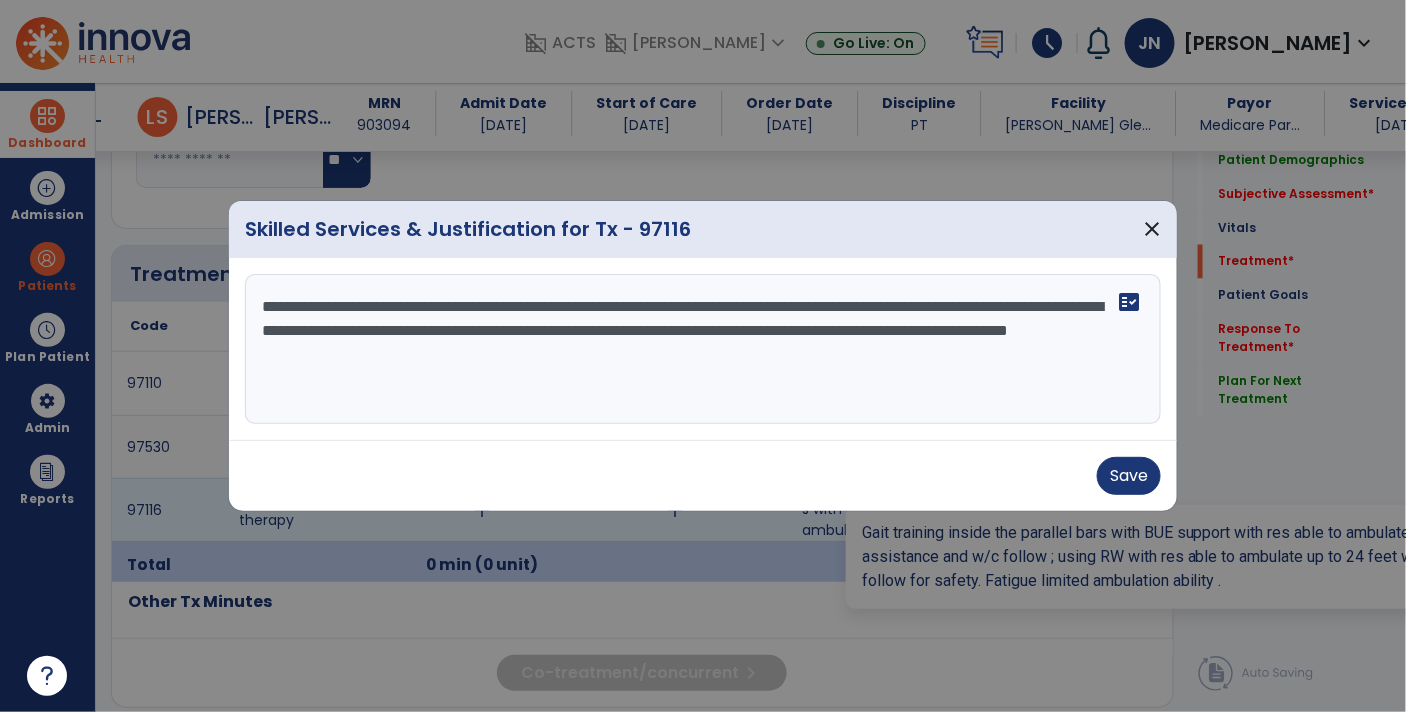 scroll, scrollTop: 1008, scrollLeft: 0, axis: vertical 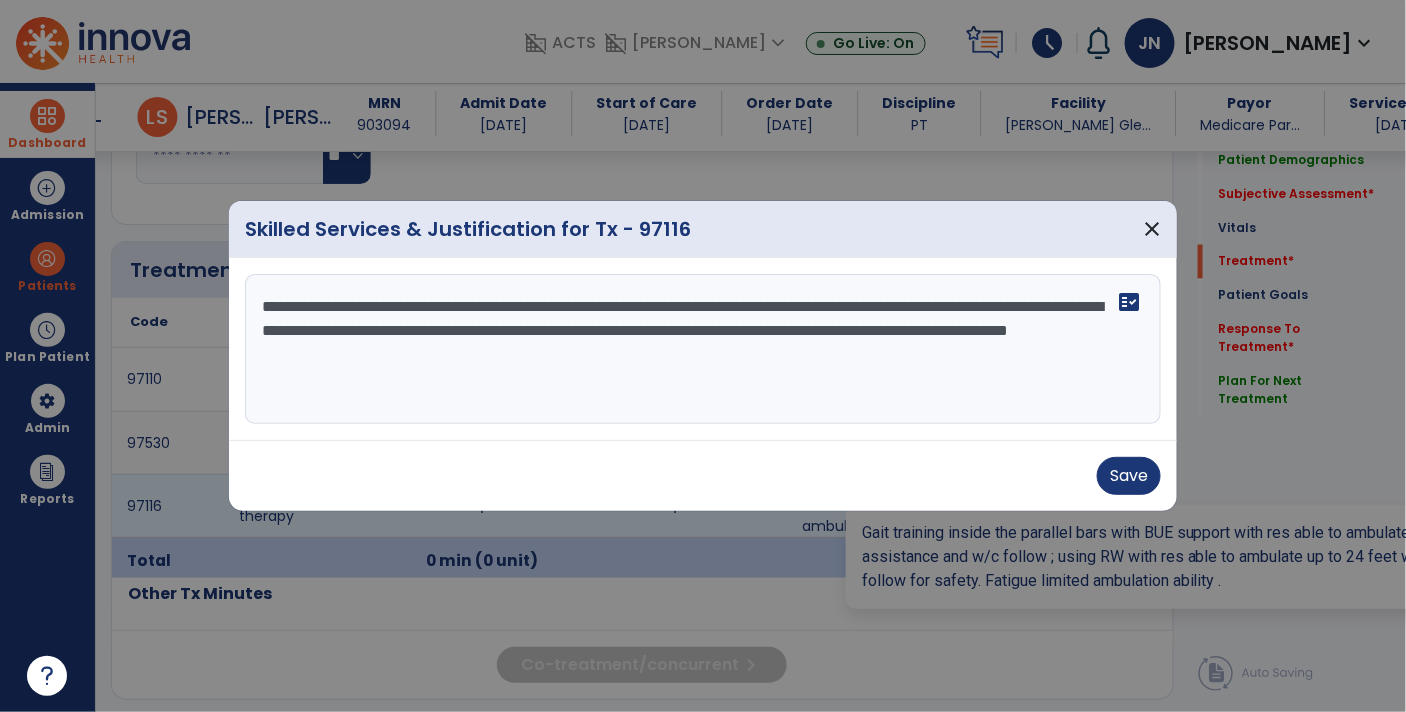 click on "**********" at bounding box center (703, 349) 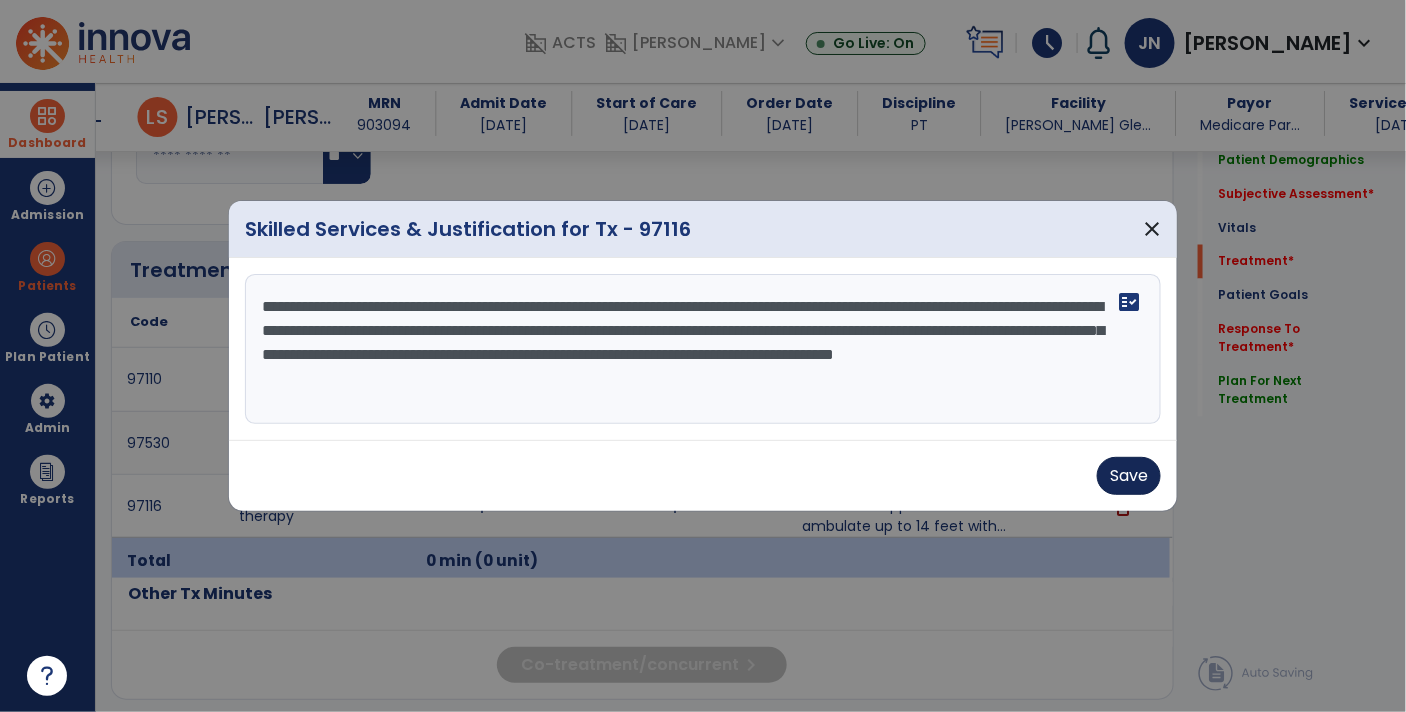 type on "**********" 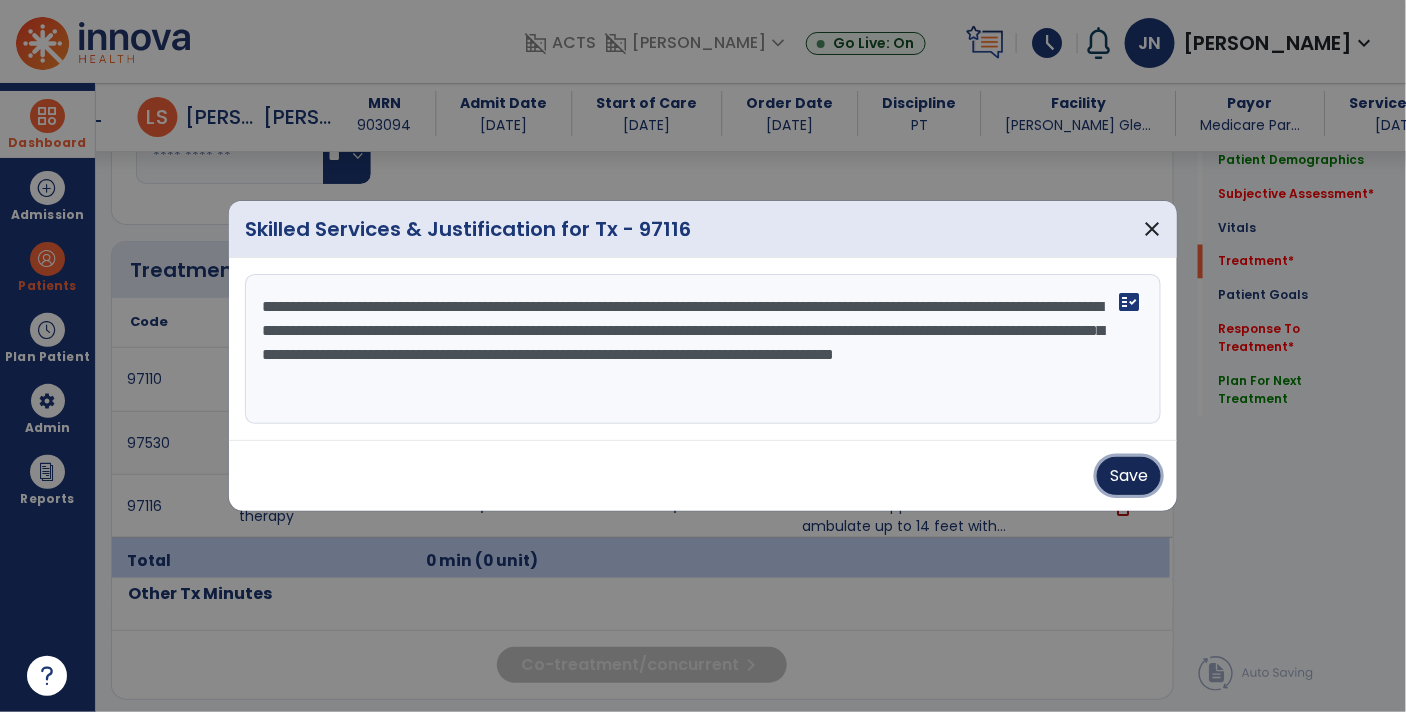 click on "Save" at bounding box center (1129, 476) 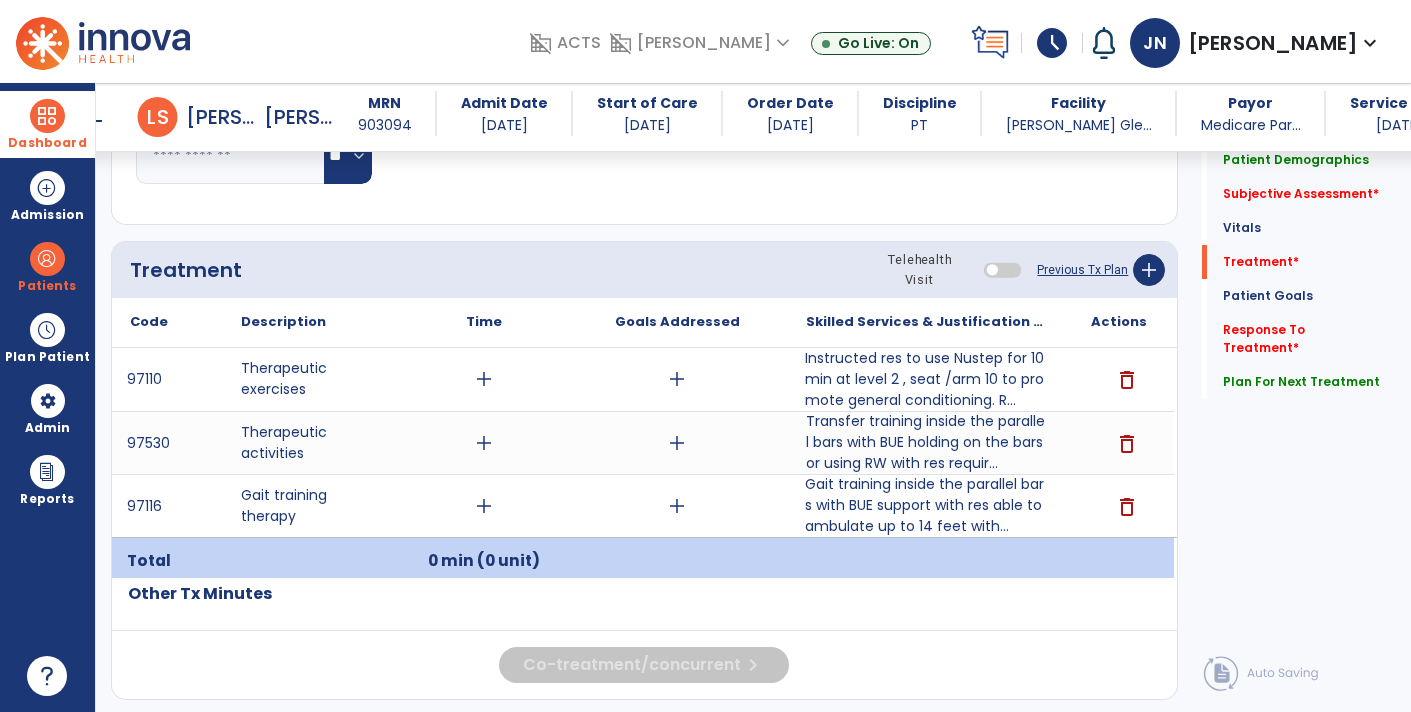 click on "Instructed res to use Nustep for 10 min at level 2 , seat /arm 10 to promote general conditioning. R..." at bounding box center (926, 379) 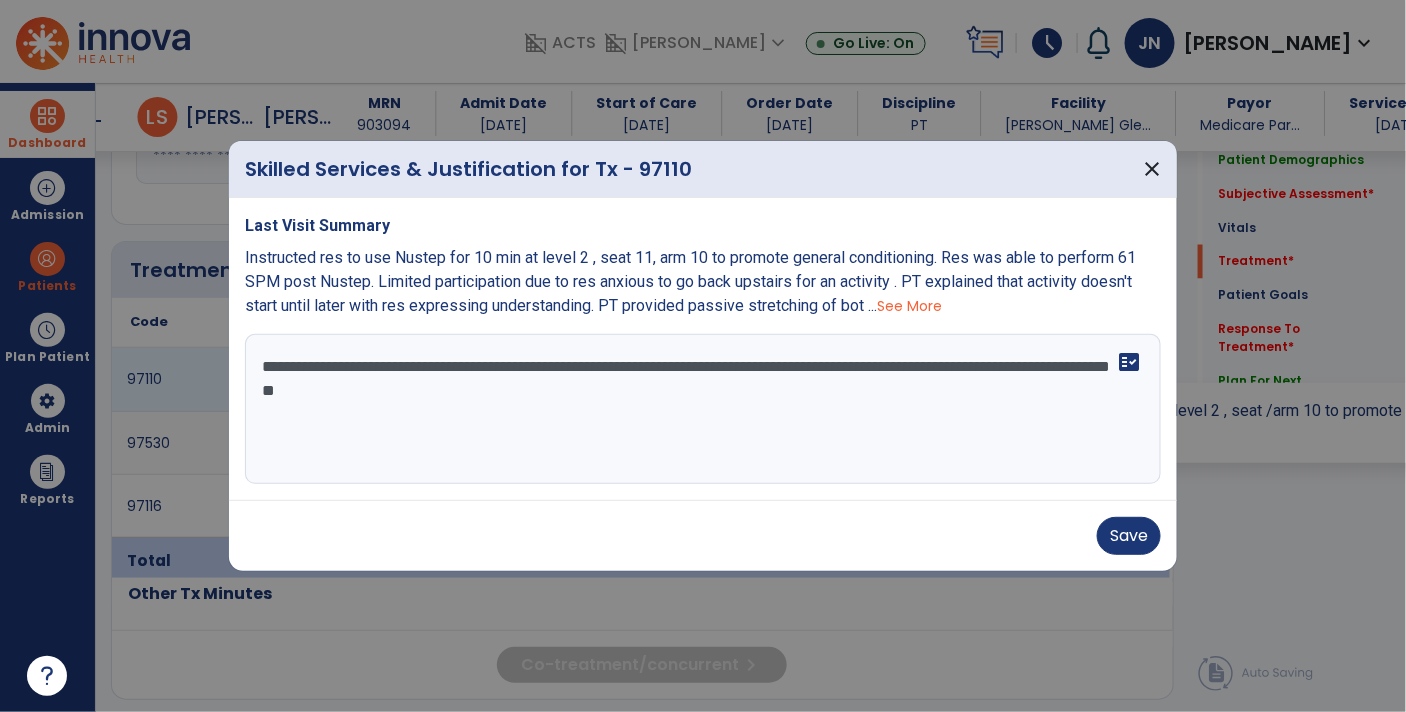 scroll, scrollTop: 1008, scrollLeft: 0, axis: vertical 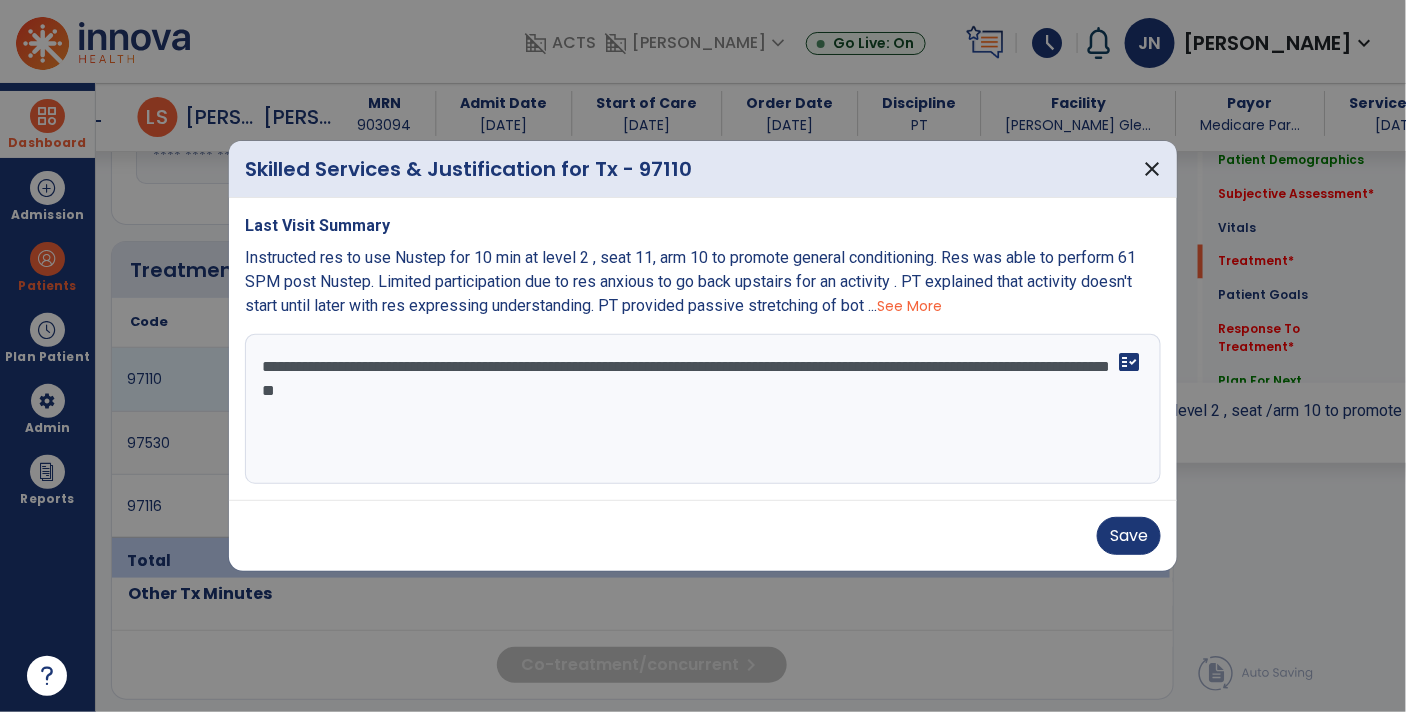 click on "**********" at bounding box center [703, 409] 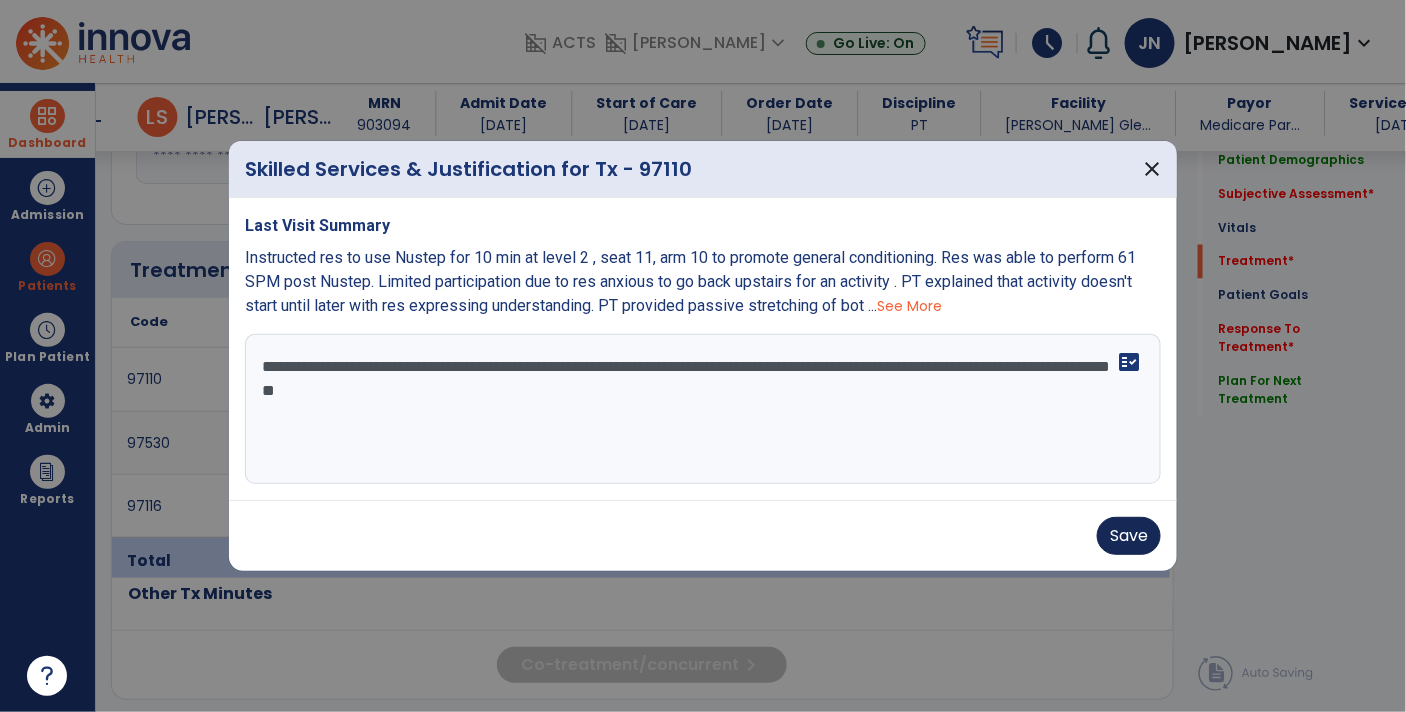 type on "**********" 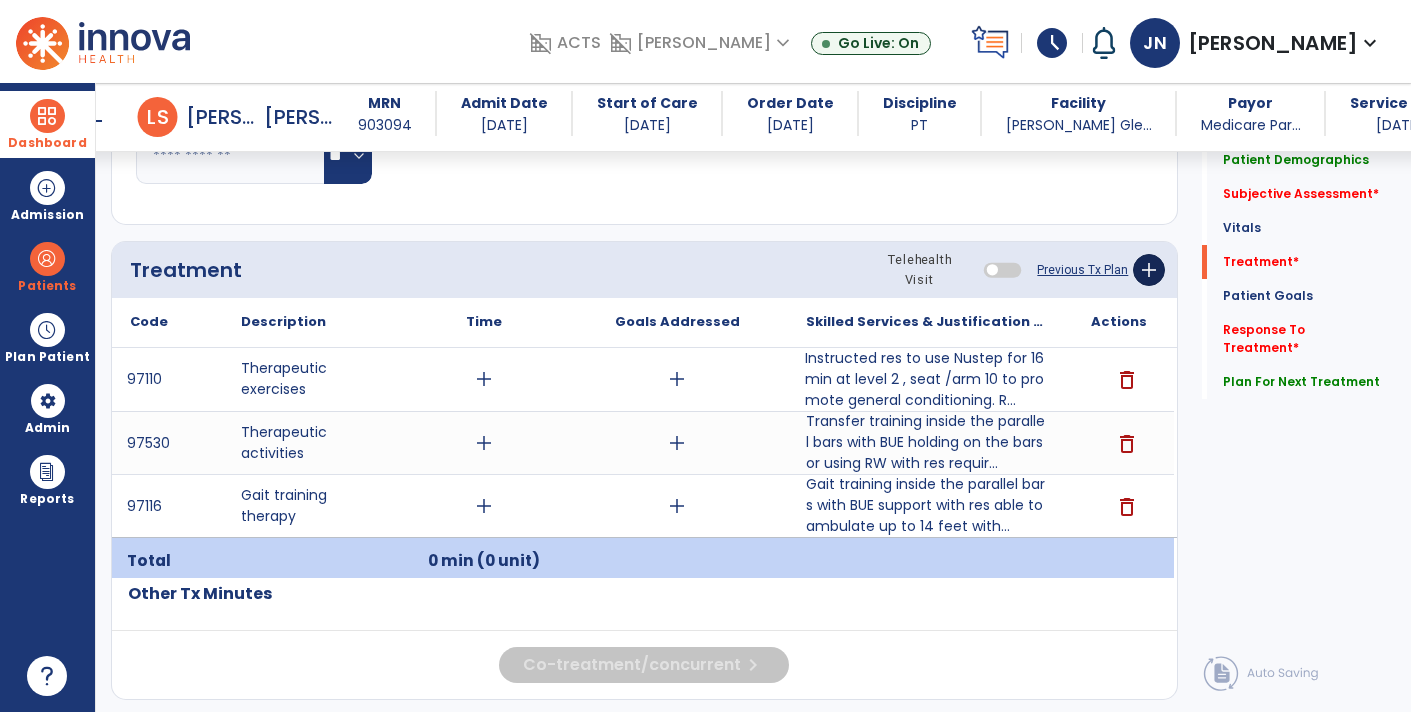 click on "add" 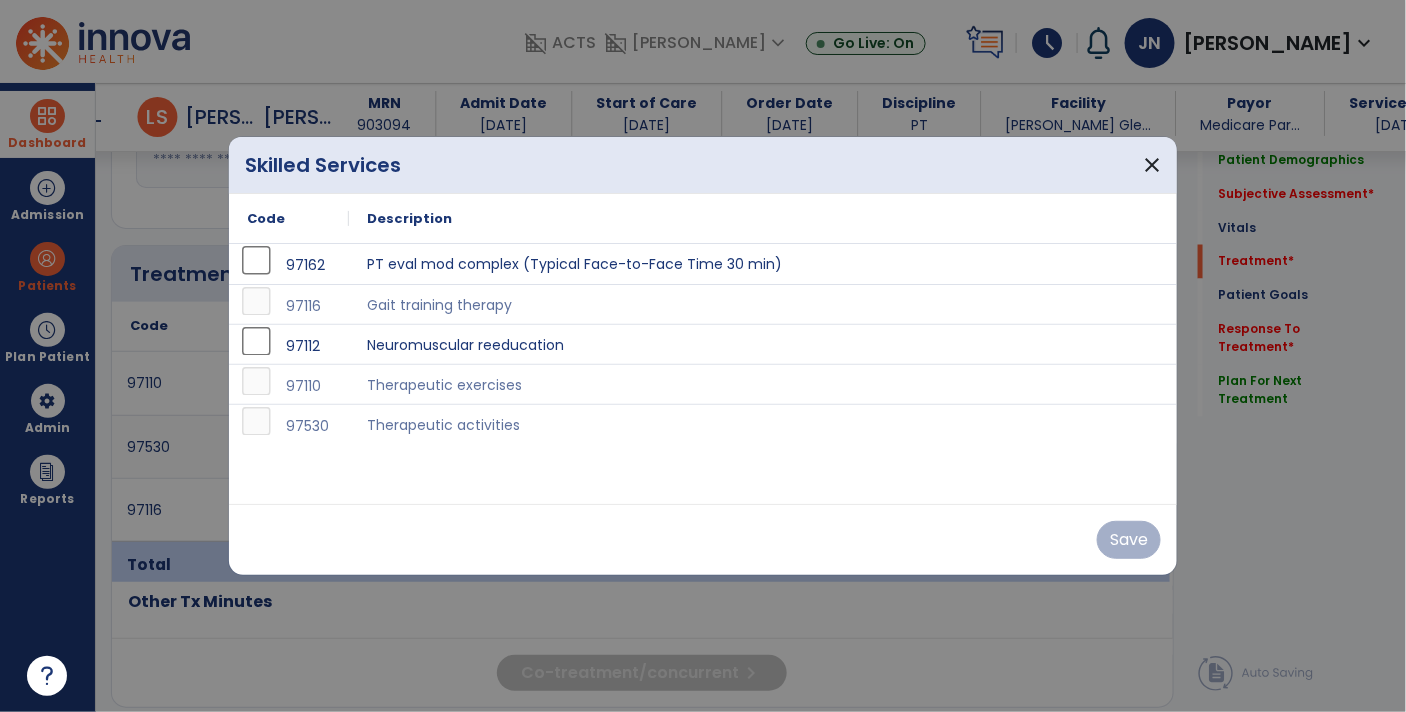 scroll, scrollTop: 1008, scrollLeft: 0, axis: vertical 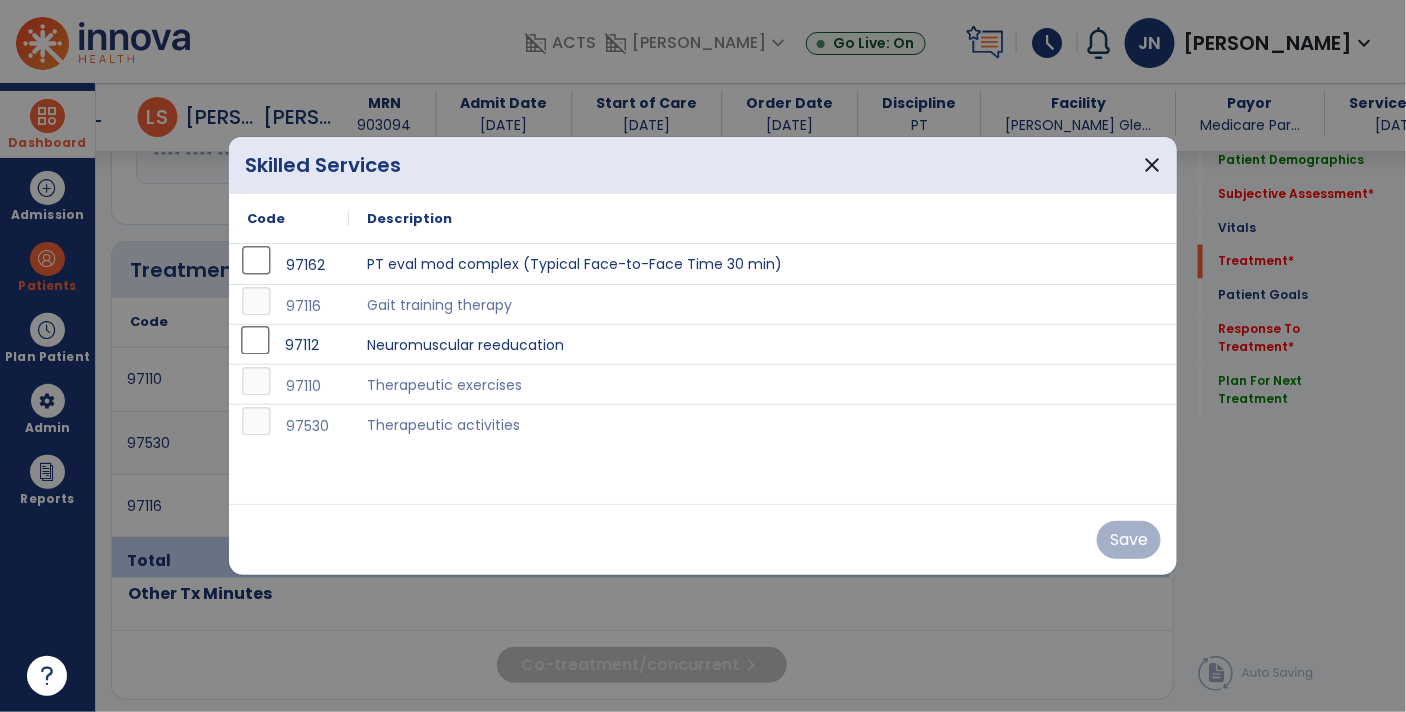 click on "97112" at bounding box center (289, 344) 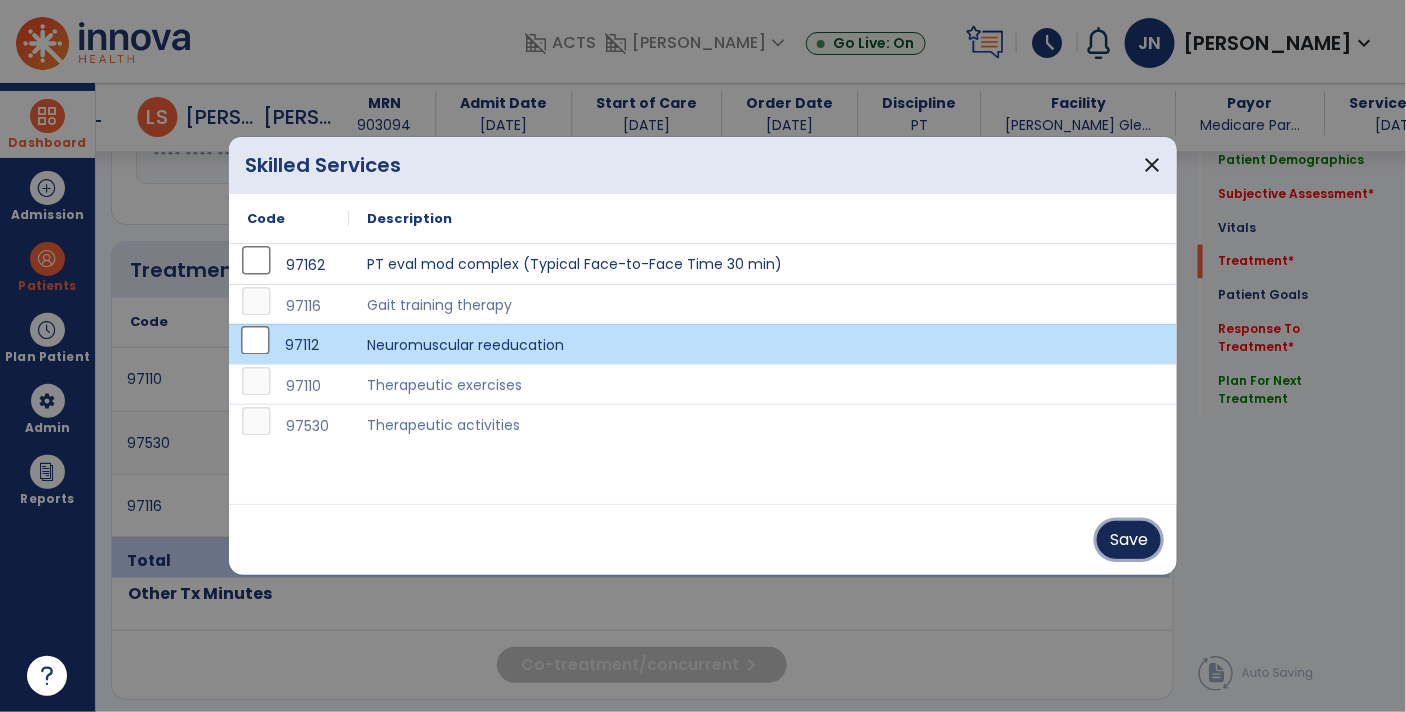 click on "Save" at bounding box center (1129, 540) 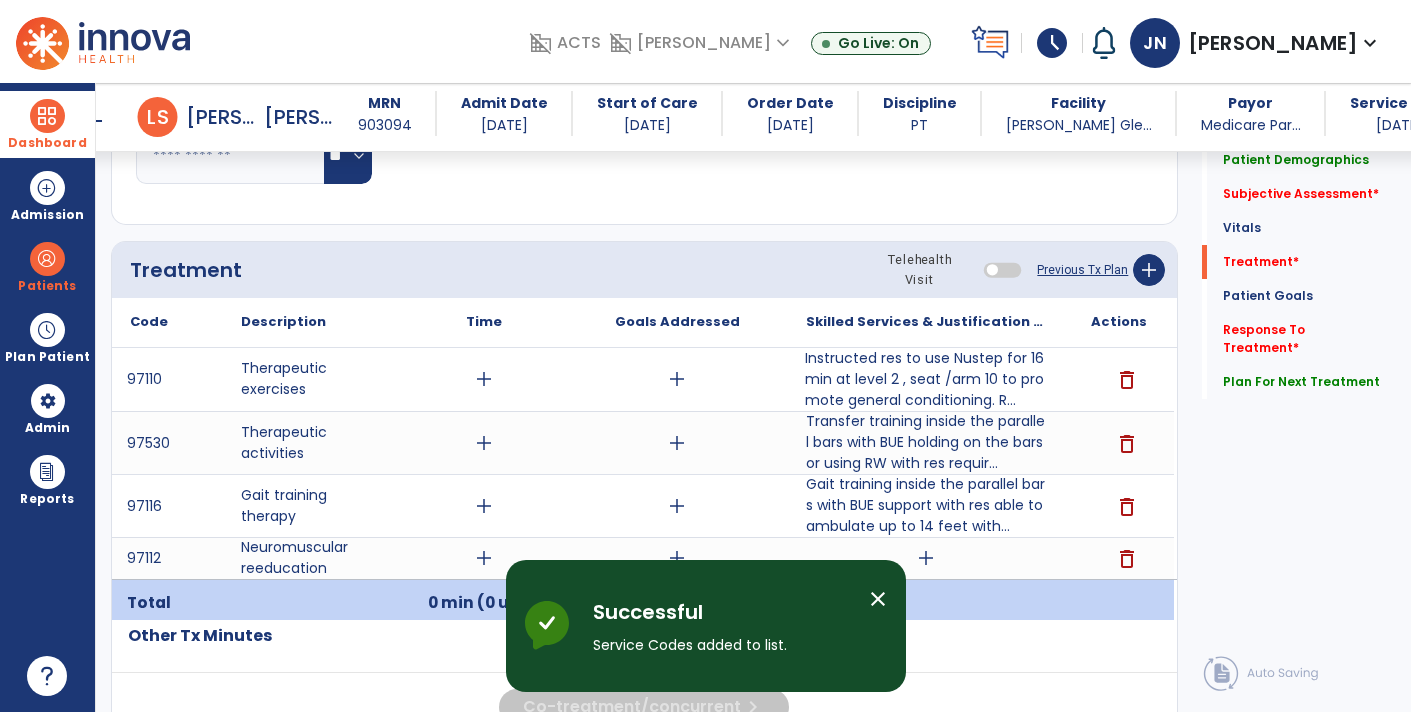 click on "add" at bounding box center [926, 558] 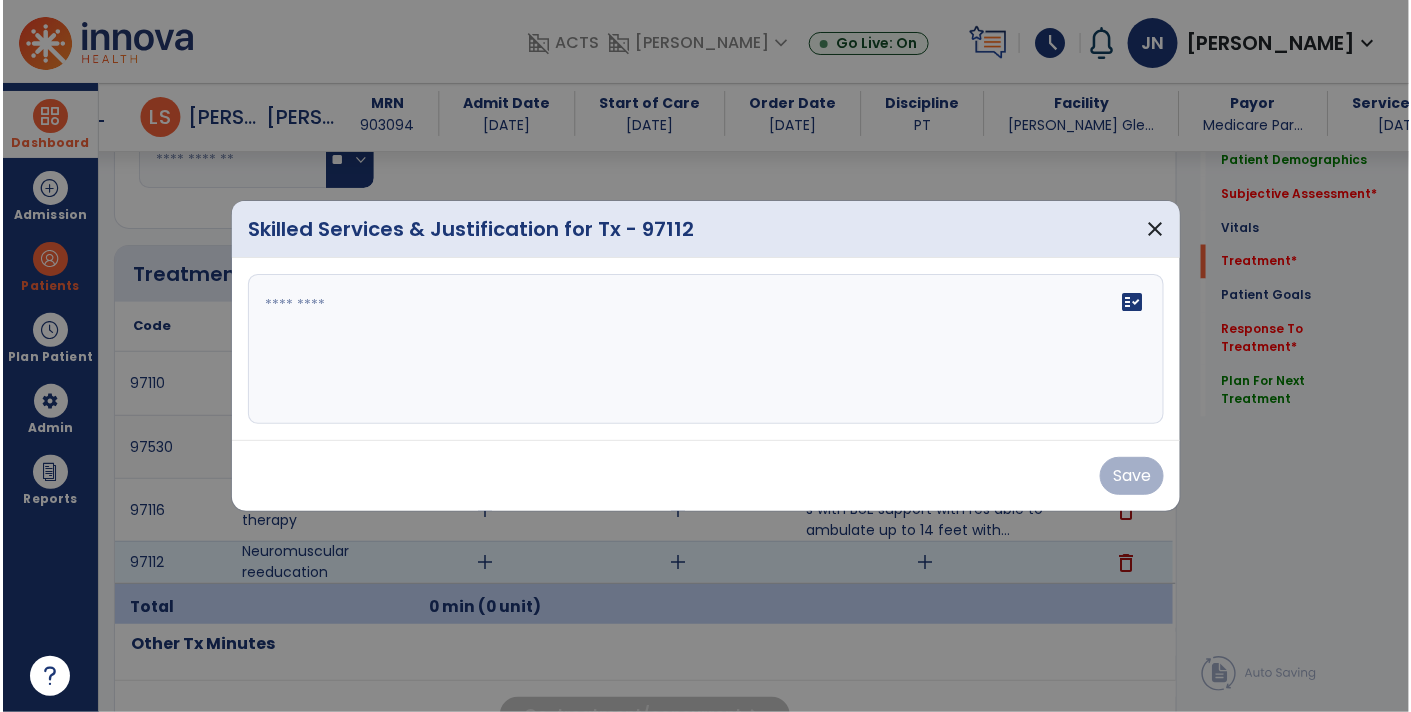 scroll, scrollTop: 1008, scrollLeft: 0, axis: vertical 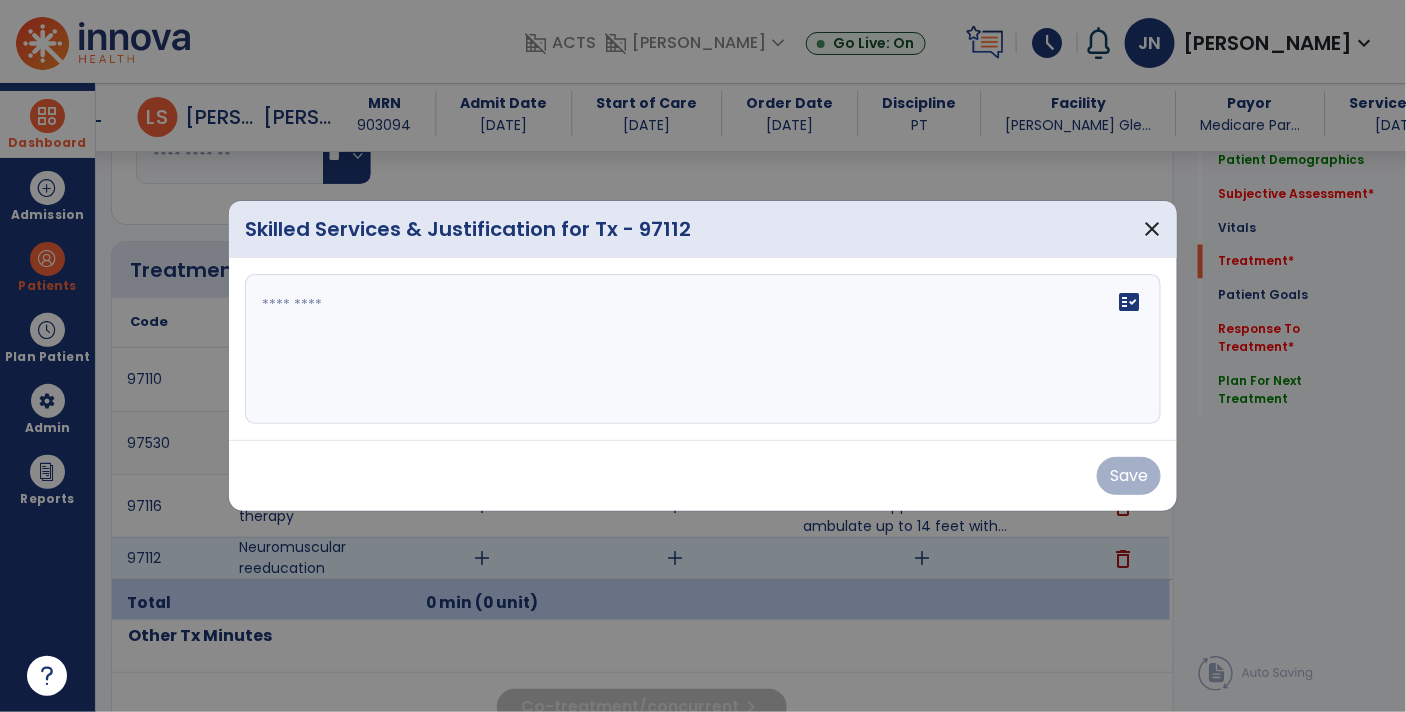 click on "fact_check" at bounding box center [703, 349] 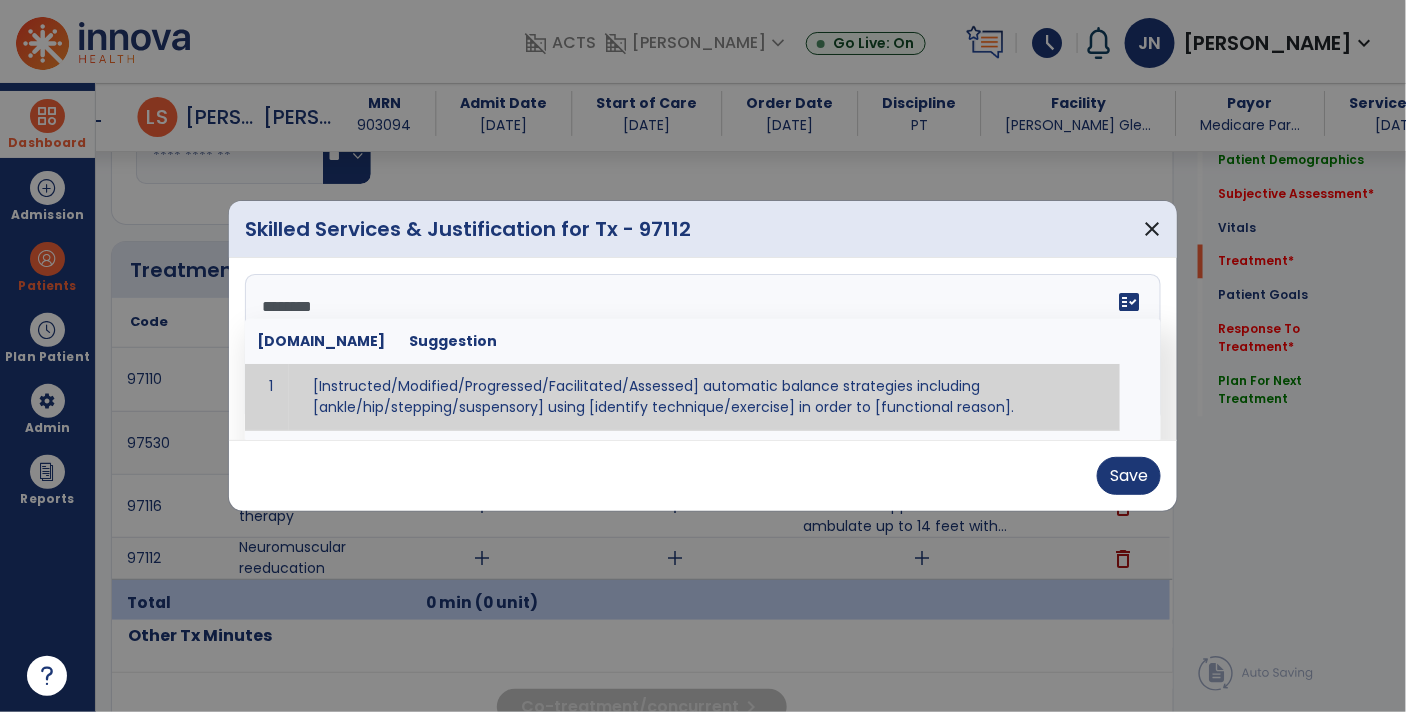type on "*********" 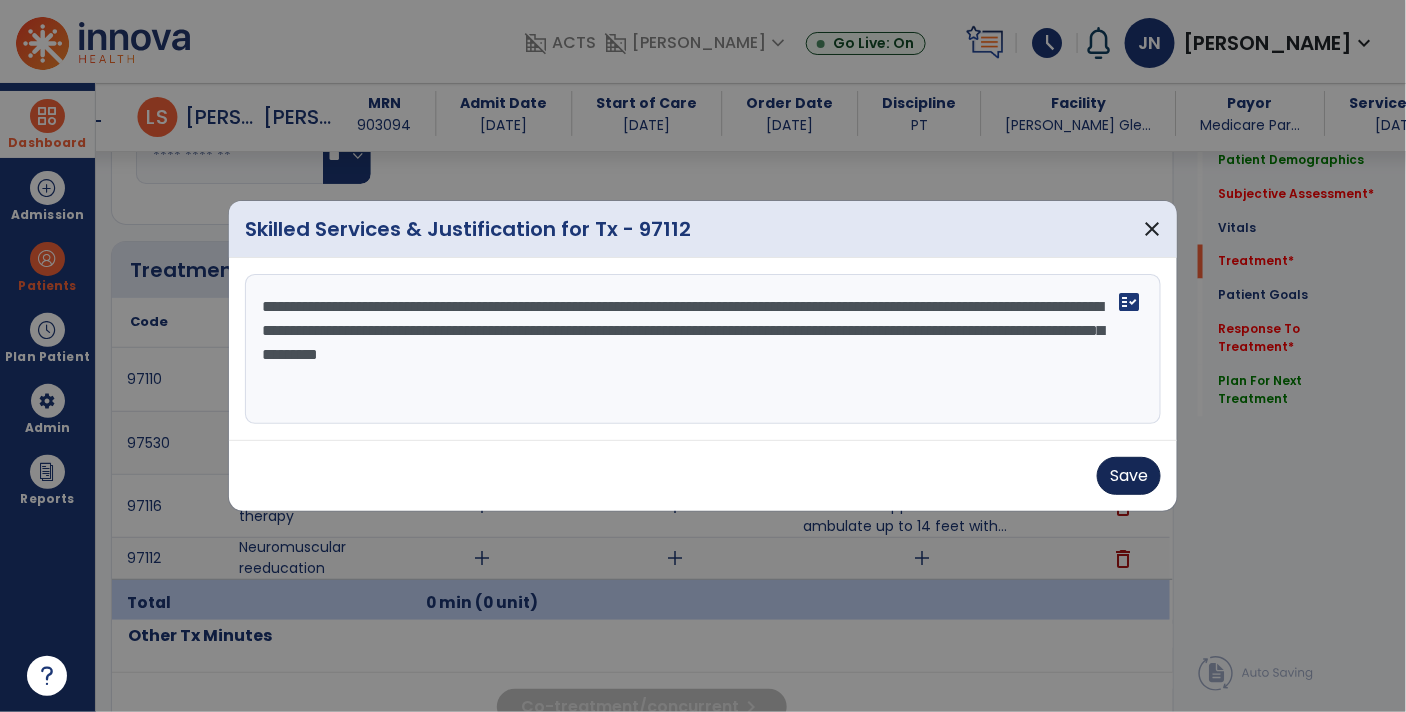 type on "**********" 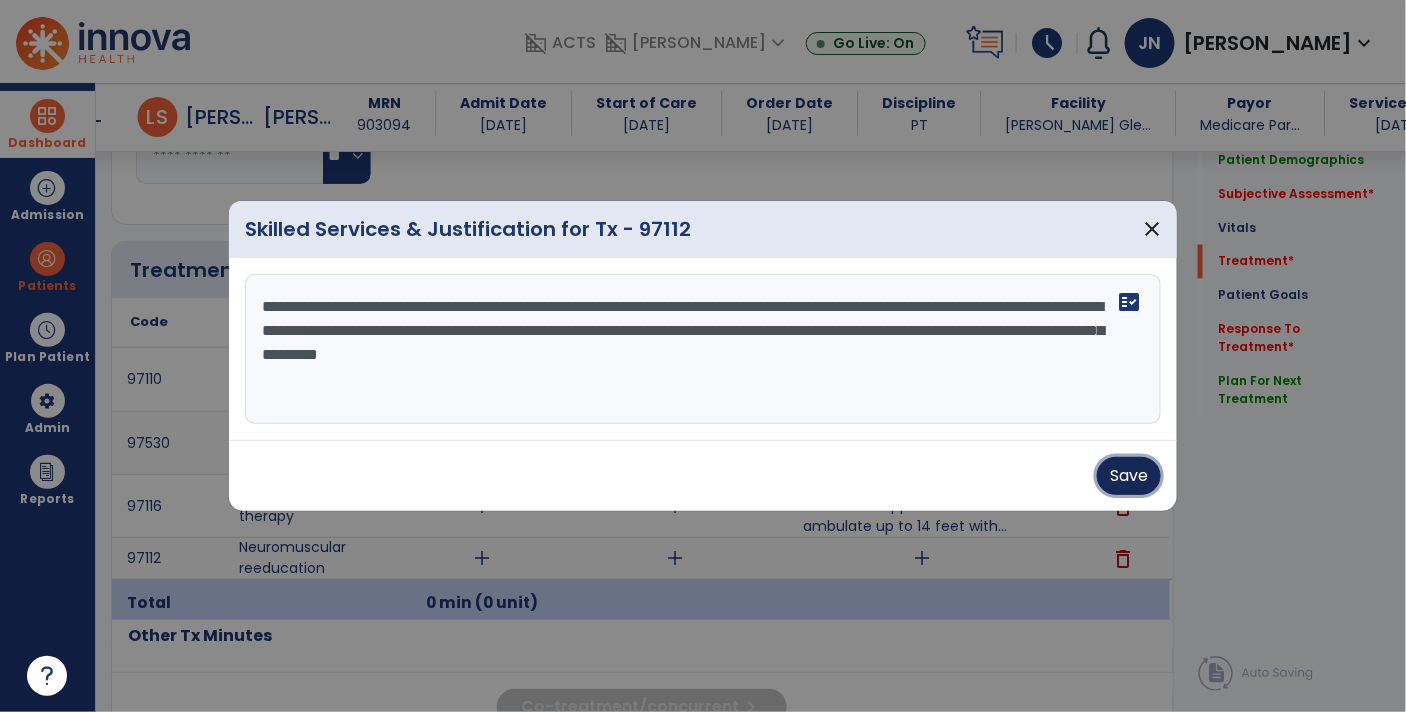 click on "Save" at bounding box center [1129, 476] 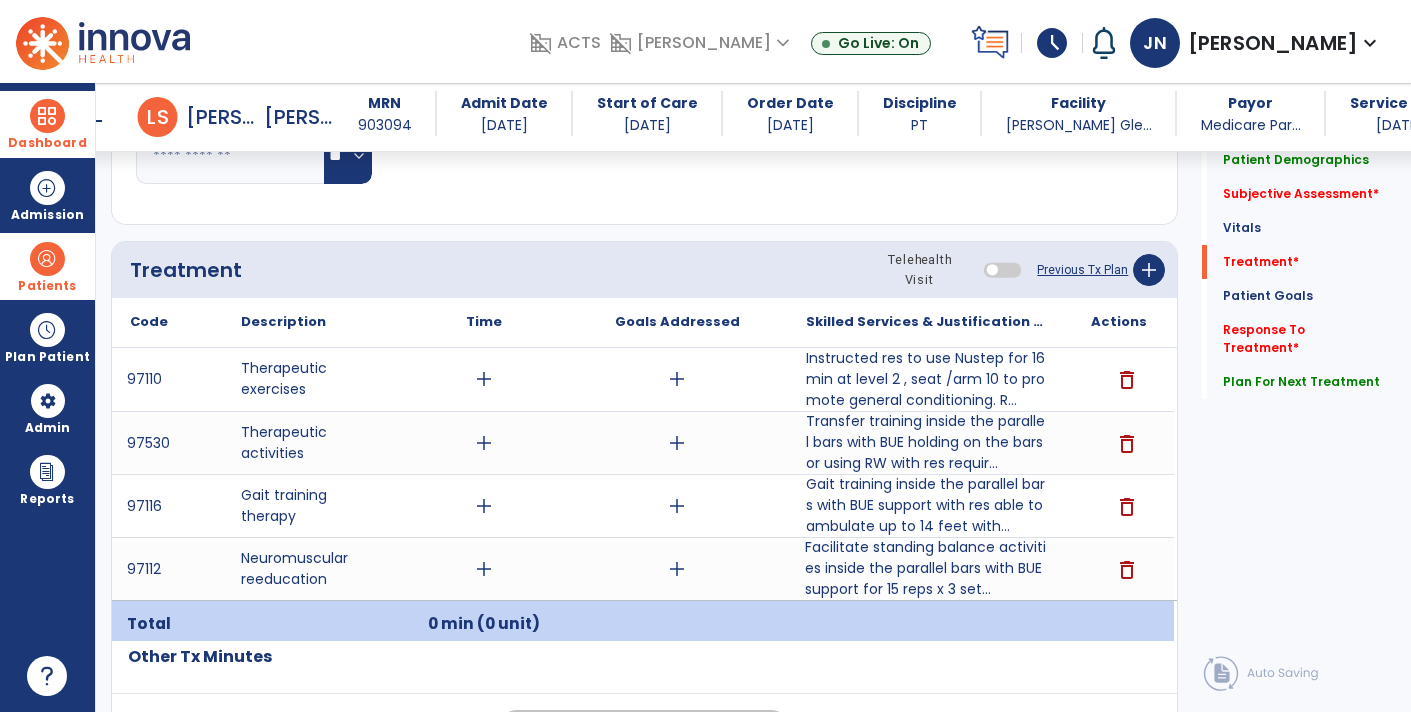 click on "Patients" at bounding box center [47, 266] 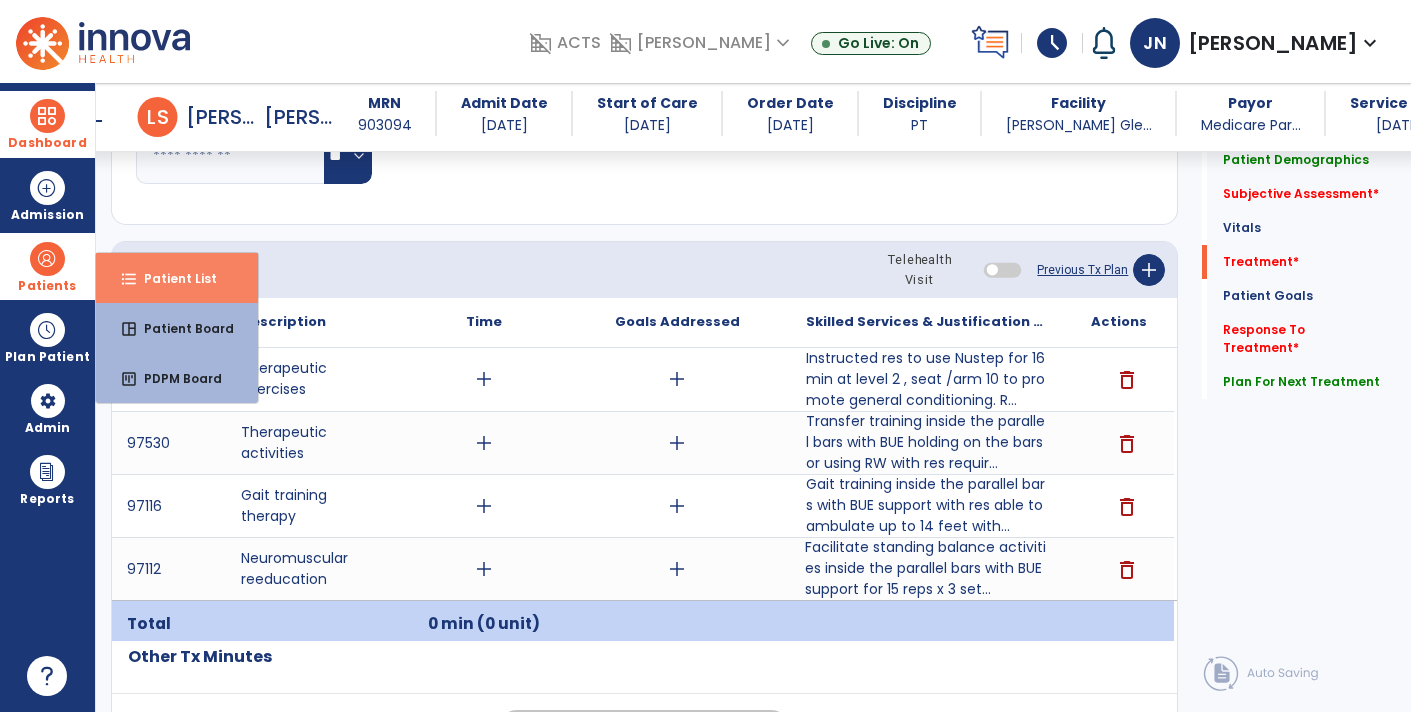 click on "Patient List" at bounding box center [172, 278] 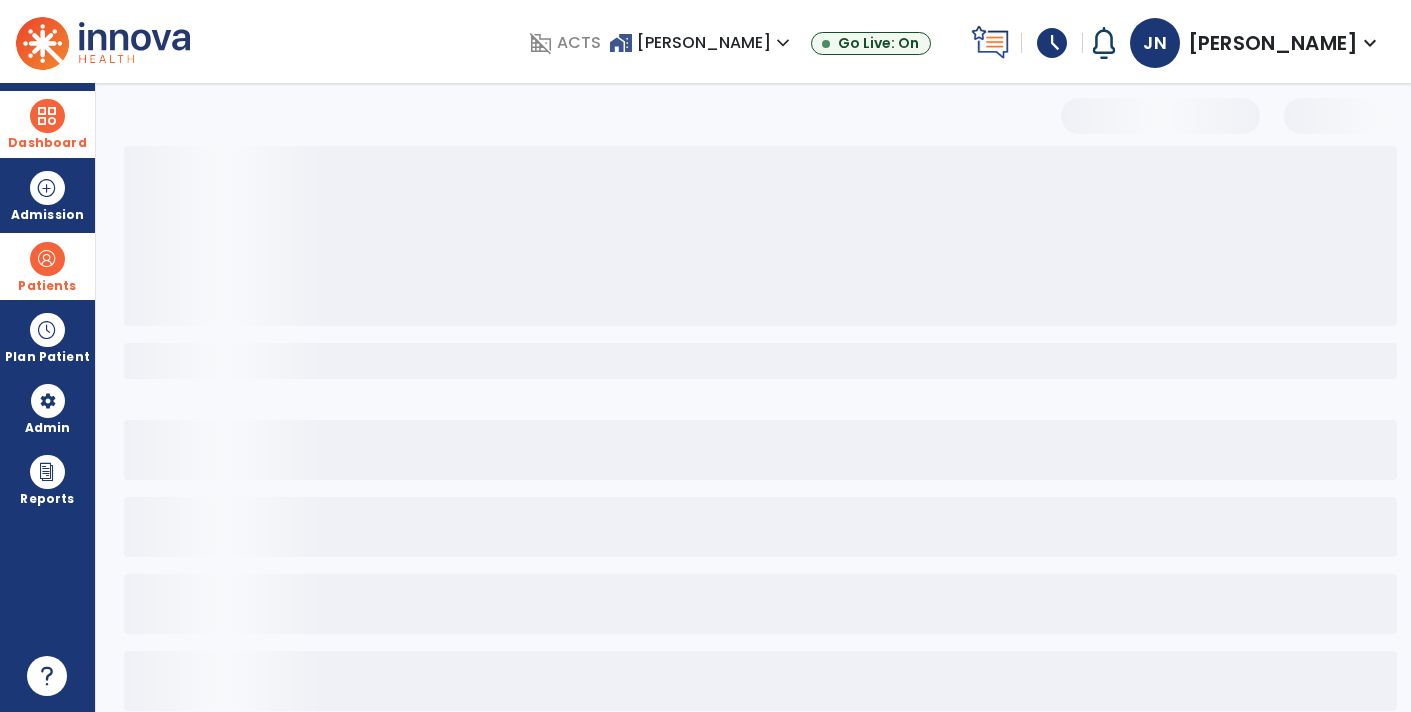 scroll, scrollTop: 30, scrollLeft: 0, axis: vertical 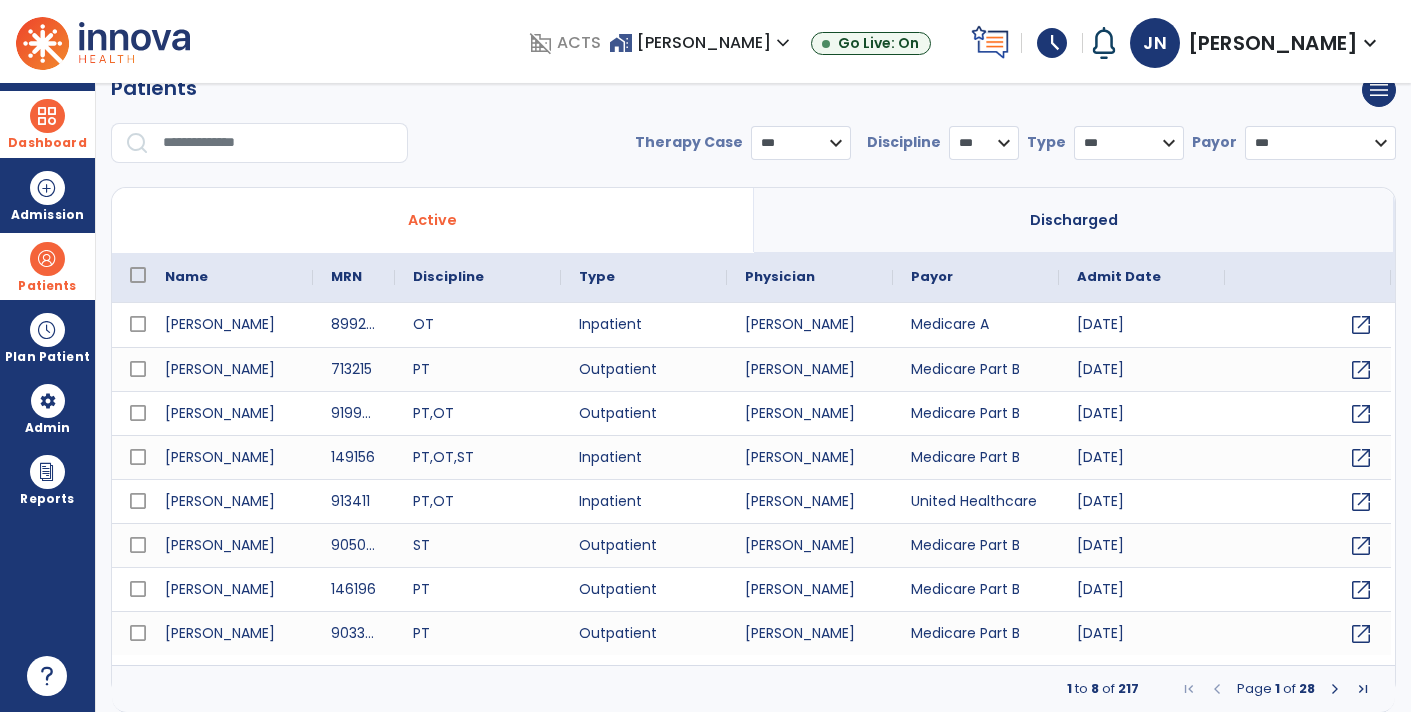 click at bounding box center (278, 143) 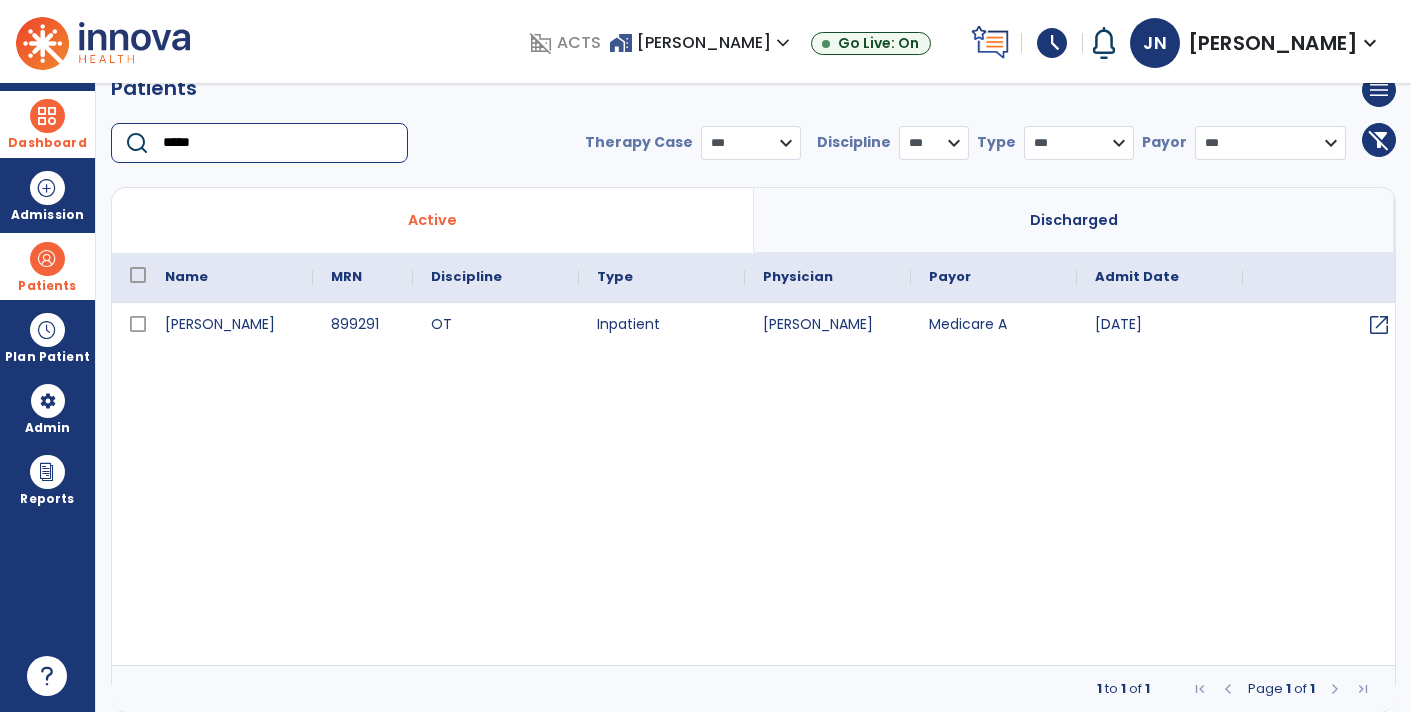 type on "*****" 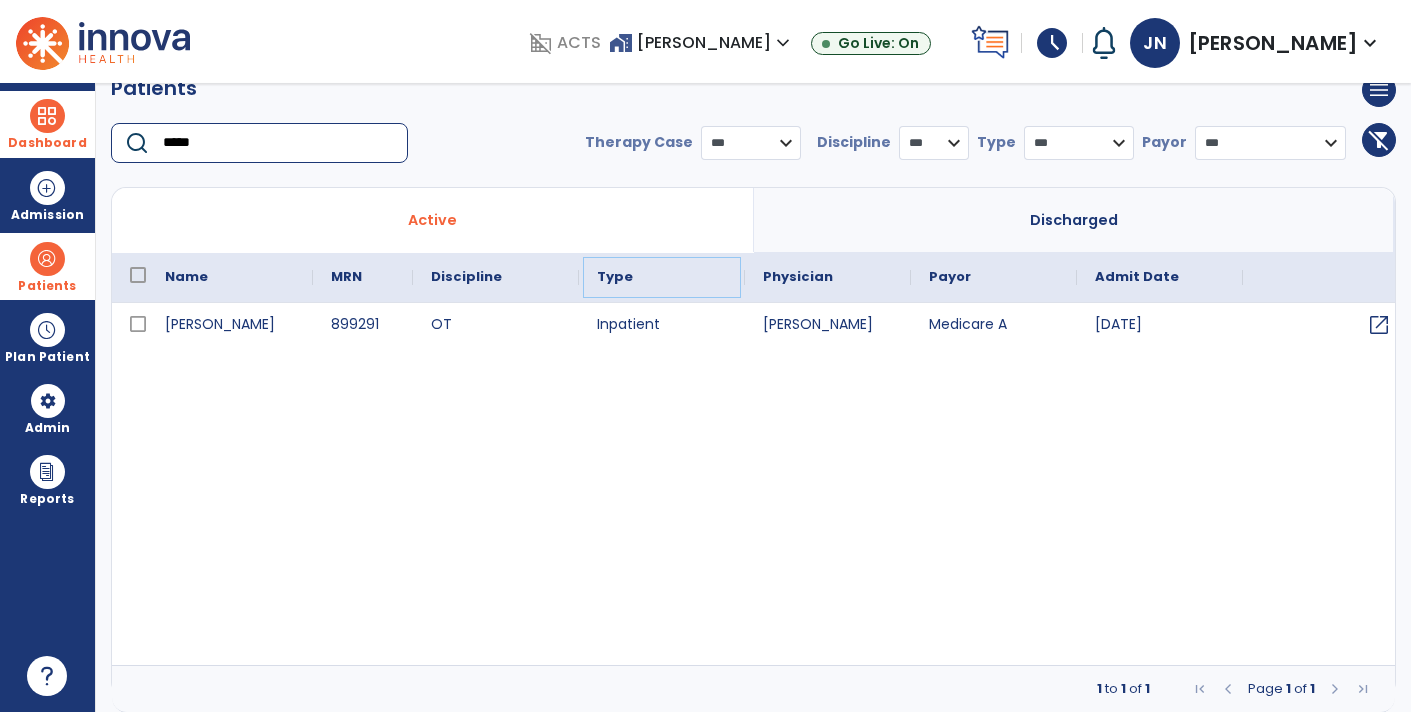 click on "Type" at bounding box center [662, 277] 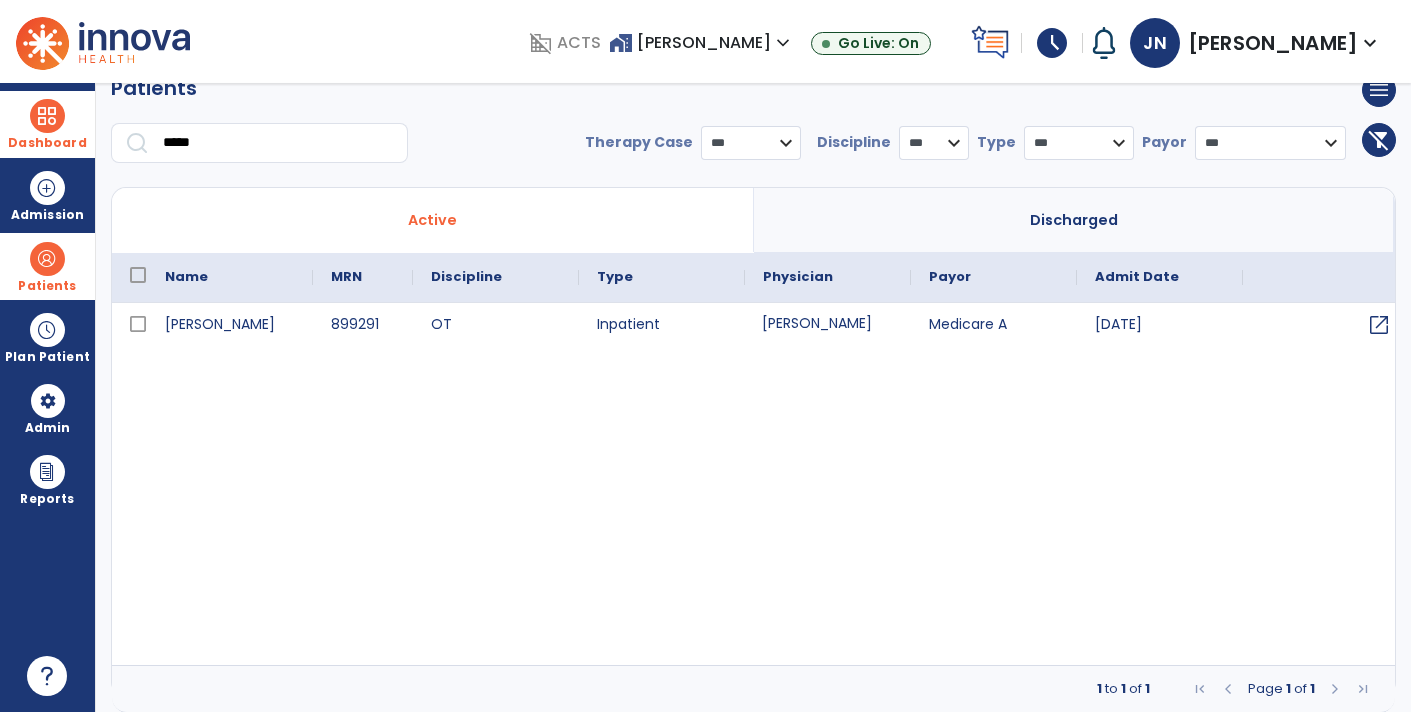 click on "[PERSON_NAME]" at bounding box center (828, 325) 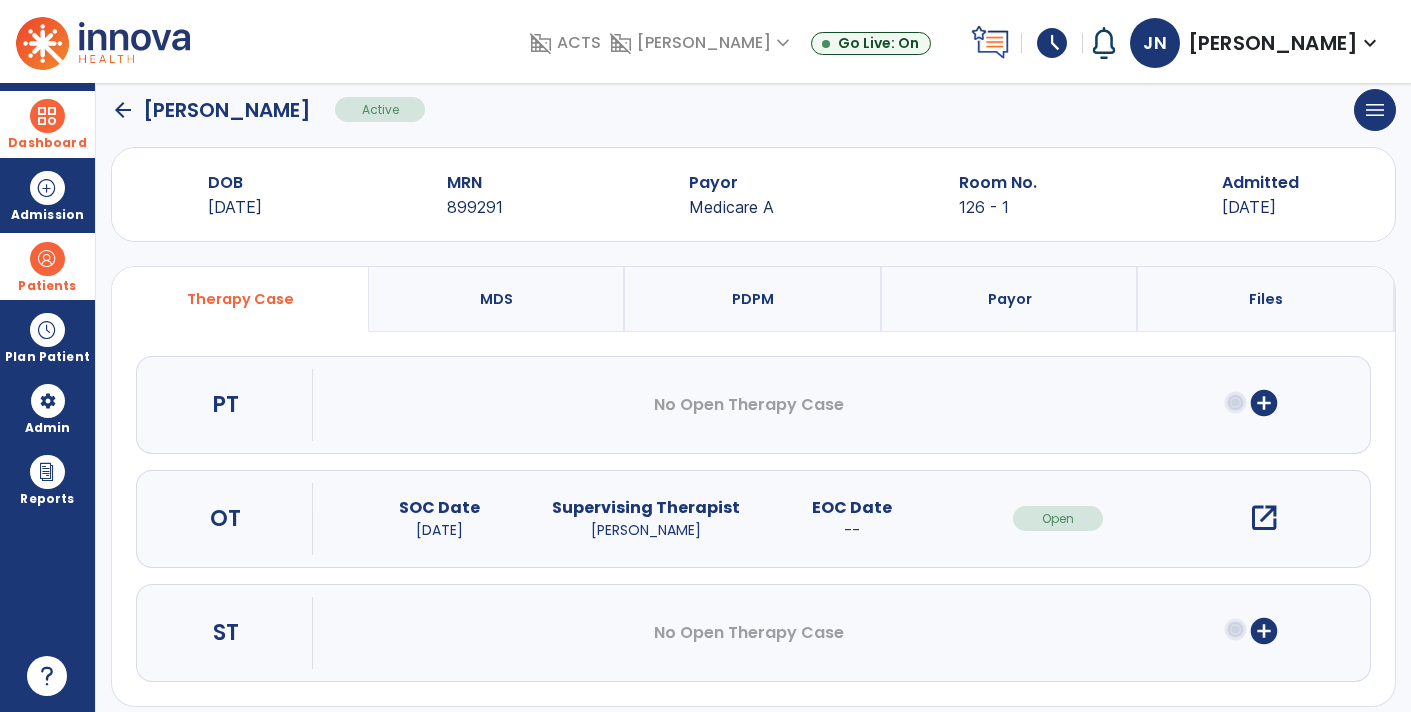 click 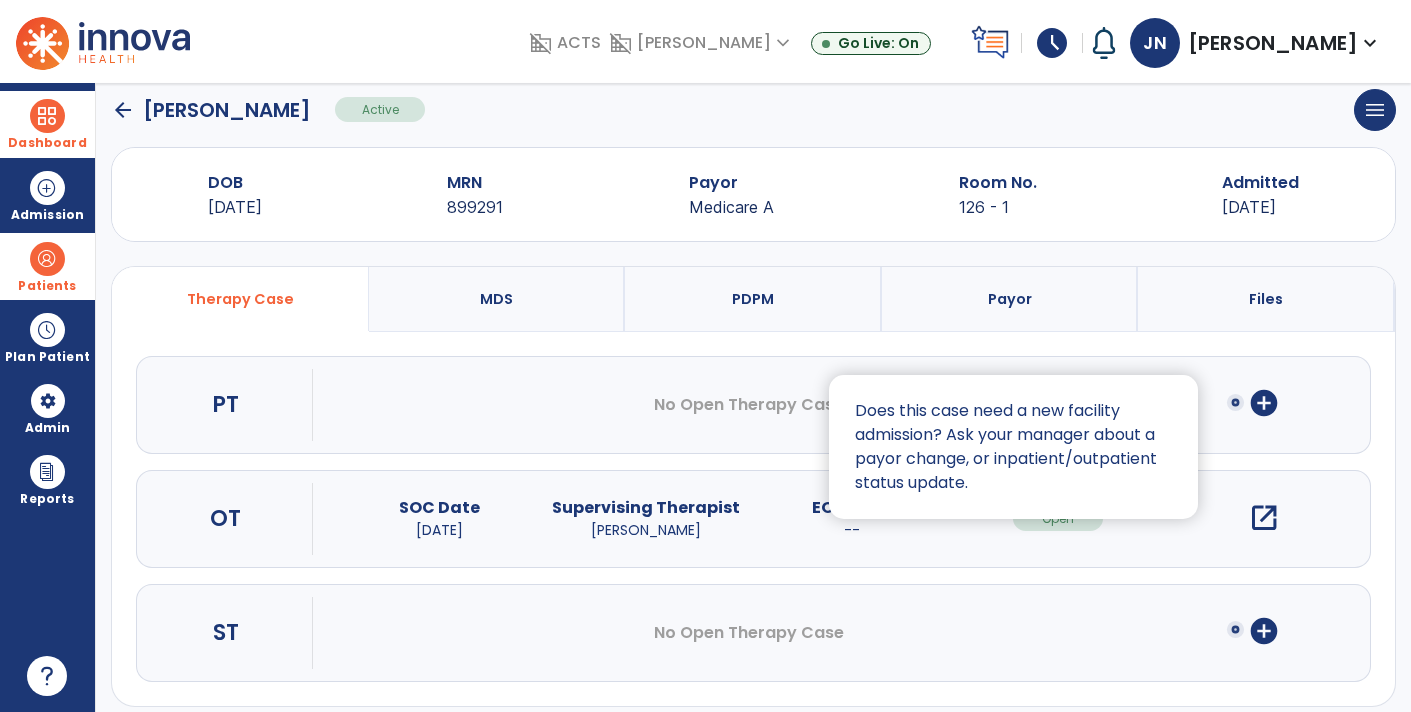 click at bounding box center (705, 356) 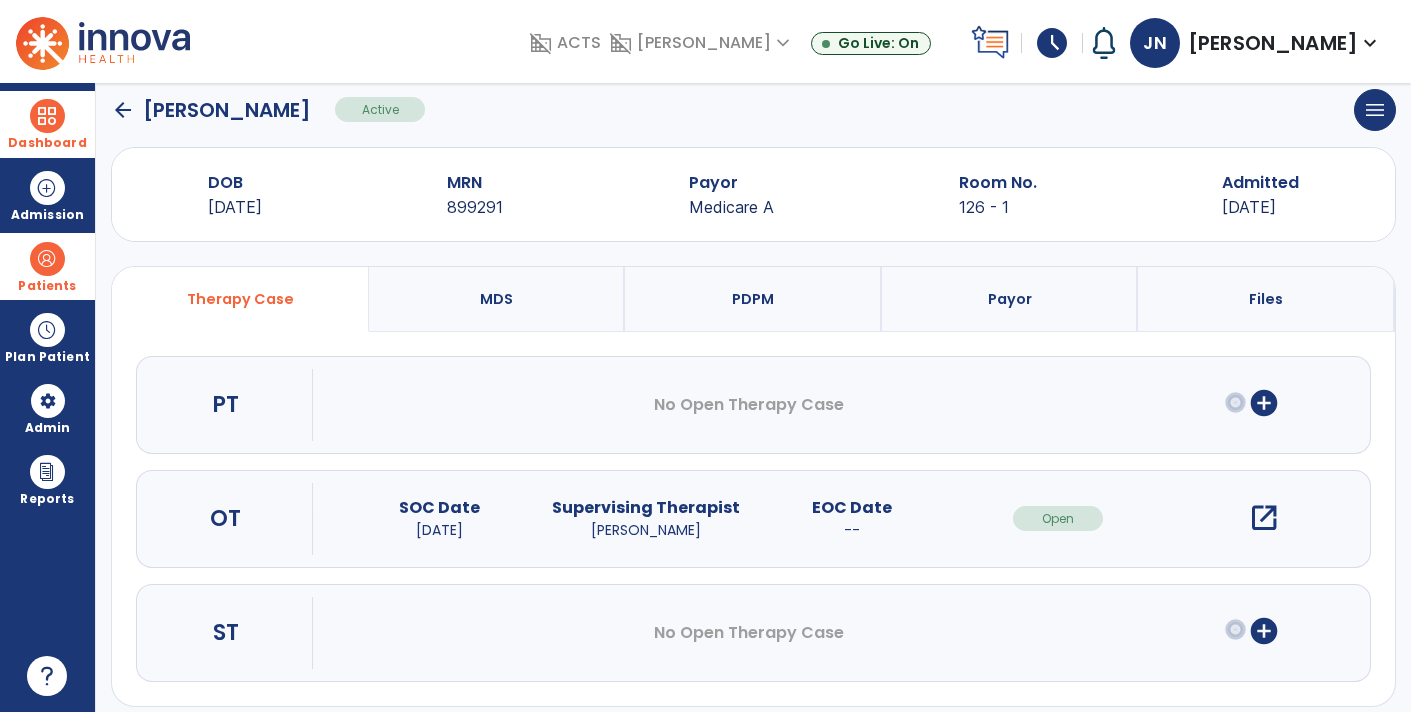 click on "No Open Therapy Case" at bounding box center [749, 405] 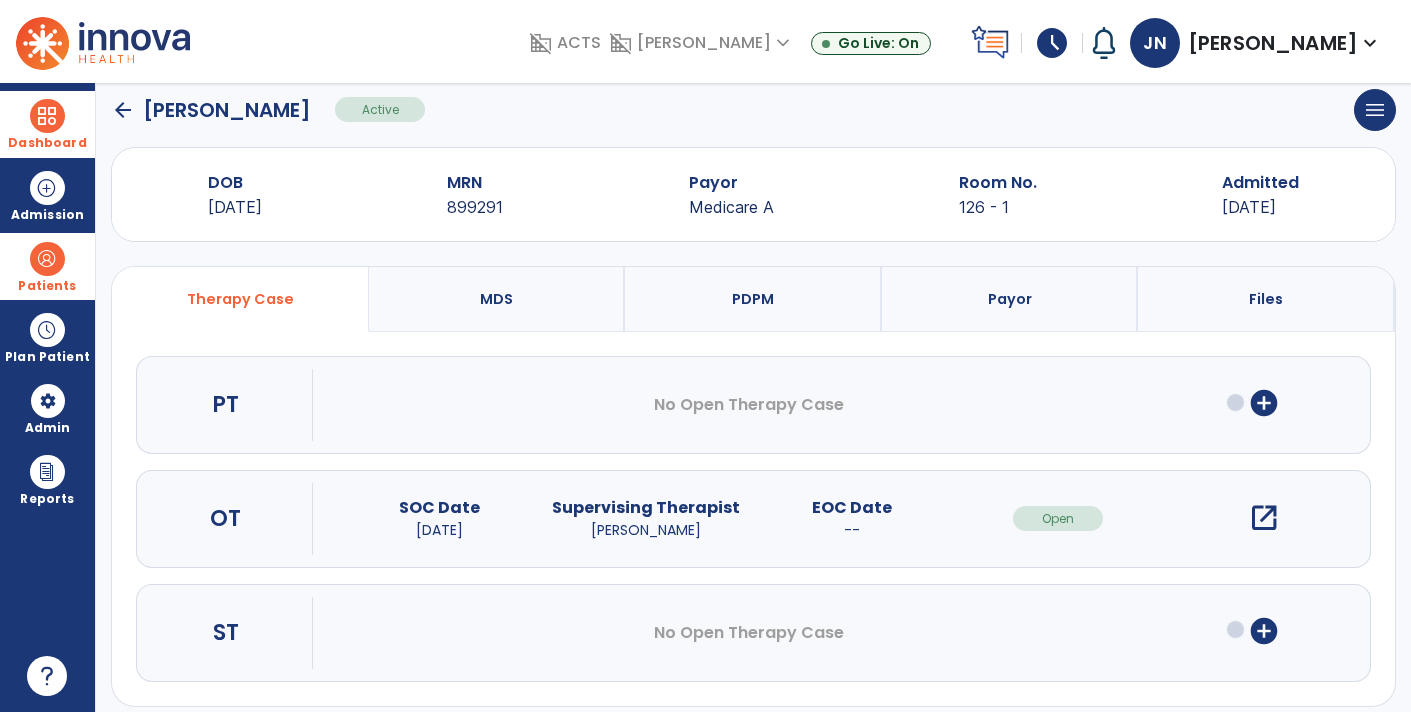click on "add_circle" at bounding box center [1264, 403] 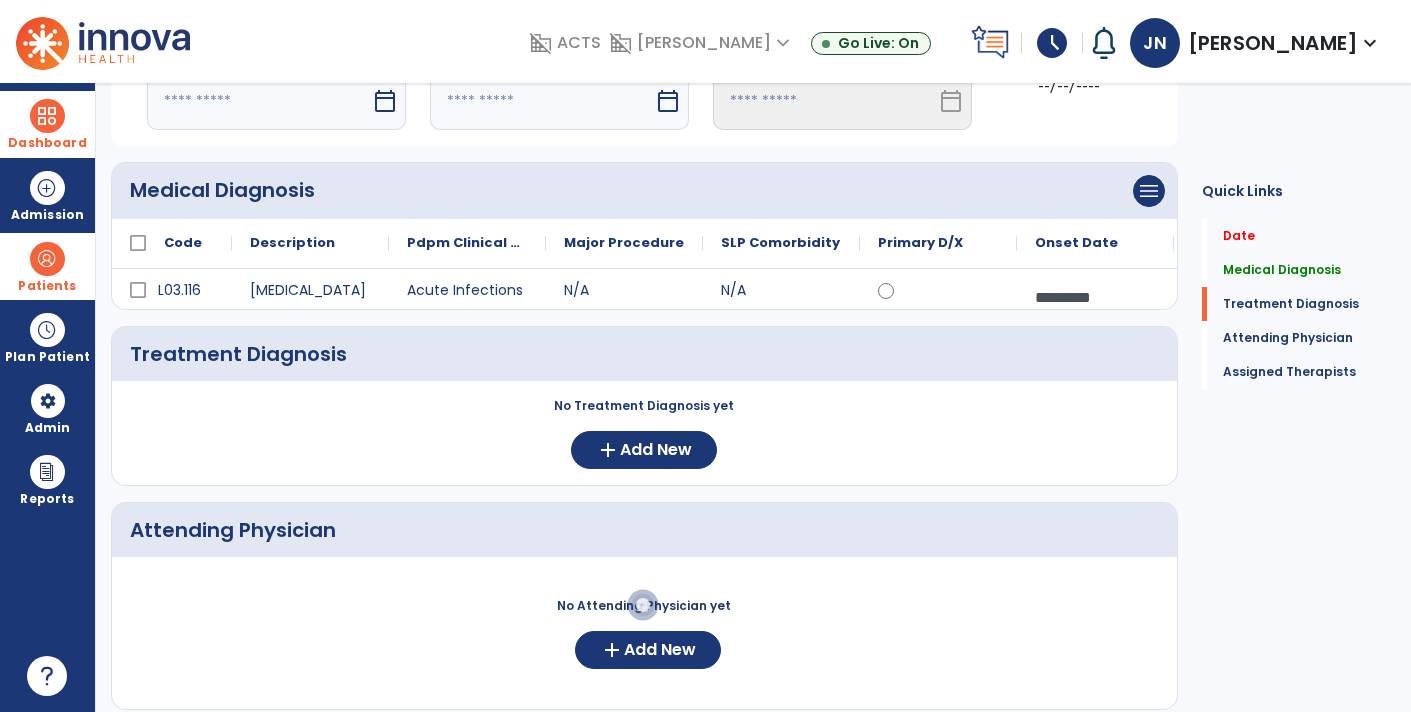 scroll, scrollTop: 108, scrollLeft: 0, axis: vertical 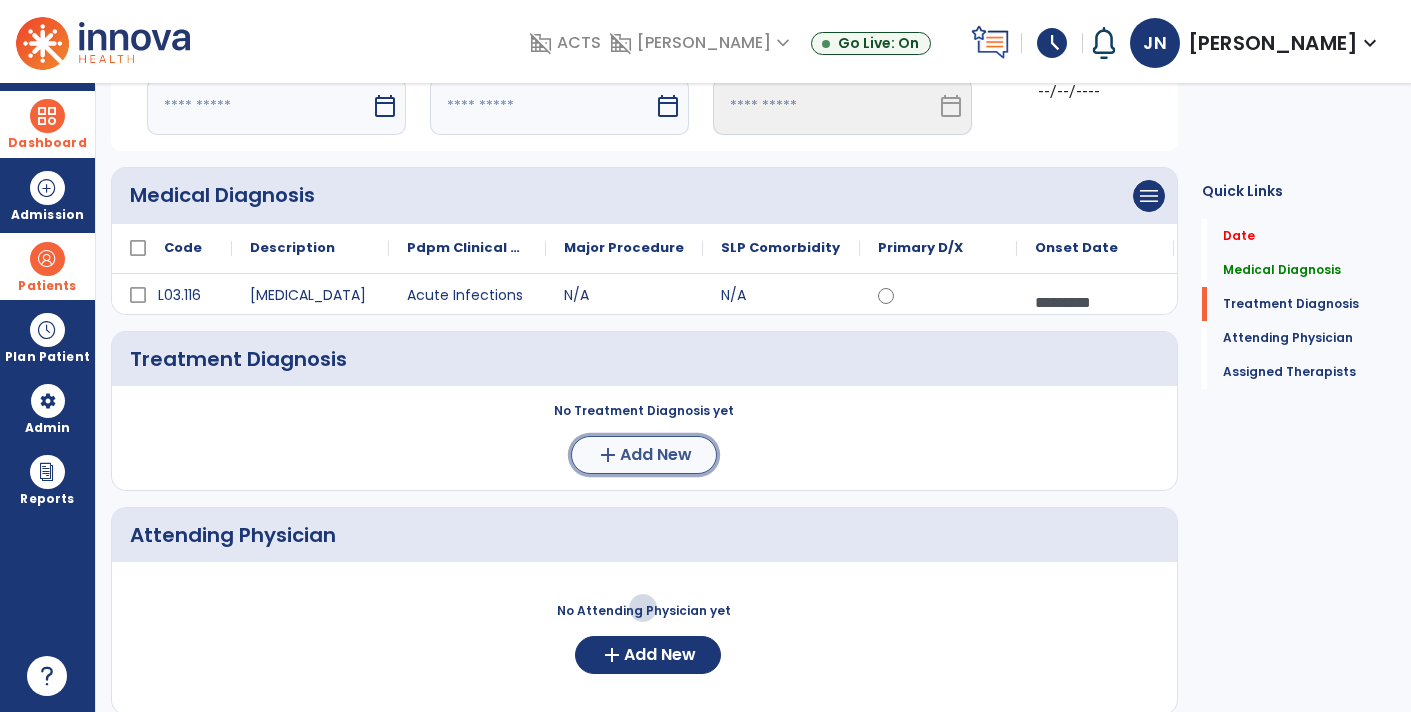 click on "Add New" 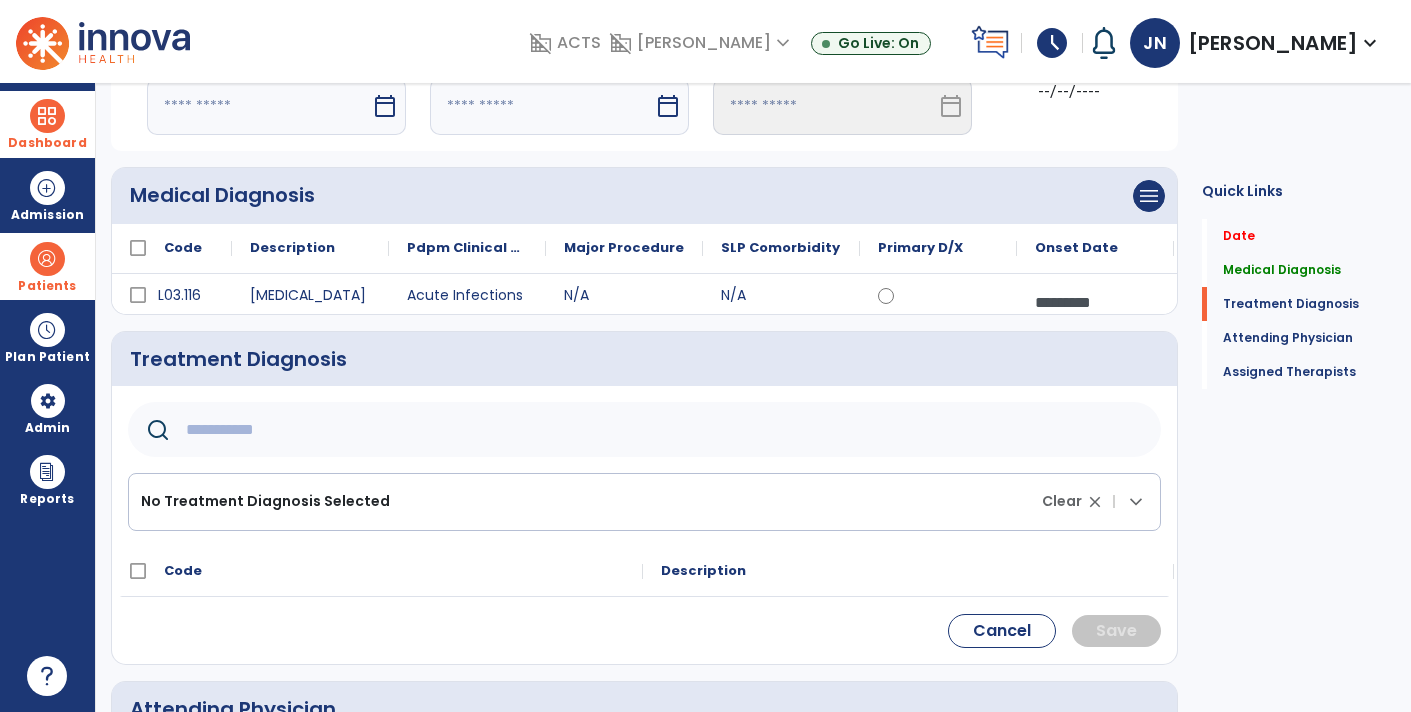 click on "Clear close |  keyboard_arrow_down" 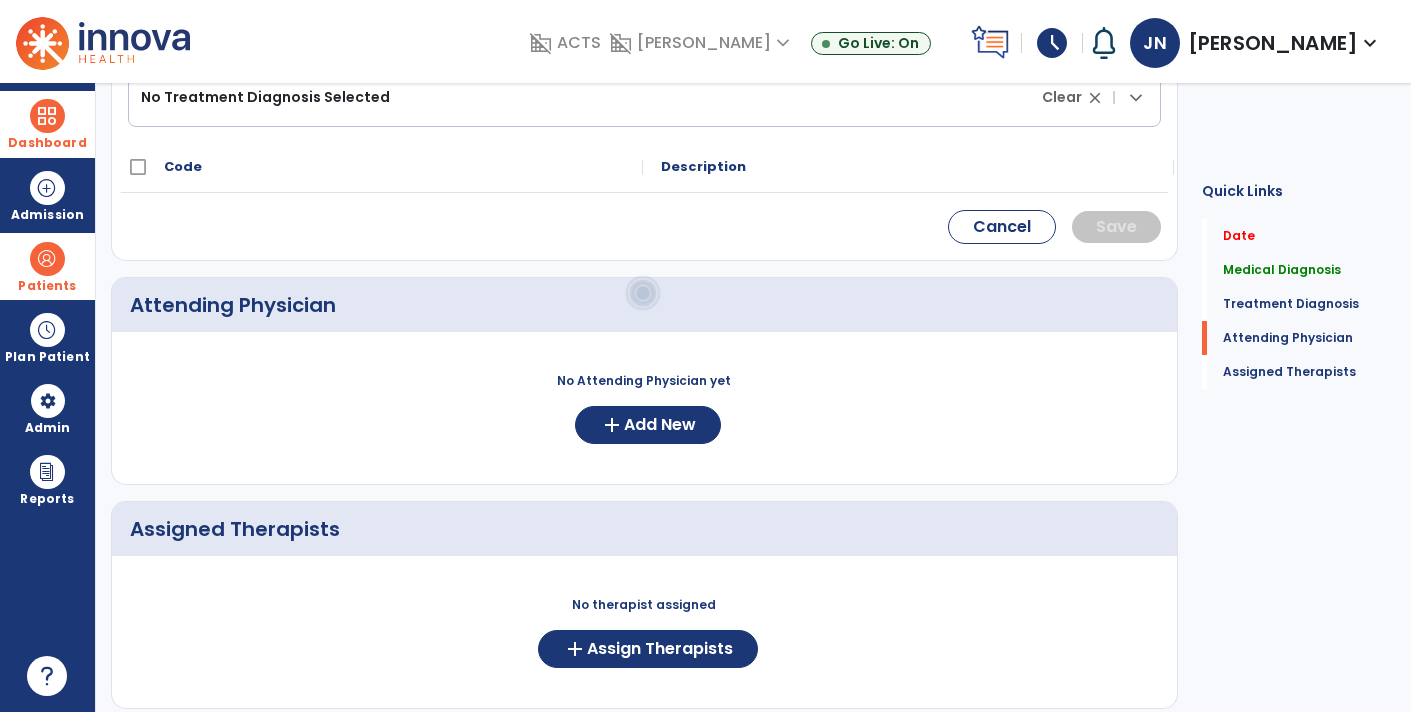 scroll, scrollTop: 596, scrollLeft: 0, axis: vertical 